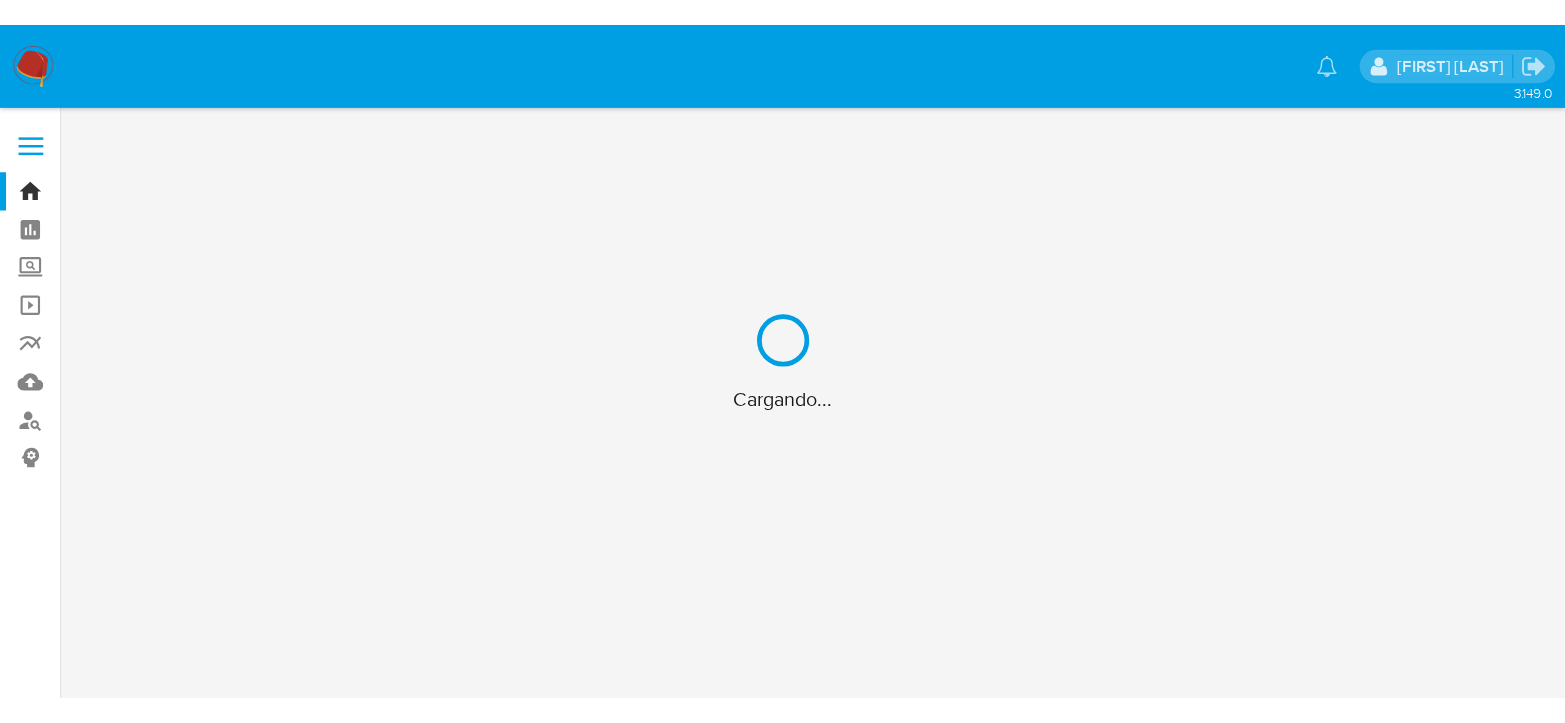 scroll, scrollTop: 0, scrollLeft: 0, axis: both 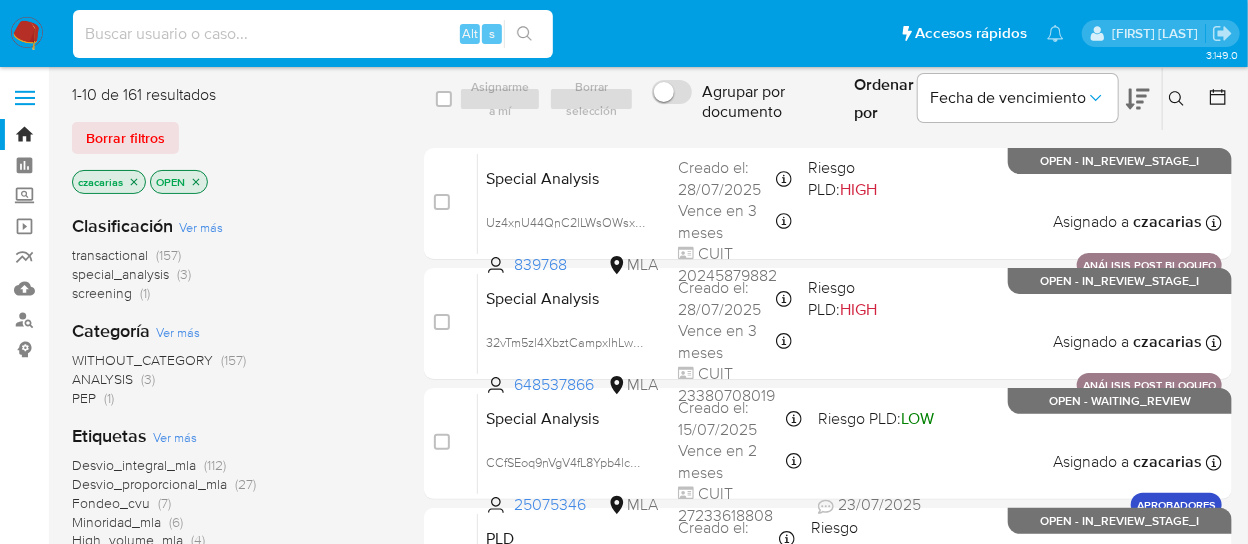 click at bounding box center [313, 34] 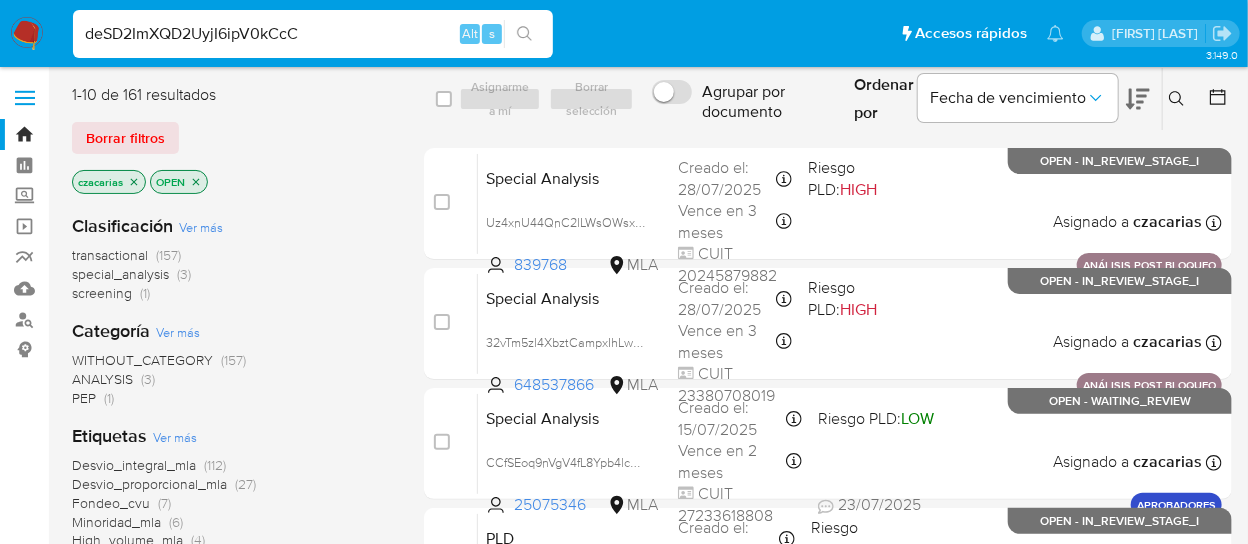 type on "deSD2ImXQD2UyjI6ipV0kCcC" 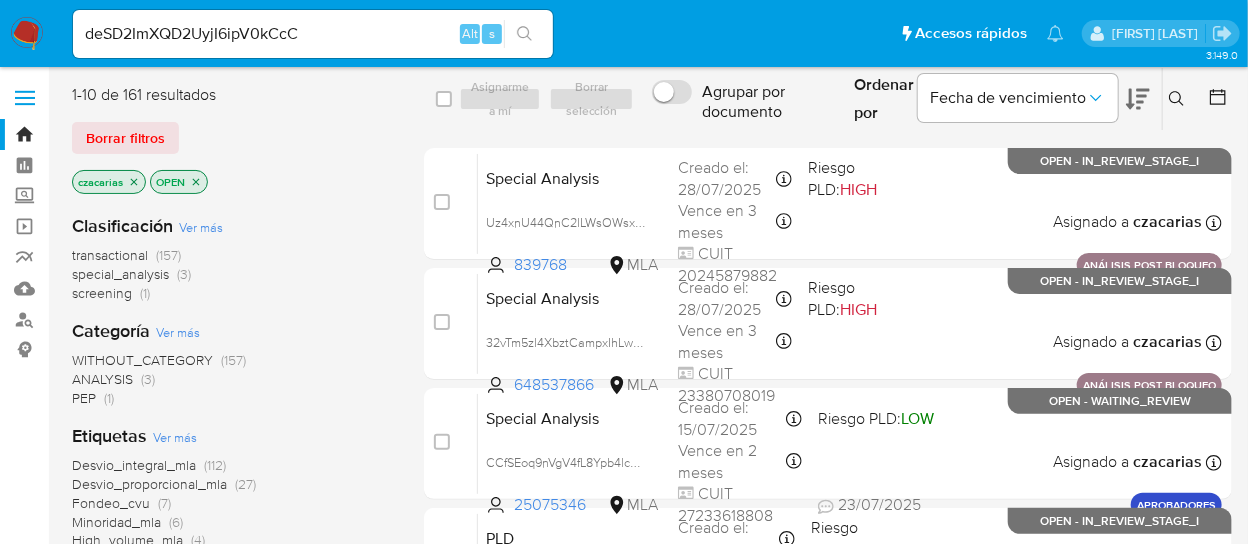 click 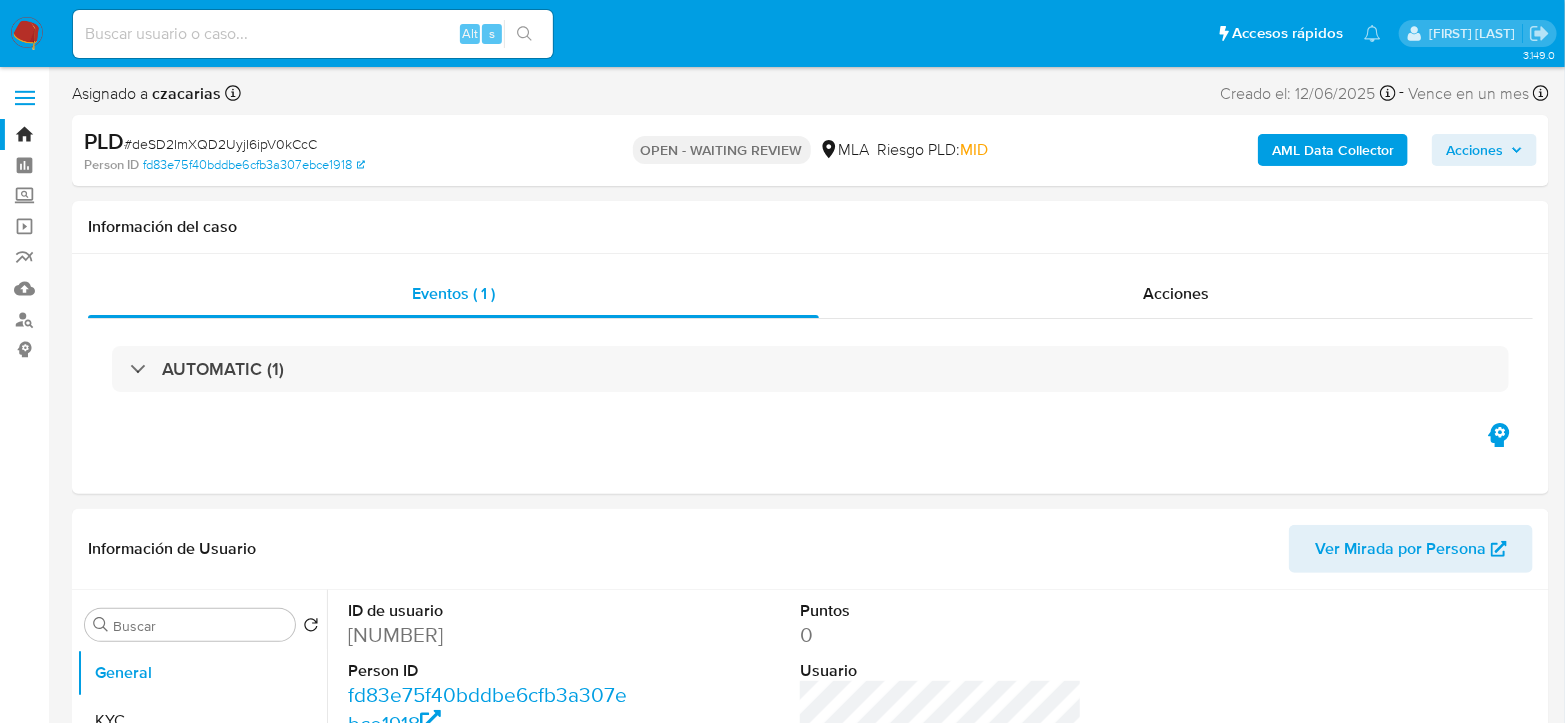 select on "10" 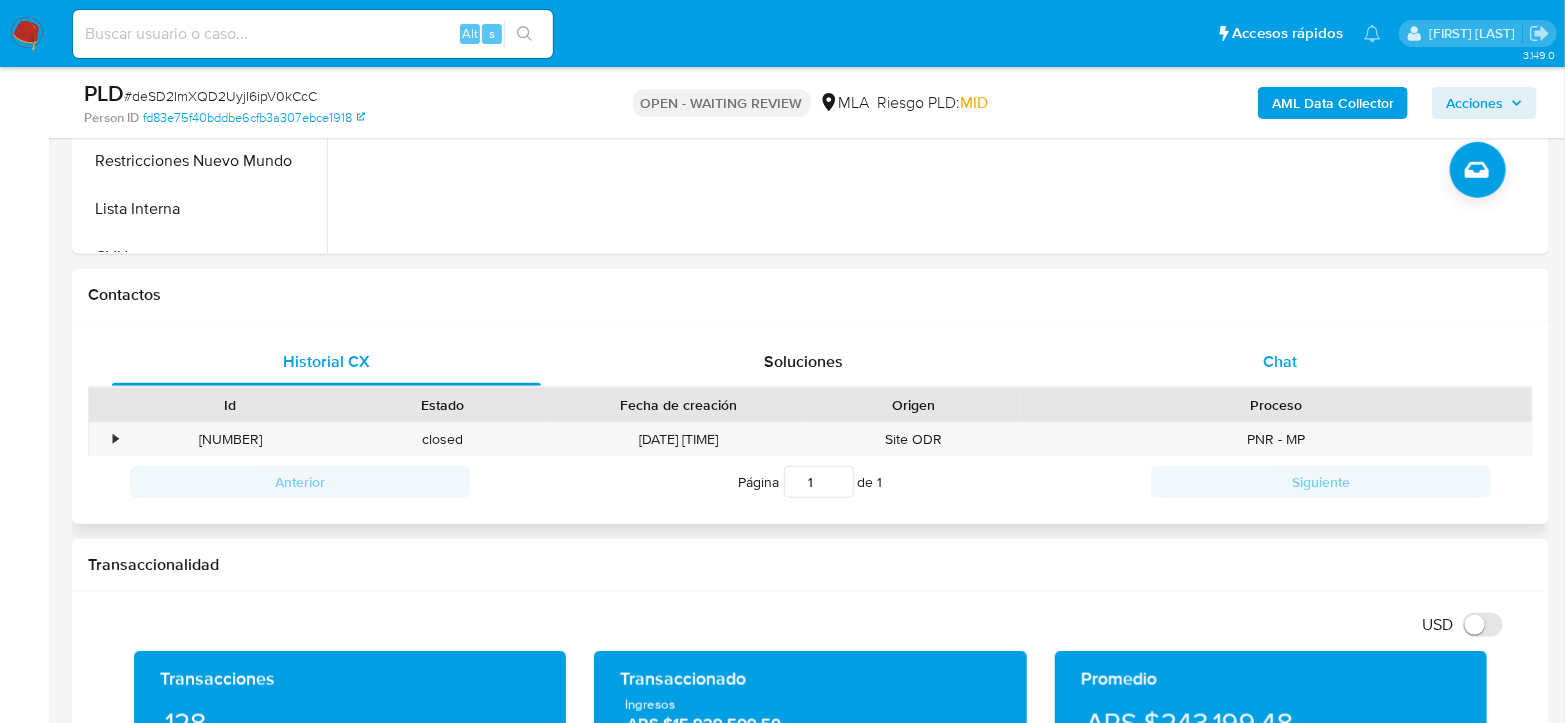 click on "Chat" at bounding box center (1280, 362) 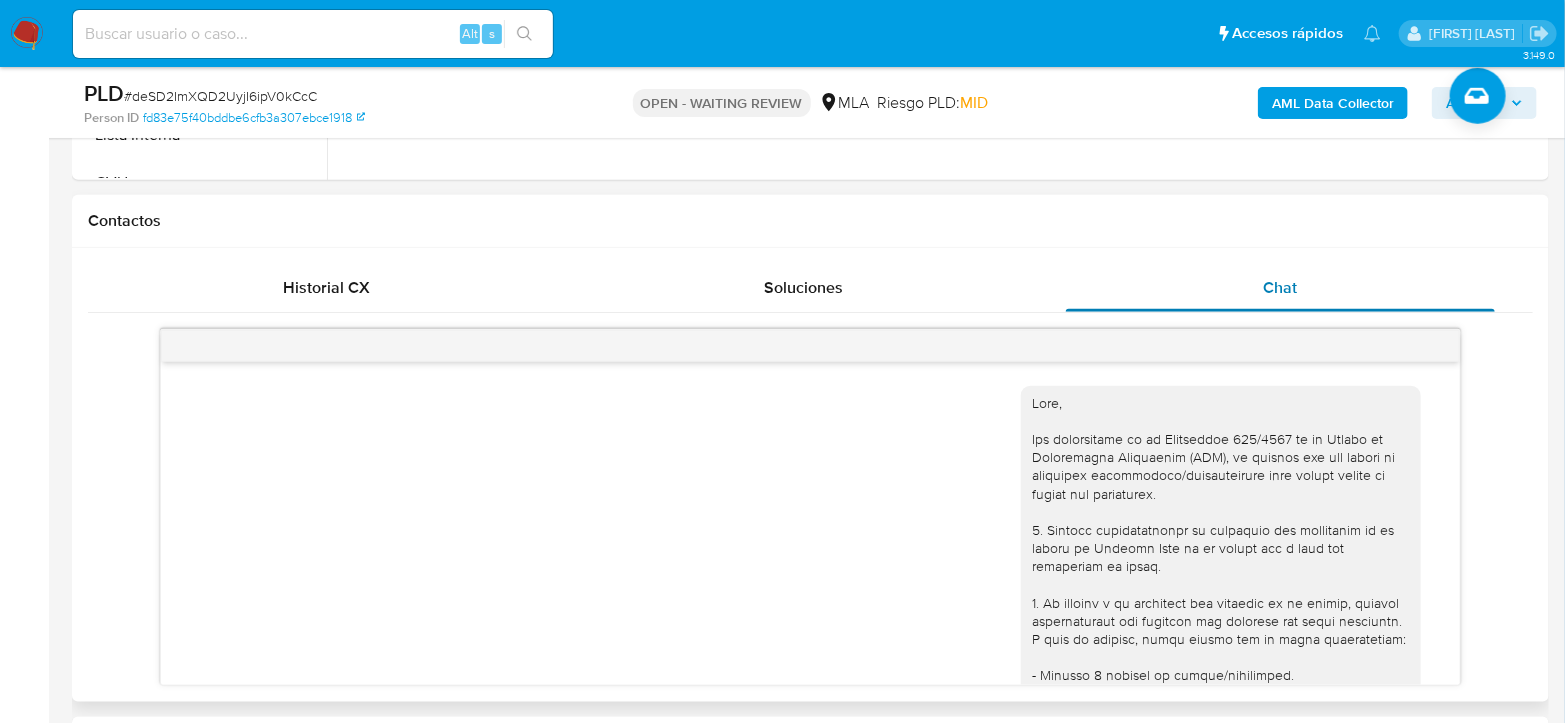 scroll, scrollTop: 888, scrollLeft: 0, axis: vertical 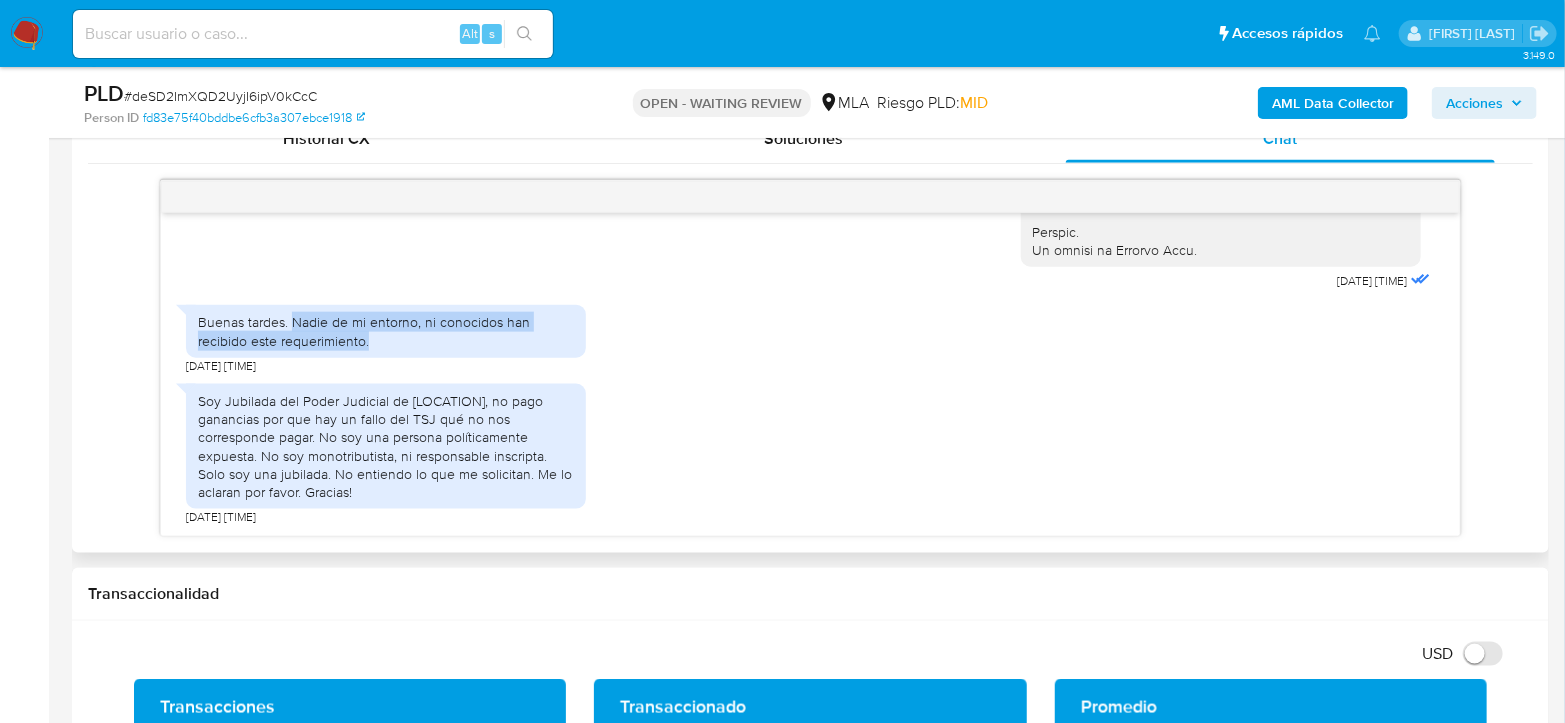 drag, startPoint x: 292, startPoint y: 324, endPoint x: 374, endPoint y: 342, distance: 83.95237 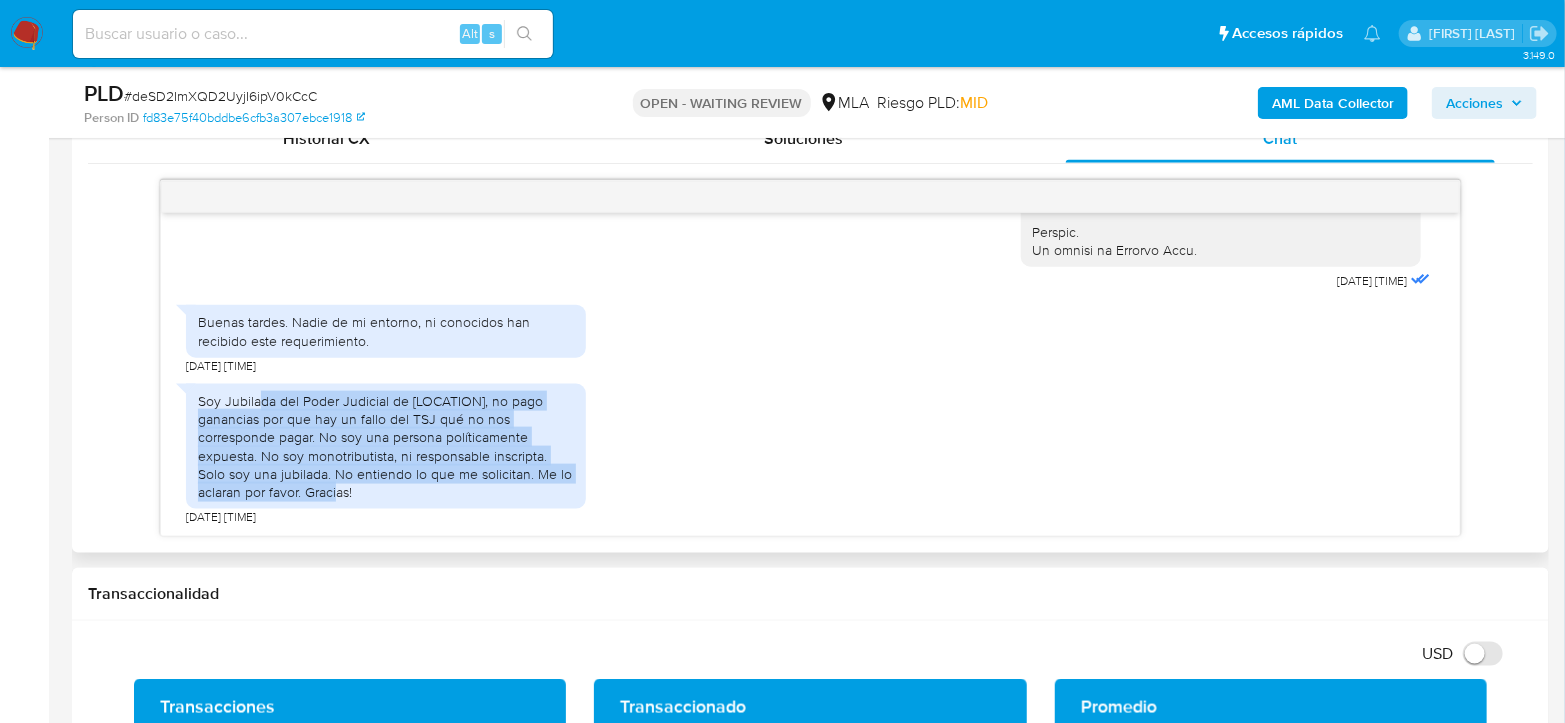drag, startPoint x: 258, startPoint y: 399, endPoint x: 395, endPoint y: 491, distance: 165.02425 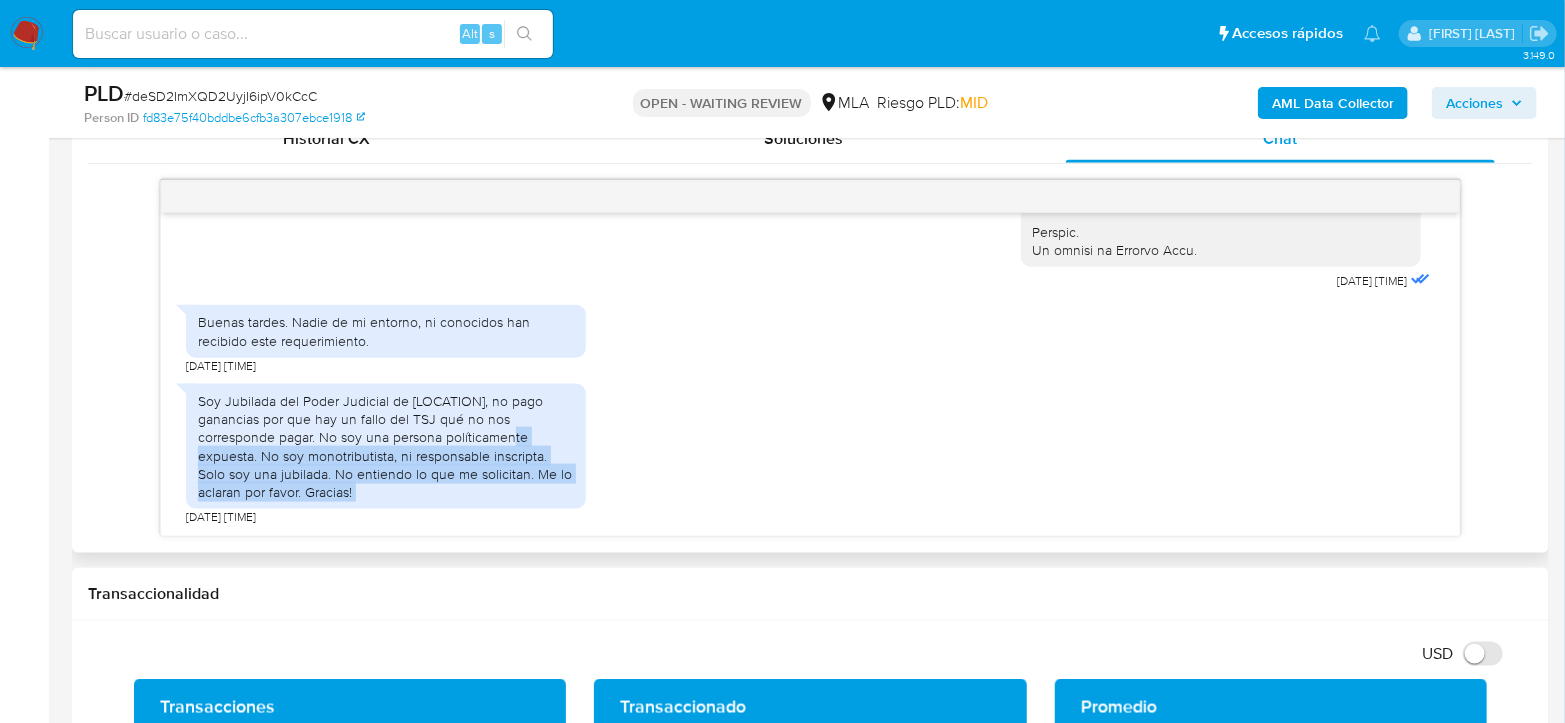 drag, startPoint x: 395, startPoint y: 491, endPoint x: 178, endPoint y: 464, distance: 218.67328 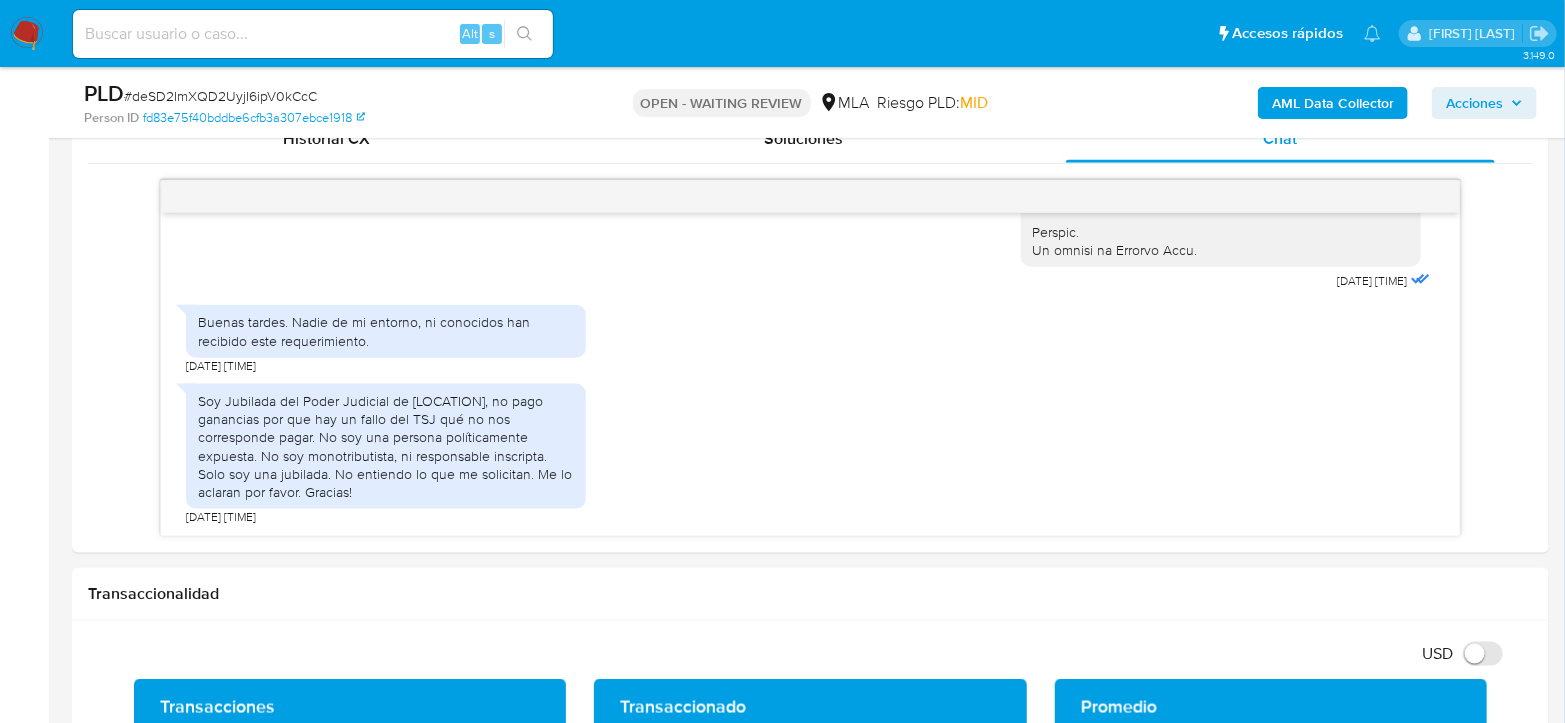 click on "# deSD2ImXQD2UyjI6ipV0kCcC" at bounding box center (220, 96) 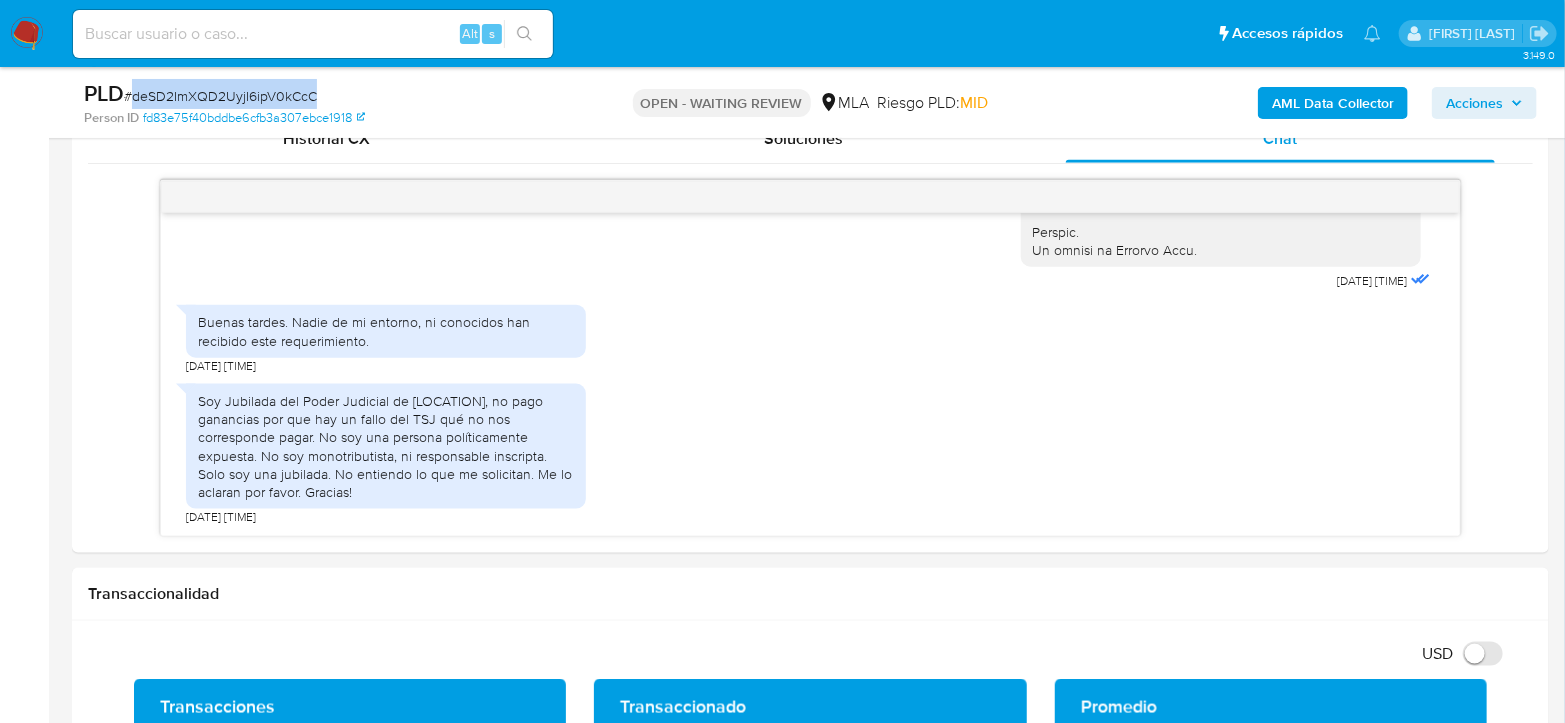 click on "# deSD2ImXQD2UyjI6ipV0kCcC" at bounding box center [220, 96] 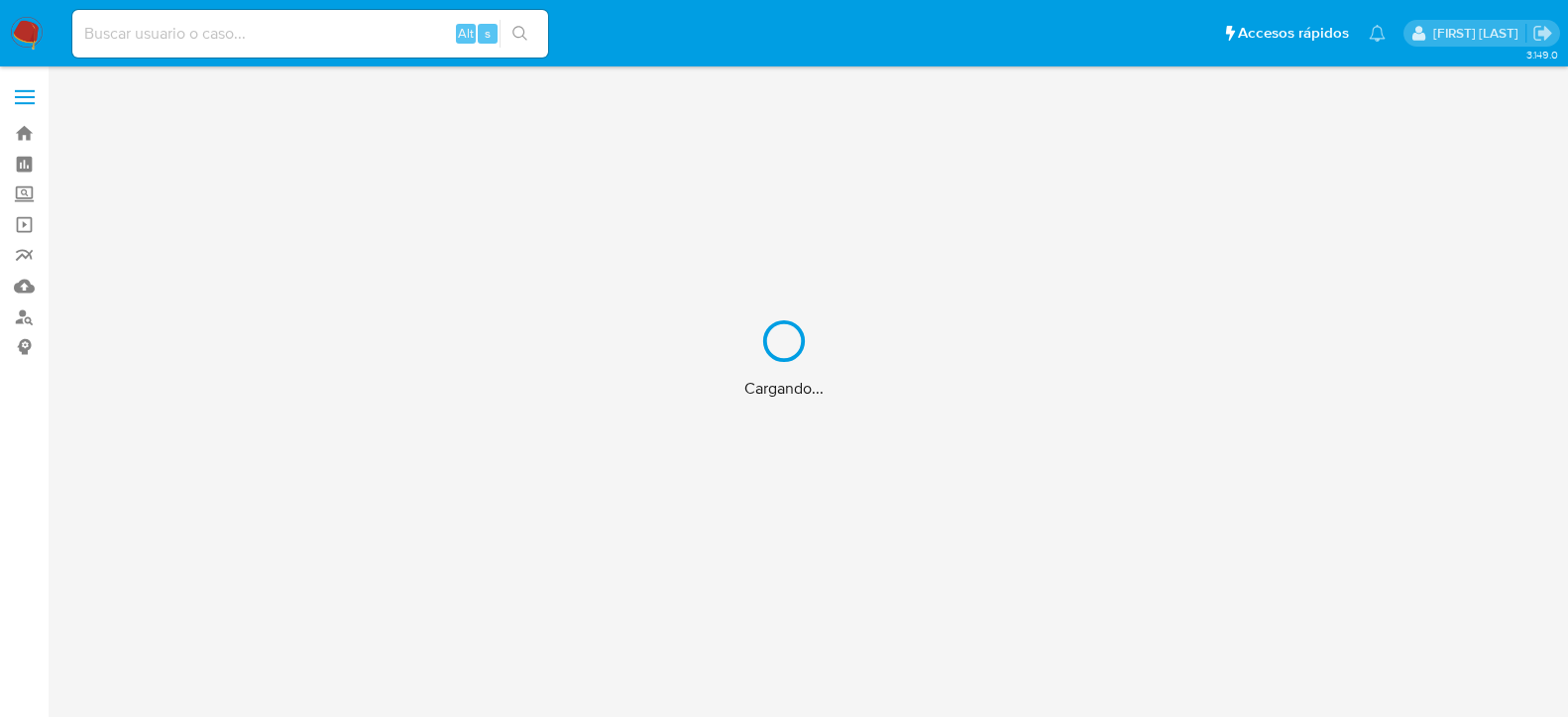 scroll, scrollTop: 0, scrollLeft: 0, axis: both 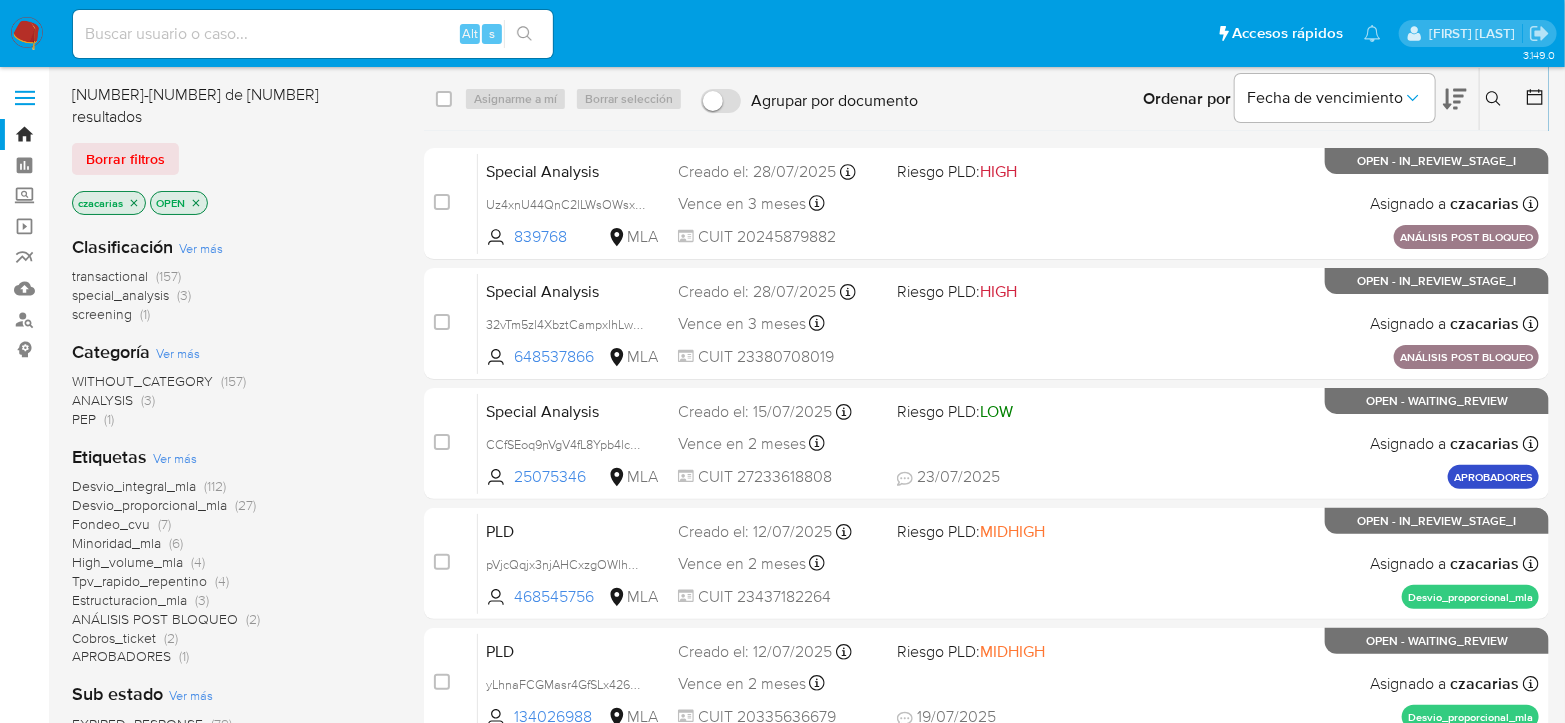 click at bounding box center (1496, 99) 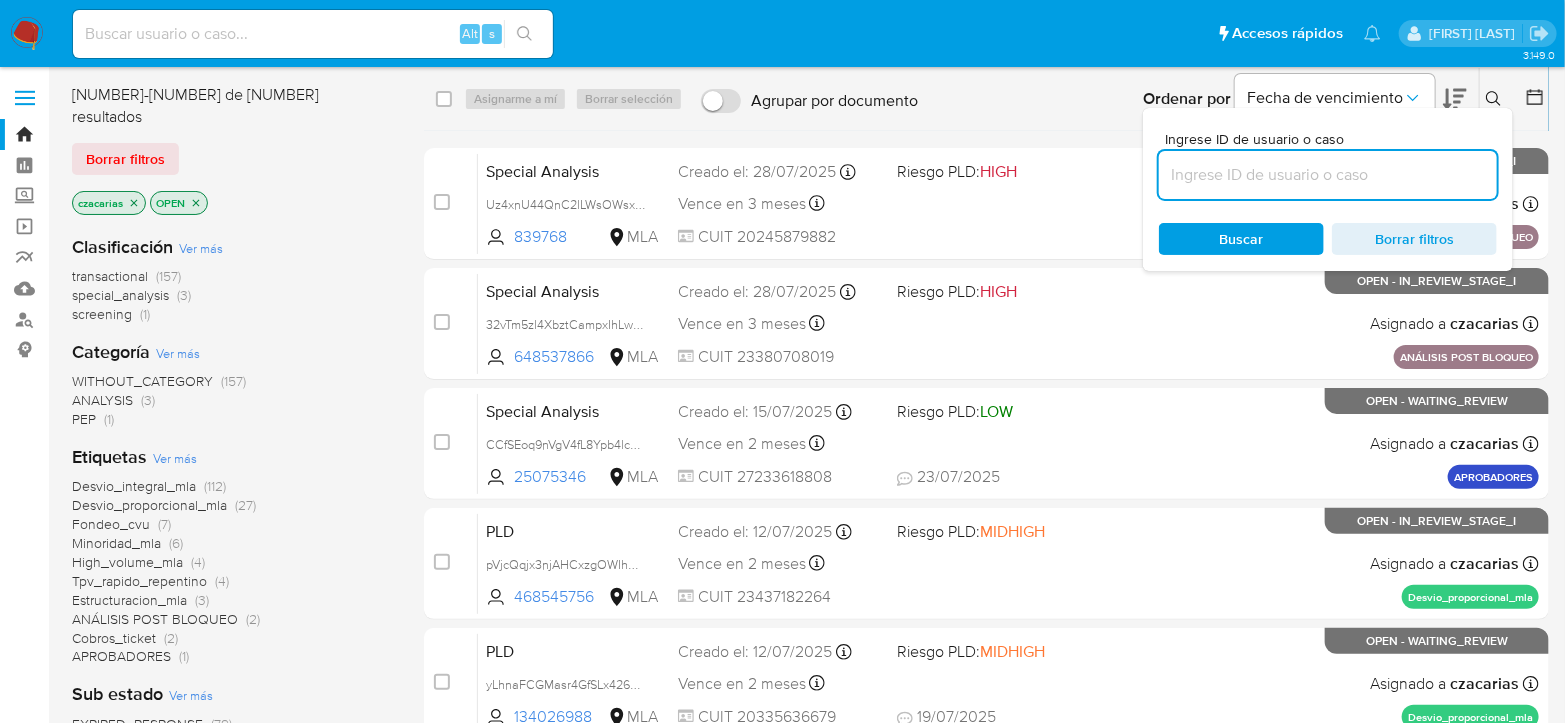 click at bounding box center (1328, 175) 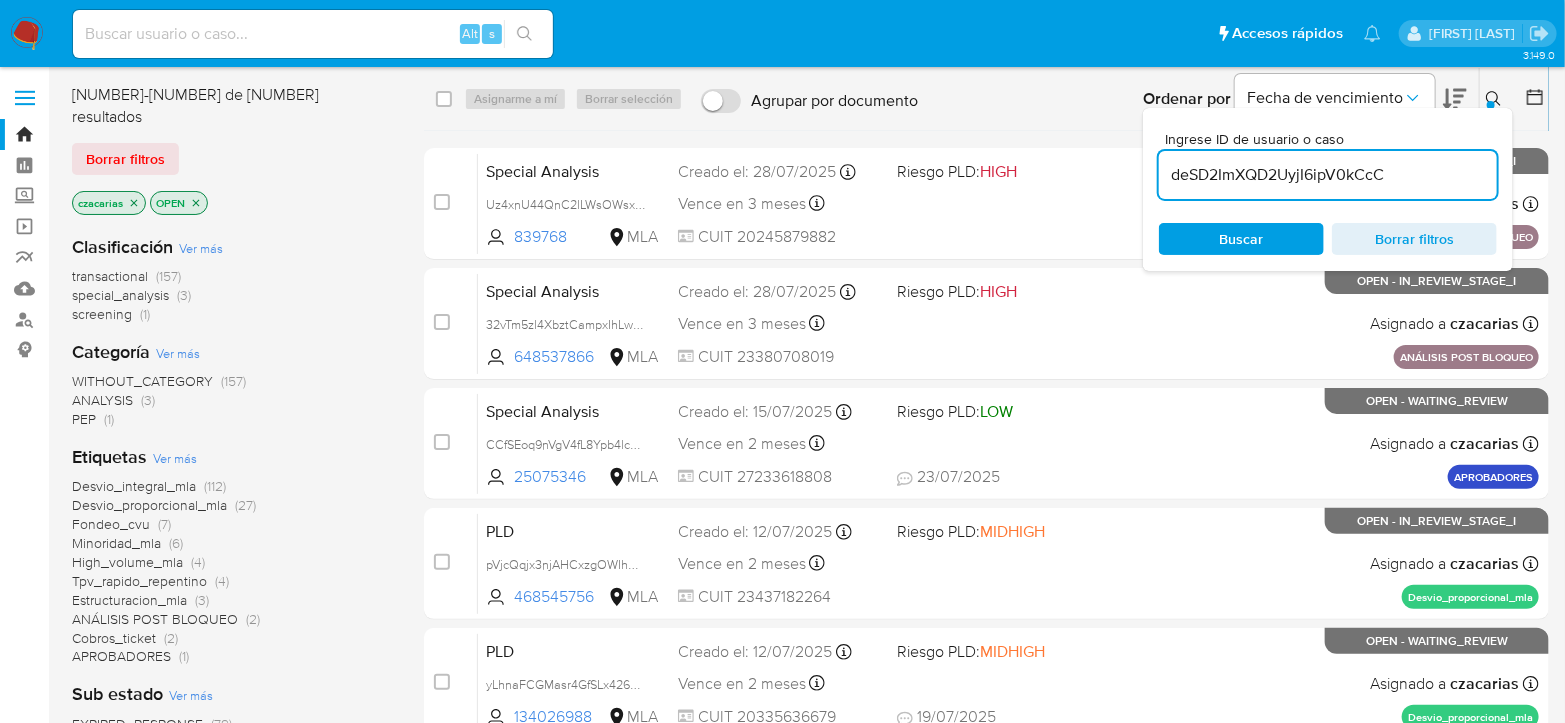 type on "deSD2ImXQD2UyjI6ipV0kCcC" 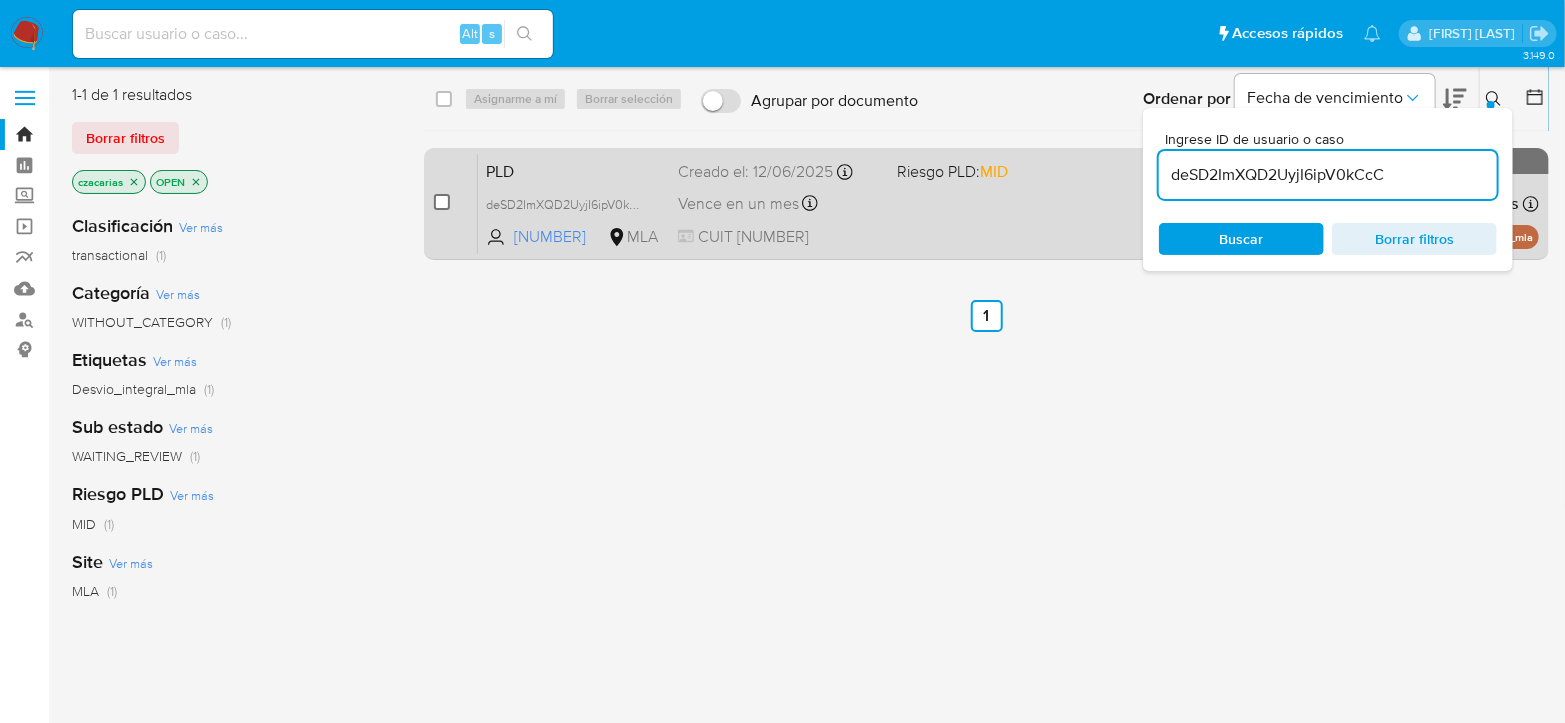 click at bounding box center [442, 202] 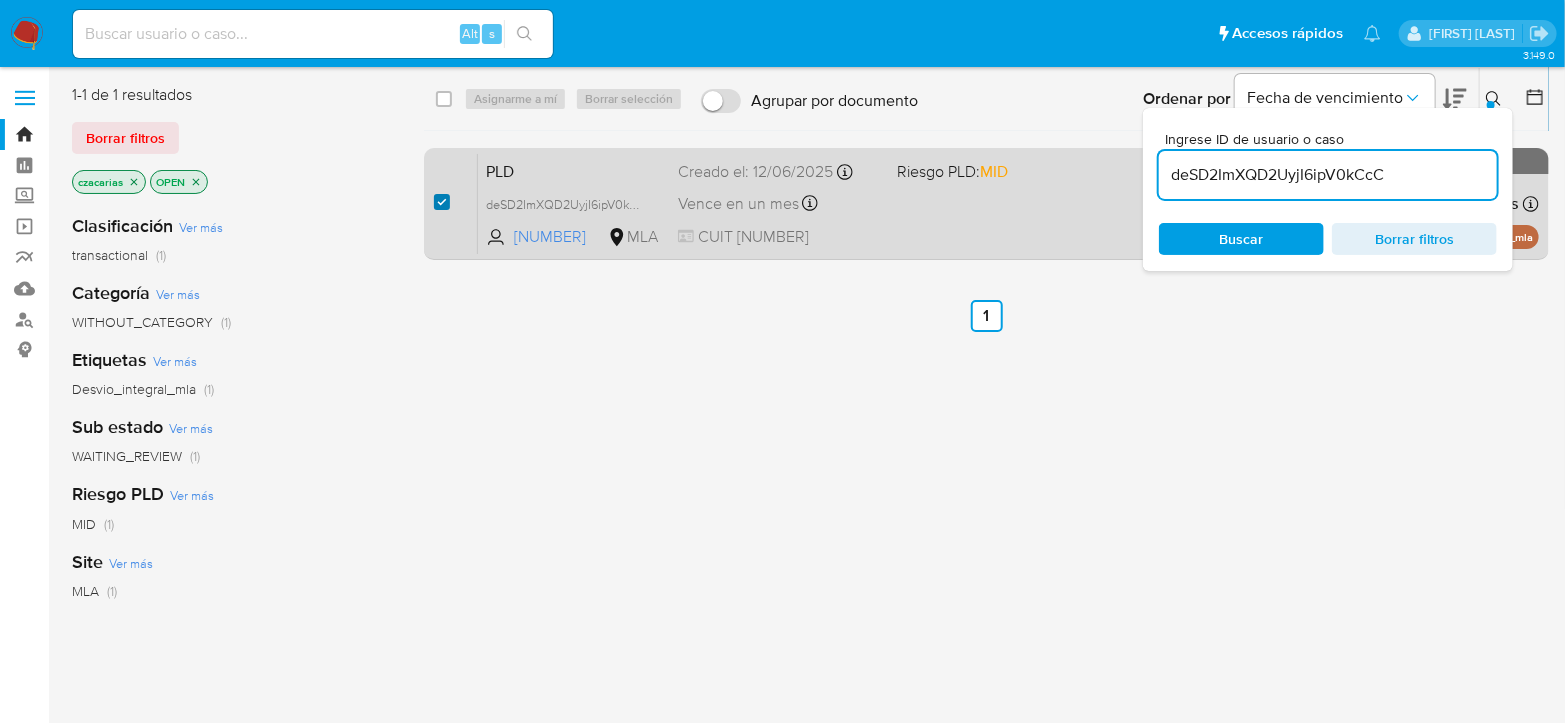 checkbox on "true" 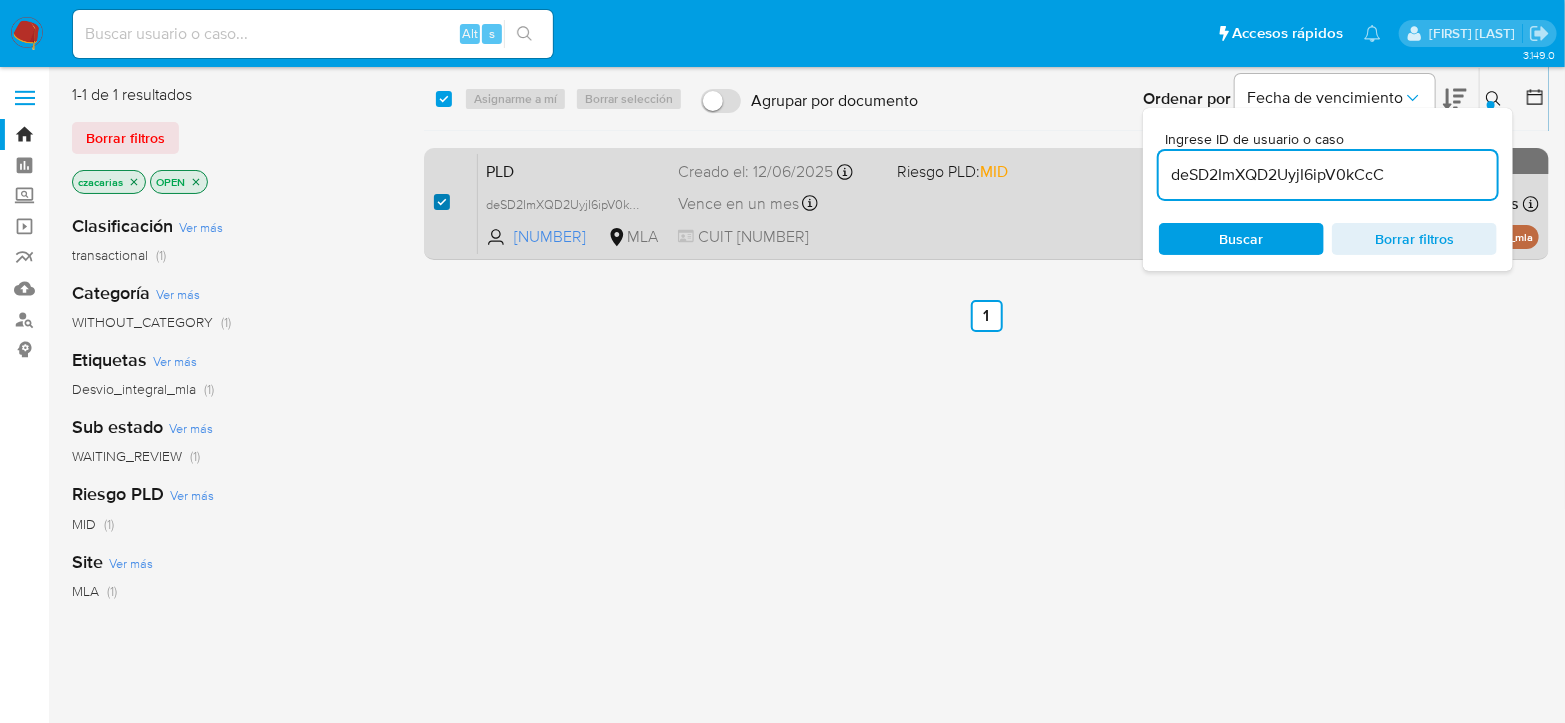 checkbox on "true" 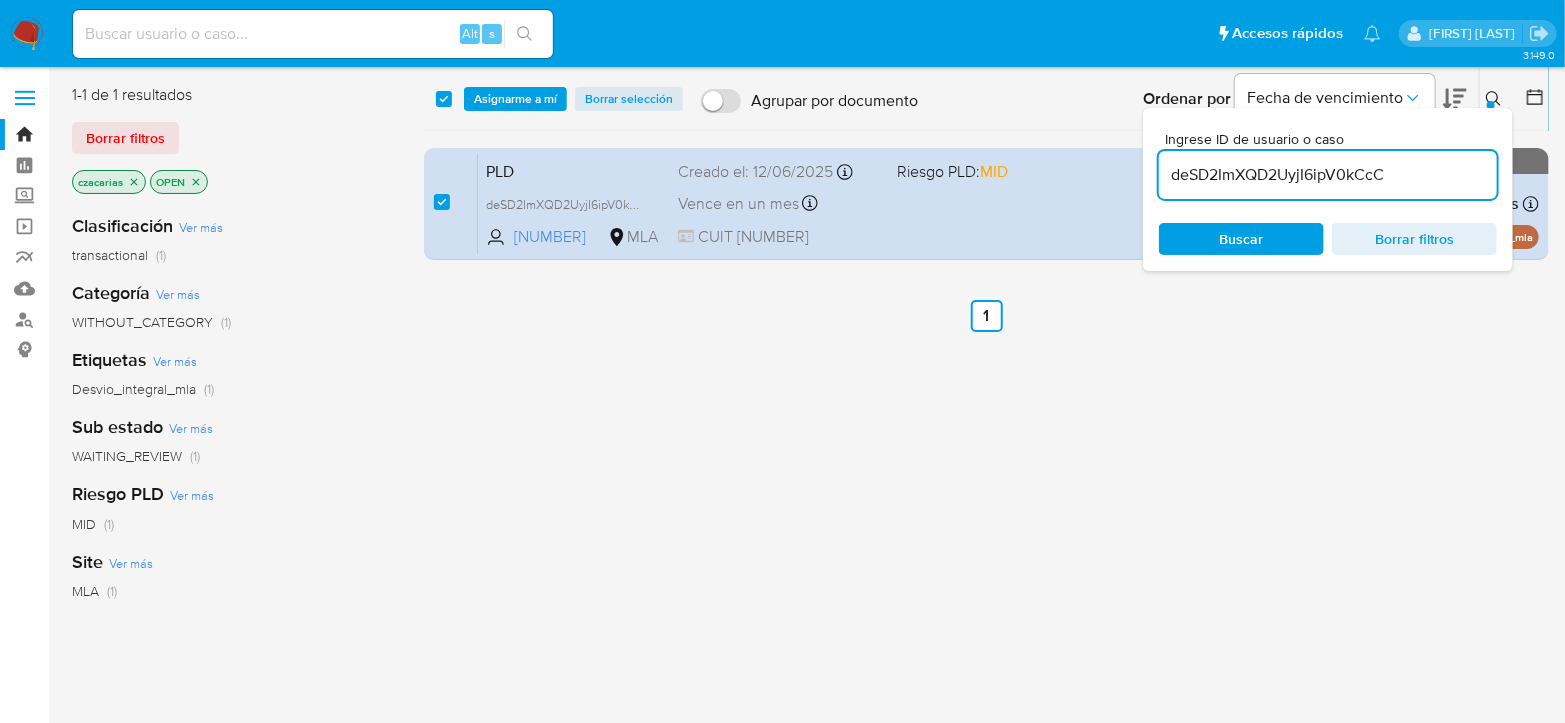 click on "select-all-cases-checkbox Asignarme a mí Borrar selección Agrupar por documento Ordenar por Fecha de vencimiento   No es posible ordenar los resultados mientras se encuentren agrupados. Ingrese ID de usuario o caso deSD2ImXQD2UyjI6ipV0kCcC Buscar Borrar filtros" at bounding box center (986, 99) 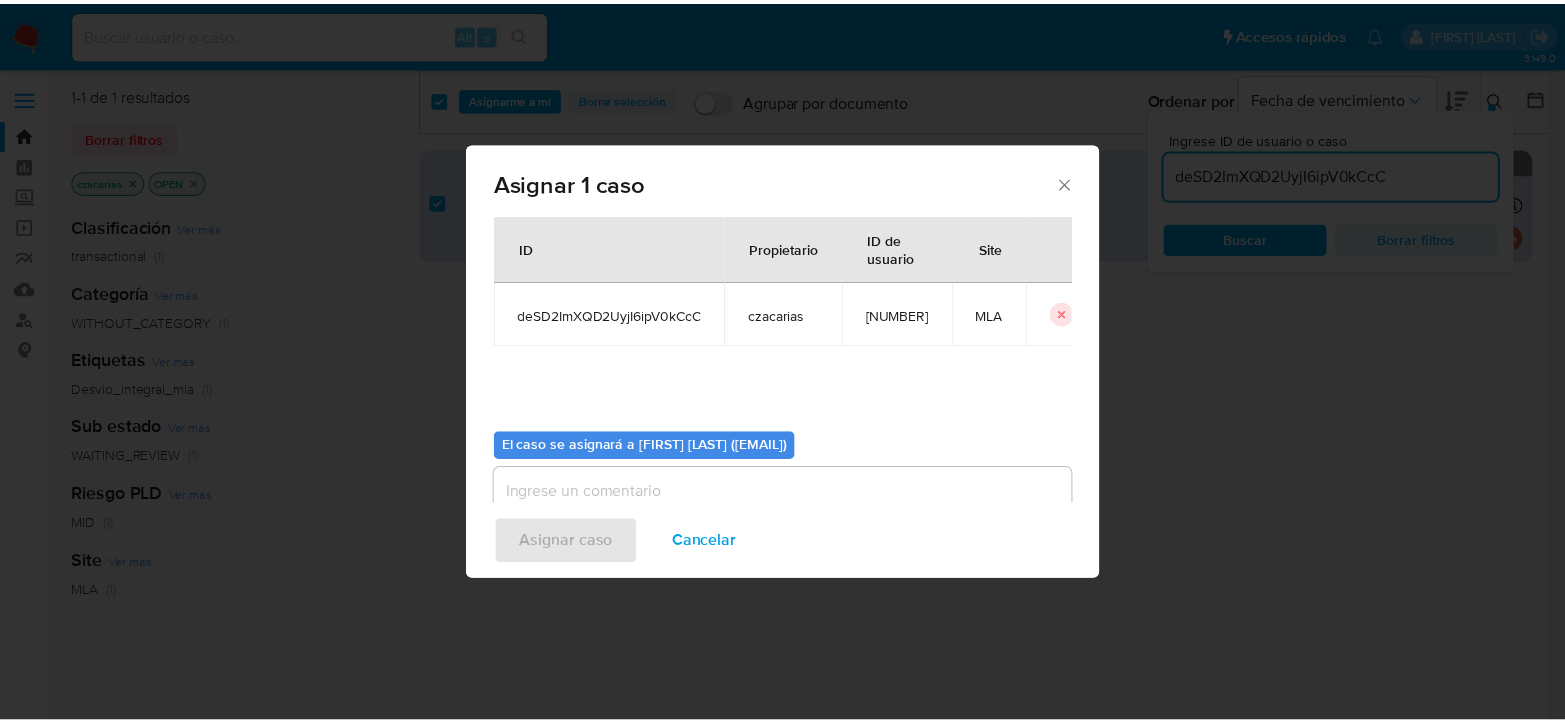 scroll, scrollTop: 102, scrollLeft: 0, axis: vertical 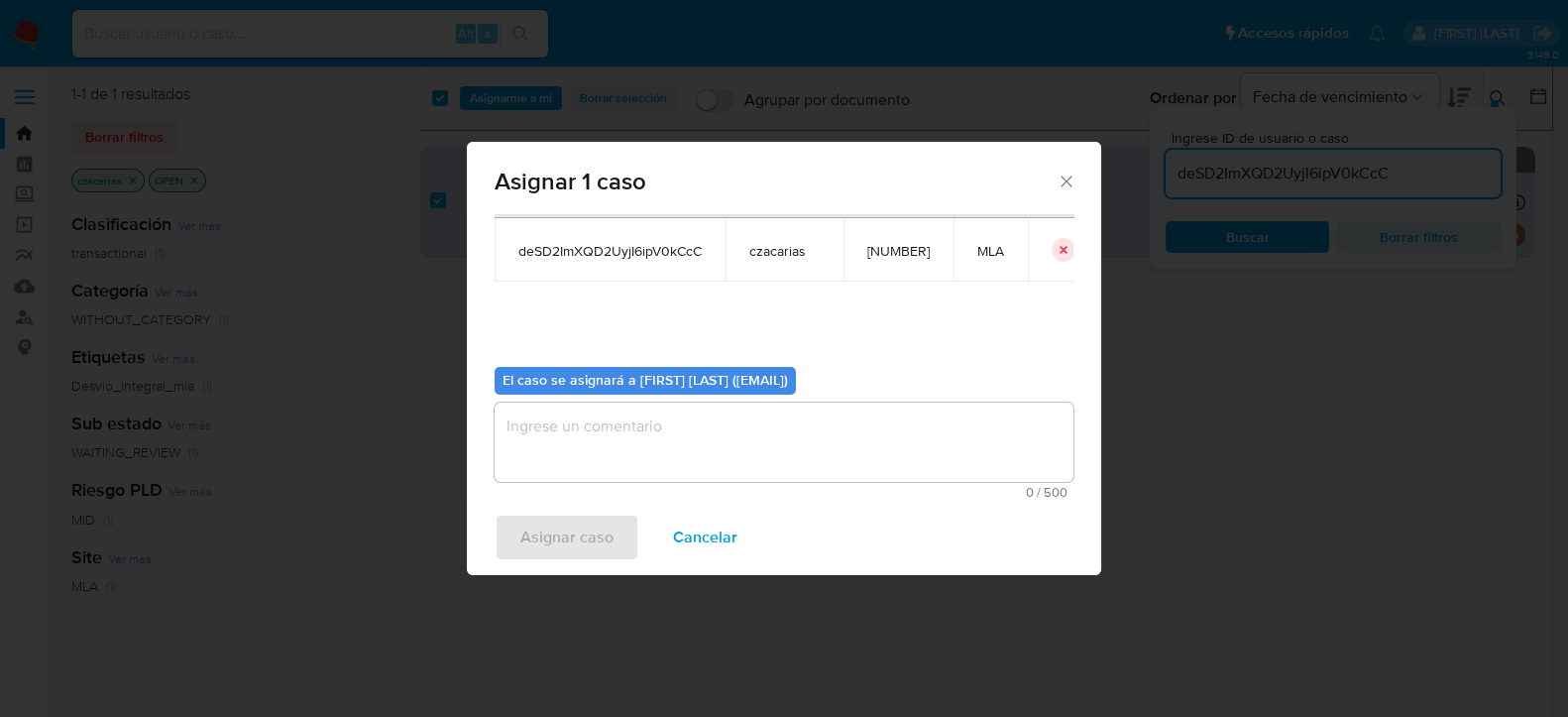 click at bounding box center (784, 442) 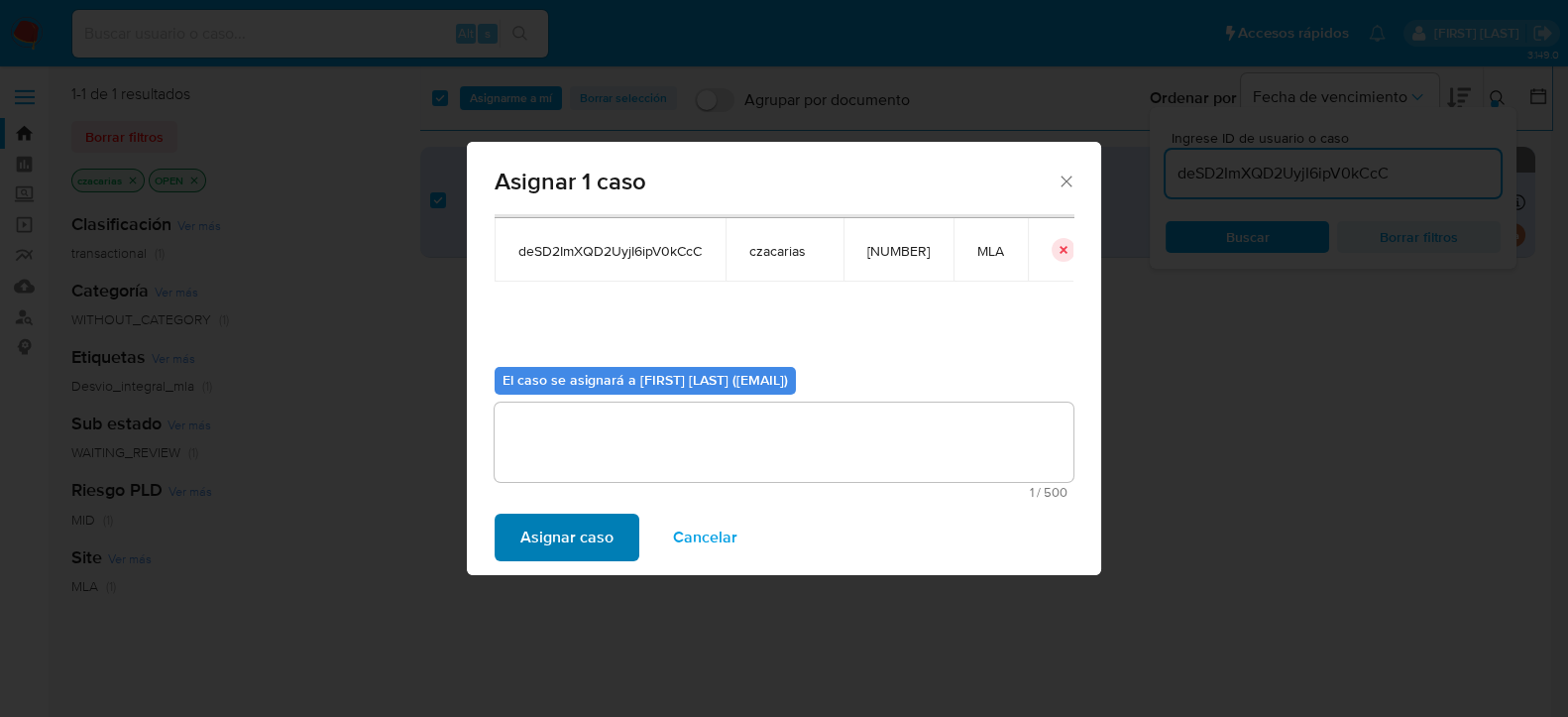 drag, startPoint x: 643, startPoint y: 524, endPoint x: 627, endPoint y: 529, distance: 16.763055 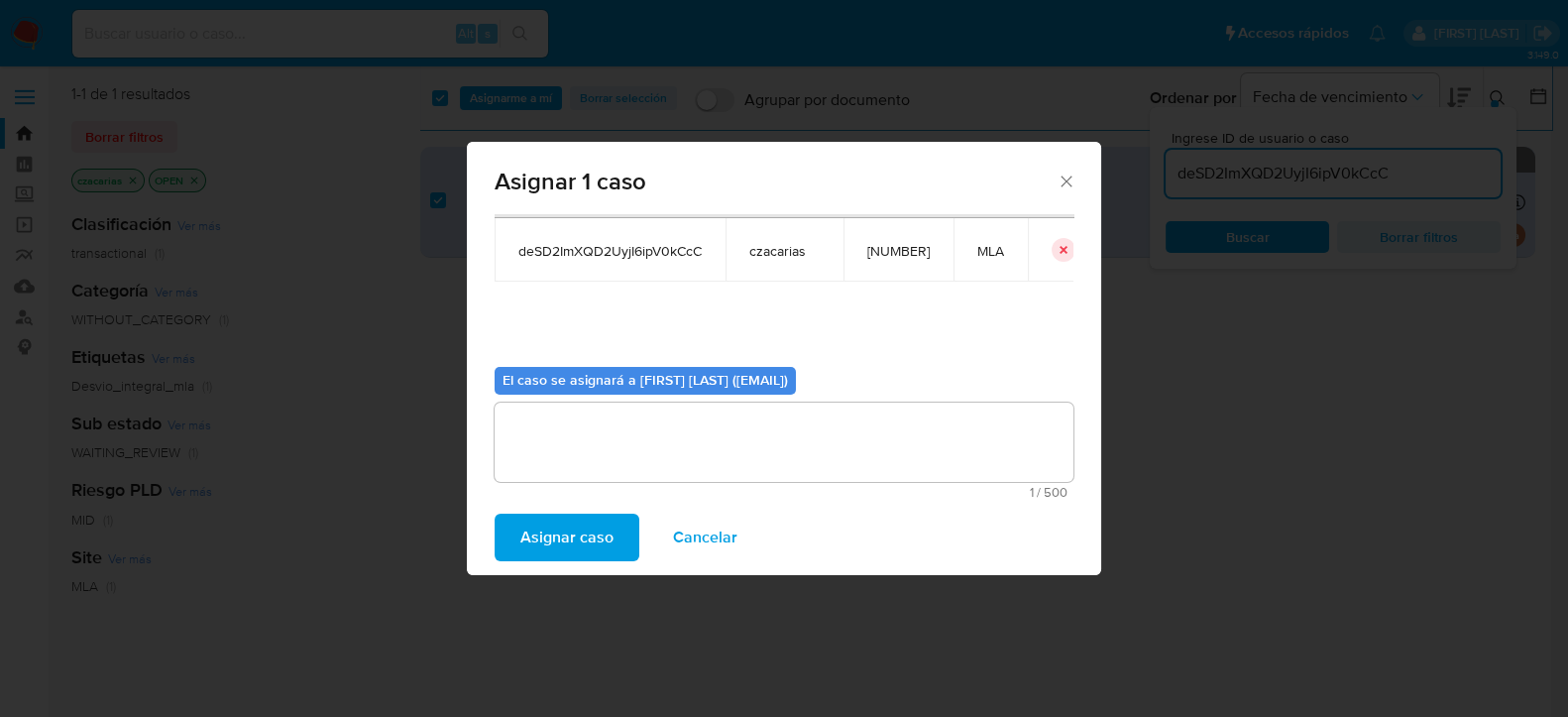 click on "Asignar caso" at bounding box center [567, 538] 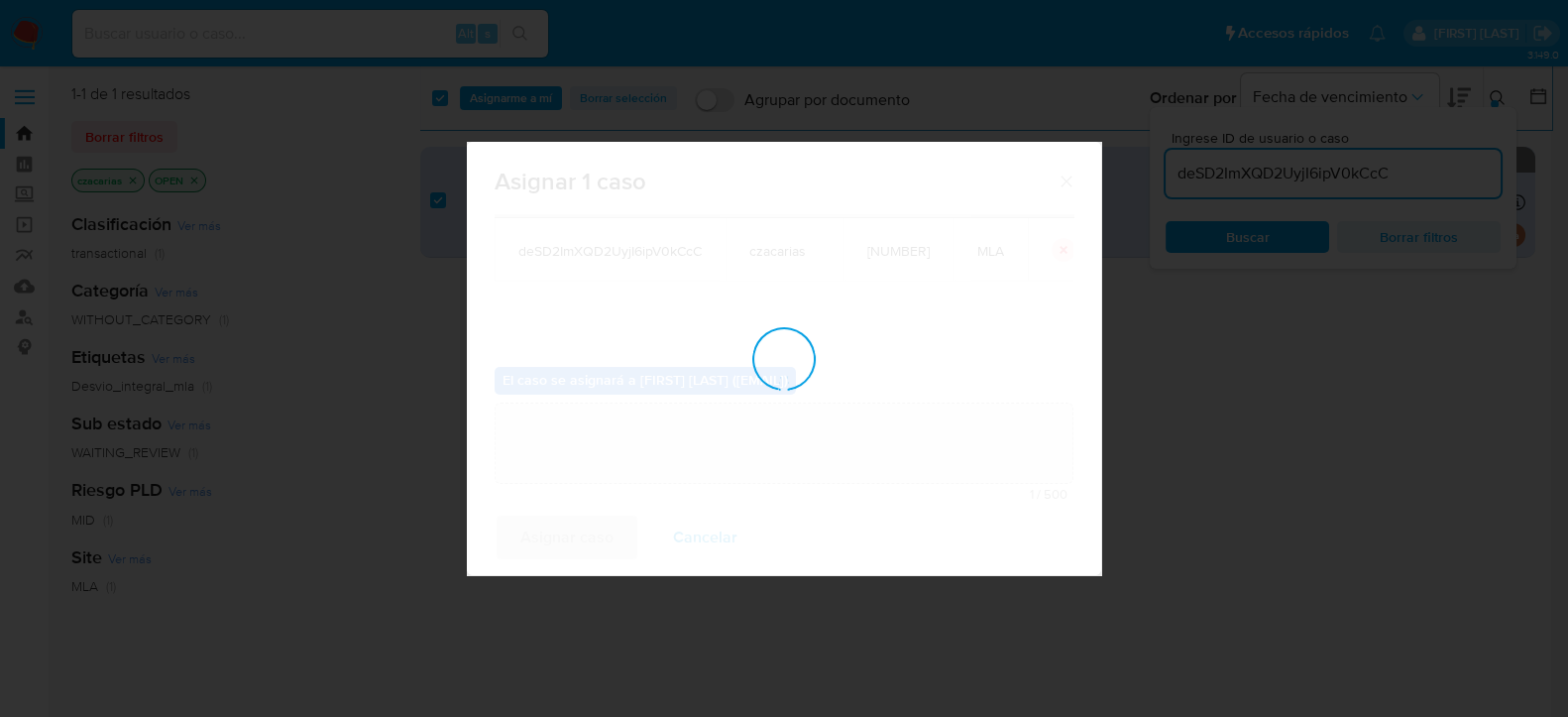 type 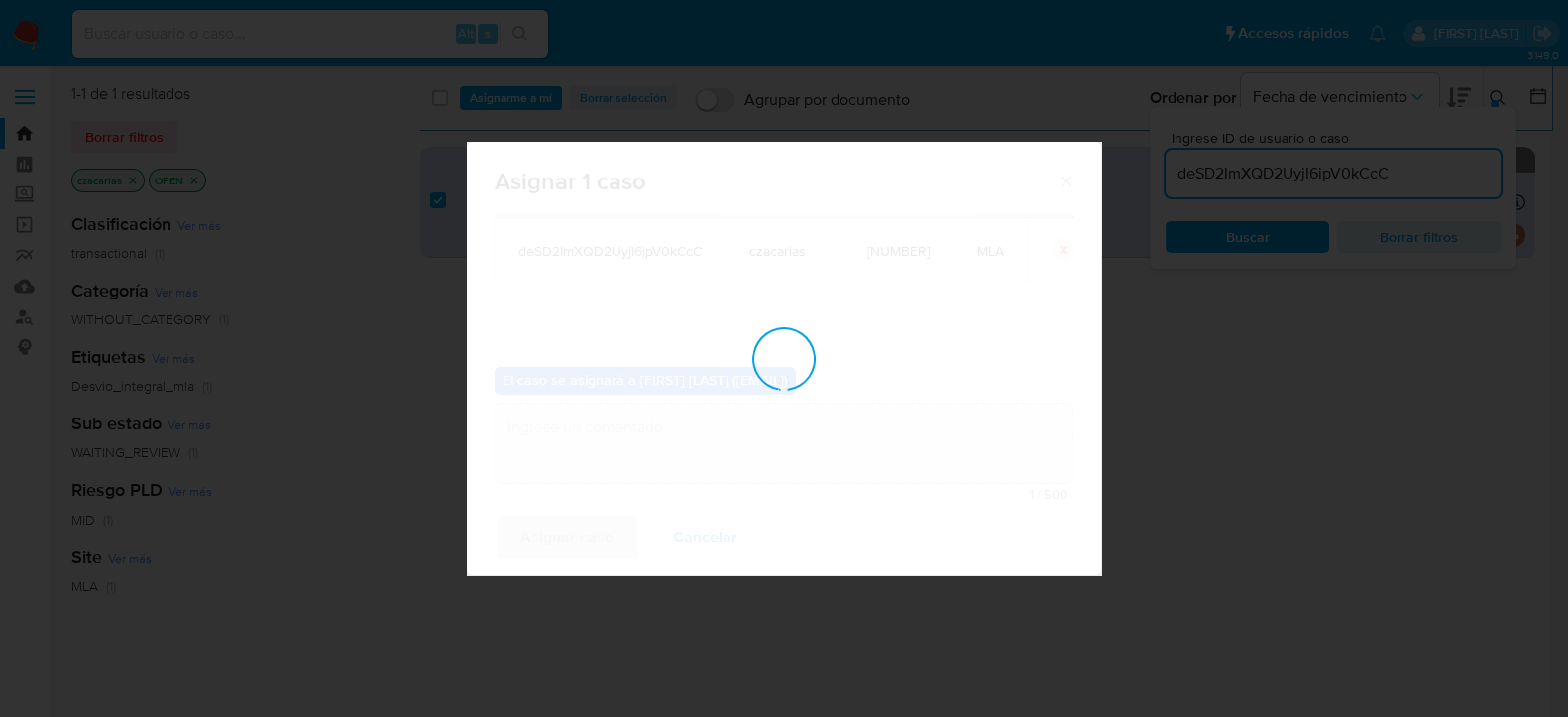 checkbox on "false" 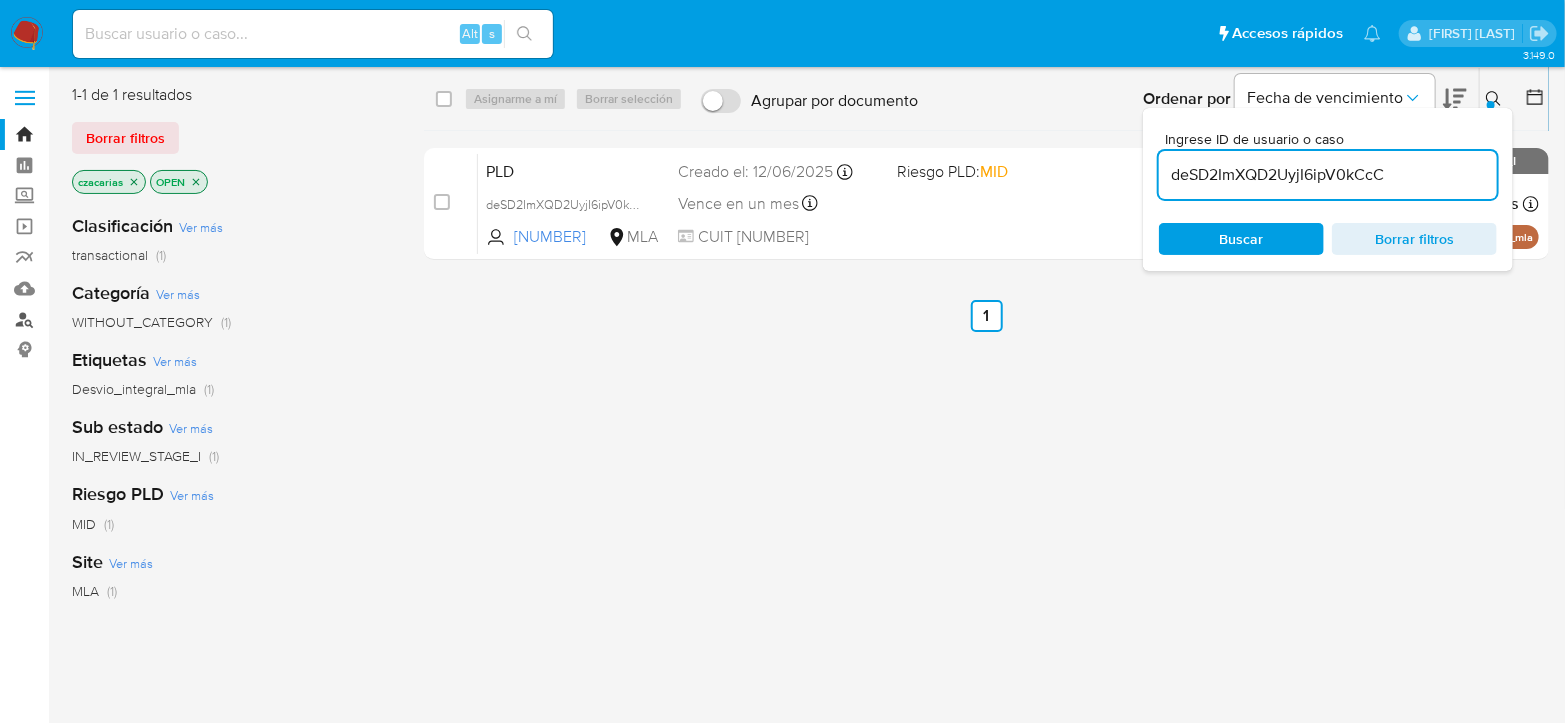 click on "Buscador de personas" at bounding box center (119, 319) 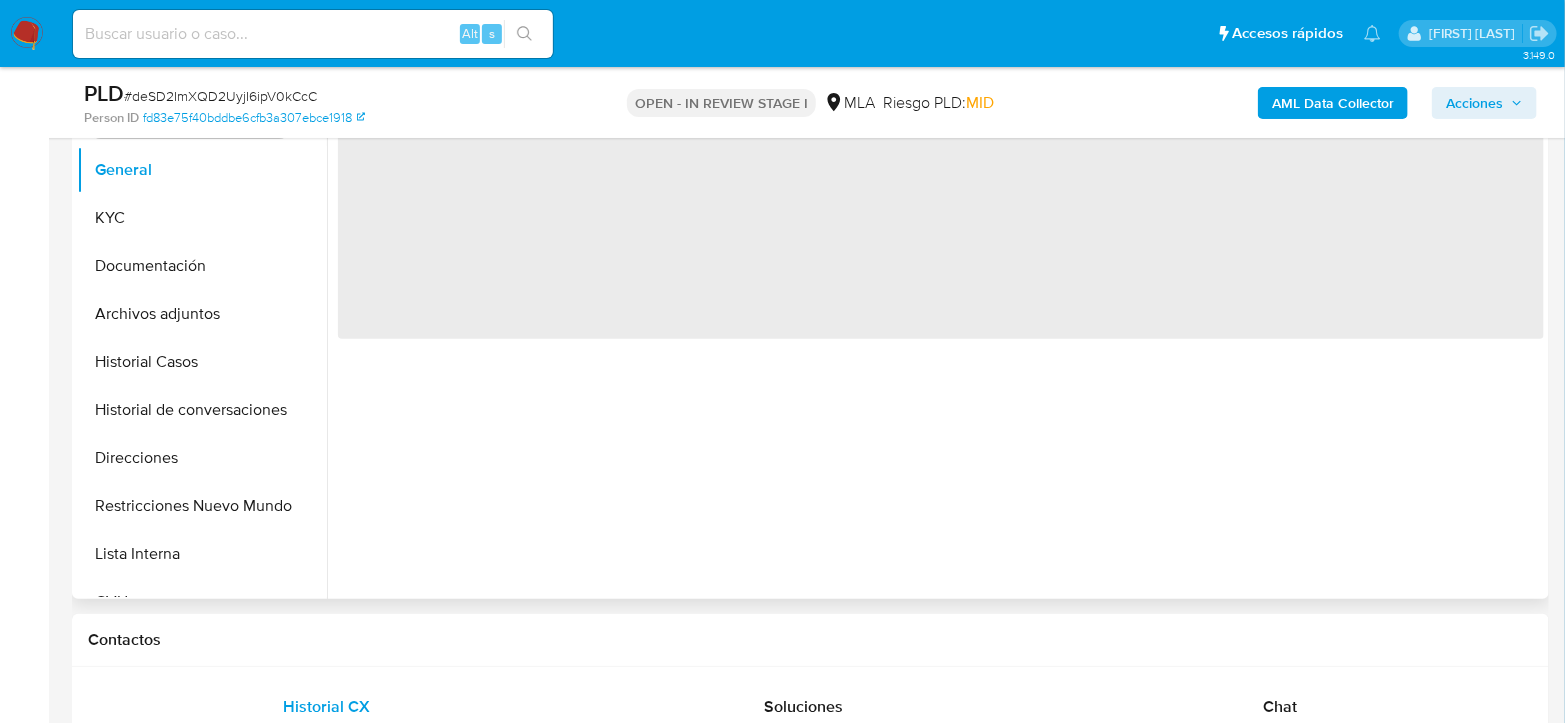 scroll, scrollTop: 444, scrollLeft: 0, axis: vertical 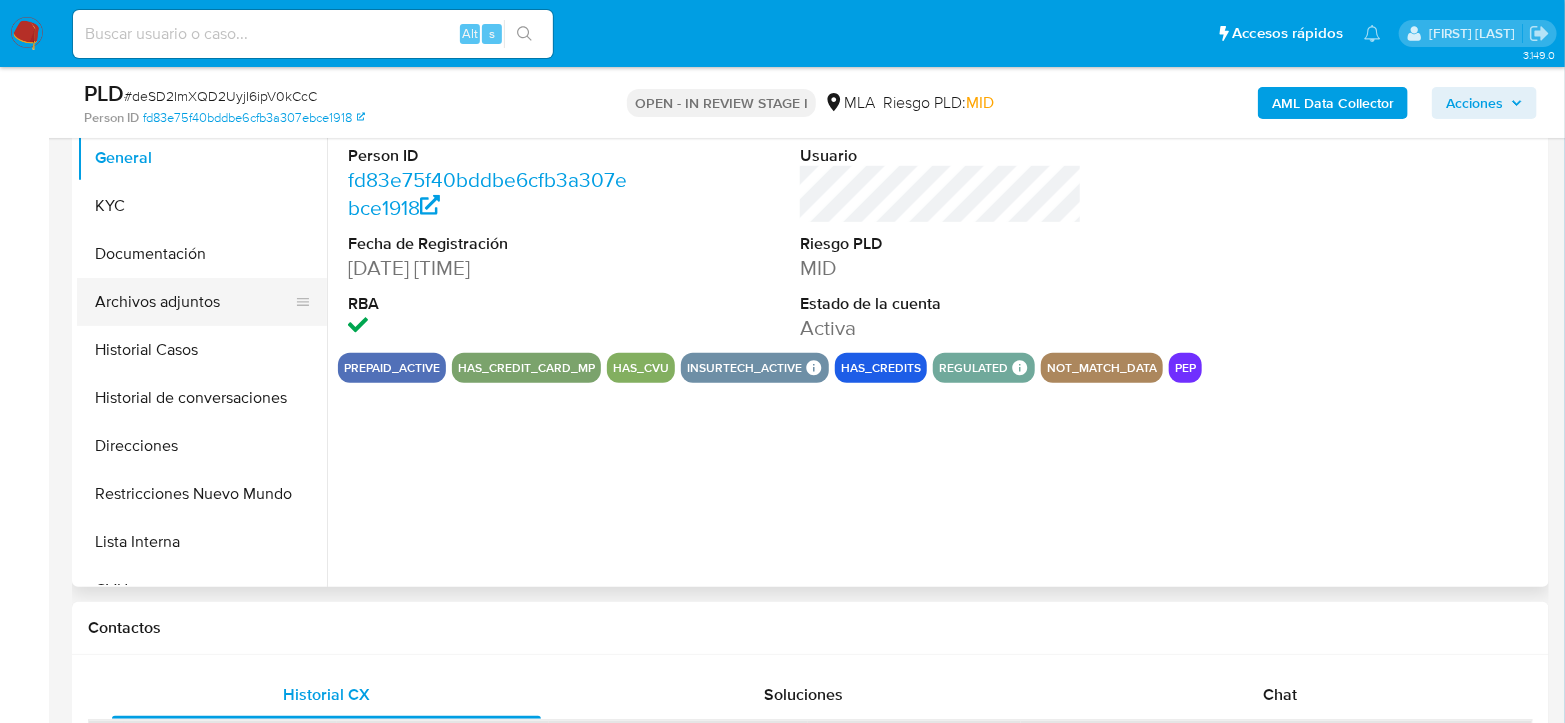 select on "10" 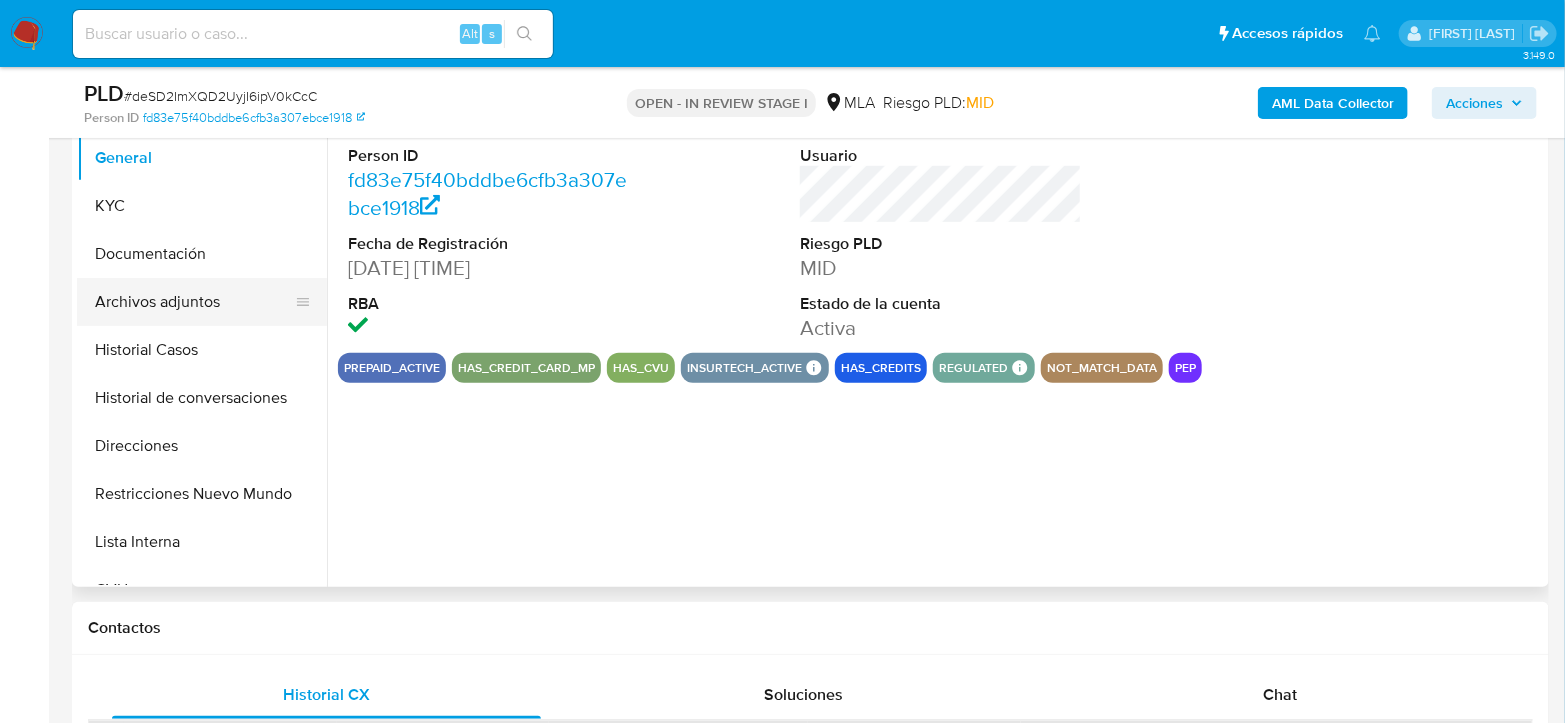 click on "Archivos adjuntos" at bounding box center [194, 302] 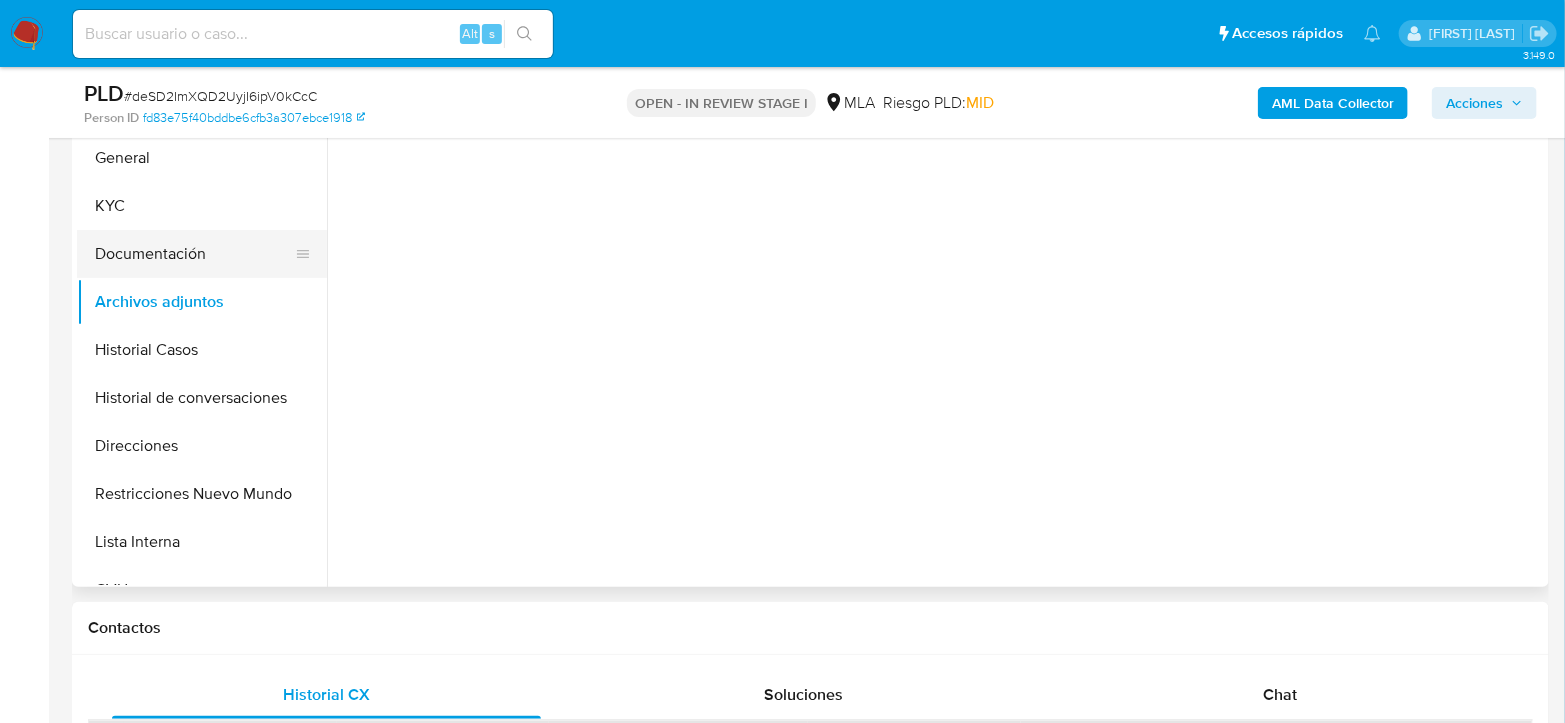 click on "Documentación" at bounding box center (194, 254) 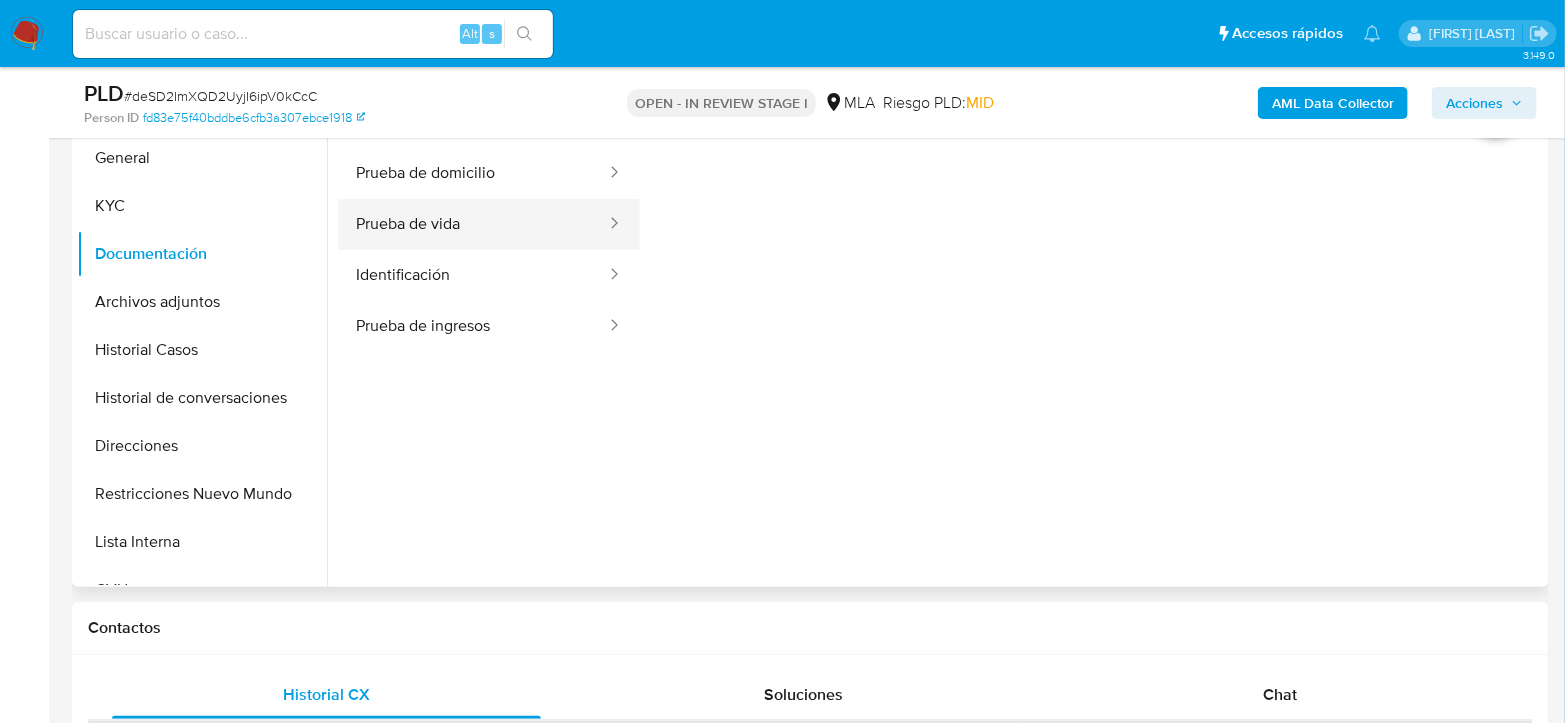 click on "Prueba de vida" at bounding box center (473, 224) 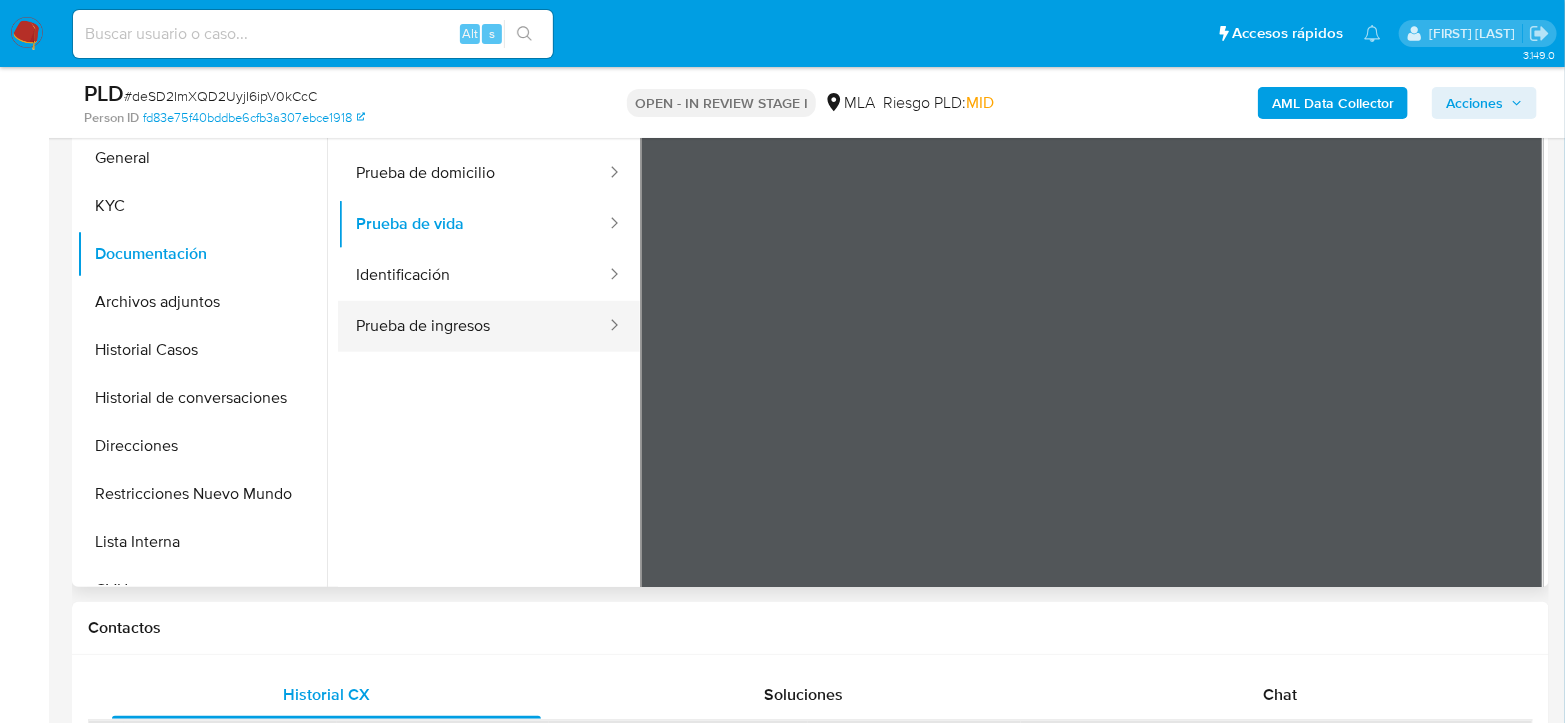 click on "Prueba de ingresos" at bounding box center (473, 326) 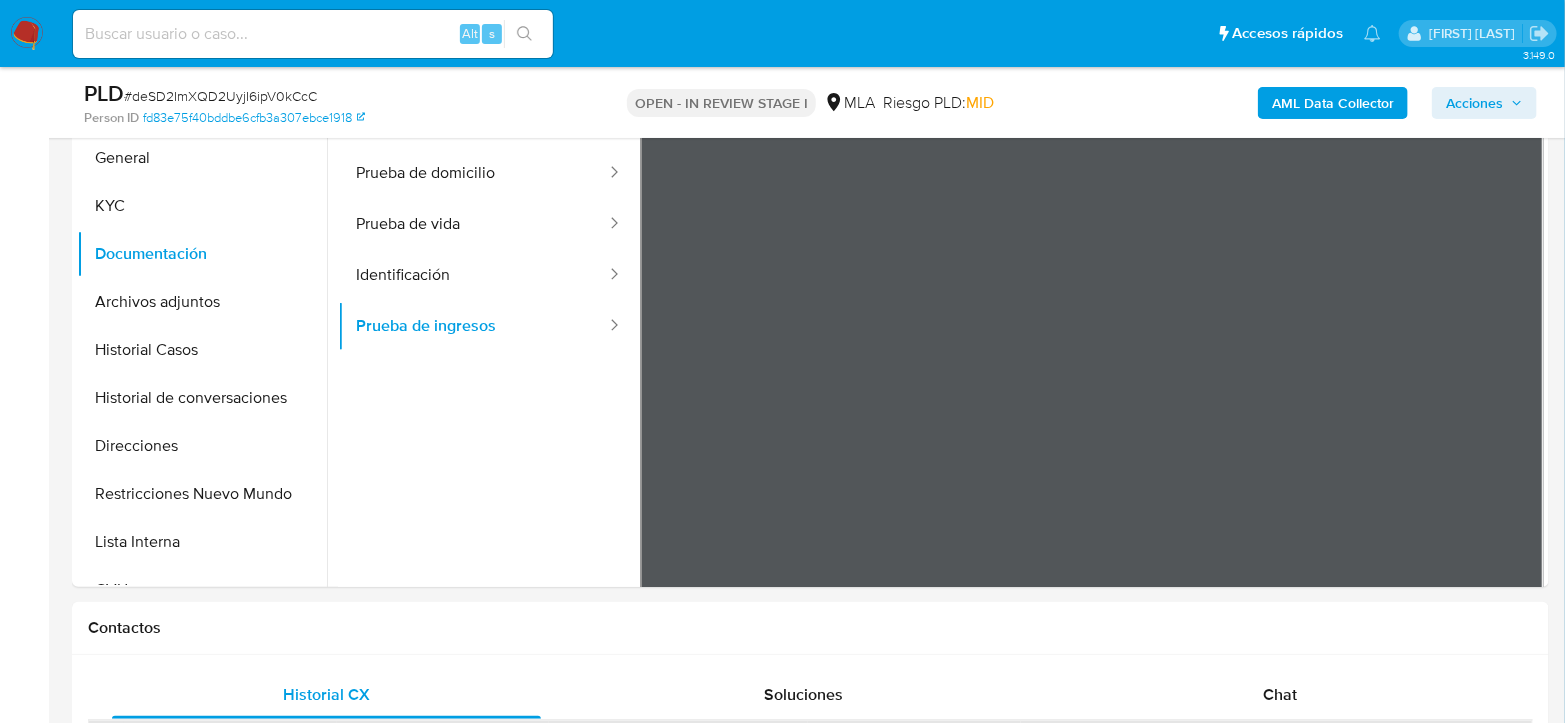 click on "Asignado a   [USERNAME]   Asignado el: [DATE] [TIME] Creado el: [DATE]   Creado el: [DATE] [TIME] - Vence en un mes   Vence el [DATE] [TIME] PLD # deSD2ImXQD2UyjI6ipV0kCcC Person ID fd83e75f40bddbe6cfb3a307ebce1918 OPEN - IN REVIEW STAGE I  MLA Riesgo PLD:  MID AML Data Collector Acciones Información del caso Eventos ( 1 ) Acciones AUTOMATIC (1) Información de Usuario Ver Mirada por Persona Buscar   Volver al orden por defecto General KYC Documentación Archivos adjuntos Historial Casos Historial de conversaciones Direcciones Restricciones Nuevo Mundo Lista Interna CVU Anticipos de dinero Cruces y Relaciones Créditos Cuentas Bancarias Datos Modificados Devices Geolocation Dispositivos Point Fecha Compliant Historial Riesgo PLD IV Challenges Información de accesos Insurtech Inversiones Items Listas Externas Marcas AML Perfiles Tarjetas Contactos Historial CX Soluciones Chat Id Estado Fecha de creación Origen Proceso • [NUMBER] closed [DATE] [TIME] Site ODR PNR - MP Anterior" at bounding box center [810, 1558] 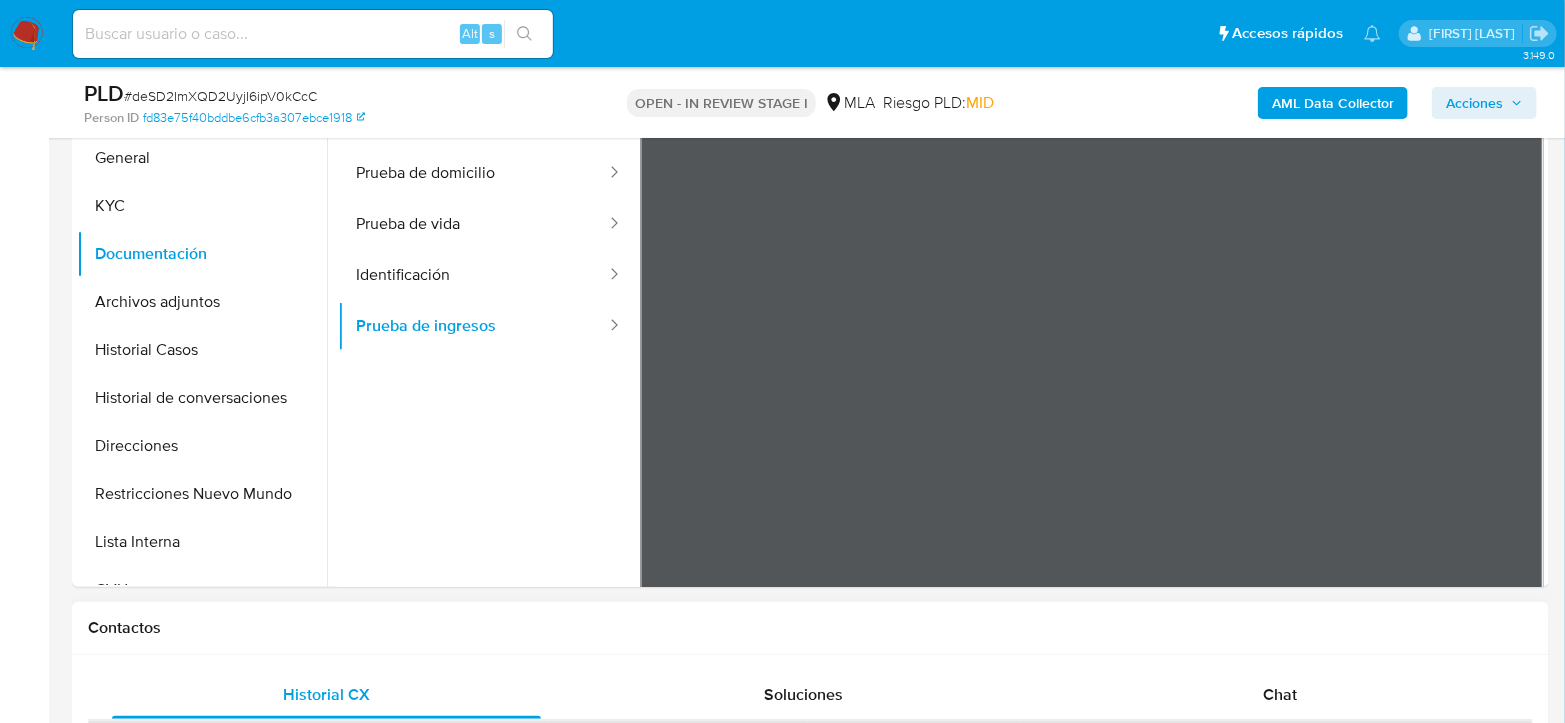 click on "Información de Usuario Ver Mirada por Persona Buscar   Volver al orden por defecto General KYC Documentación Archivos adjuntos Historial Casos Historial de conversaciones Direcciones Restricciones Nuevo Mundo Lista Interna CVU Anticipos de dinero Cruces y Relaciones Créditos Cuentas Bancarias Datos Modificados Devices Geolocation Dispositivos Point Fecha Compliant Historial Riesgo PLD IV Challenges Información de accesos Insurtech Inversiones Items Listas Externas Marcas AML Perfiles Tarjetas Contactos Historial CX Soluciones Chat Id Estado Fecha de creación Origen Proceso • [NUMBER] closed [DATE] [TIME] Site ODR PNR - MP Anterior Página   1   de   1 Siguiente Cargando... Nuevo Contacto Transaccionalidad Usuarios Asociados Acciones Acciones a aplicar :" at bounding box center [810, 1737] 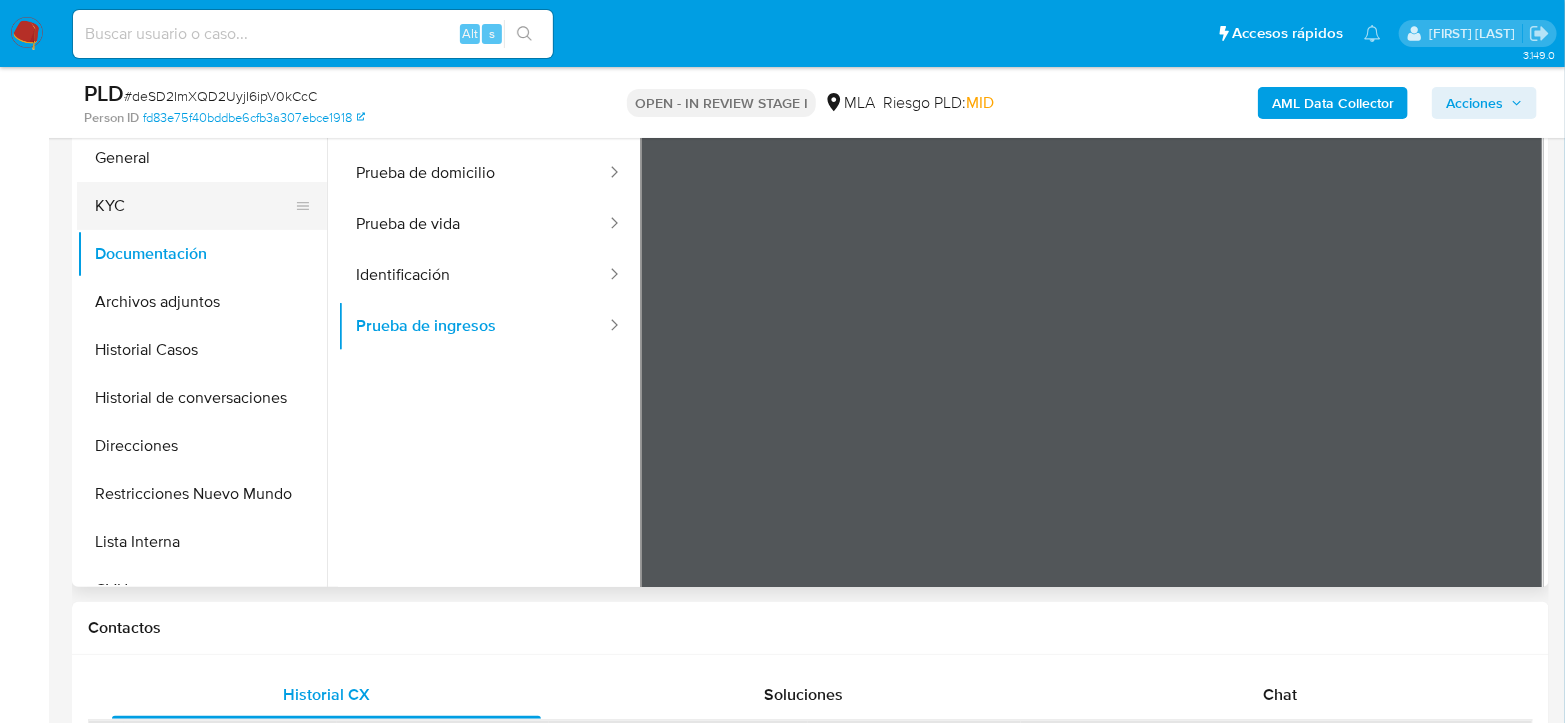 click on "KYC" at bounding box center (194, 206) 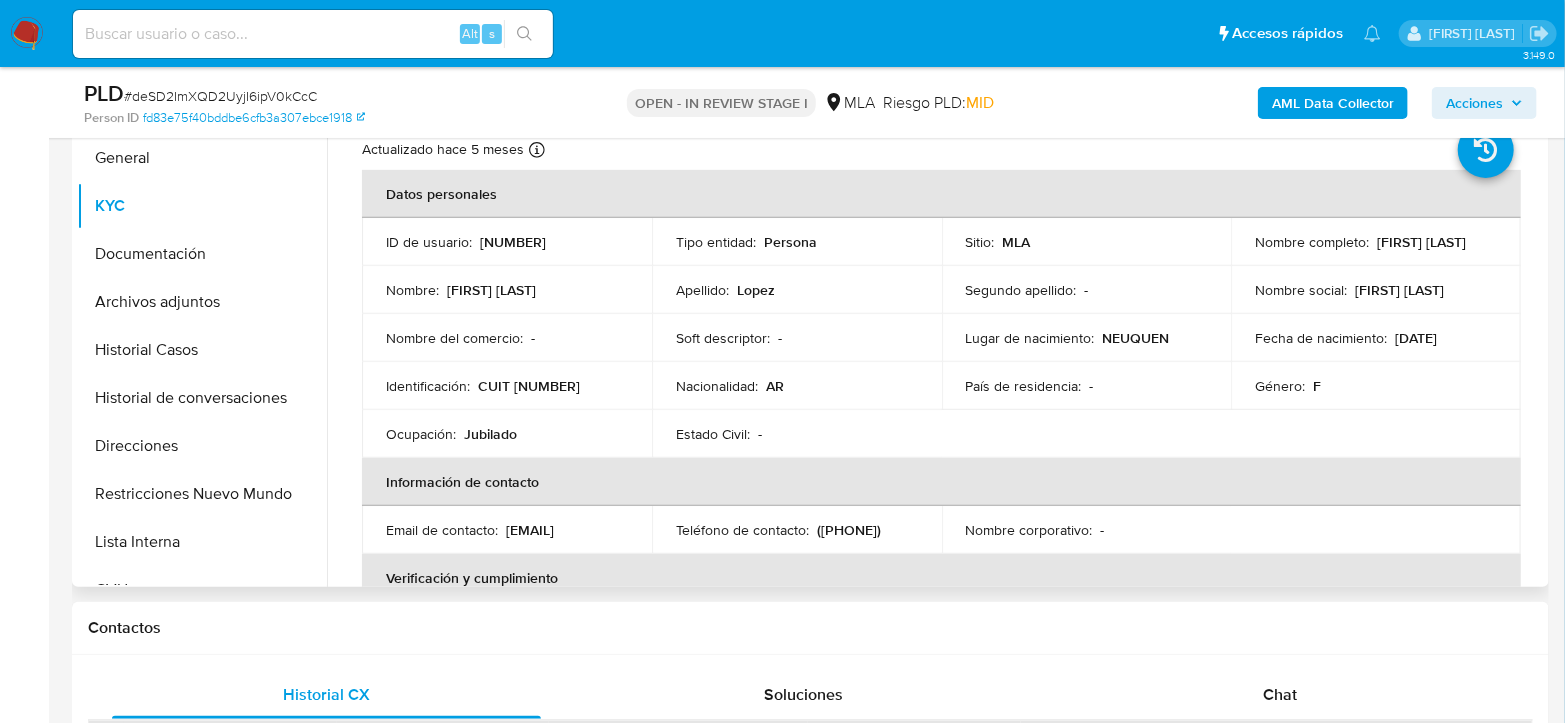 click on "CUIT [NUMBER]" at bounding box center (529, 386) 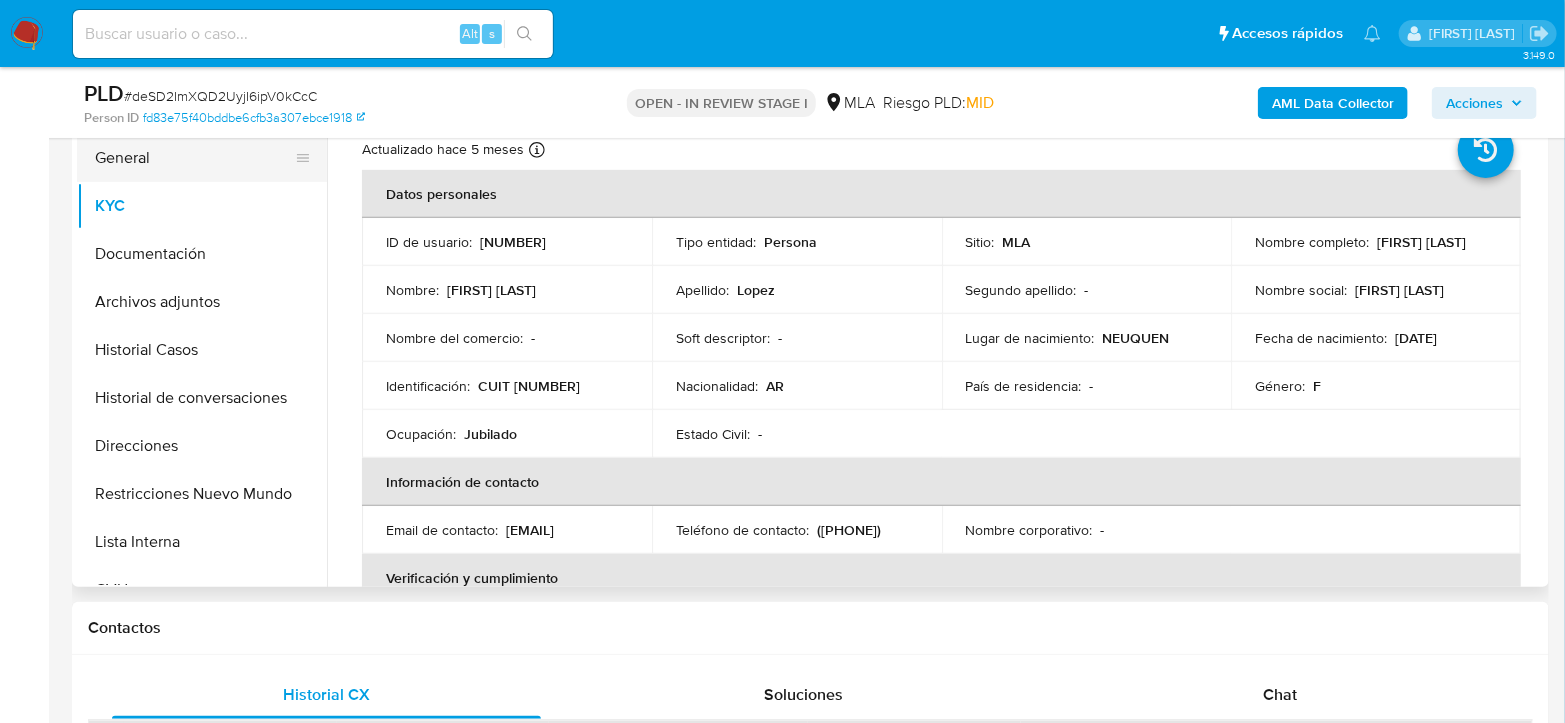 click on "General" at bounding box center [194, 158] 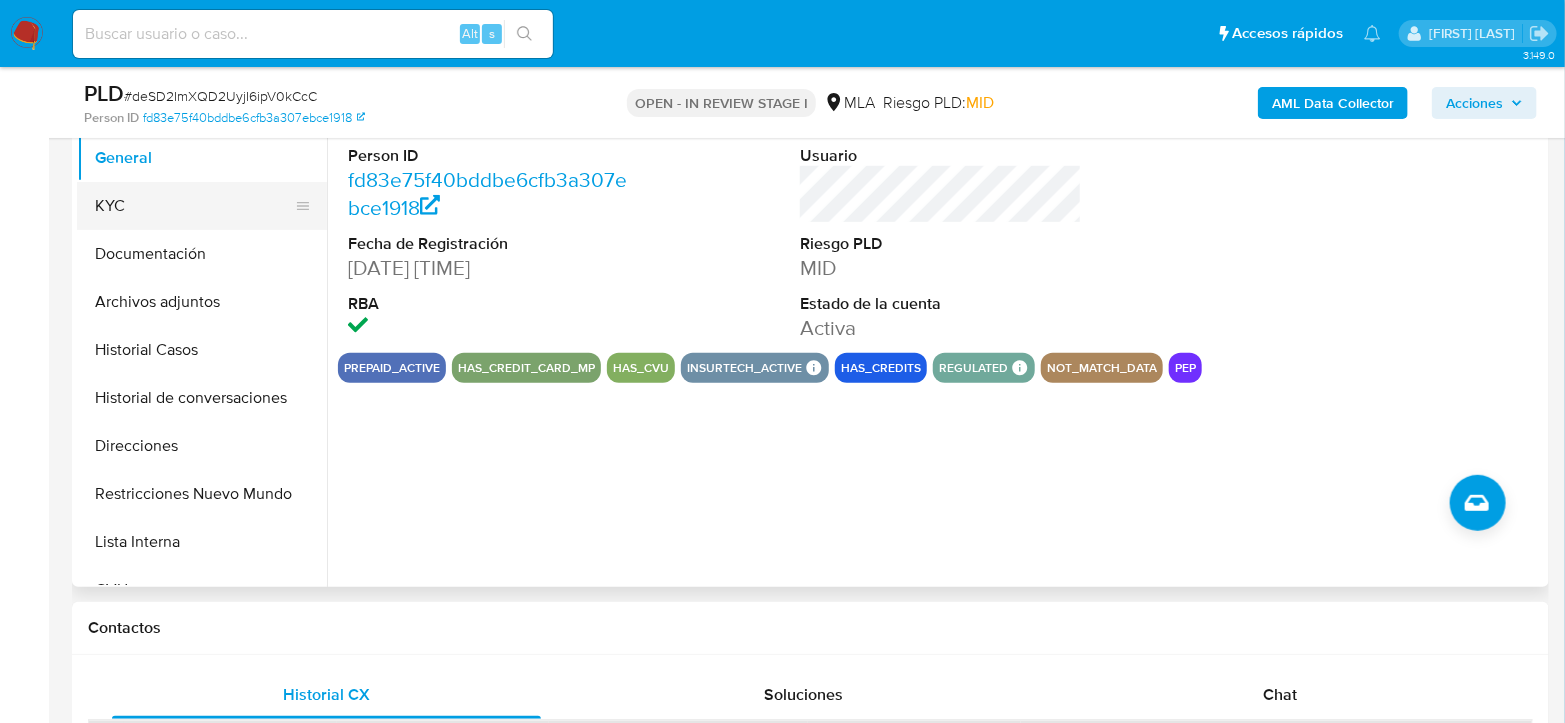 drag, startPoint x: 106, startPoint y: 207, endPoint x: 153, endPoint y: 212, distance: 47.26521 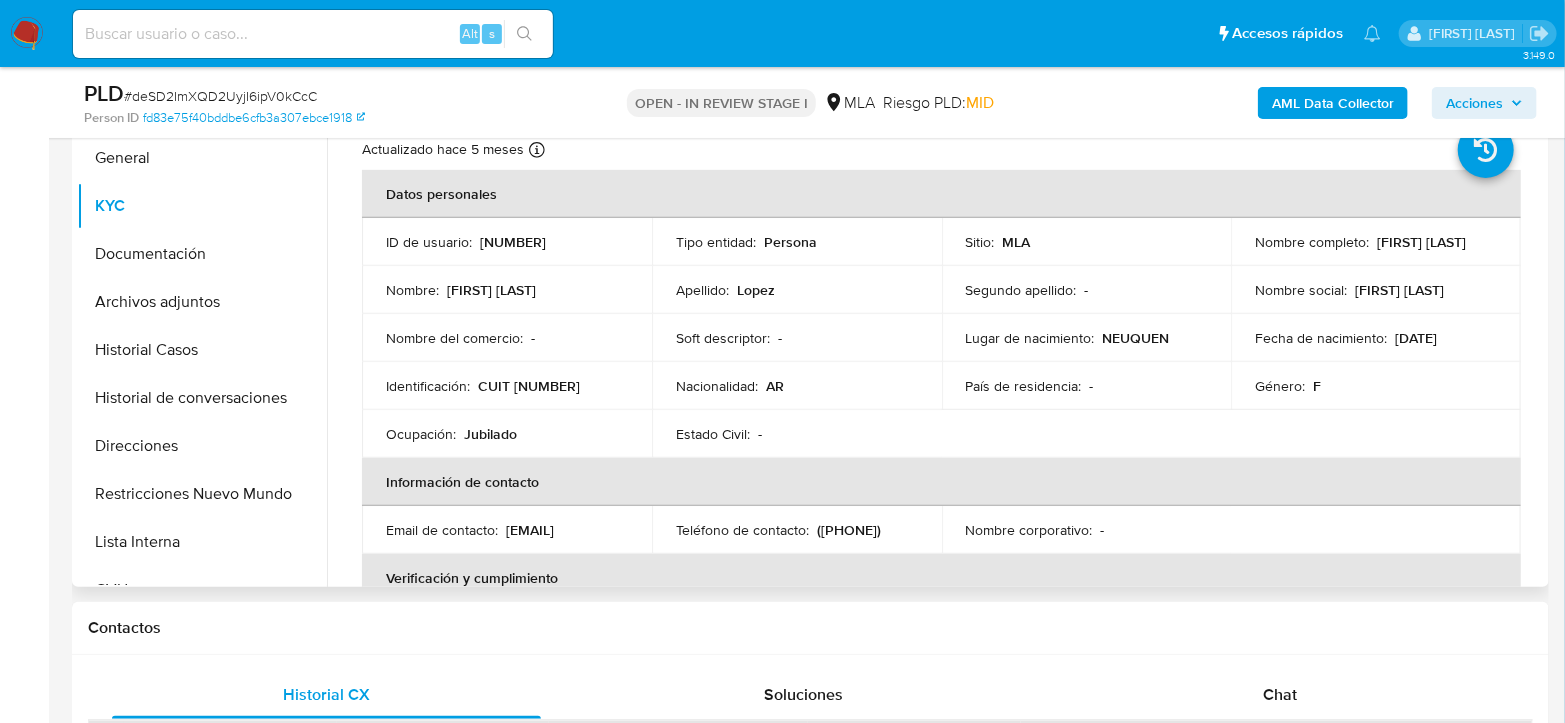 drag, startPoint x: 1251, startPoint y: 254, endPoint x: 1390, endPoint y: 255, distance: 139.0036 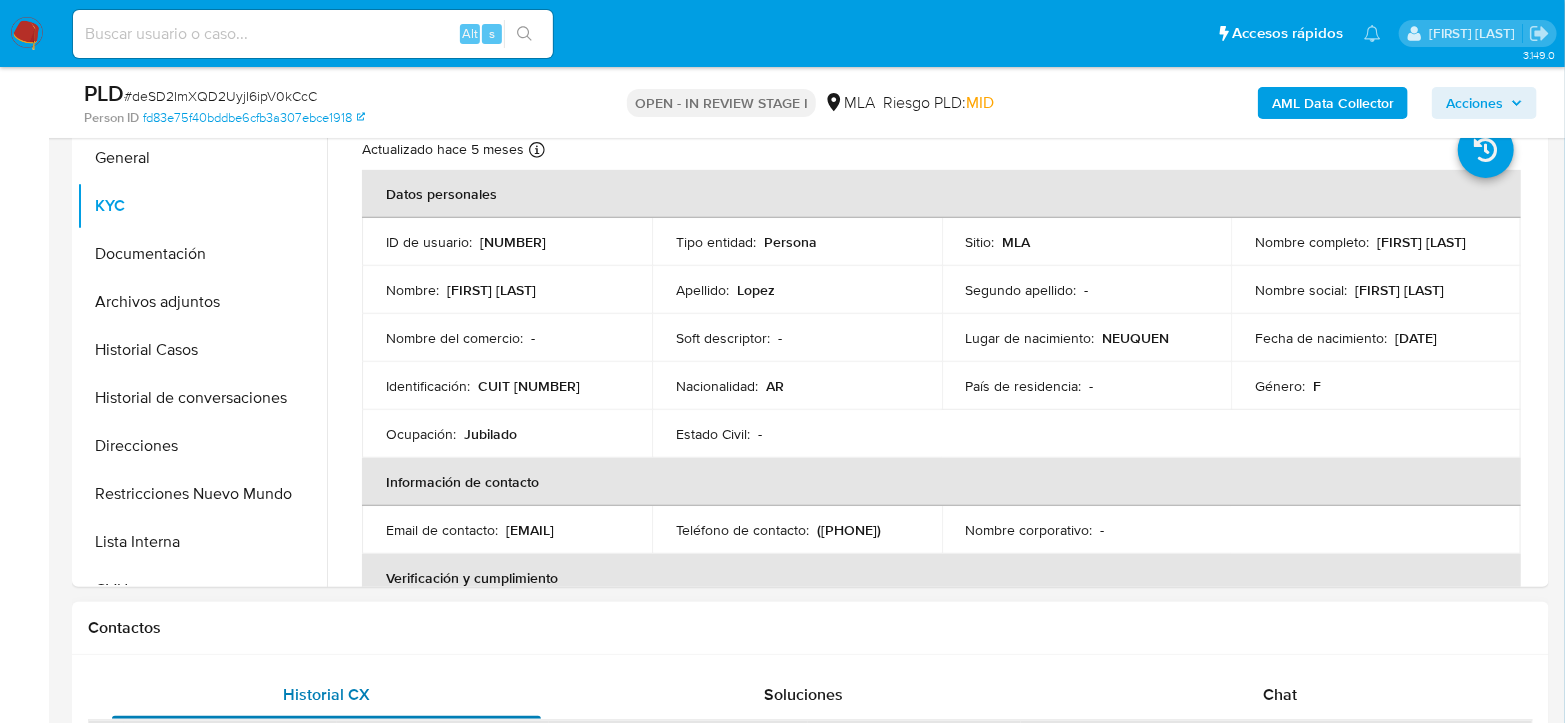 copy on "[FIRST] [LAST] [LAST]" 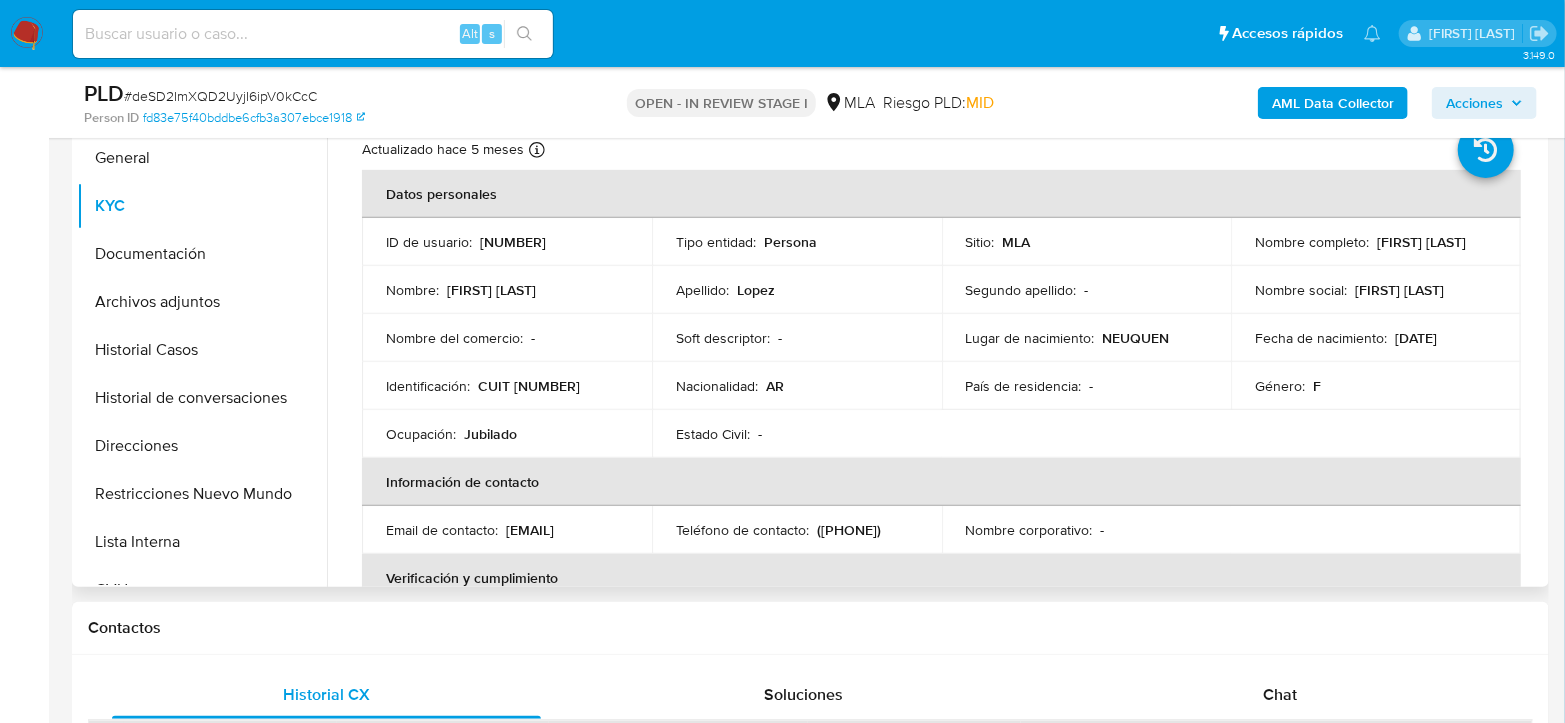 click on "CUIT 27143466715" at bounding box center (529, 386) 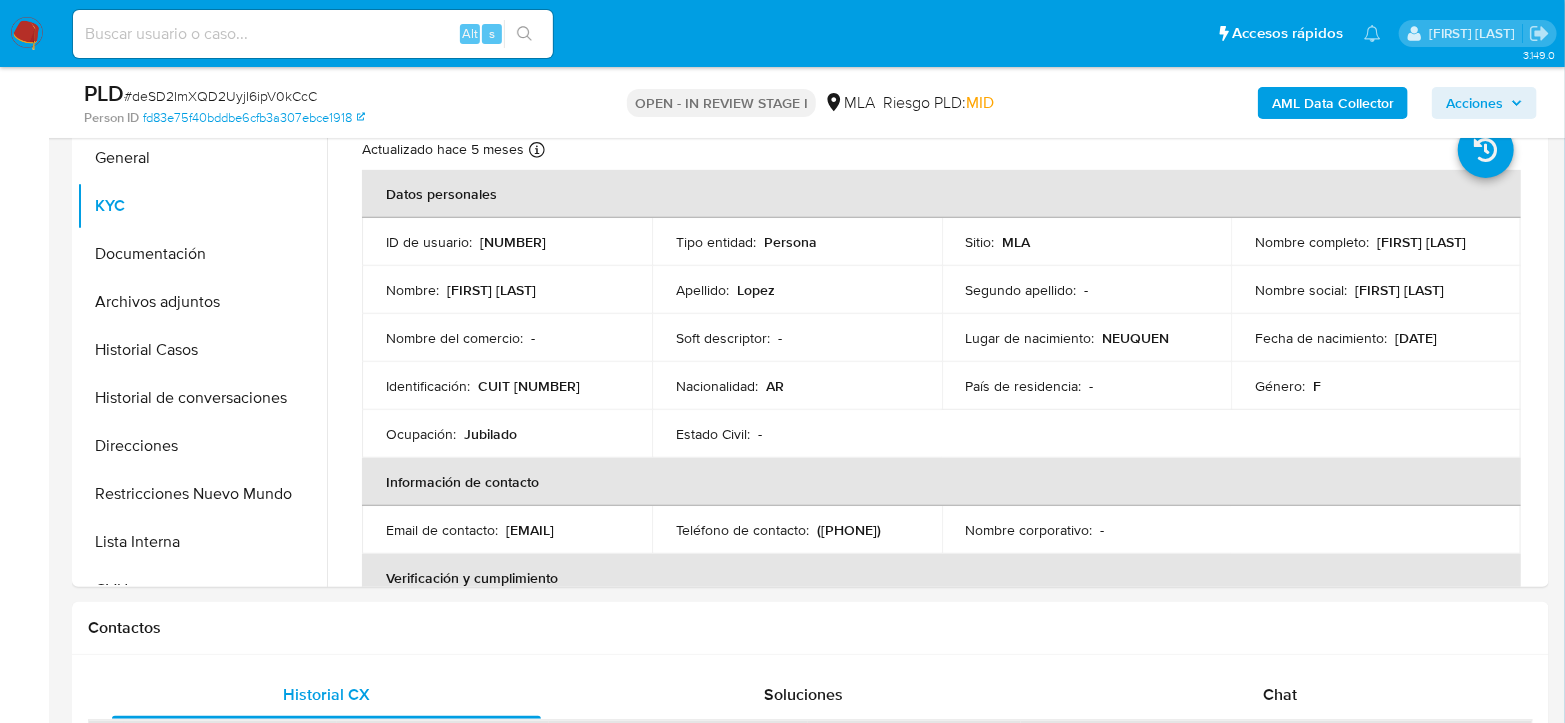 copy on "660706309" 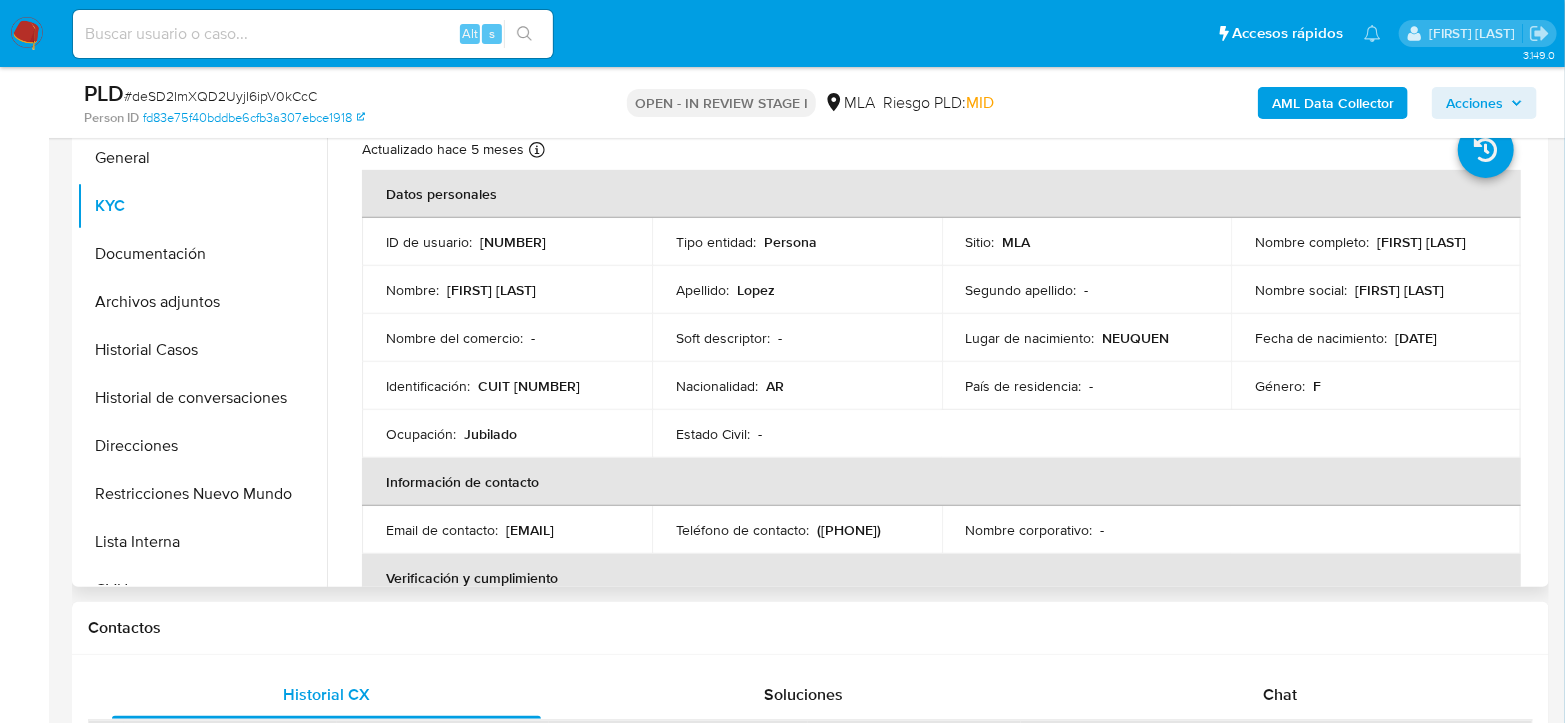 click on "Nancy Evelin Lopez" at bounding box center (1421, 242) 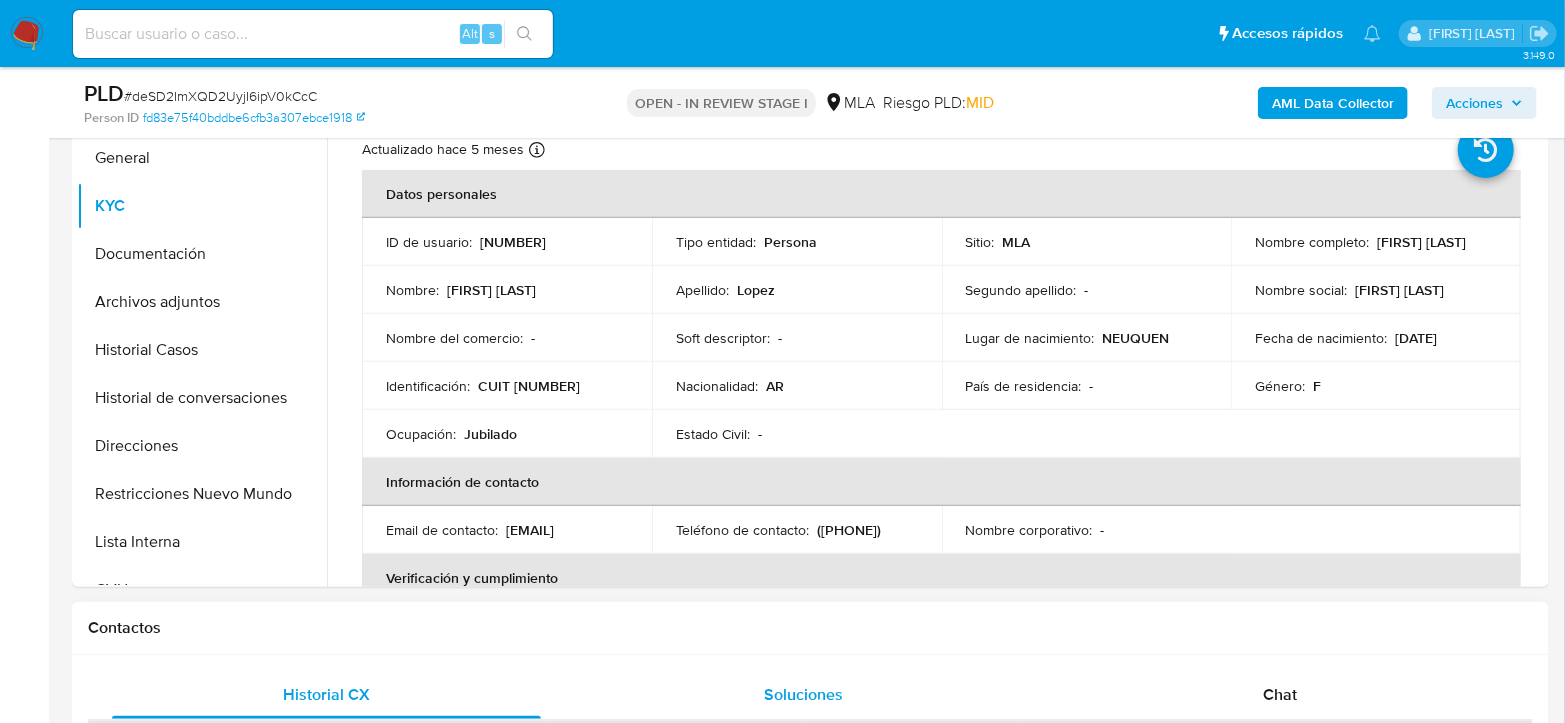 copy on "Nancy Evelin Lopez" 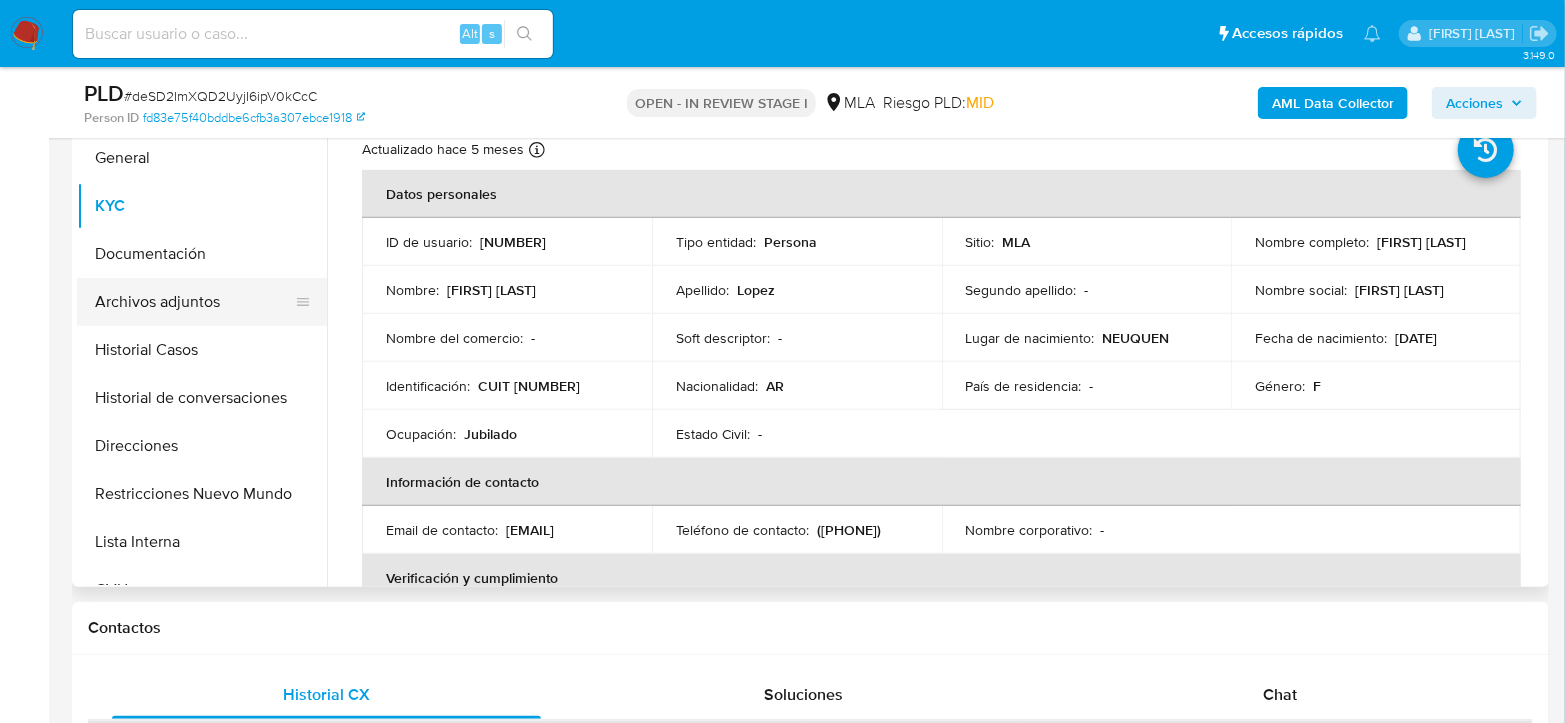 click on "Archivos adjuntos" at bounding box center (194, 302) 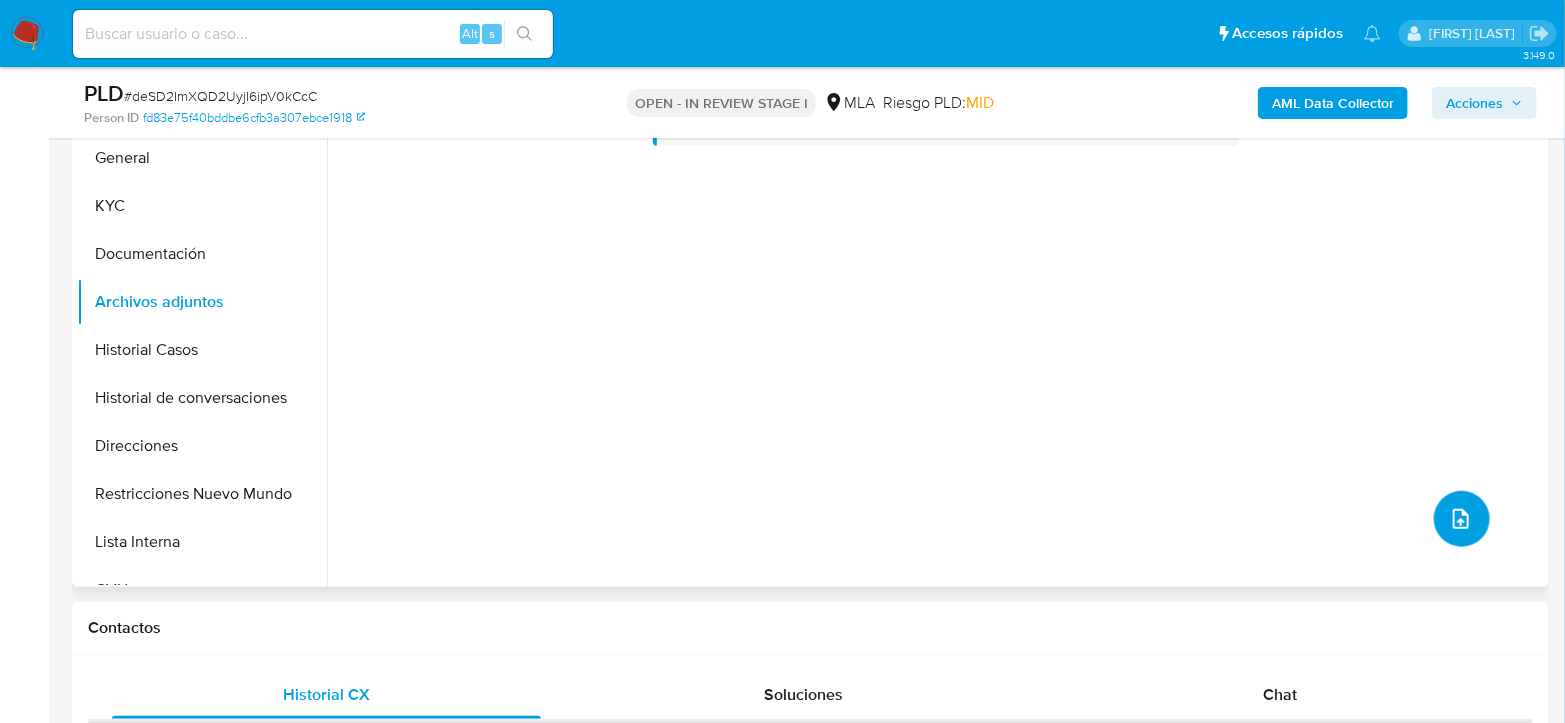click 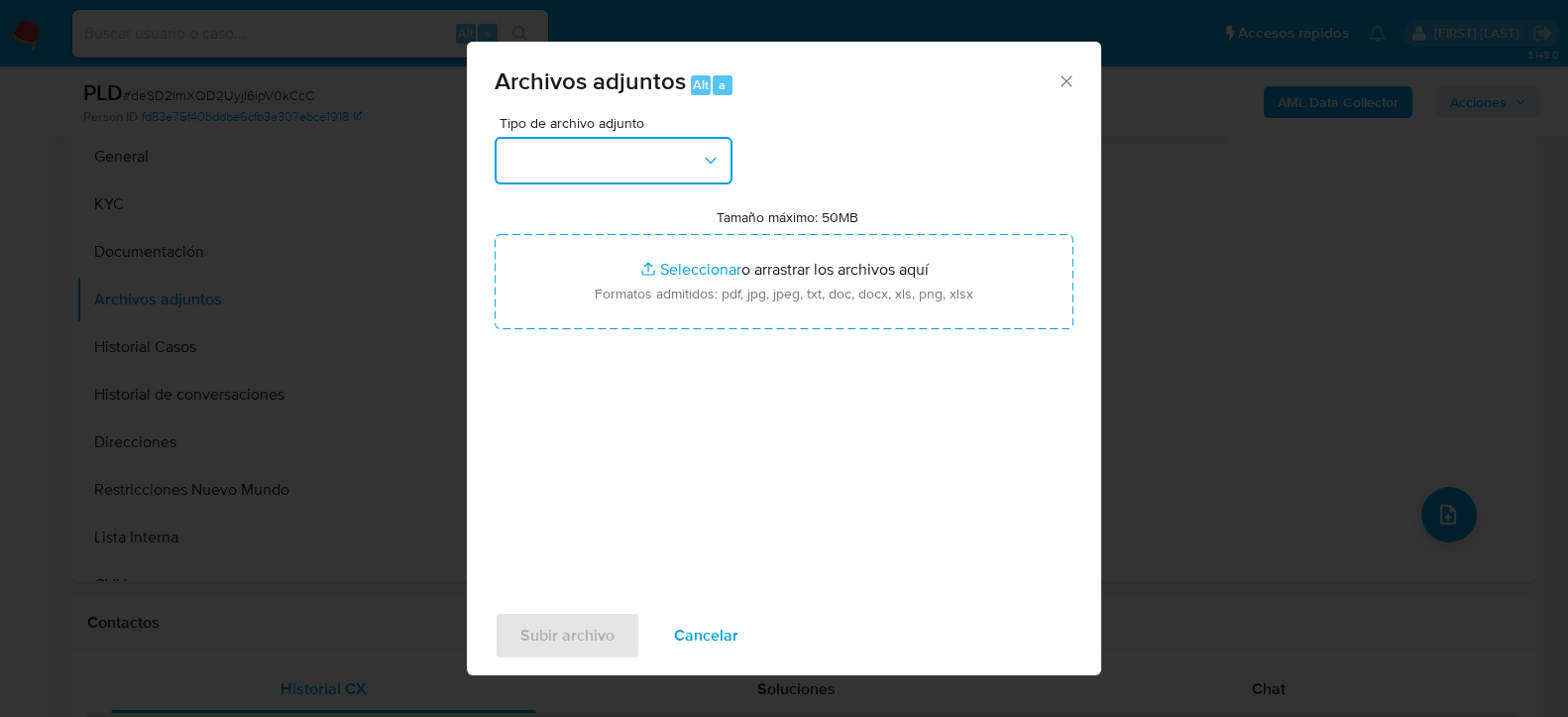 click at bounding box center (614, 161) 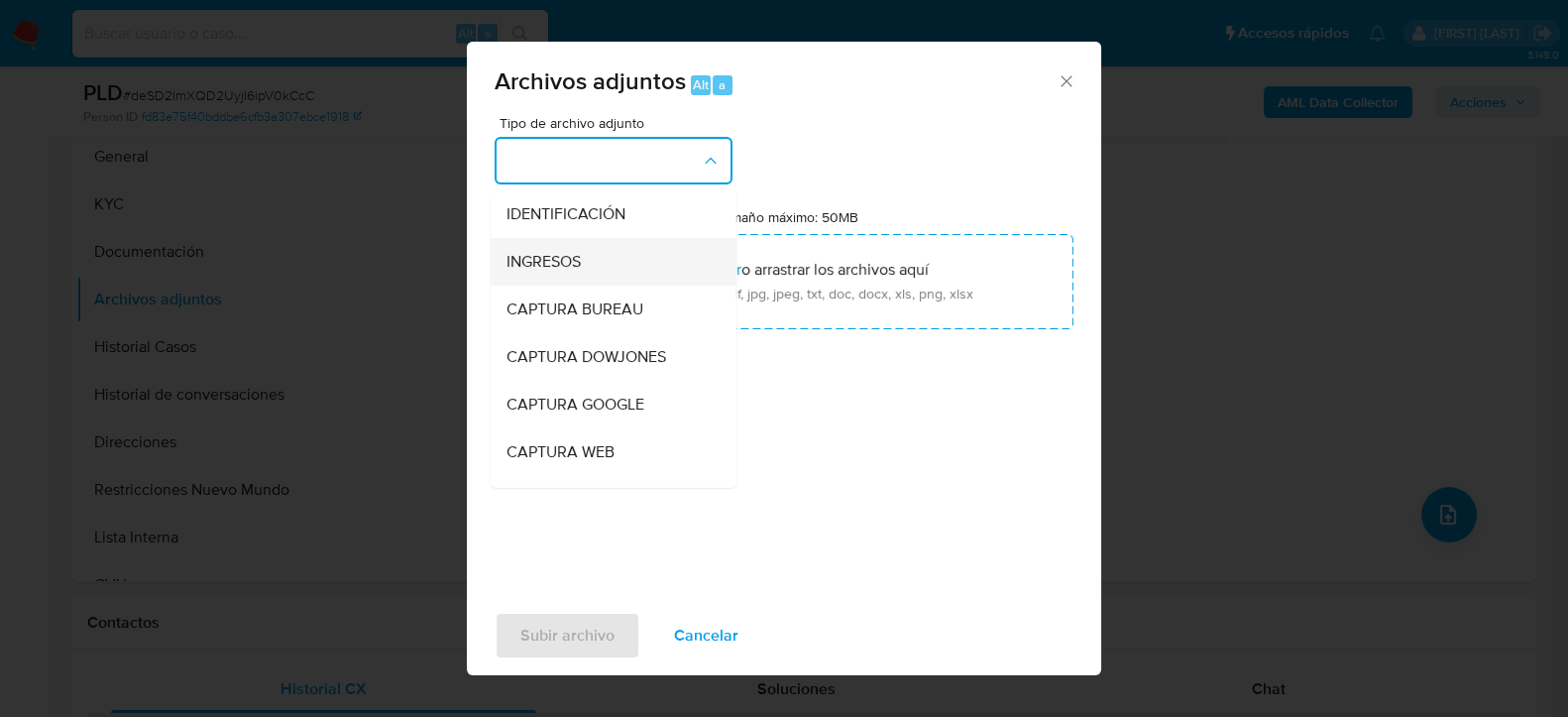 click on "INGRESOS" at bounding box center (608, 261) 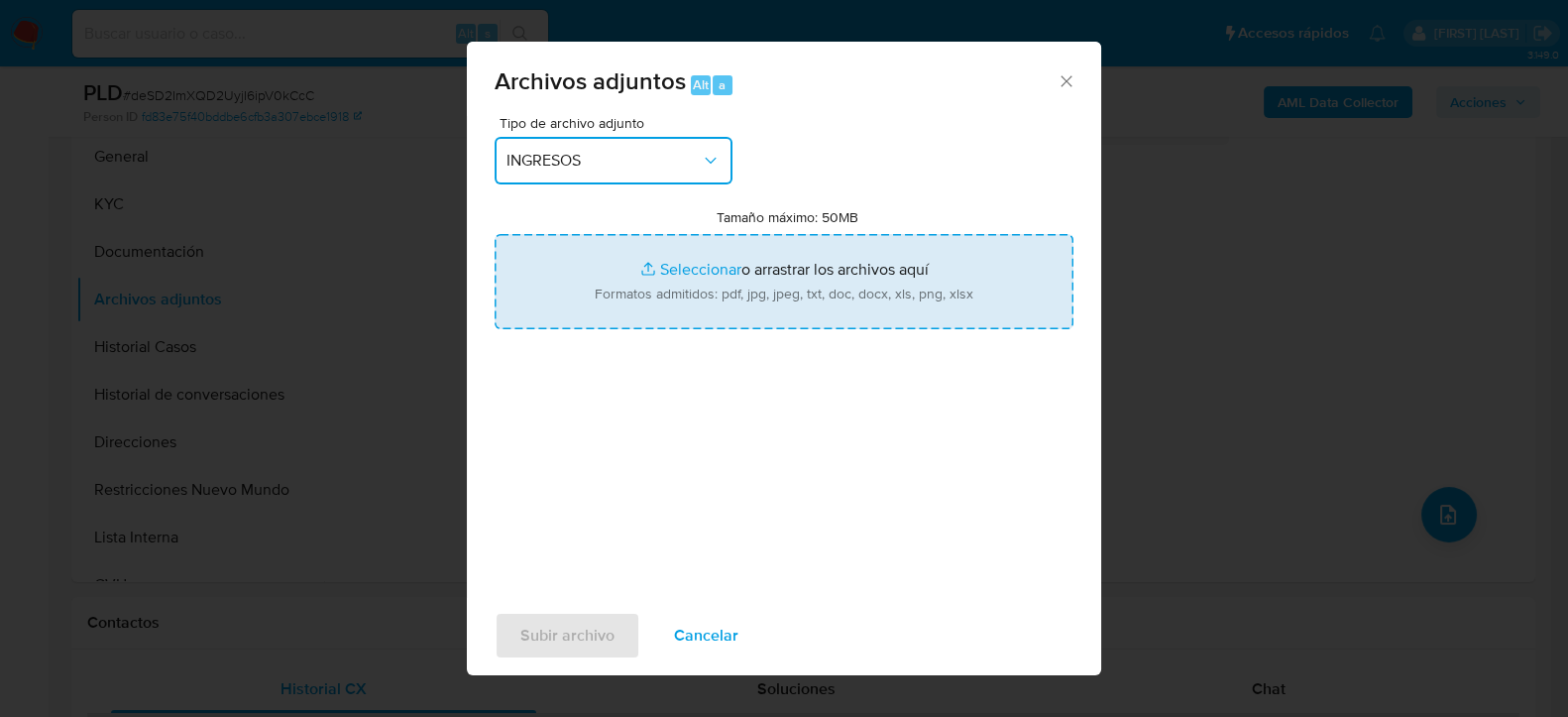 type on "C:\fakepath\haberes previsionales - Nancy Evelin Lopez.jpeg" 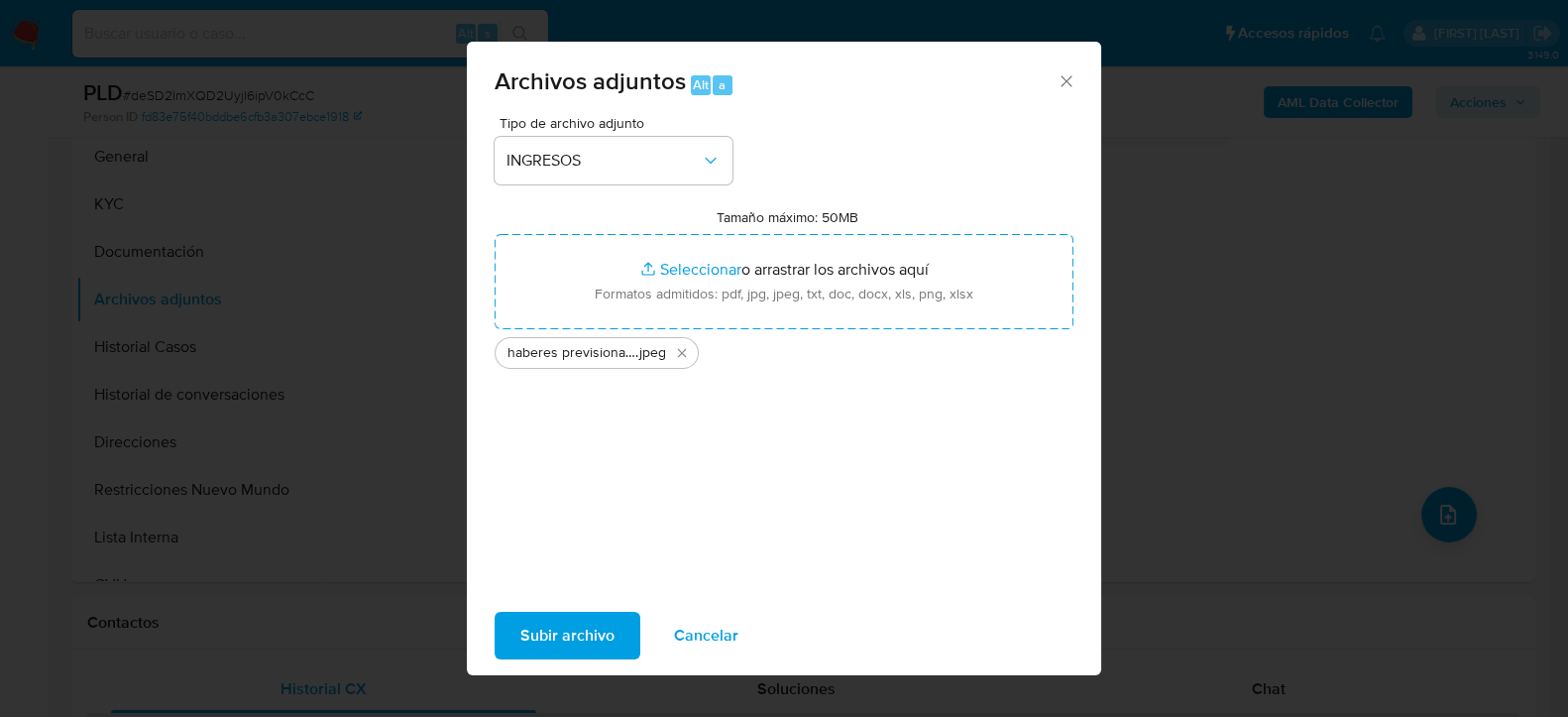 click on "Subir archivo" at bounding box center (567, 636) 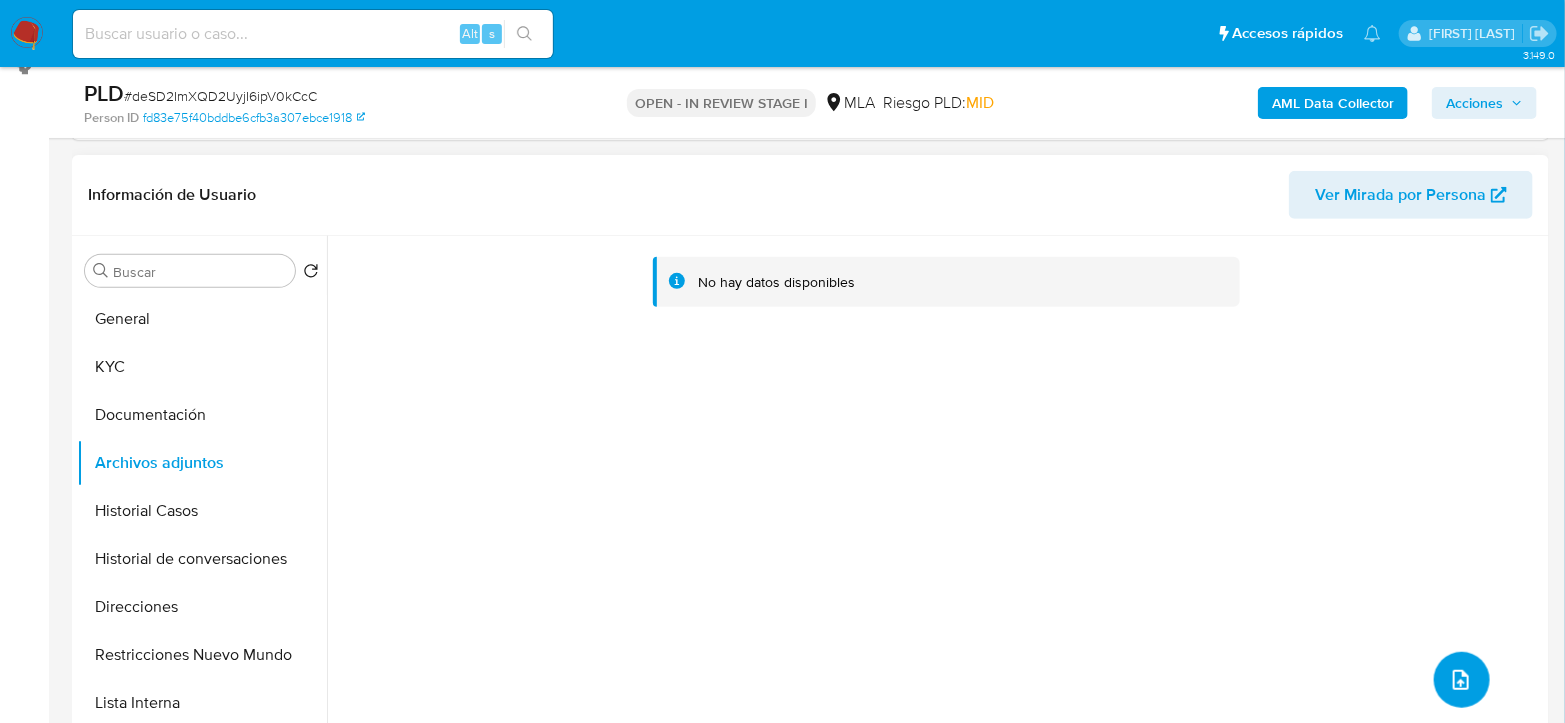 scroll, scrollTop: 333, scrollLeft: 0, axis: vertical 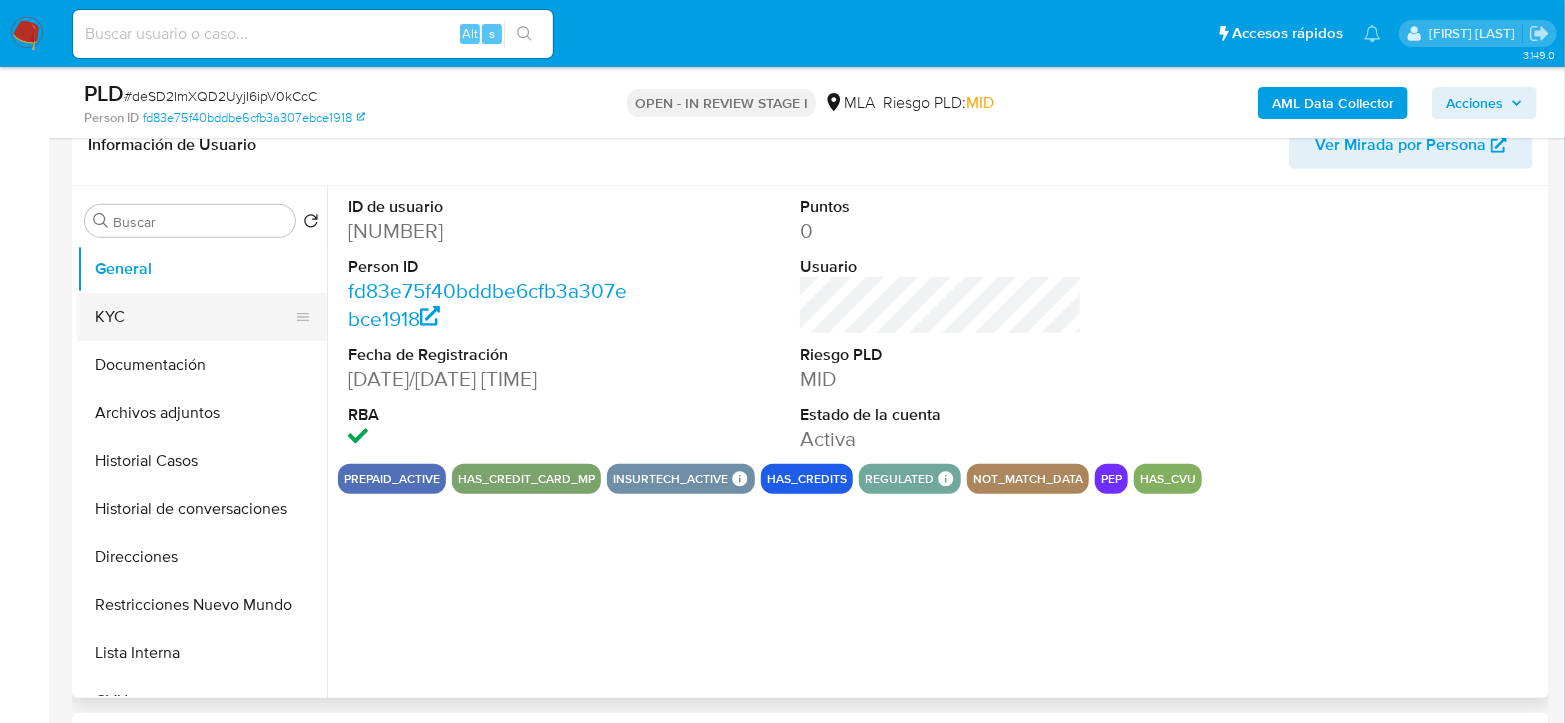 select on "10" 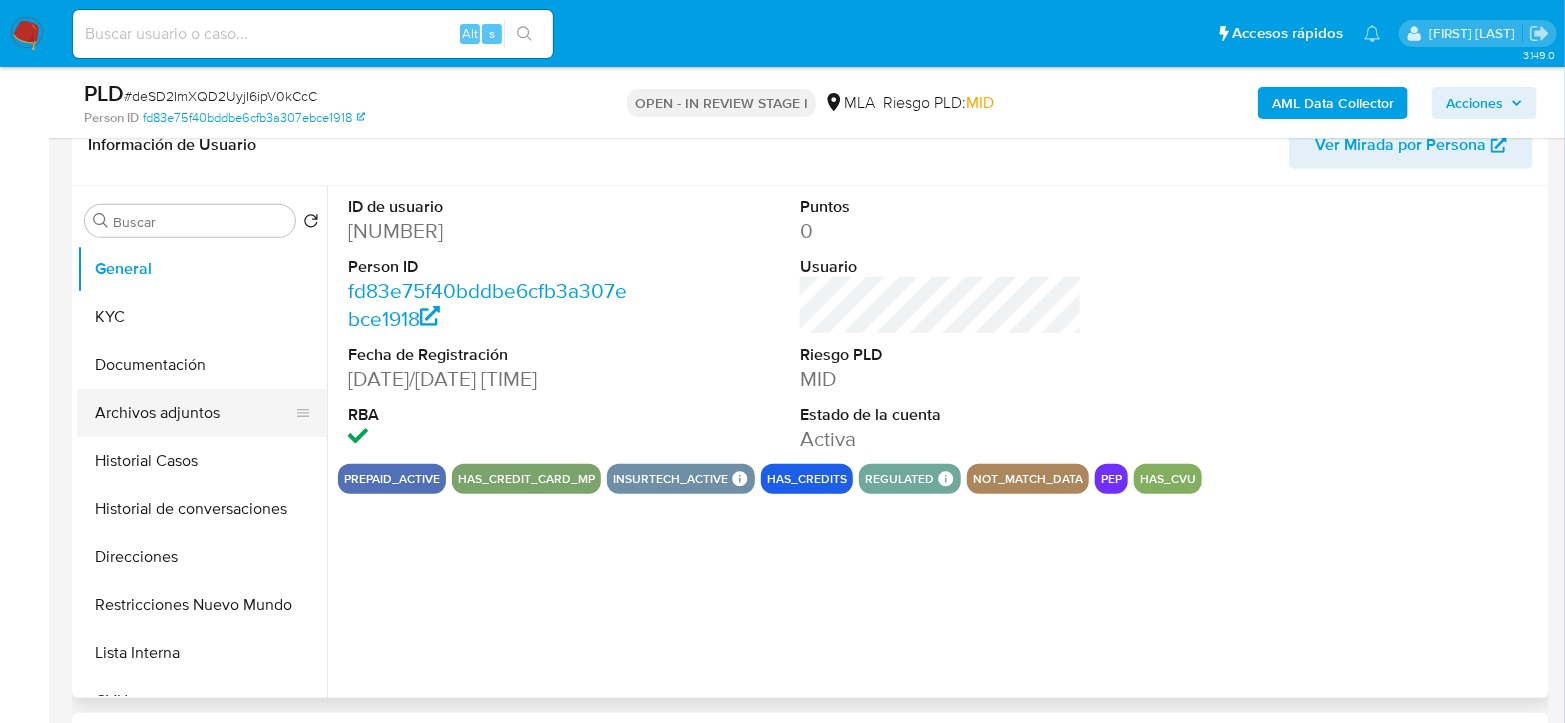 click on "Archivos adjuntos" at bounding box center (194, 413) 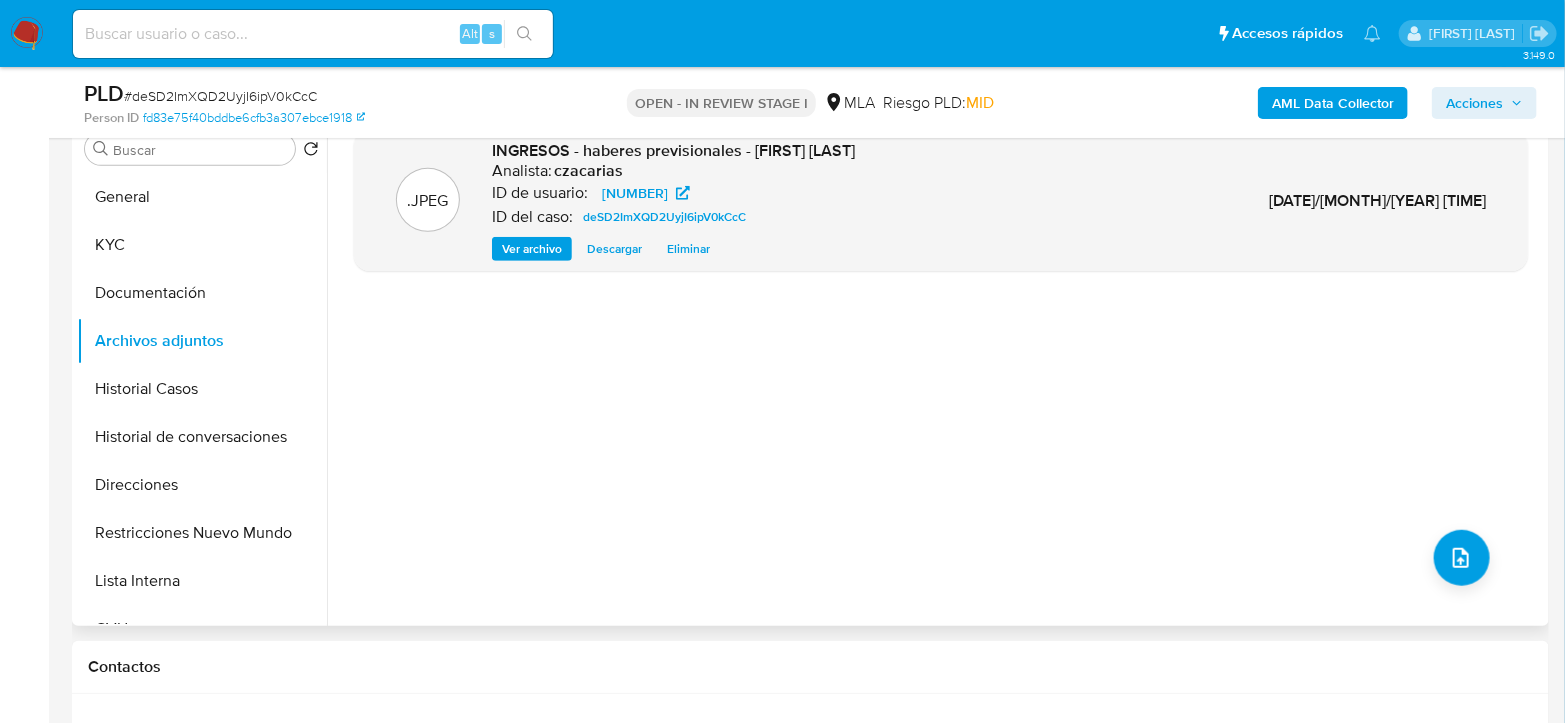 scroll, scrollTop: 444, scrollLeft: 0, axis: vertical 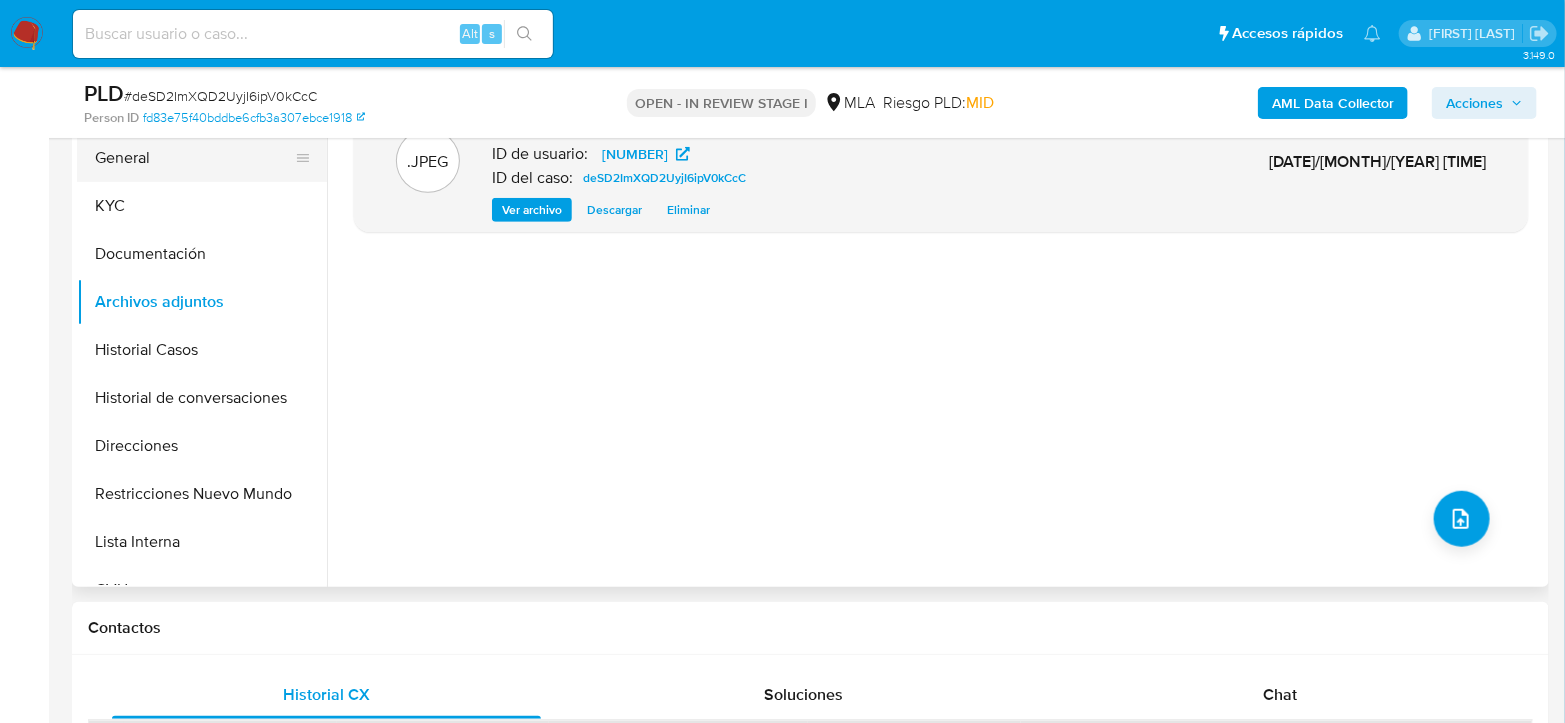 click on "General" at bounding box center (194, 158) 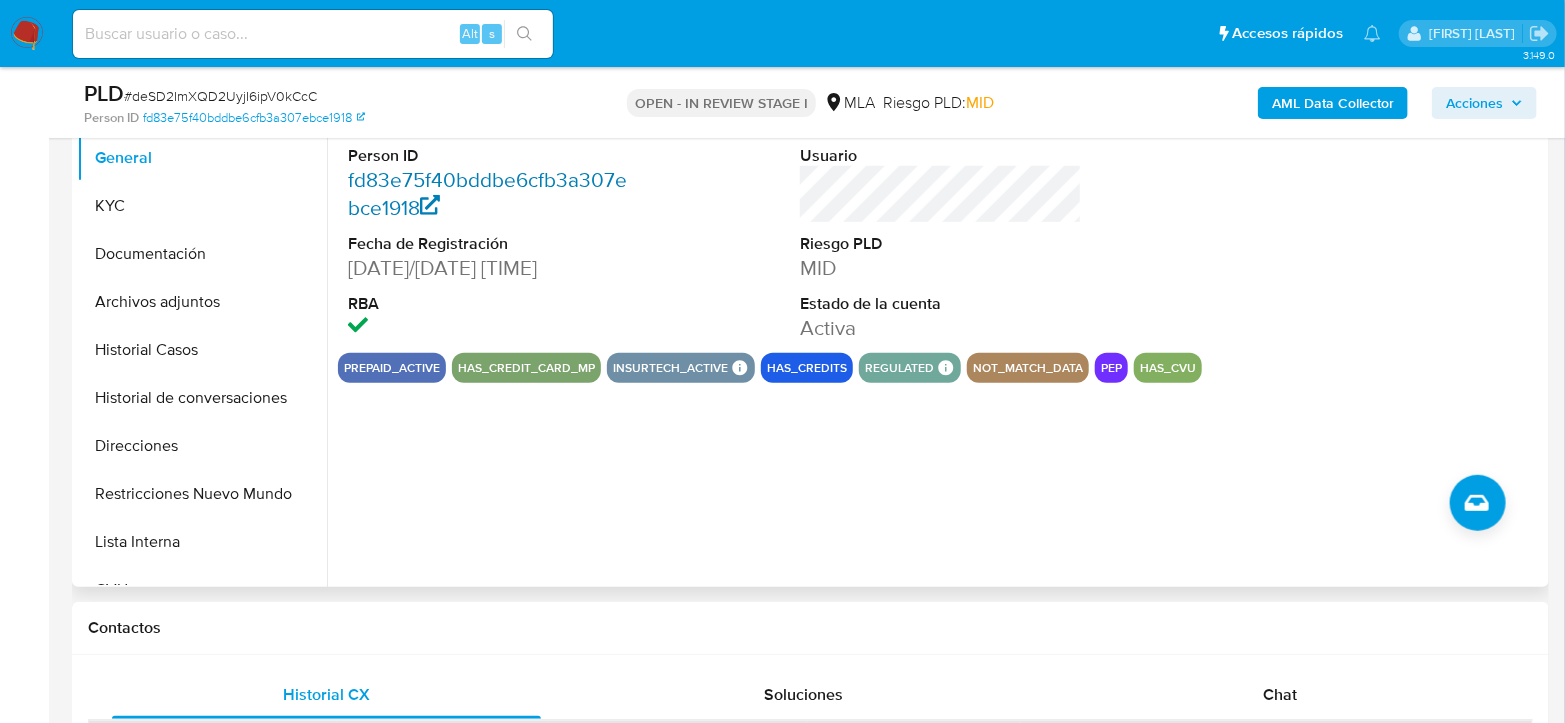 scroll, scrollTop: 222, scrollLeft: 0, axis: vertical 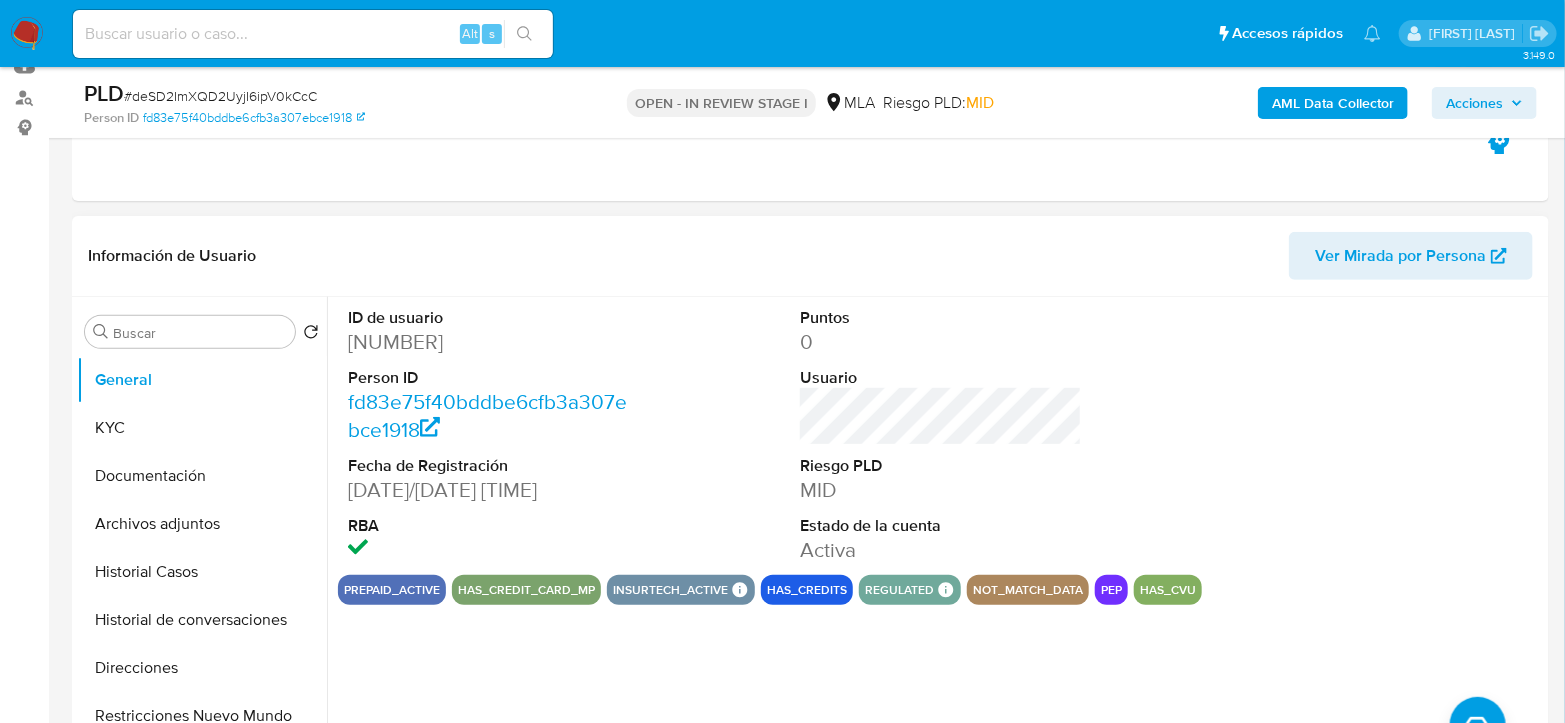click on "[NUMBER]" at bounding box center (489, 342) 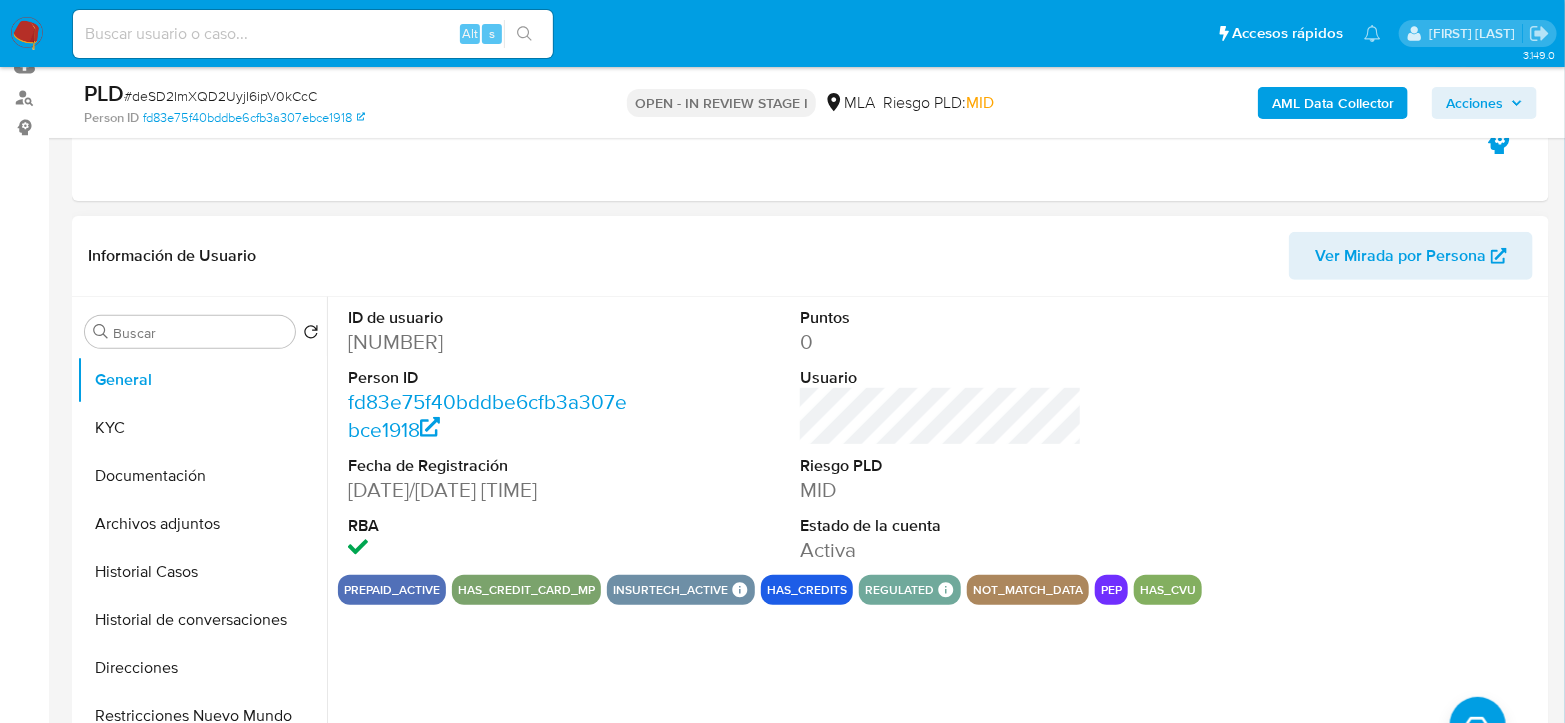 click on "[NUMBER]" at bounding box center (489, 342) 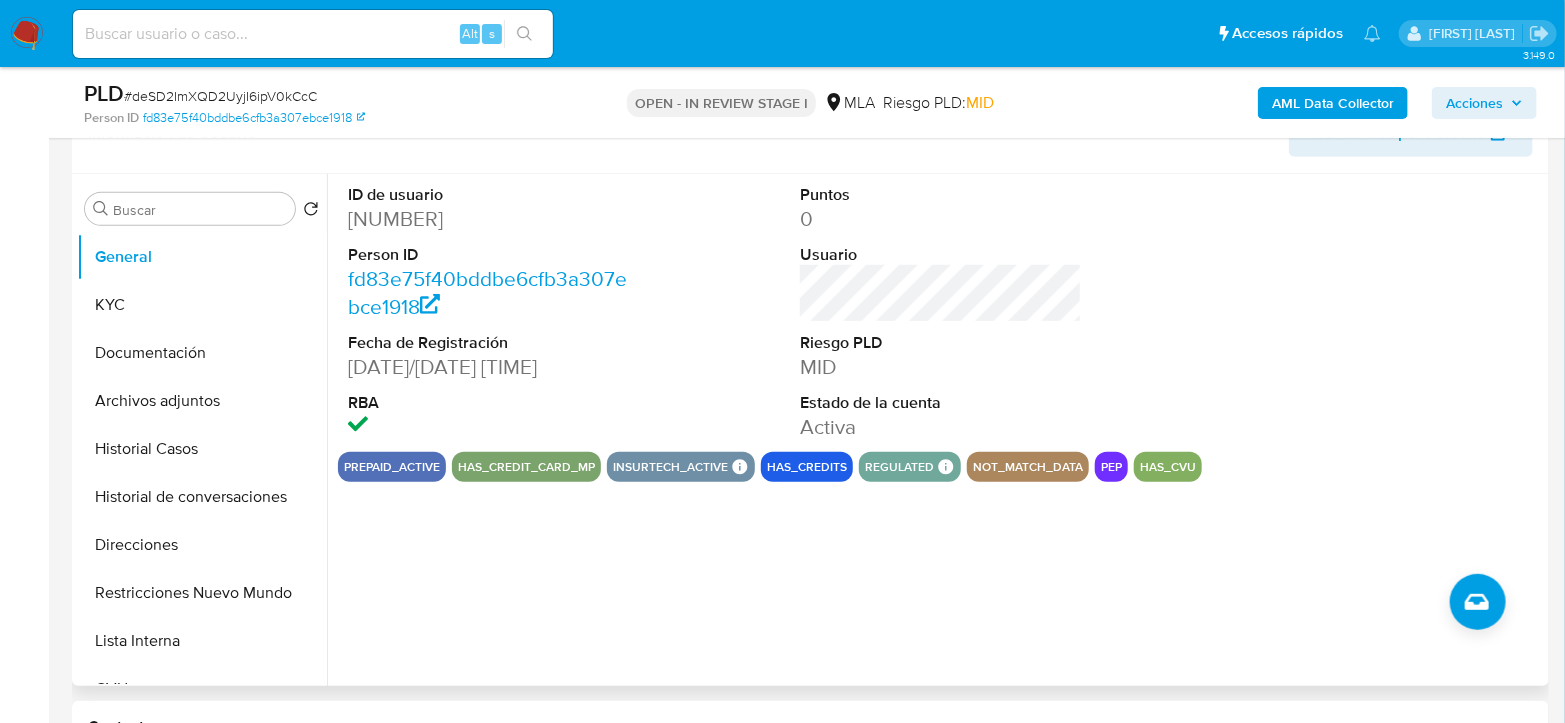 scroll, scrollTop: 444, scrollLeft: 0, axis: vertical 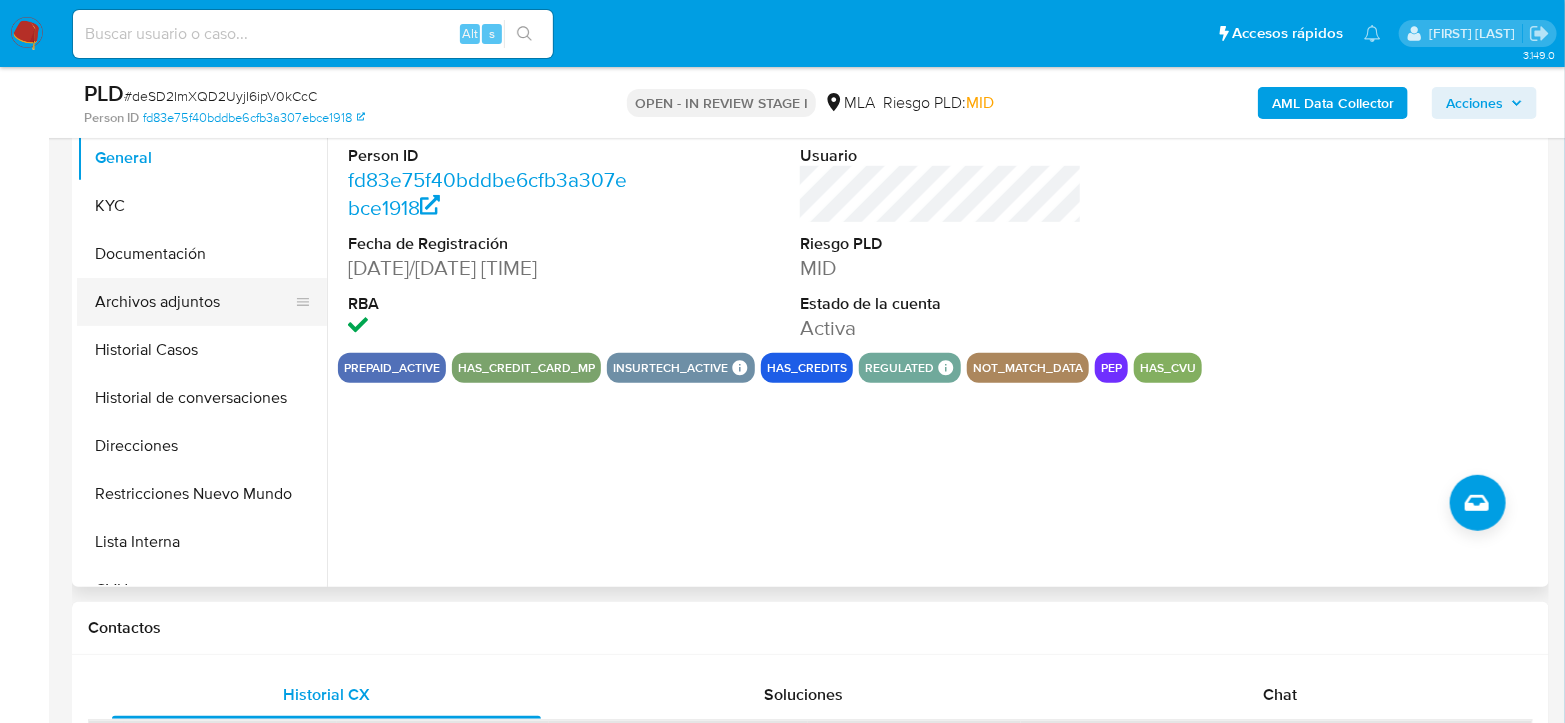 click on "Archivos adjuntos" at bounding box center (194, 302) 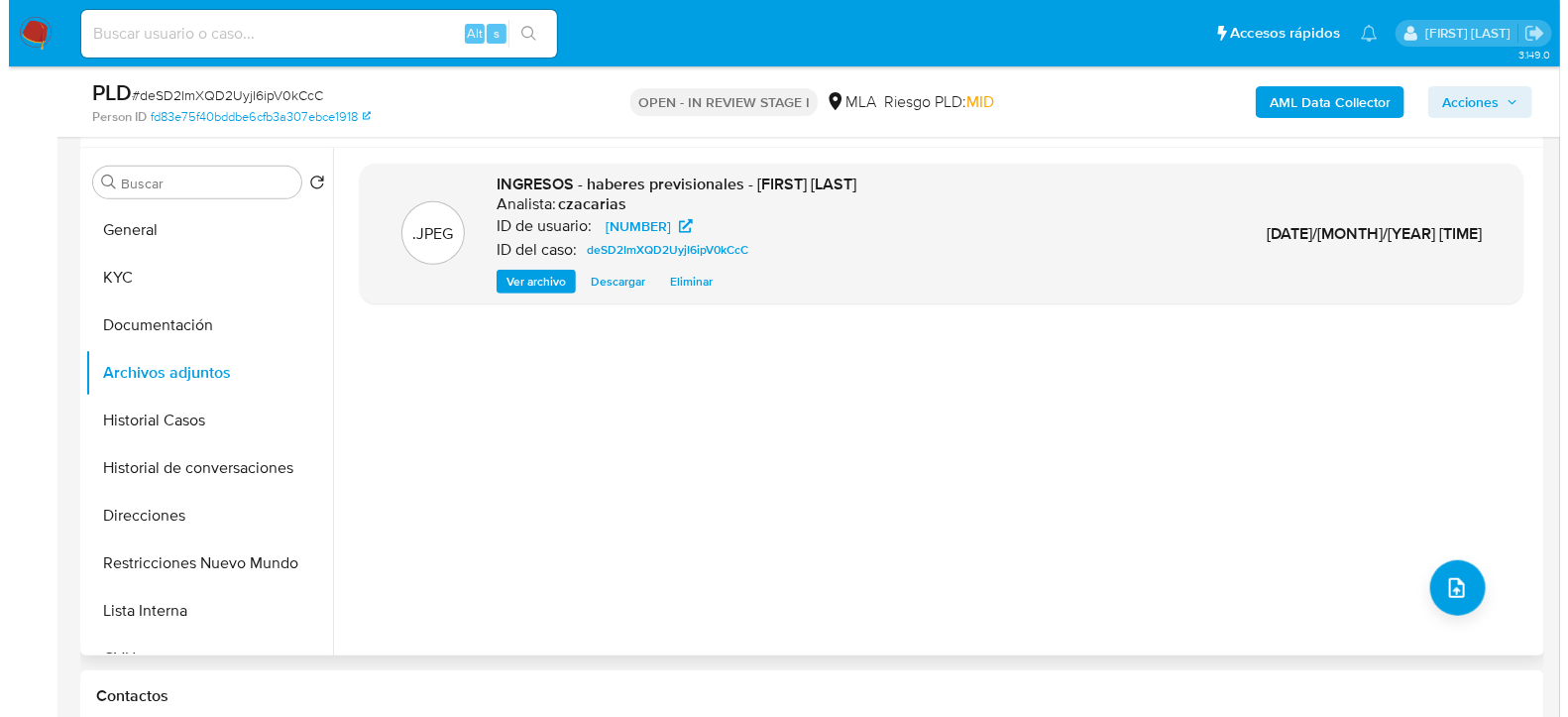 scroll, scrollTop: 330, scrollLeft: 0, axis: vertical 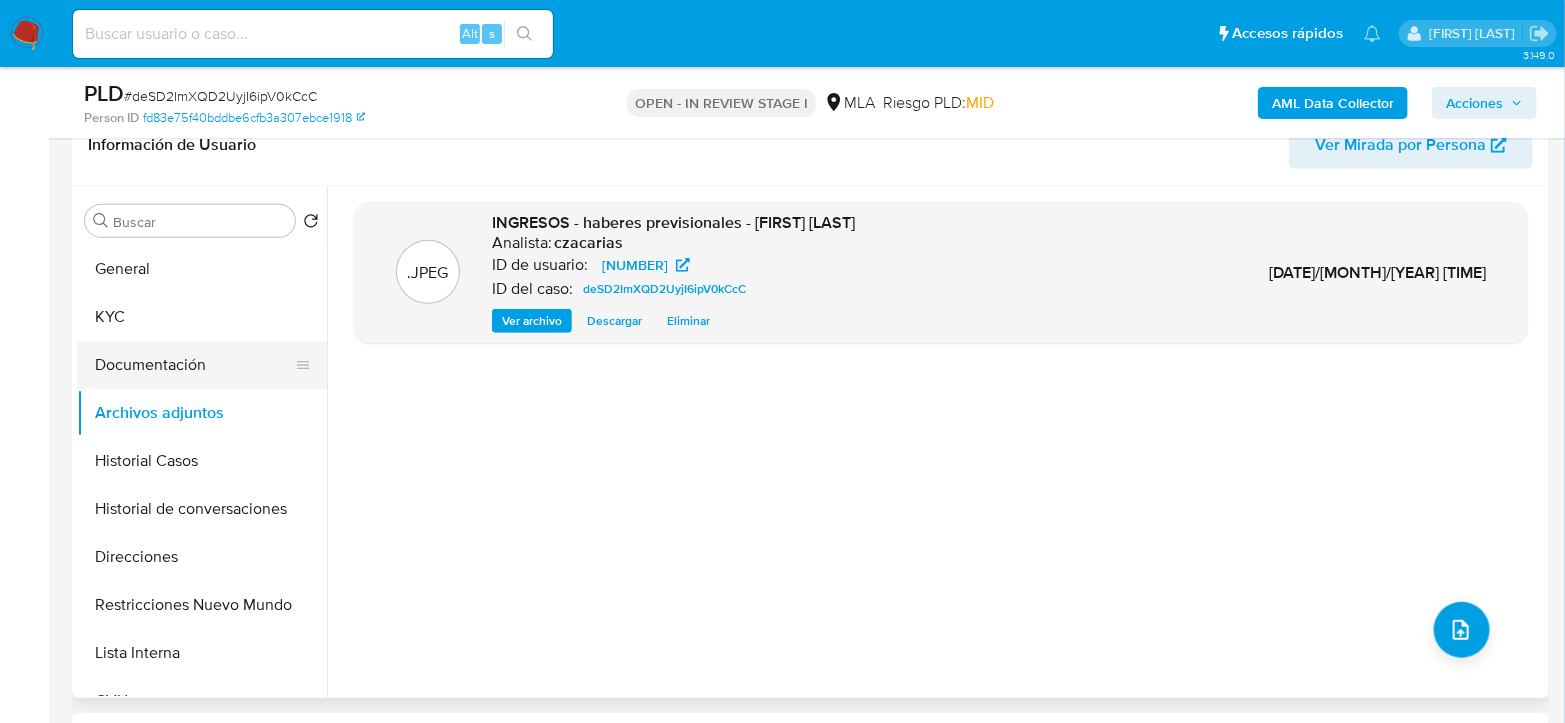 click on "Documentación" at bounding box center [194, 365] 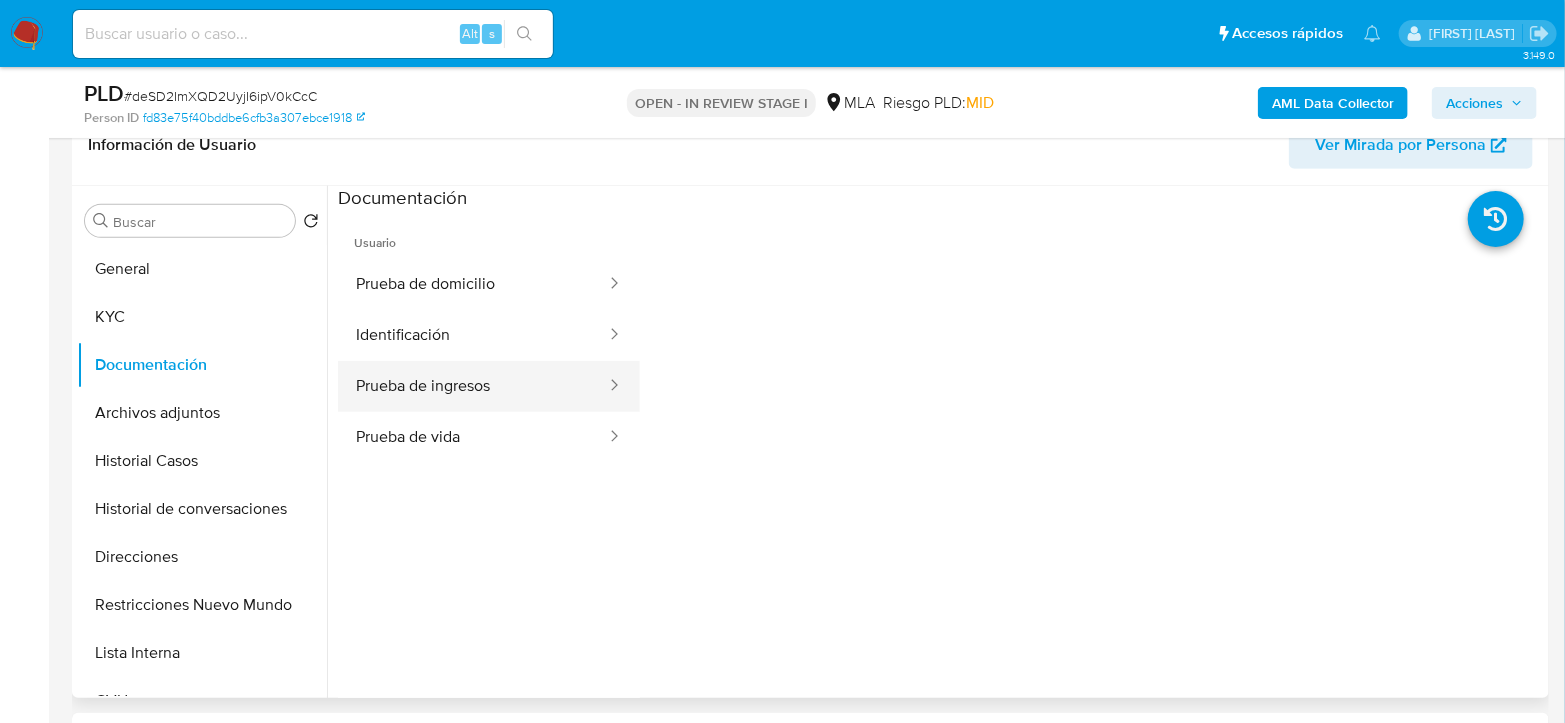 click on "Prueba de ingresos" at bounding box center [473, 386] 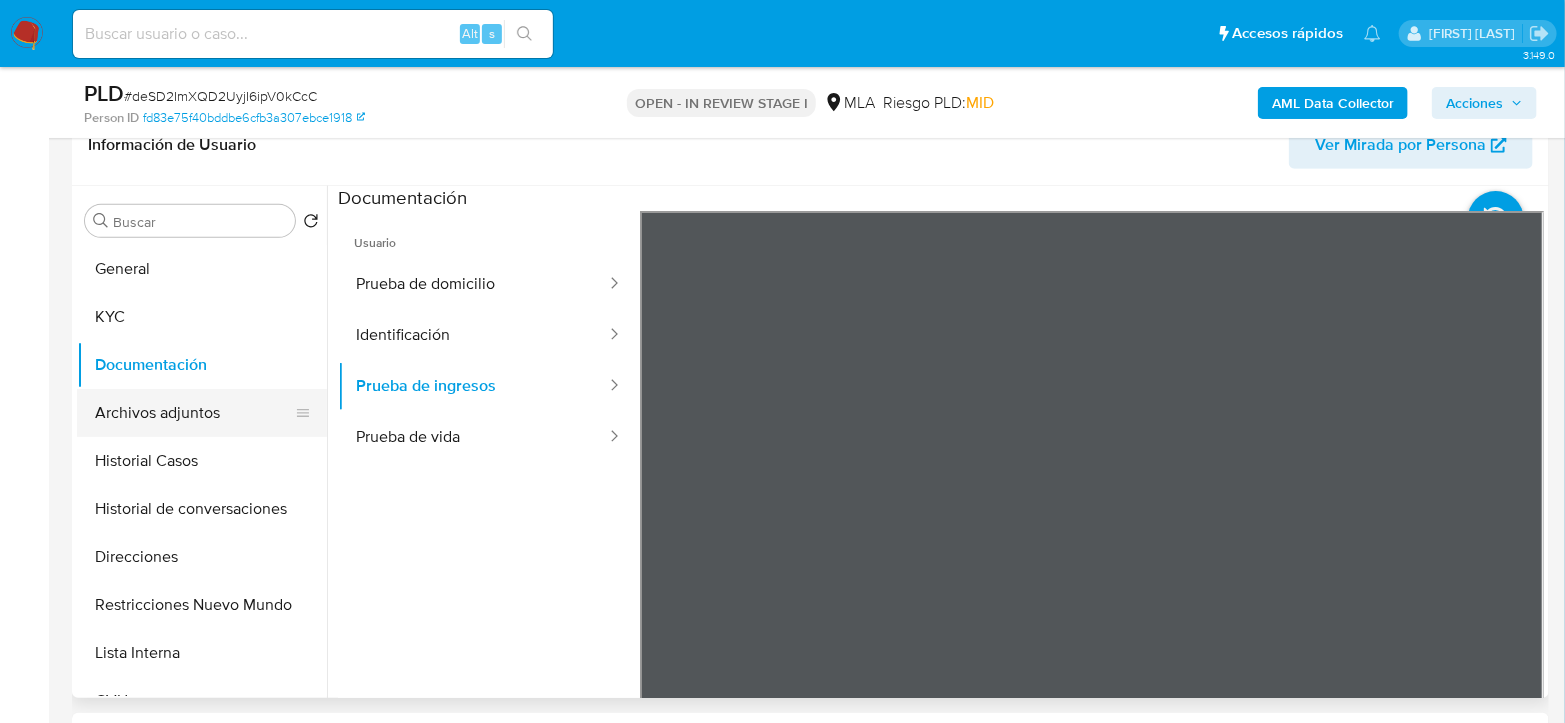 click on "Archivos adjuntos" at bounding box center [194, 413] 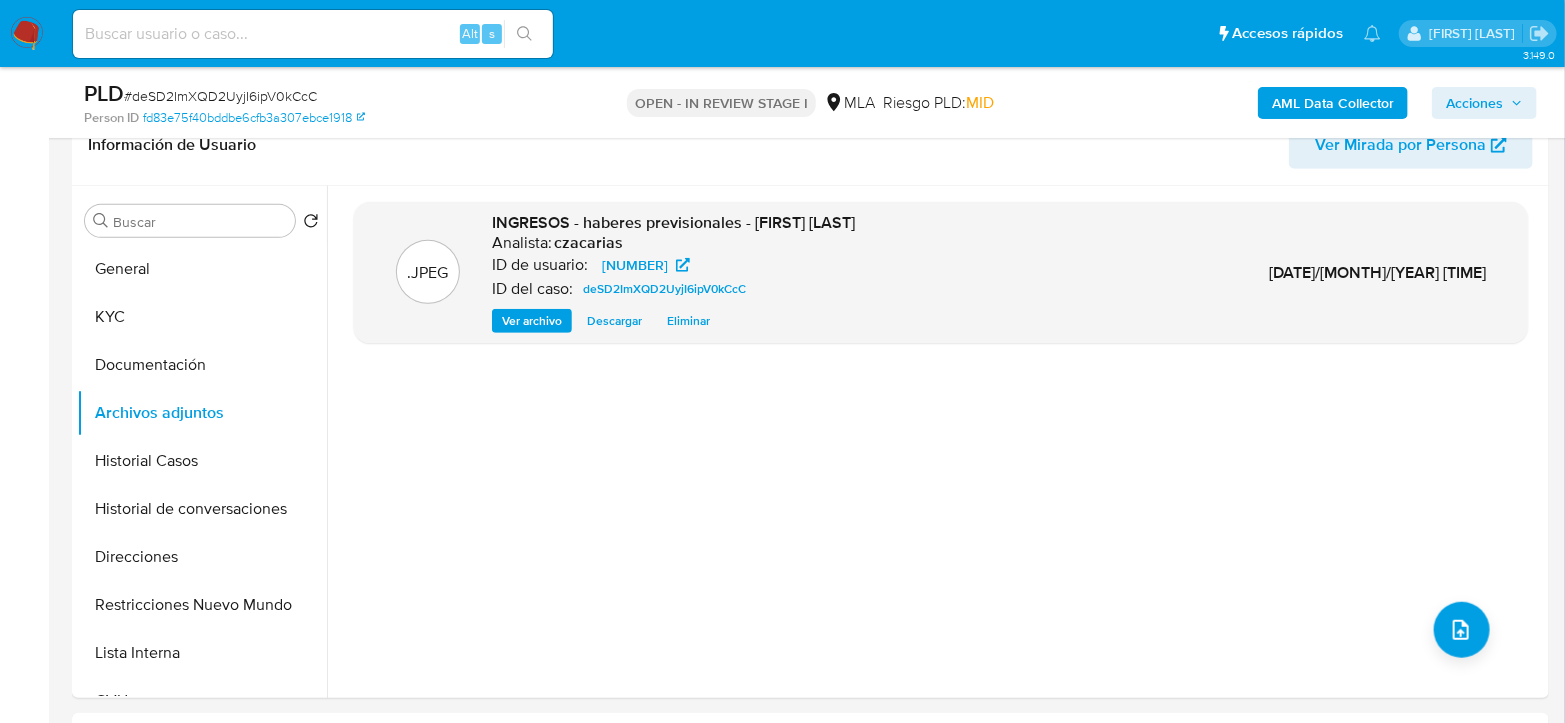 click on "AML Data Collector" at bounding box center (1333, 103) 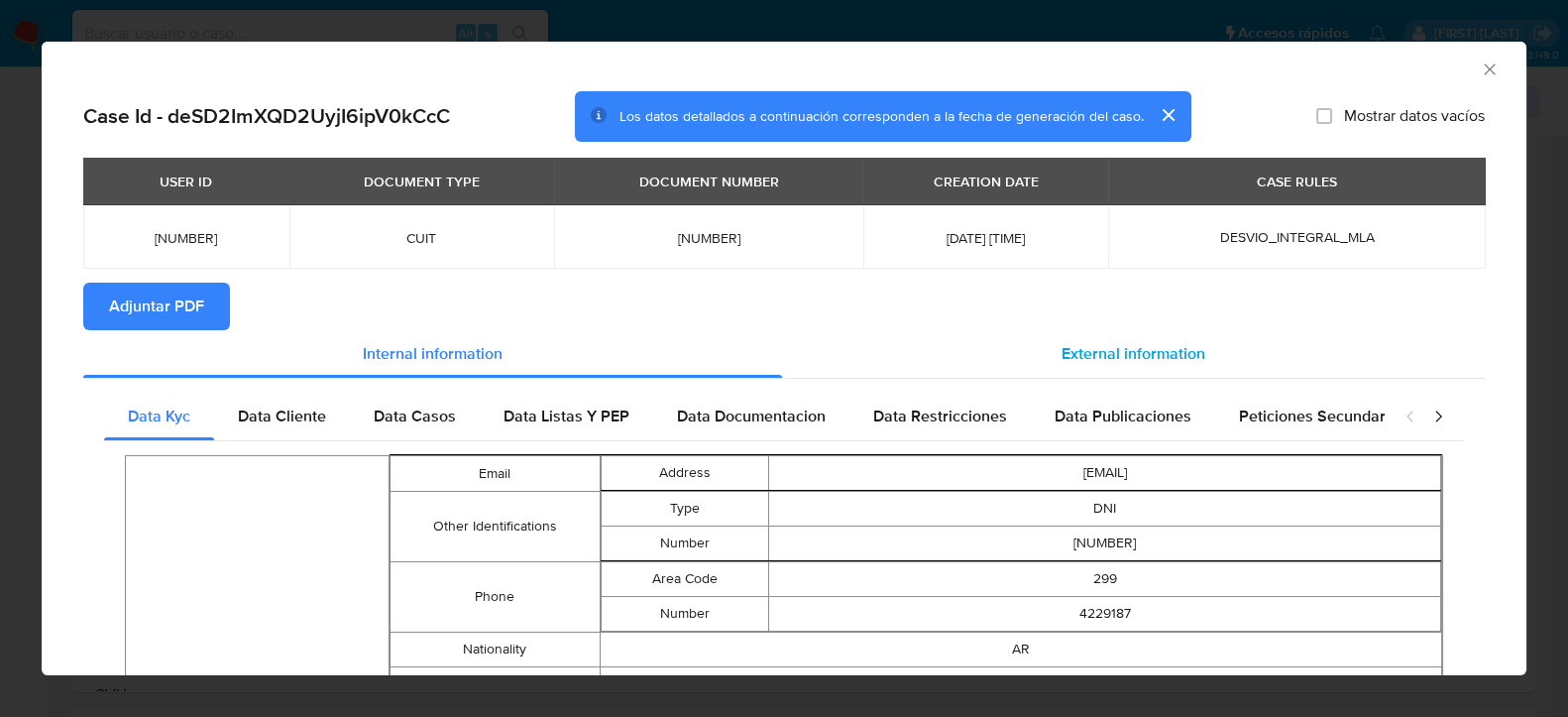 click on "External information" at bounding box center (1133, 353) 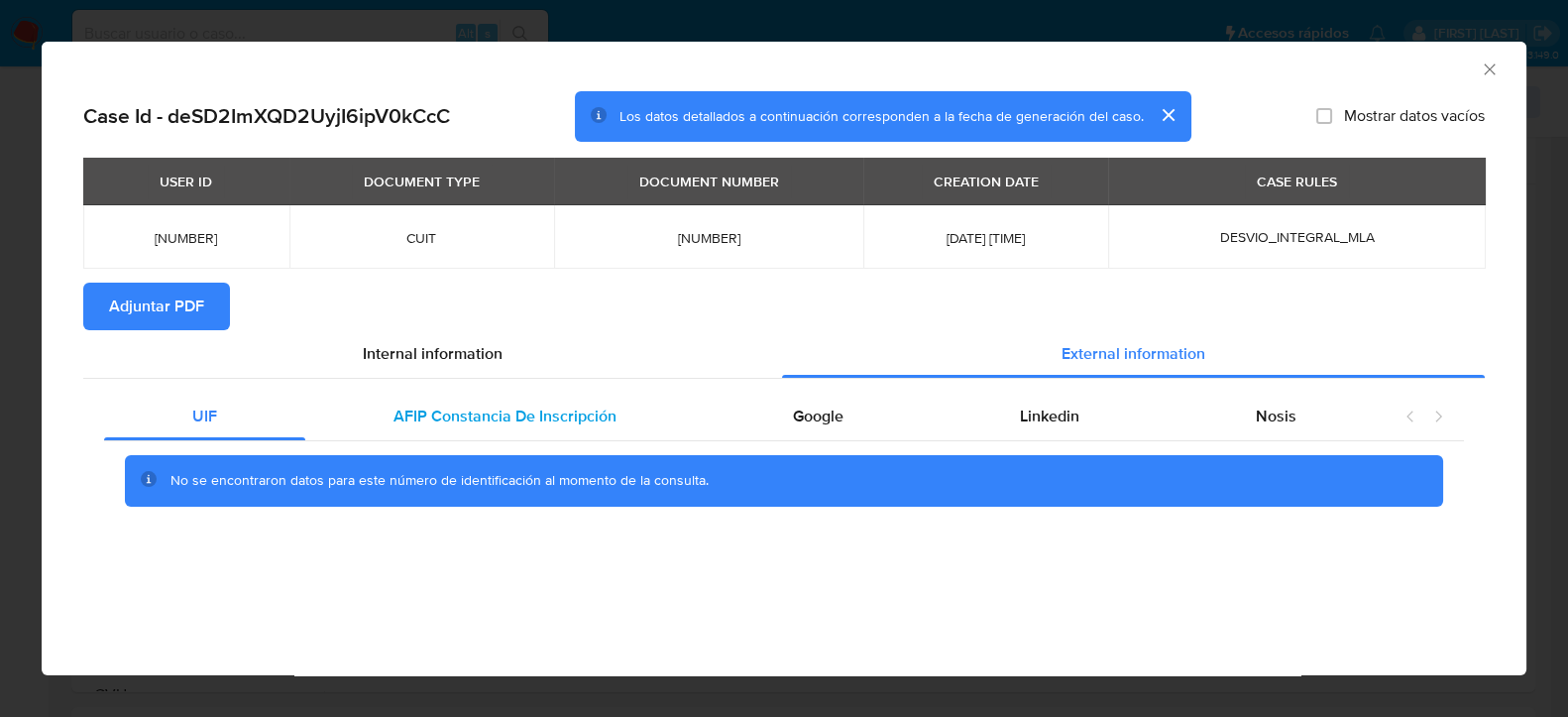 click on "AFIP Constancia De Inscripción" at bounding box center [504, 416] 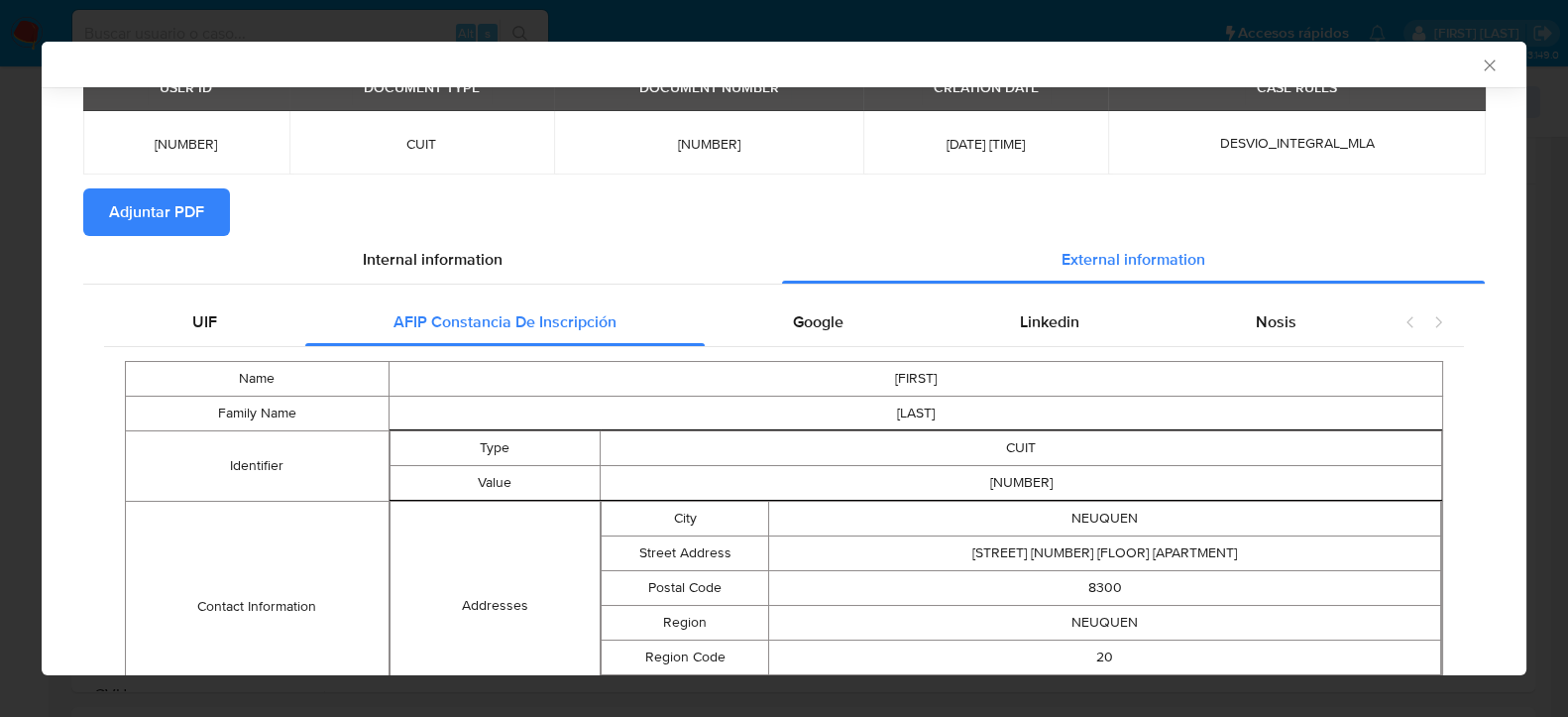 scroll, scrollTop: 270, scrollLeft: 0, axis: vertical 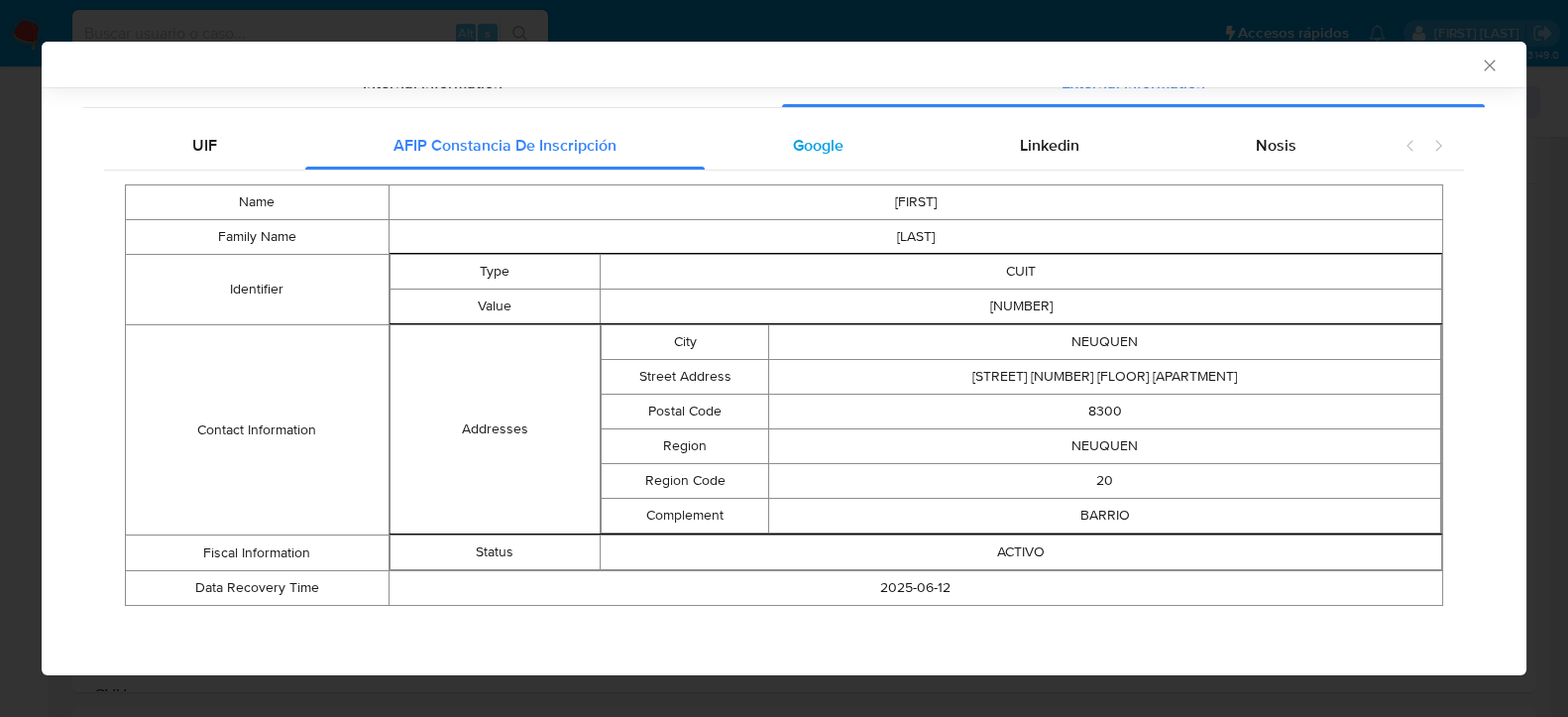 click on "Google" at bounding box center [818, 146] 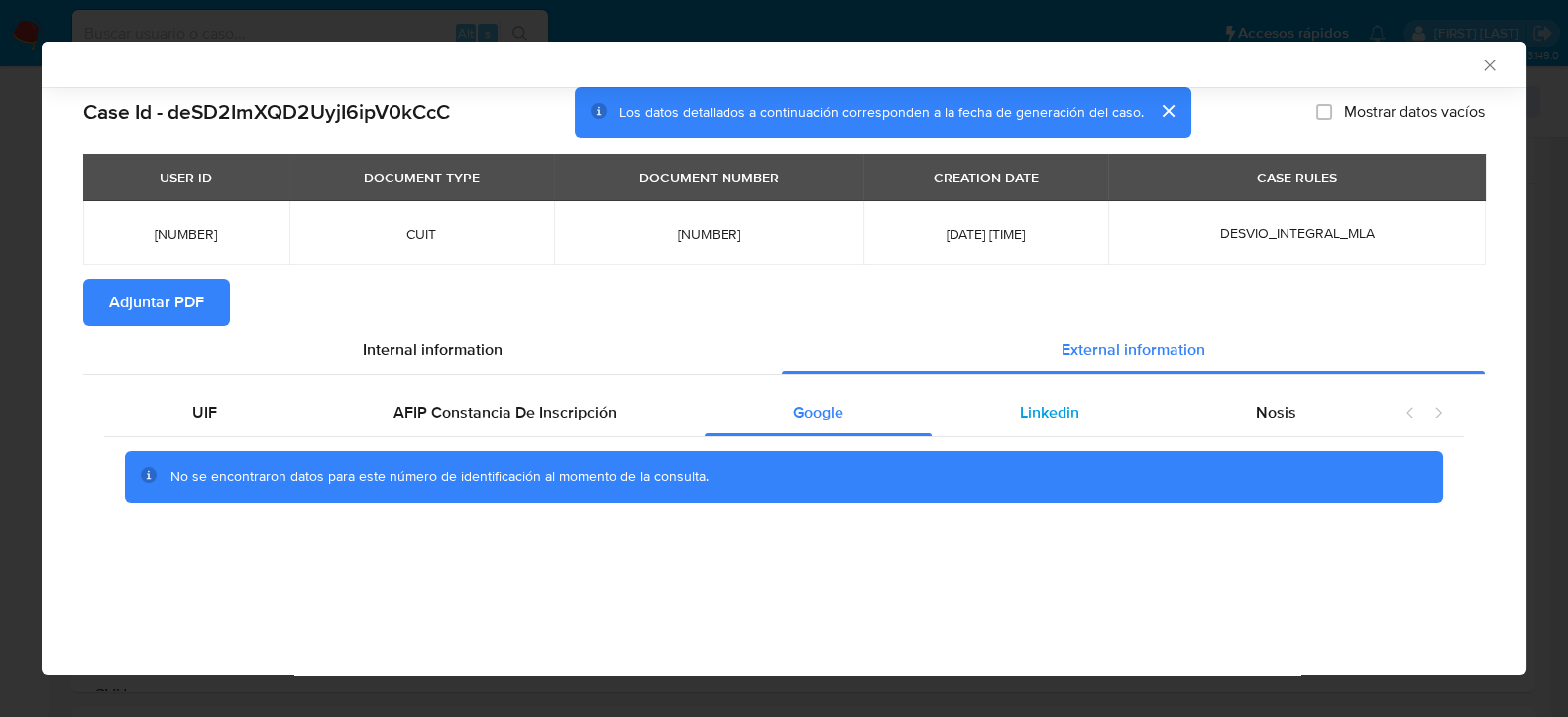 click on "Linkedin" at bounding box center (1050, 413) 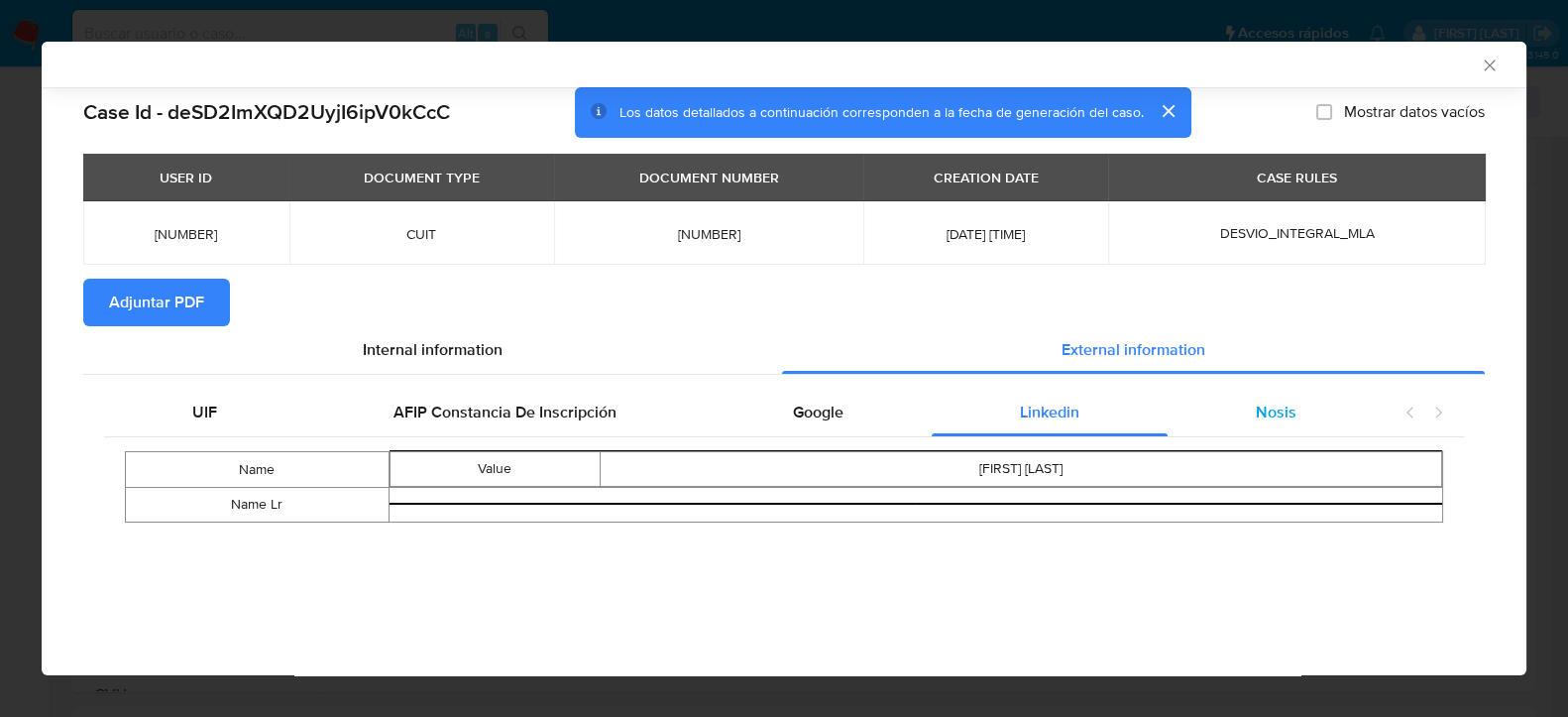 click on "Nosis" at bounding box center (1276, 412) 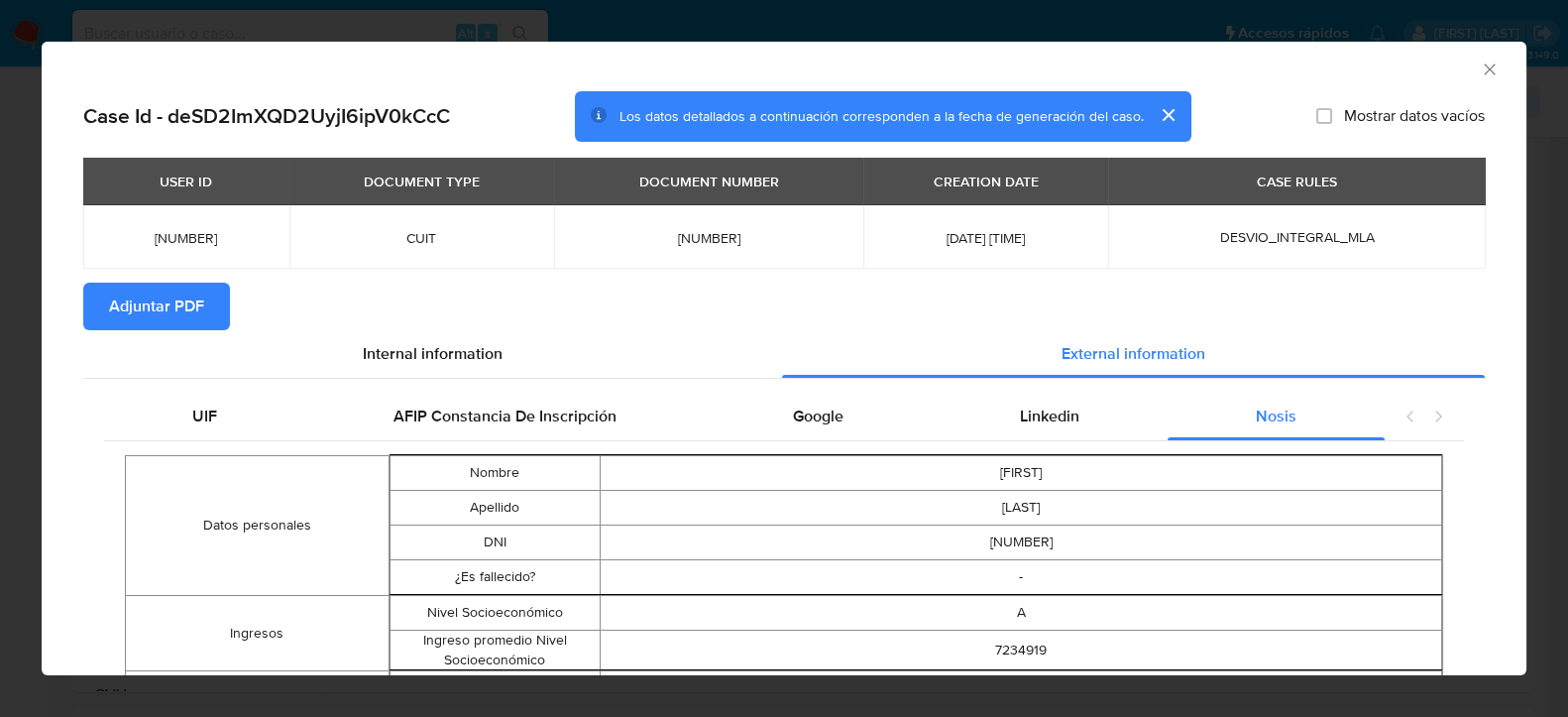 scroll, scrollTop: 0, scrollLeft: 0, axis: both 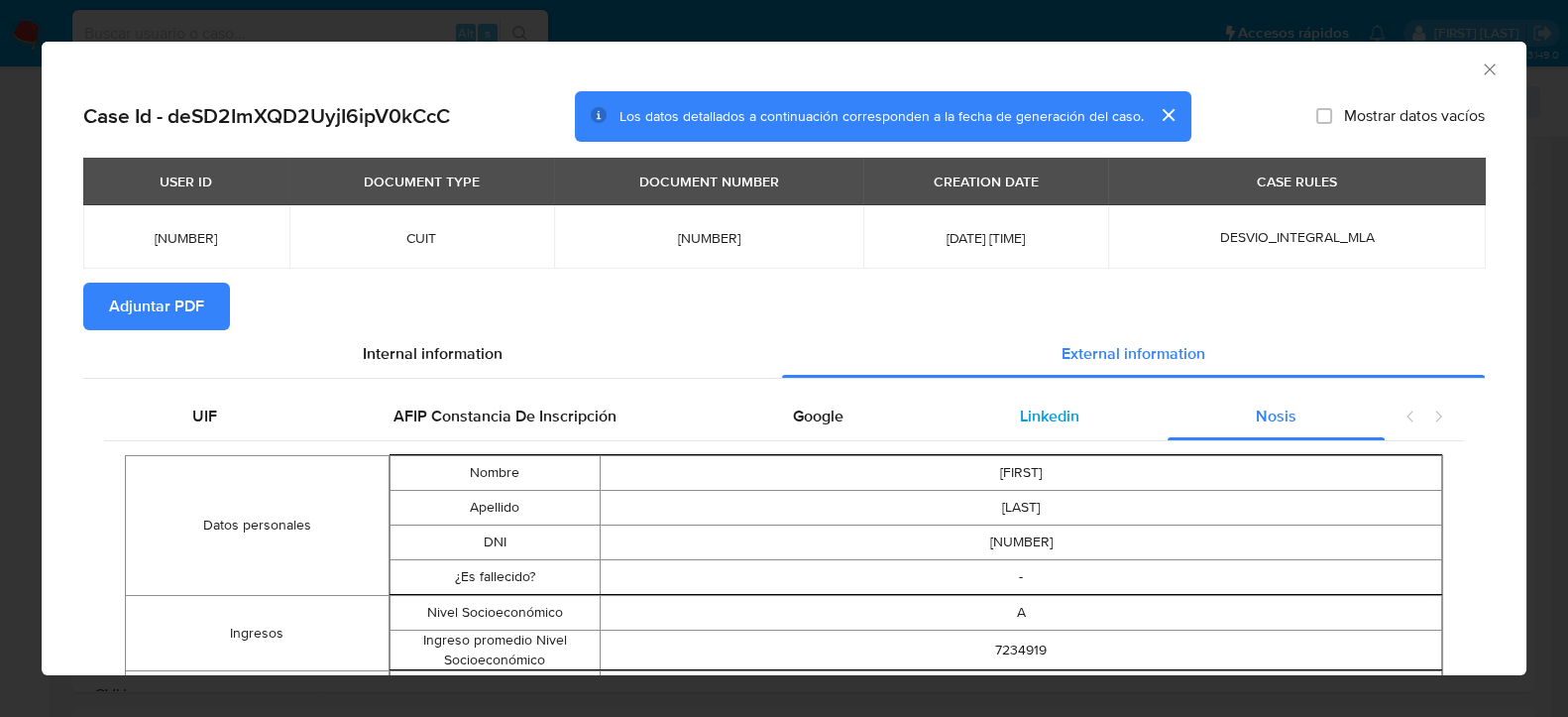 click on "Linkedin" at bounding box center (1050, 417) 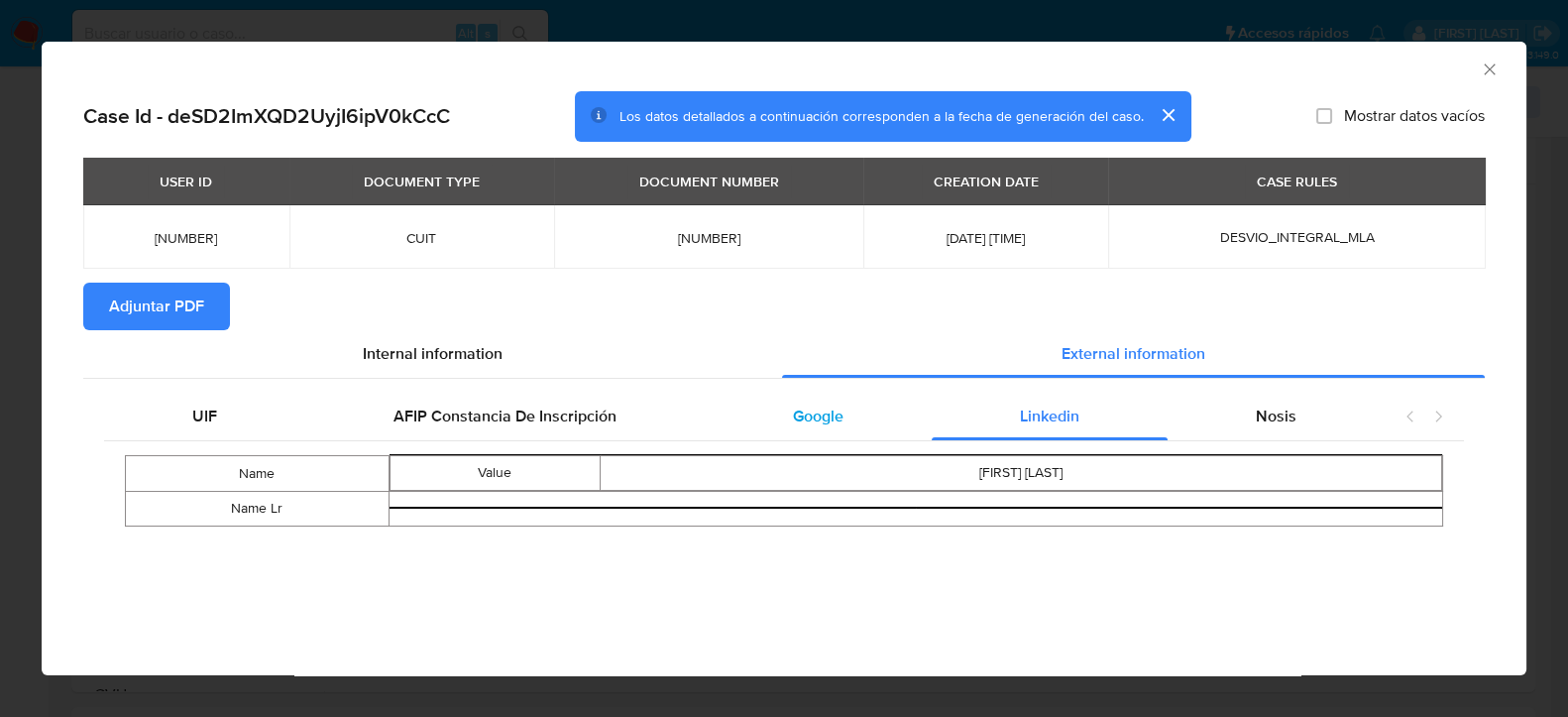 click on "Google" at bounding box center [818, 417] 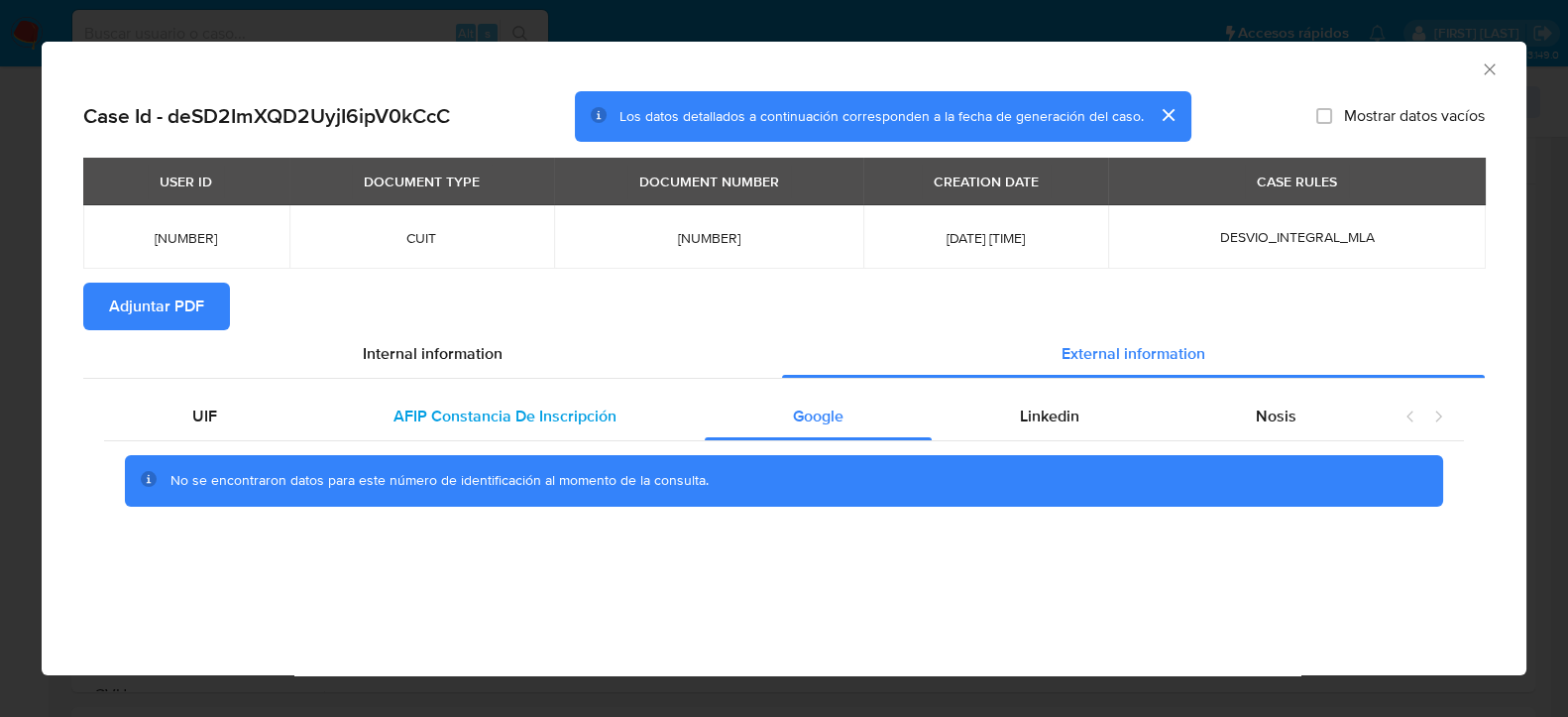 click on "AFIP Constancia De Inscripción" at bounding box center [504, 416] 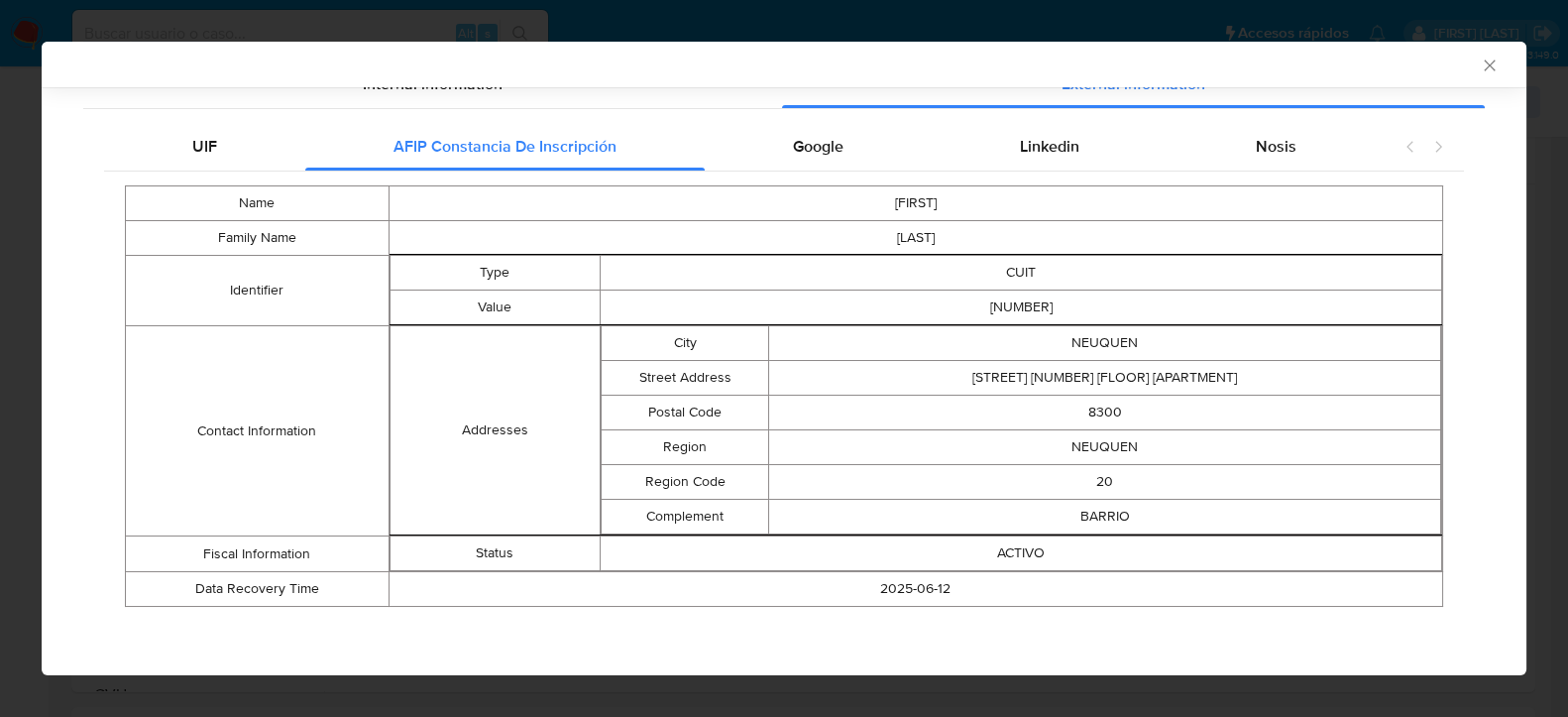 scroll, scrollTop: 270, scrollLeft: 0, axis: vertical 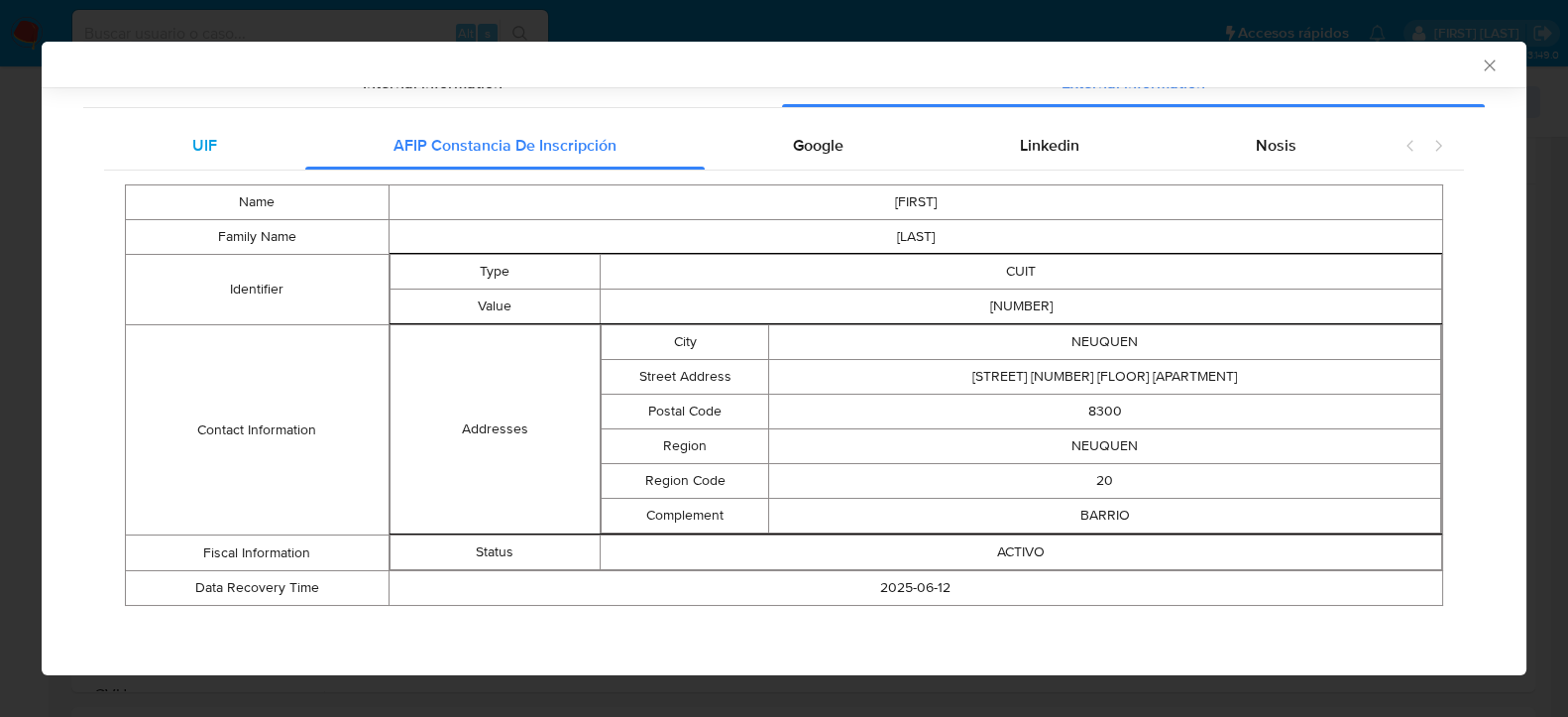 click on "UIF" at bounding box center [204, 146] 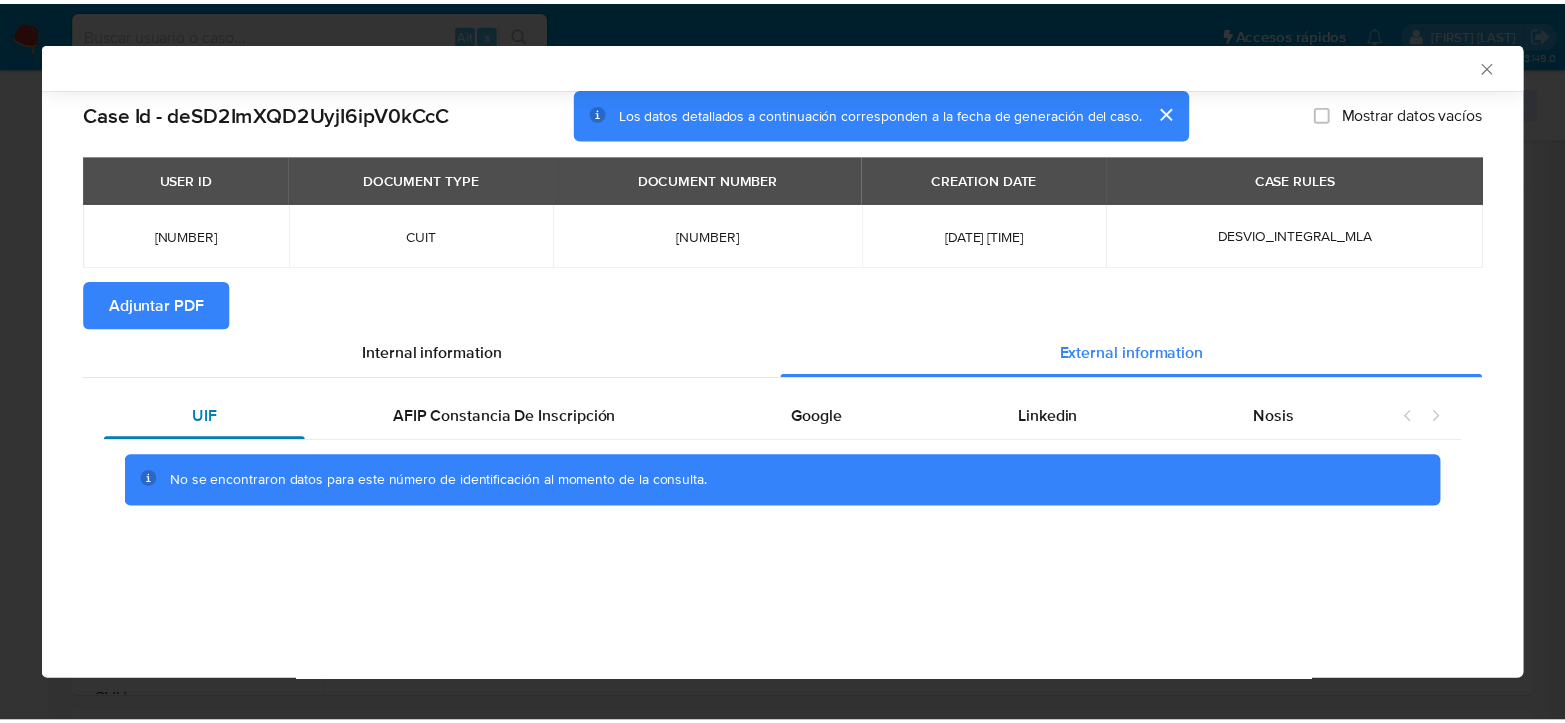 scroll, scrollTop: 0, scrollLeft: 0, axis: both 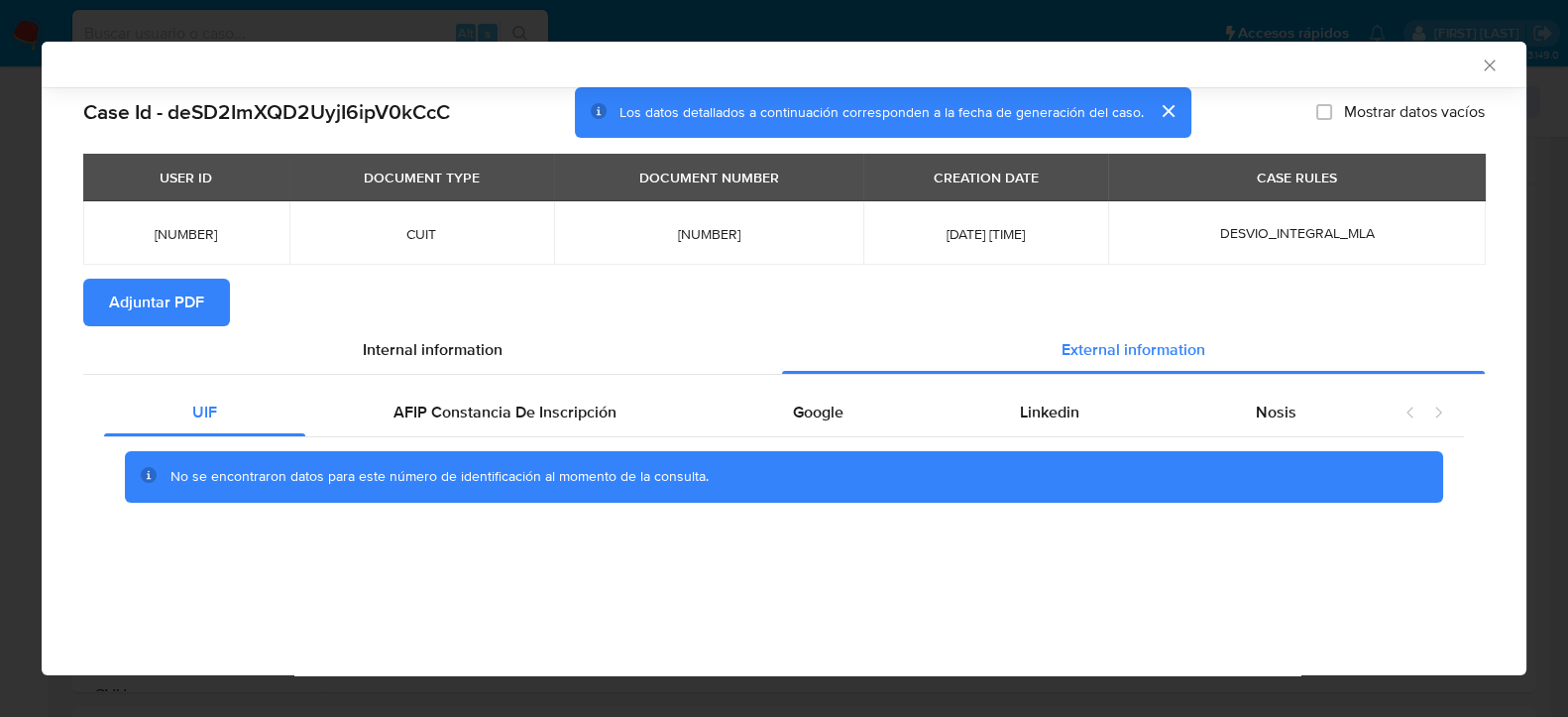 click on "Adjuntar PDF" at bounding box center (157, 302) 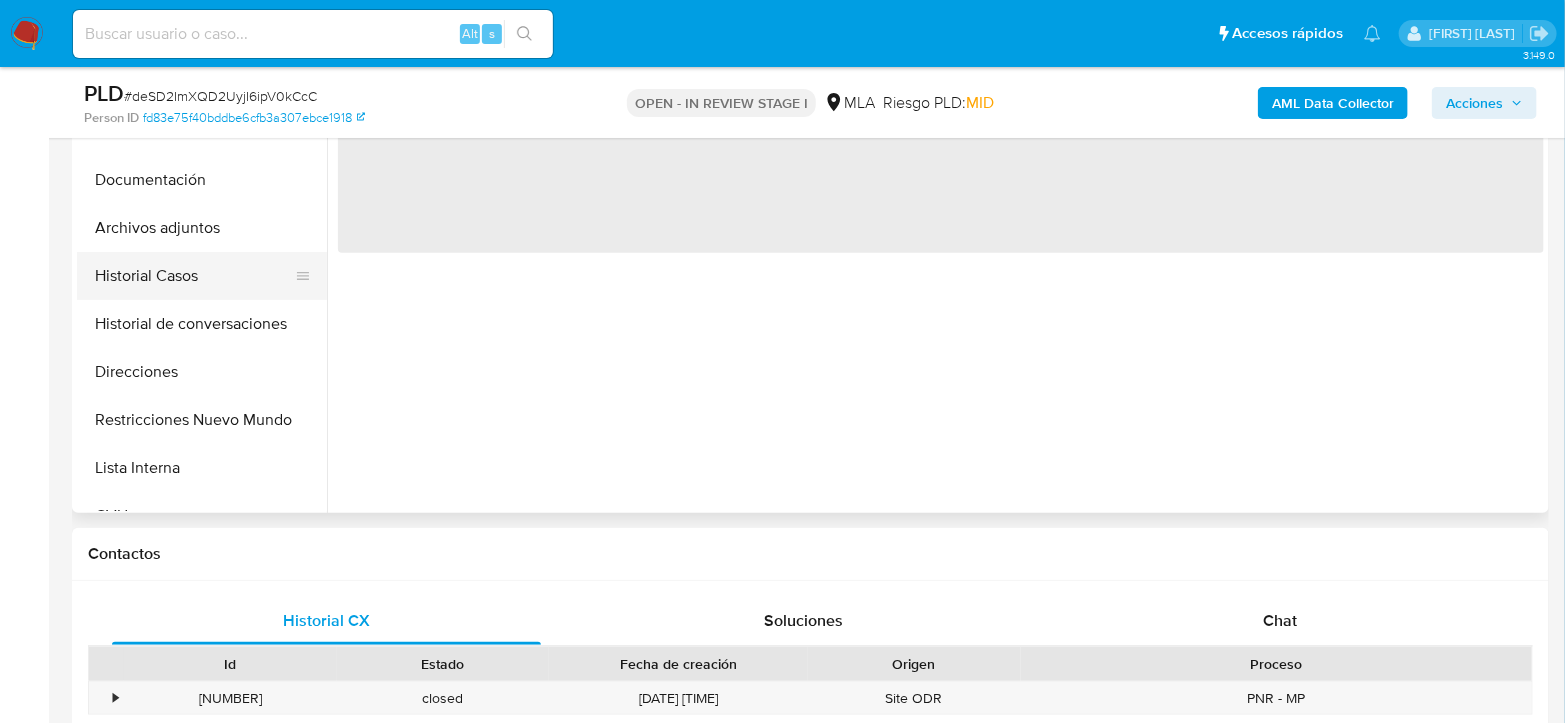 scroll, scrollTop: 555, scrollLeft: 0, axis: vertical 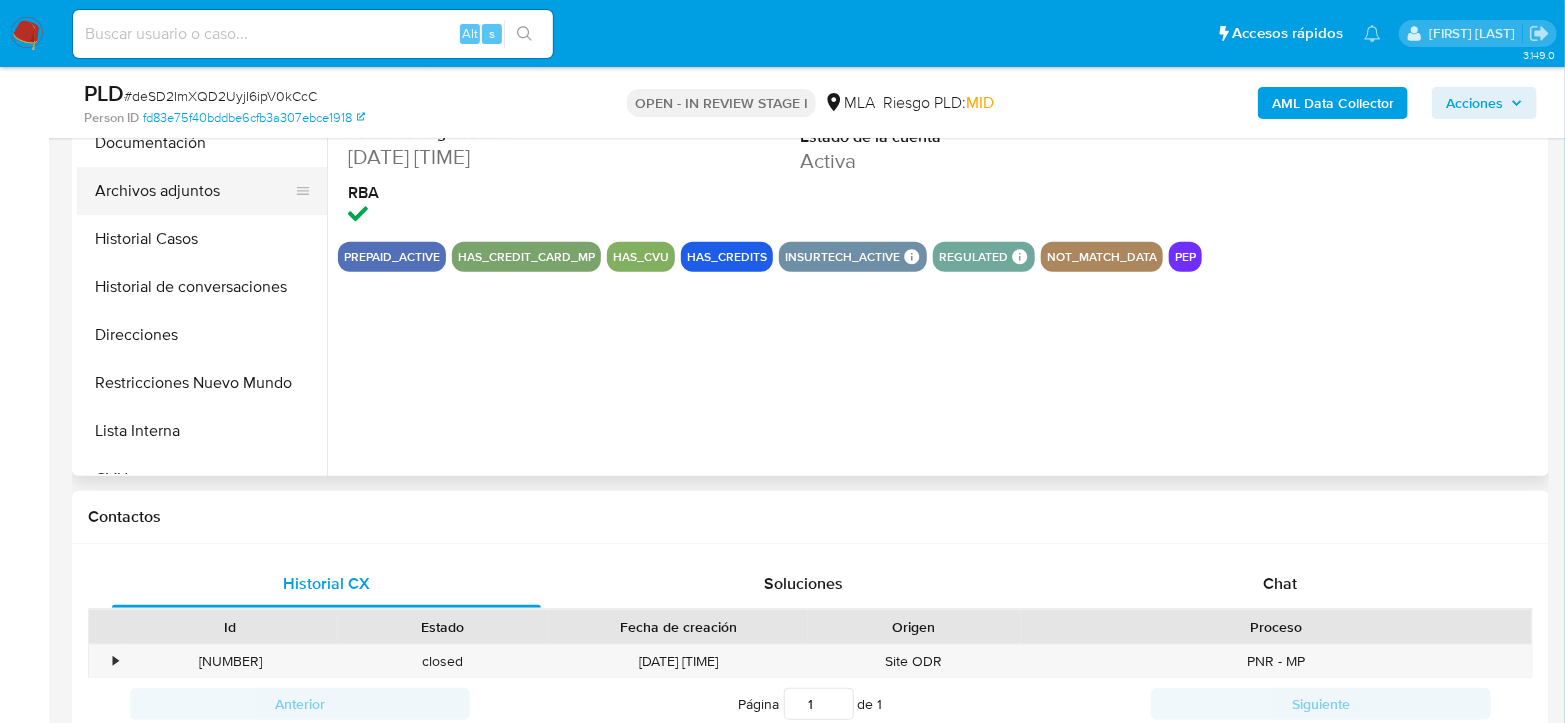 click on "Archivos adjuntos" at bounding box center [194, 191] 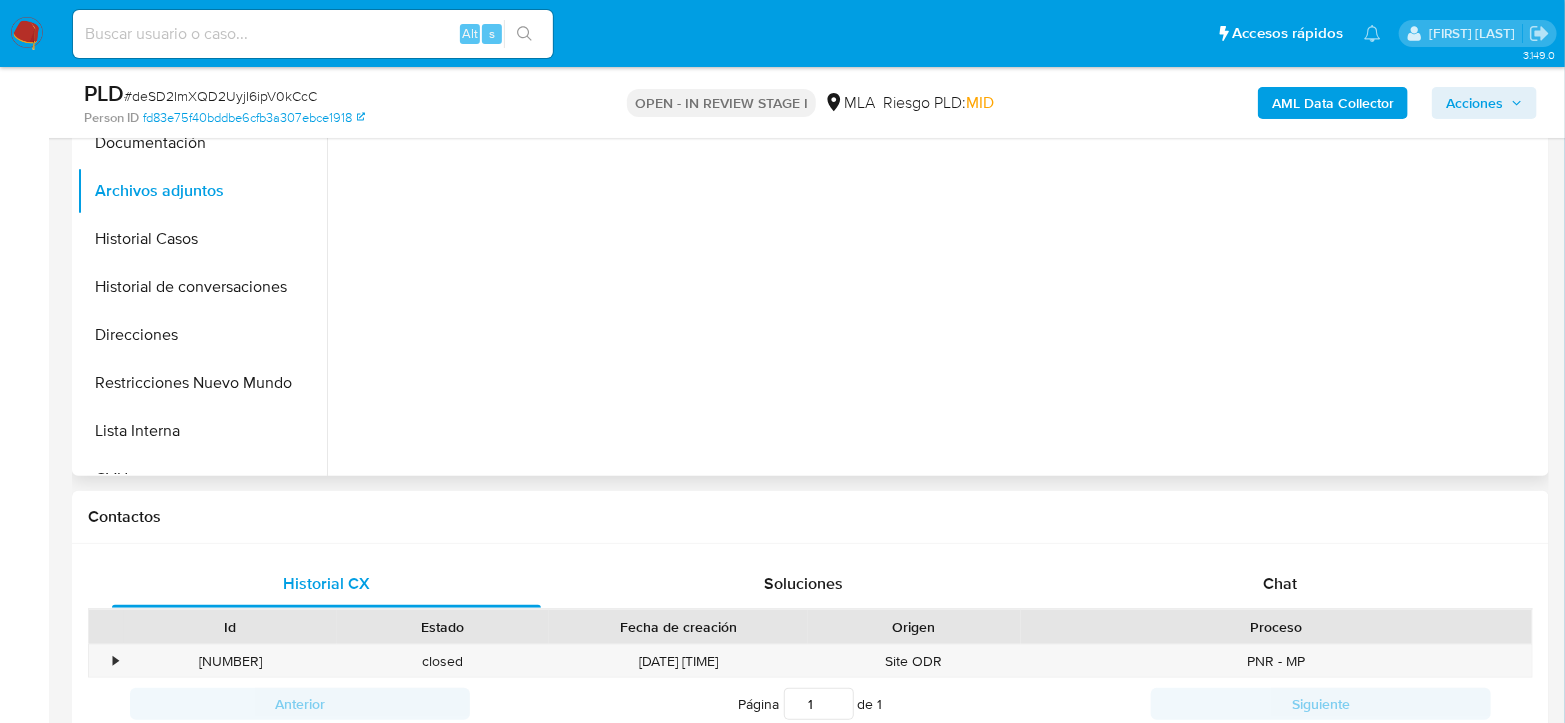 select on "10" 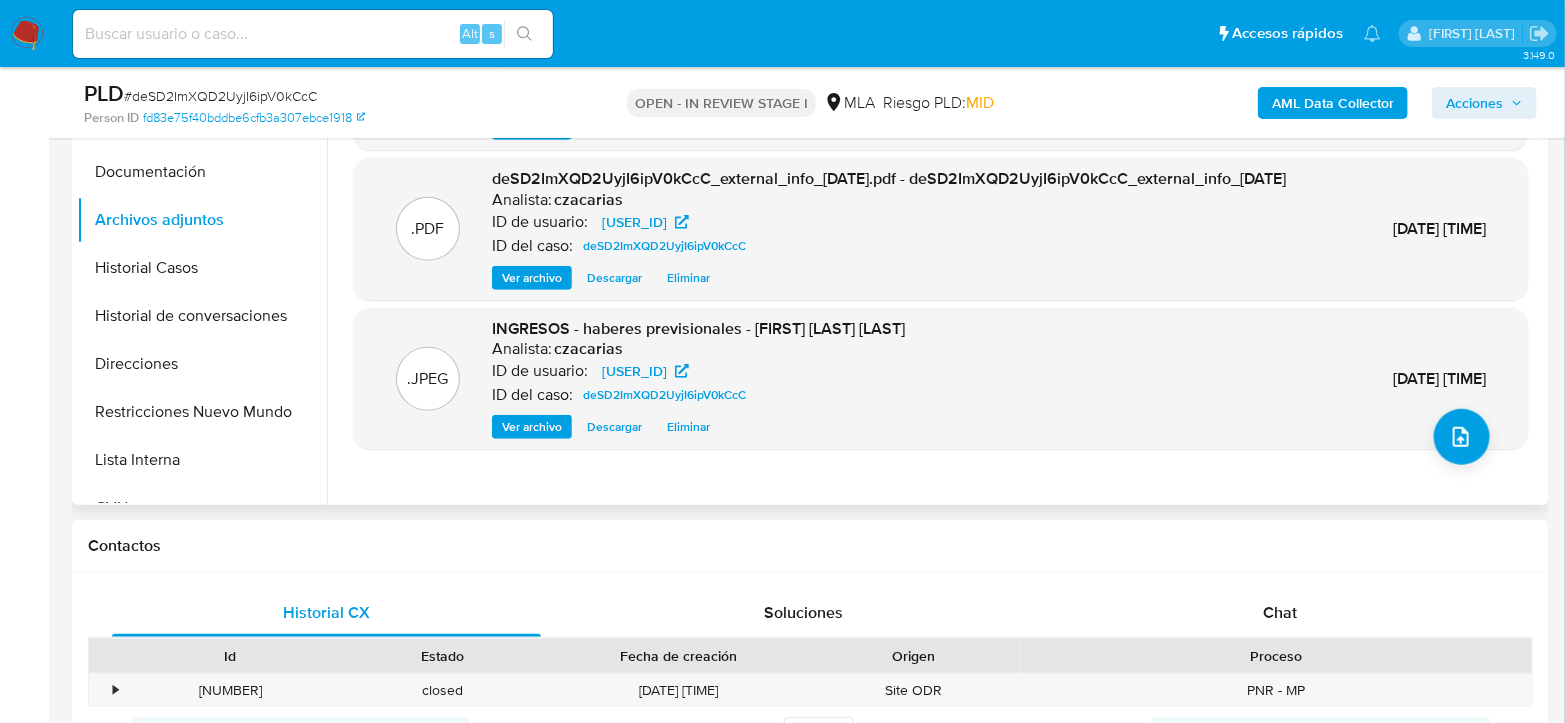 scroll, scrollTop: 555, scrollLeft: 0, axis: vertical 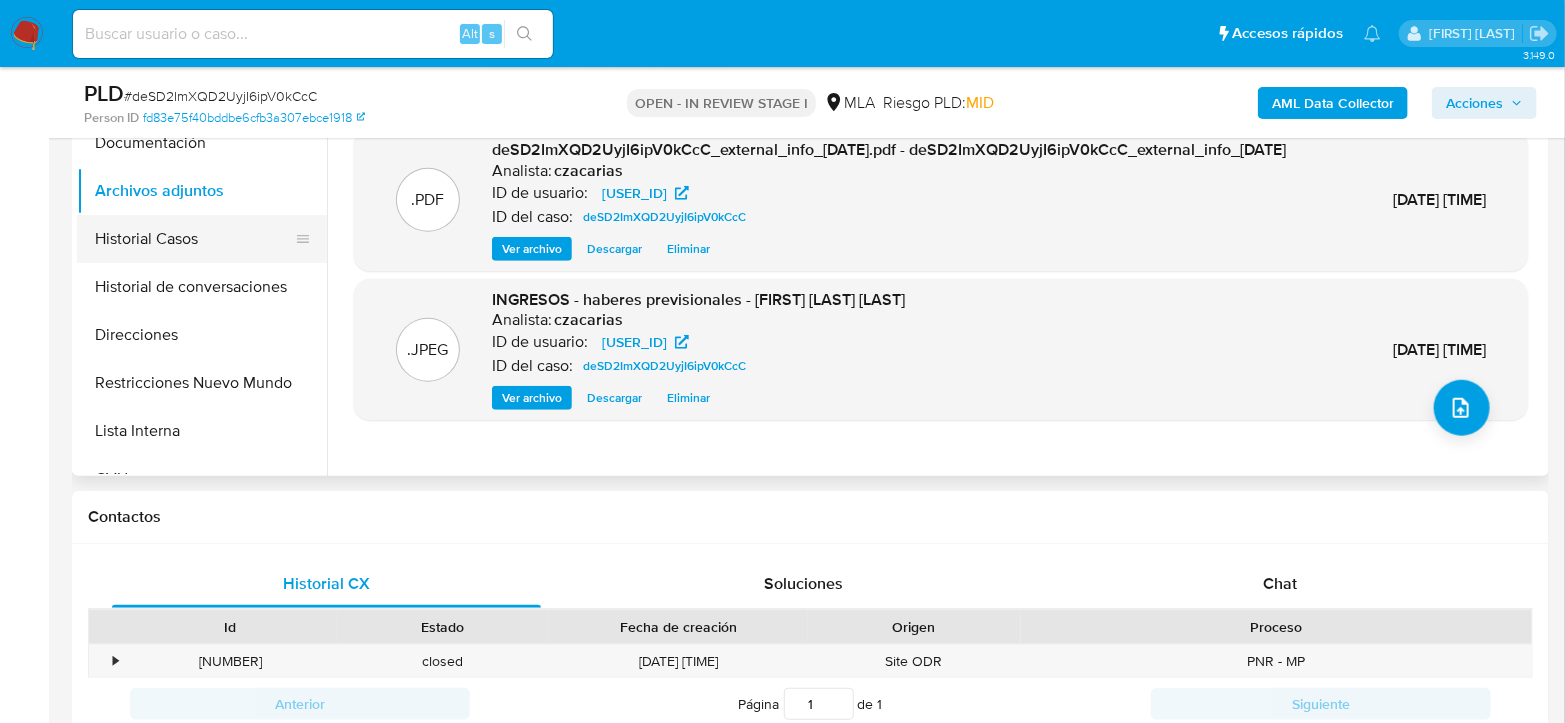 click on "Historial Casos" at bounding box center [194, 239] 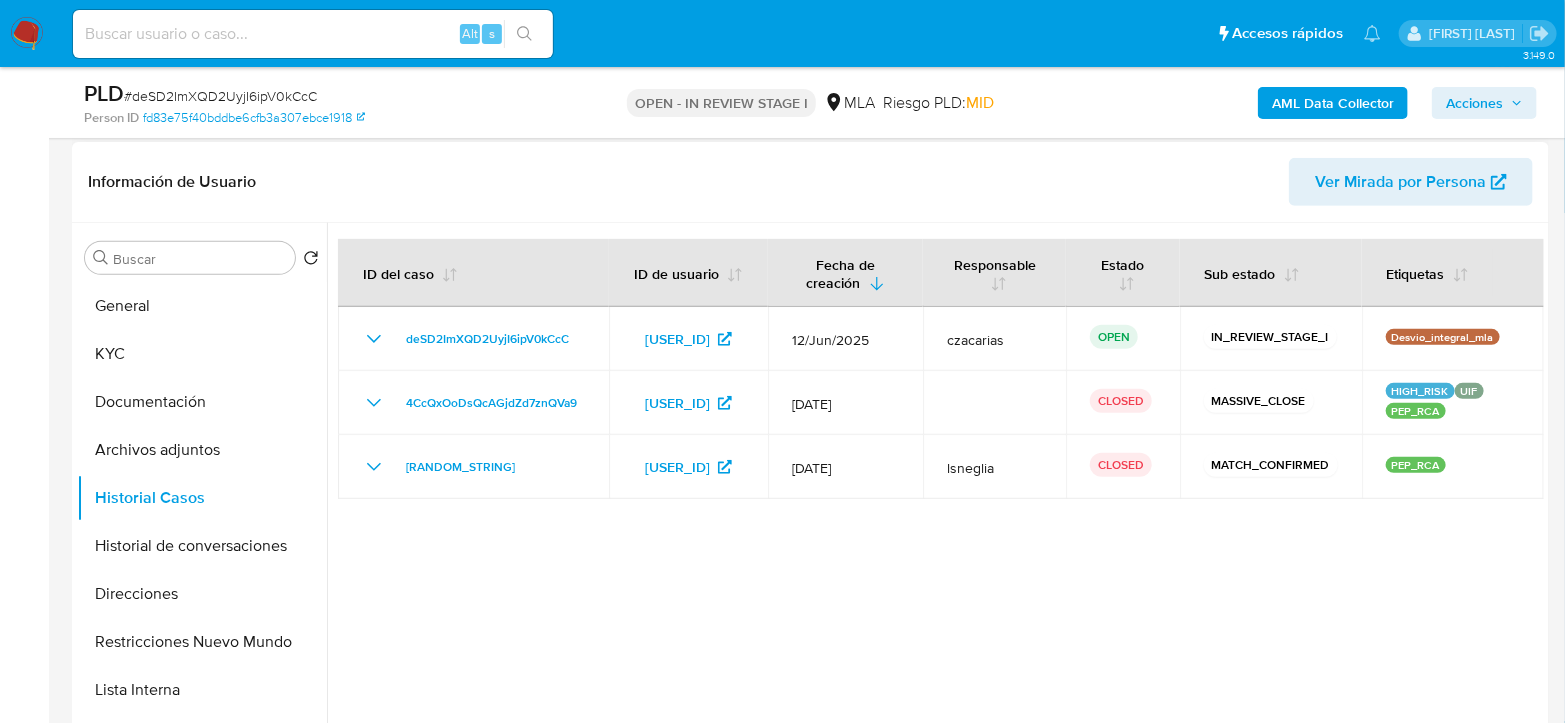 scroll, scrollTop: 333, scrollLeft: 0, axis: vertical 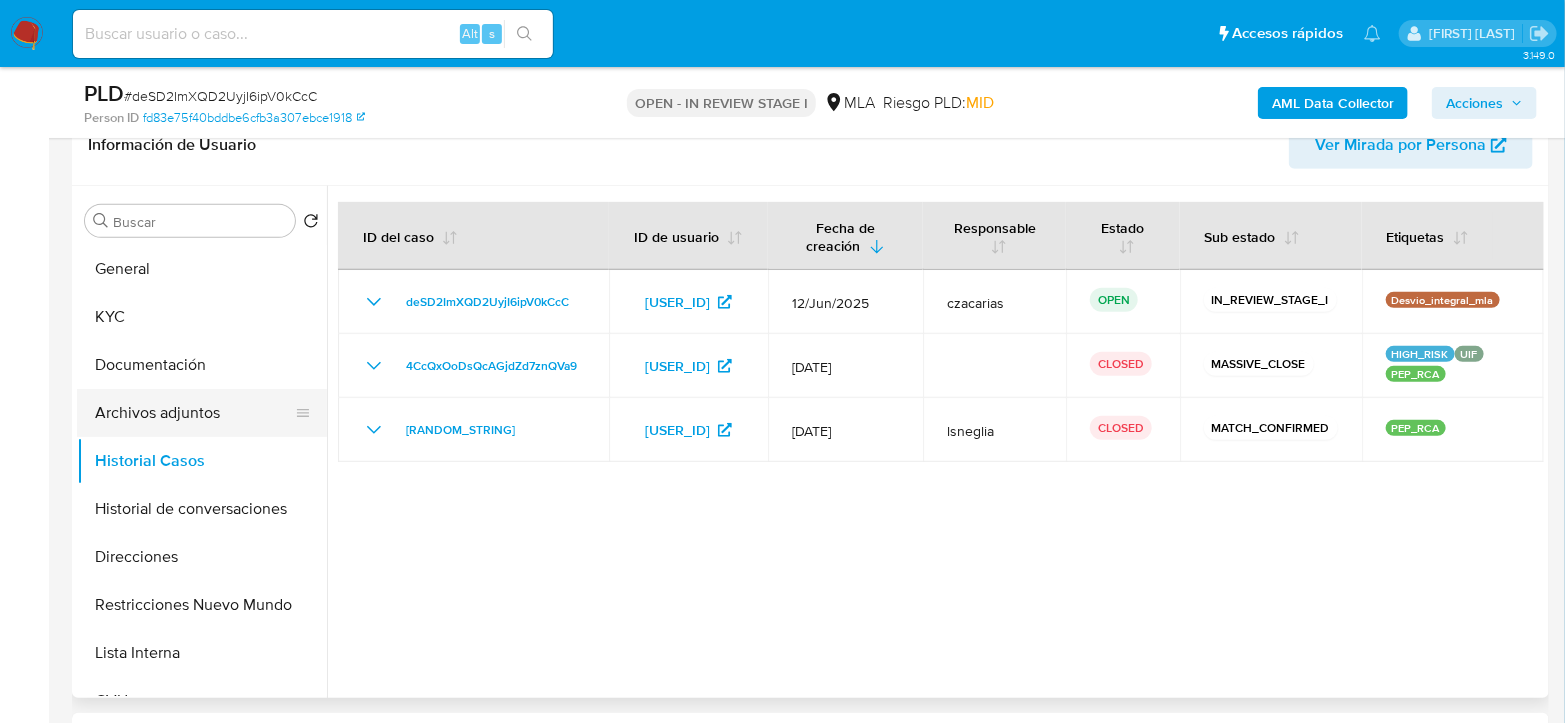 click on "Archivos adjuntos" at bounding box center (194, 413) 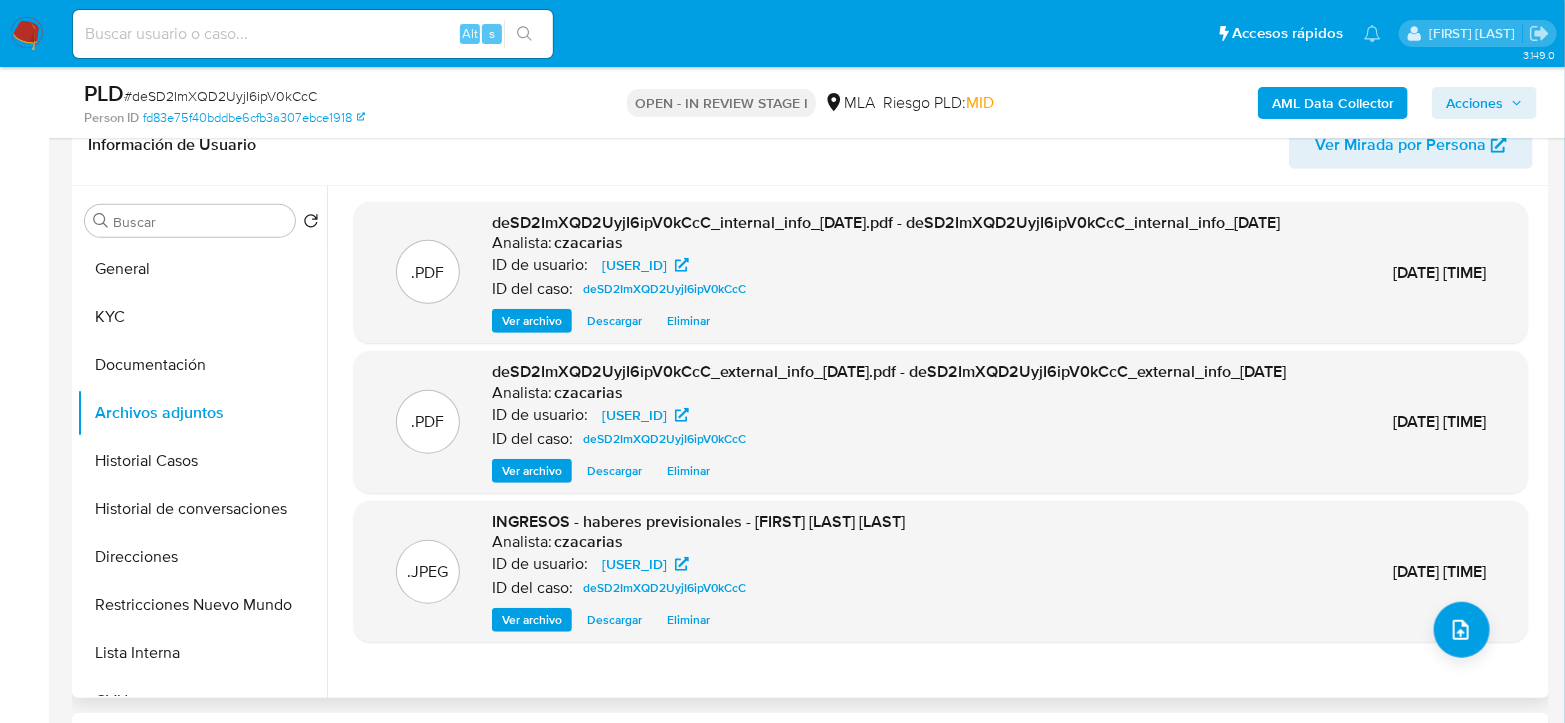 drag, startPoint x: 477, startPoint y: 226, endPoint x: 897, endPoint y: 240, distance: 420.23328 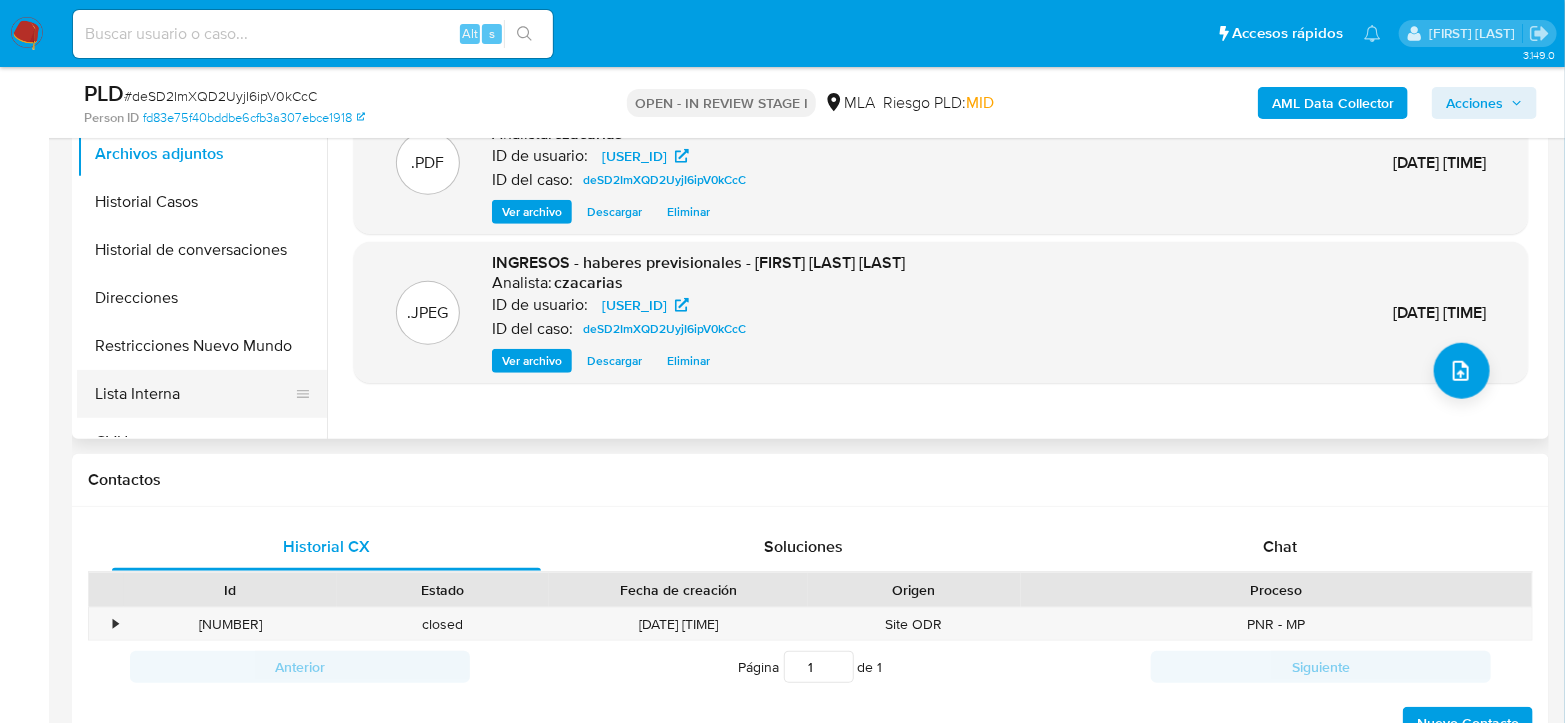 scroll, scrollTop: 555, scrollLeft: 0, axis: vertical 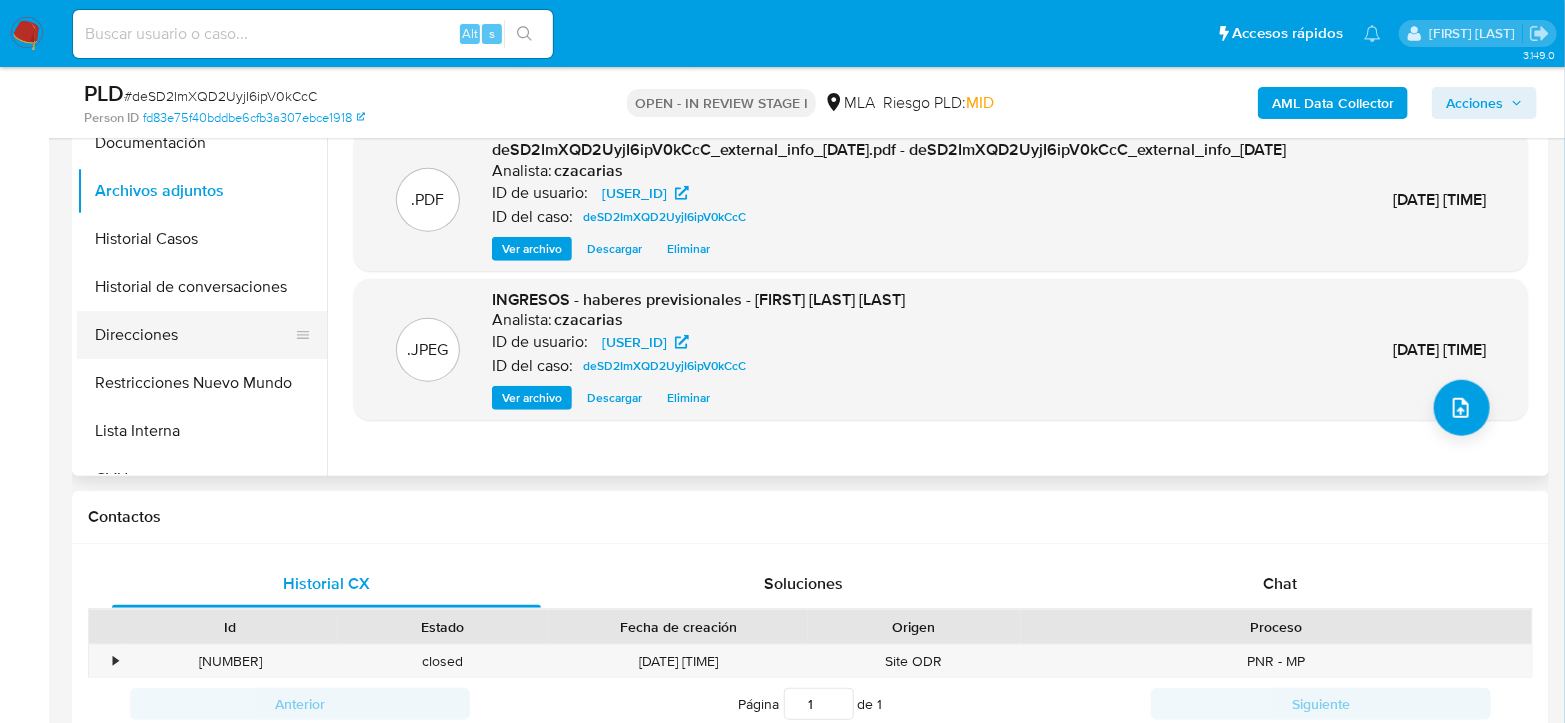 click on "Direcciones" at bounding box center [194, 335] 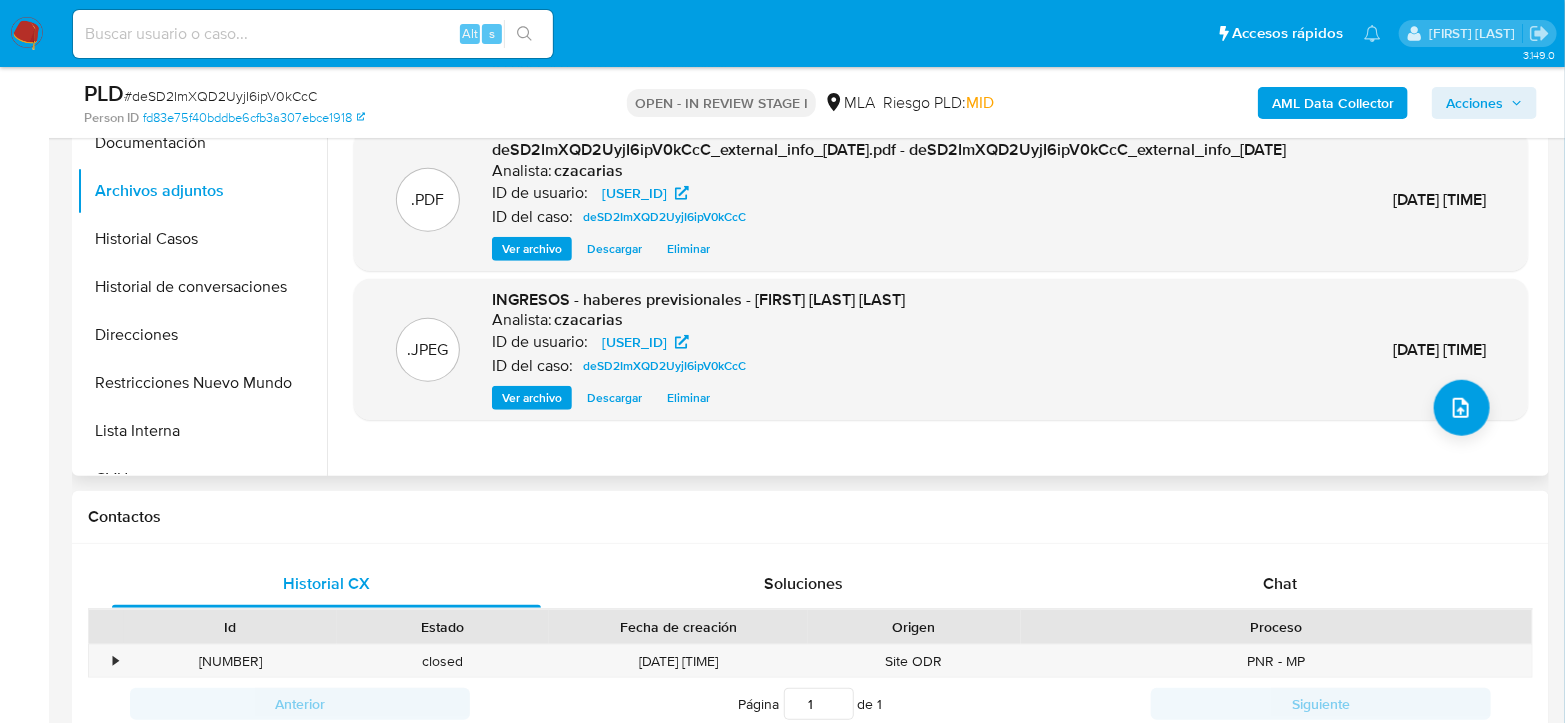 scroll, scrollTop: 0, scrollLeft: 0, axis: both 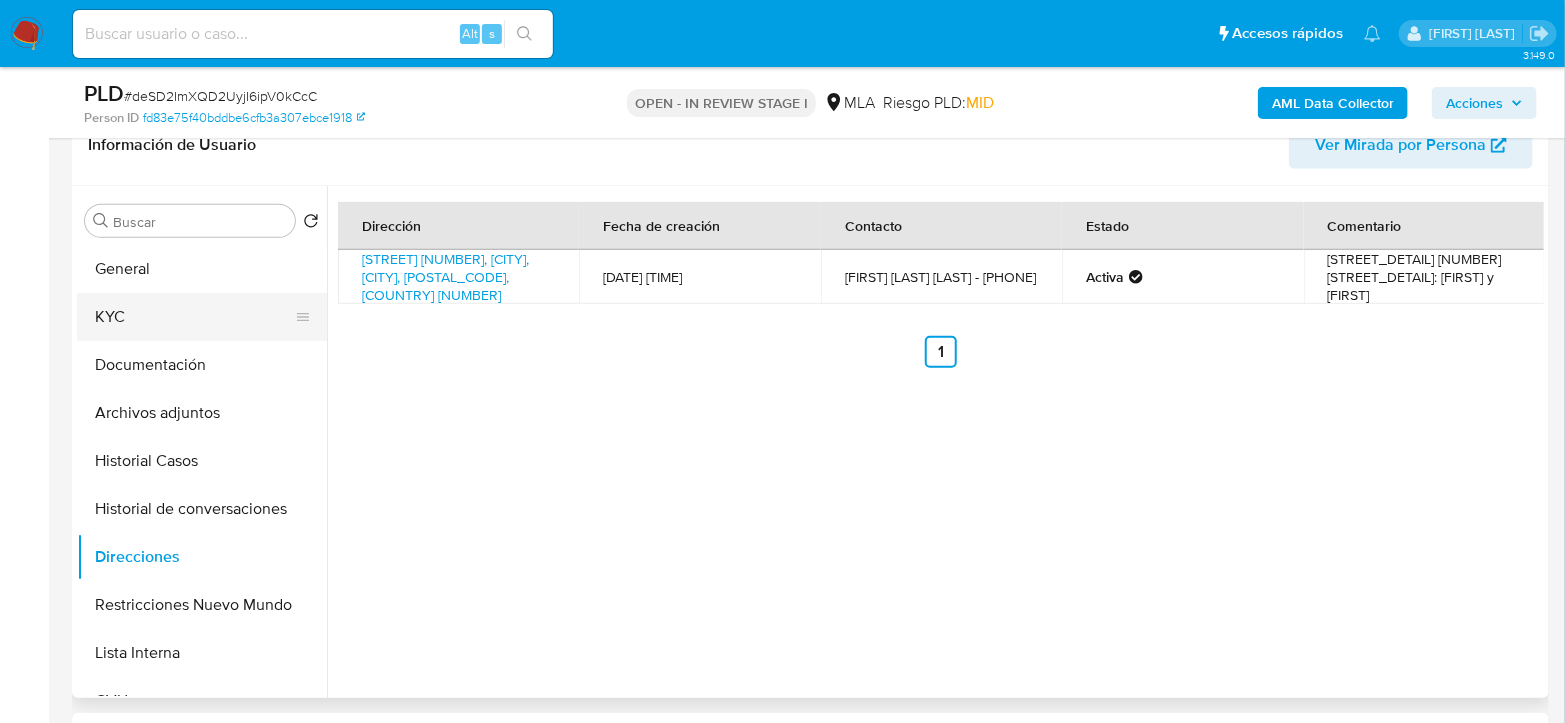 click on "KYC" at bounding box center [194, 317] 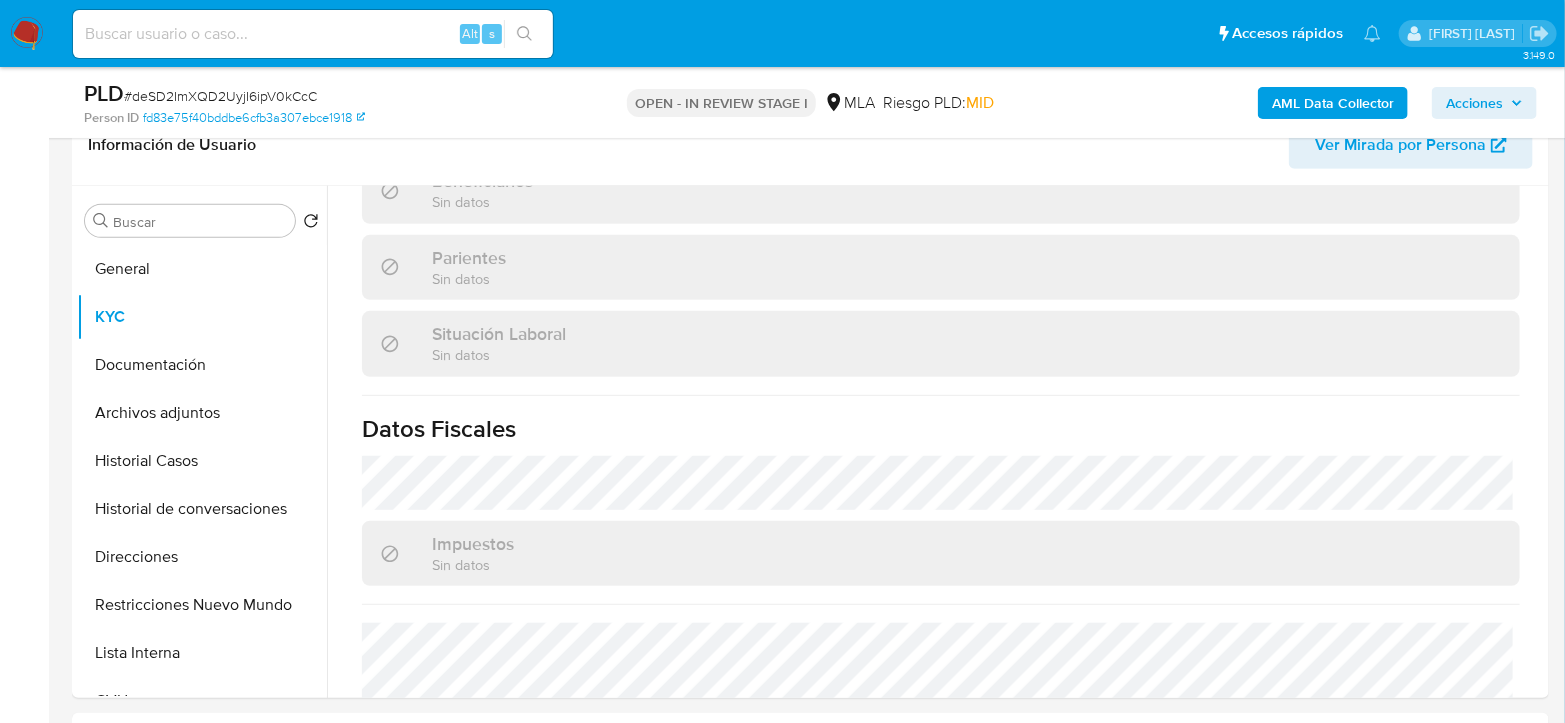 scroll, scrollTop: 974, scrollLeft: 0, axis: vertical 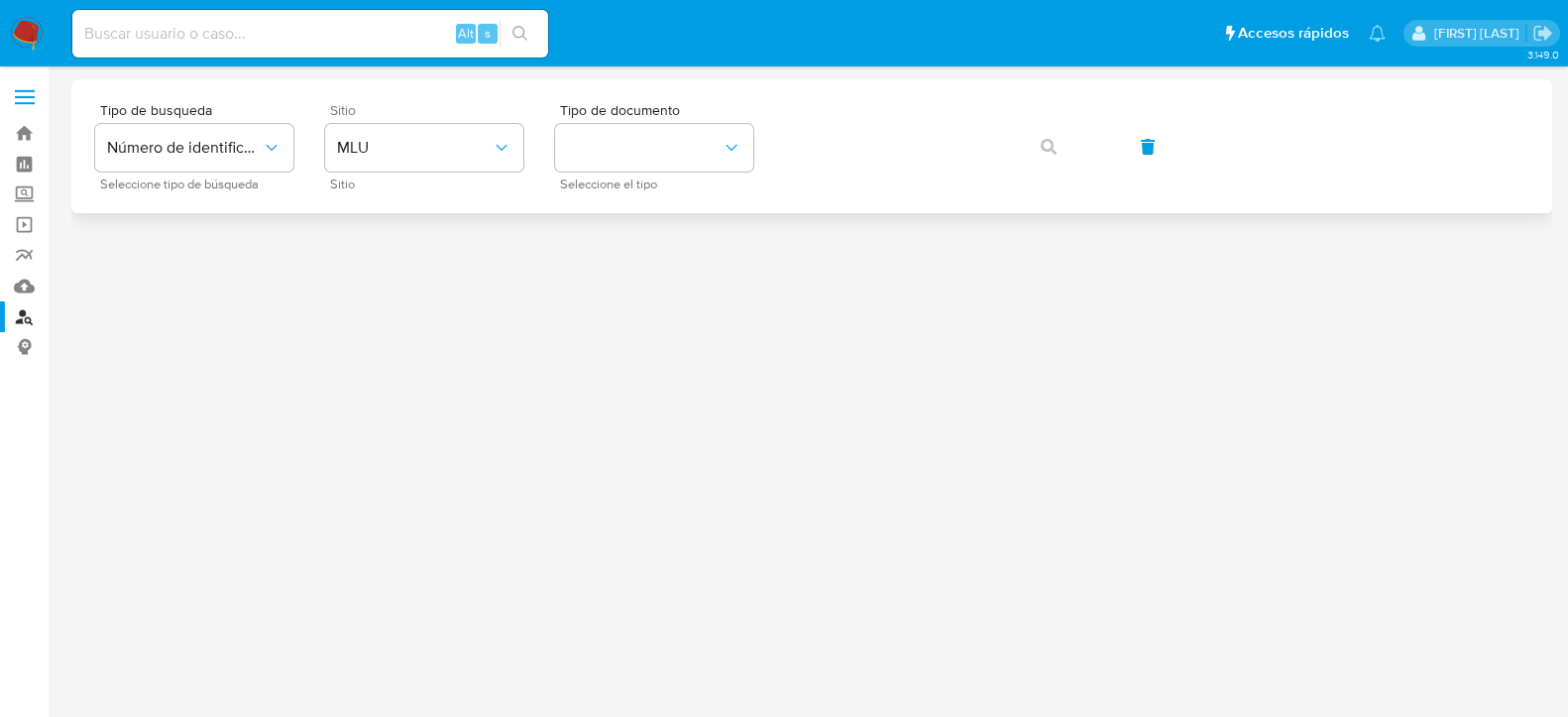 click on "Sitio" at bounding box center [429, 110] 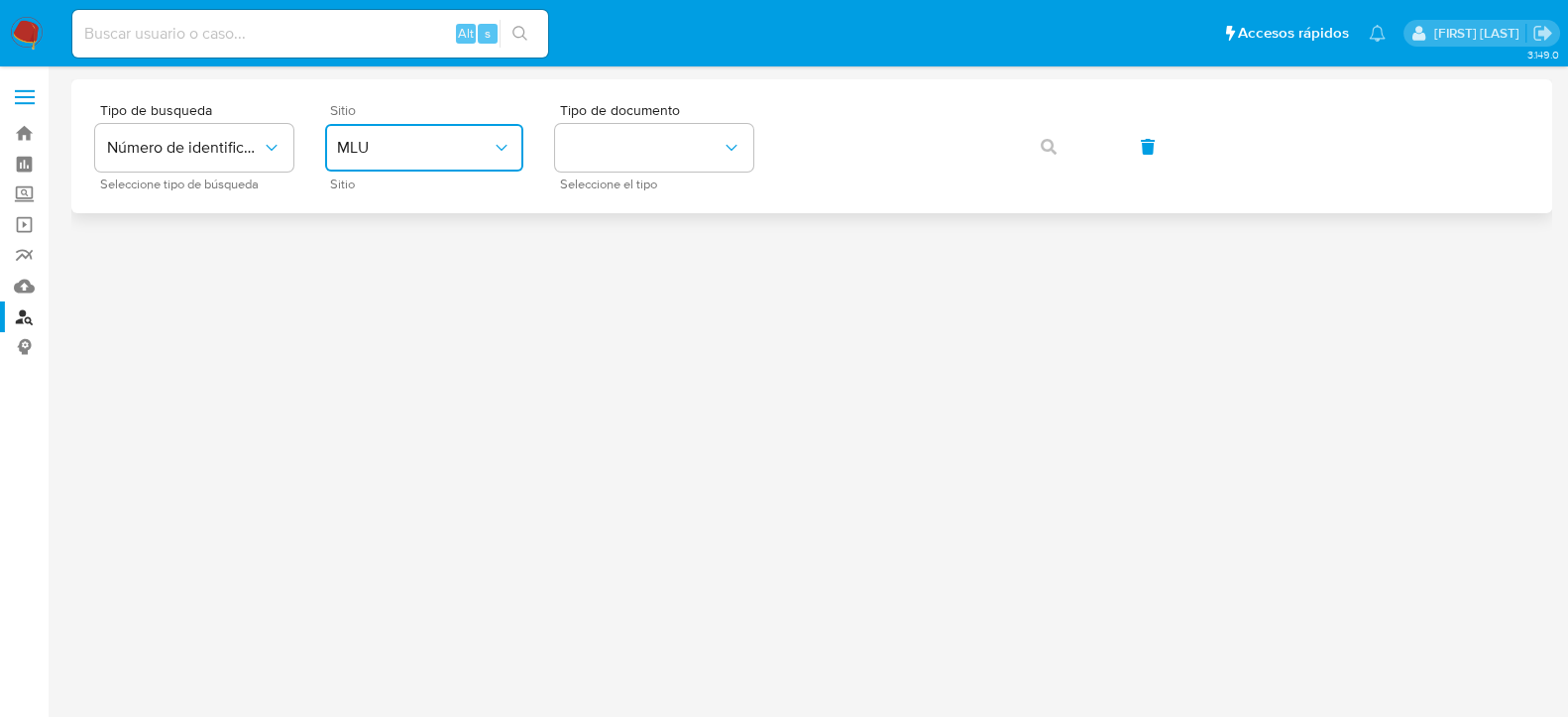 click on "MLU" at bounding box center [424, 148] 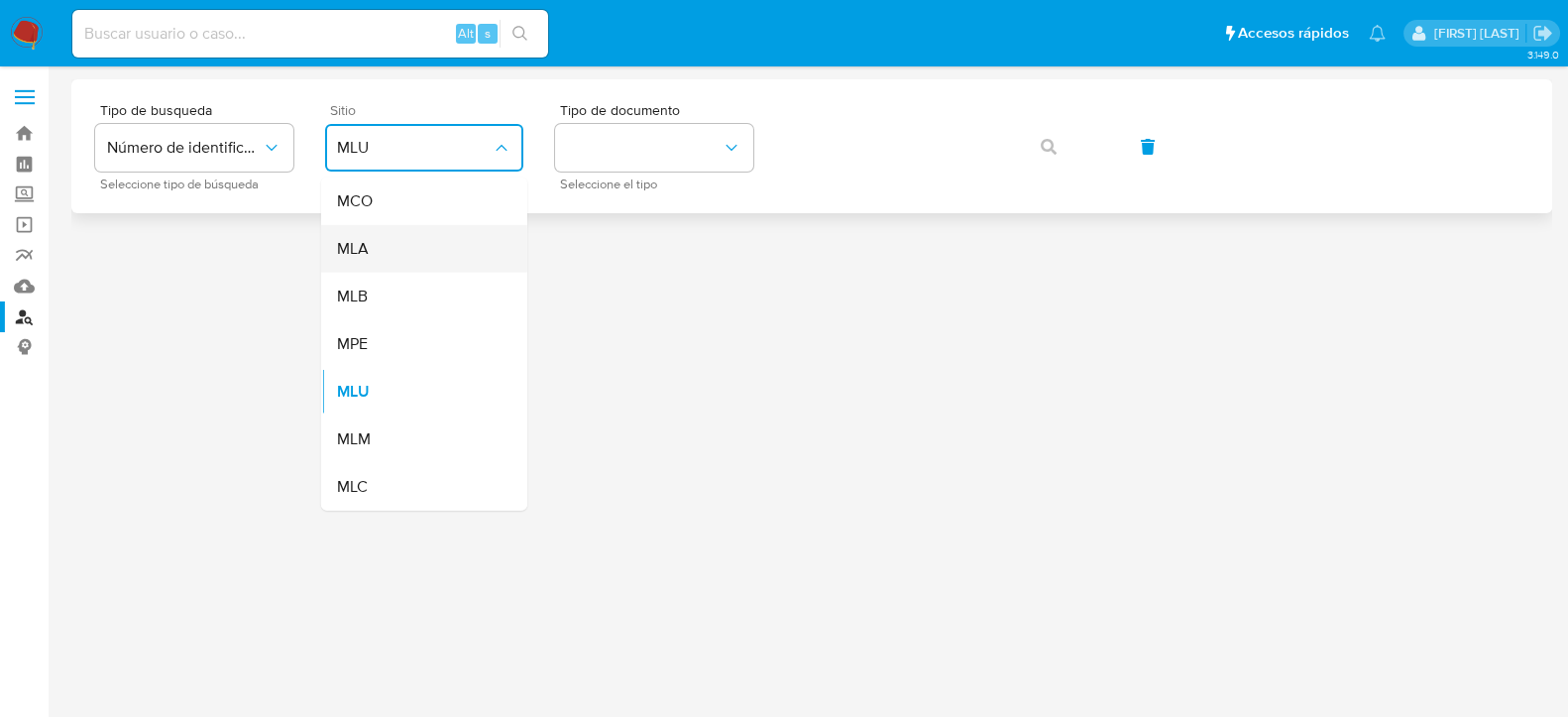 click on "MLA" at bounding box center [418, 249] 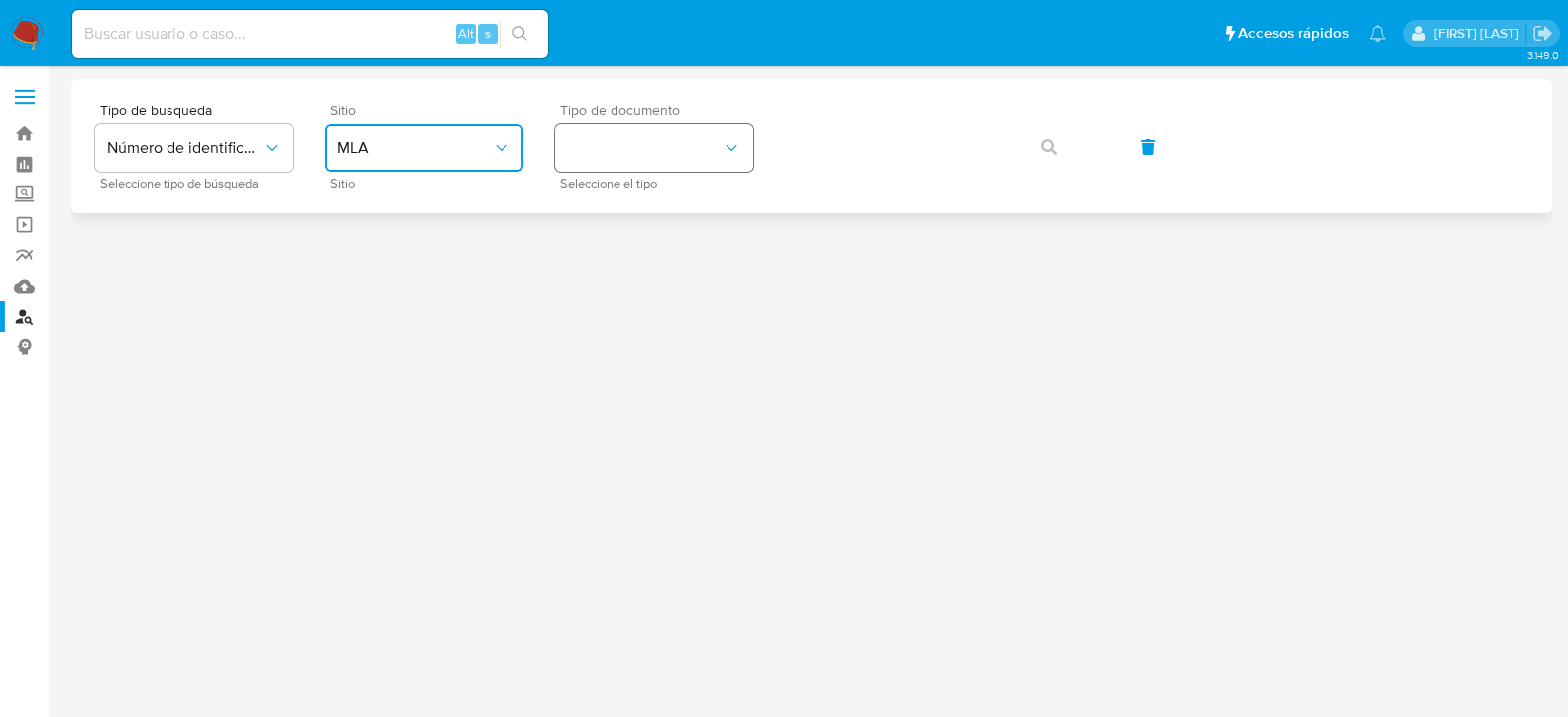 click at bounding box center [654, 148] 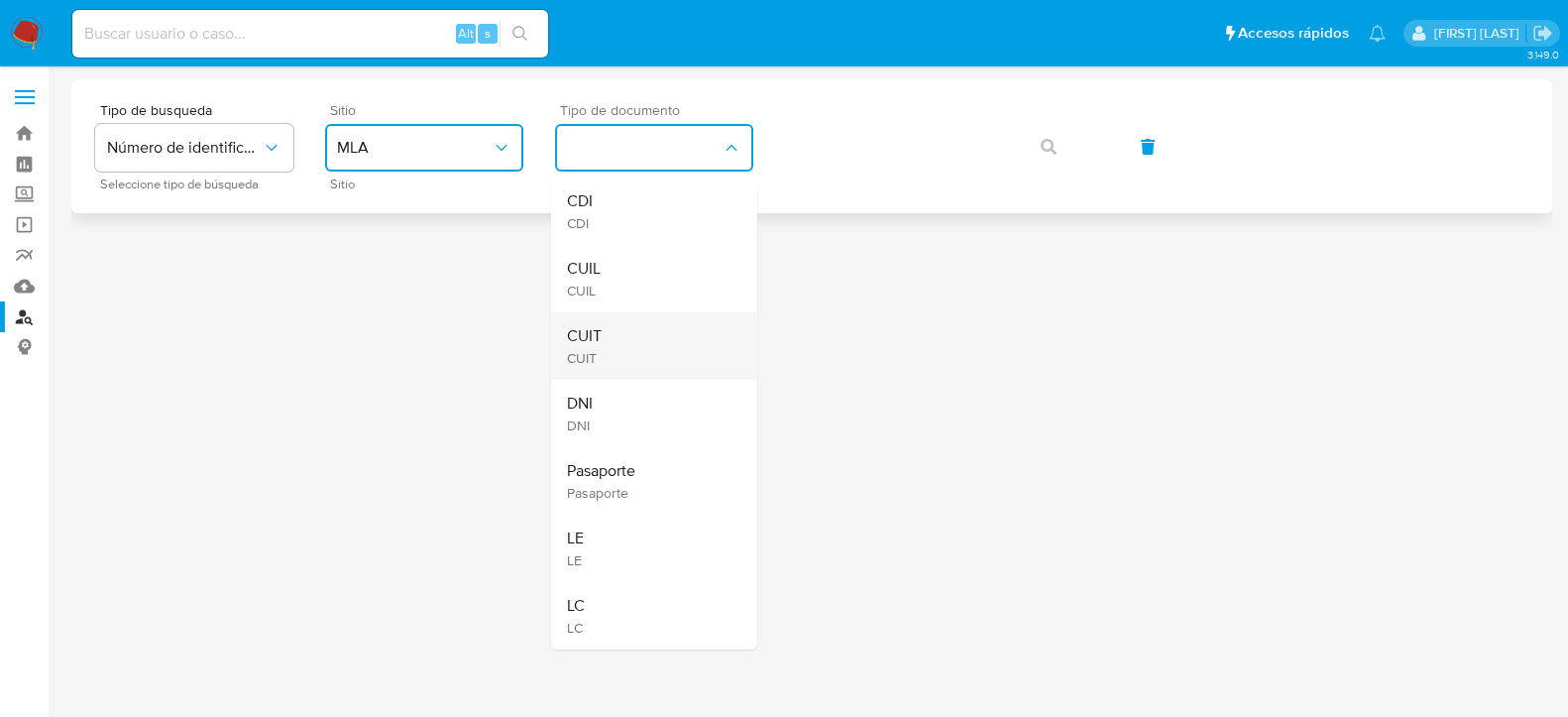 click on "CUIT CUIT" at bounding box center [648, 346] 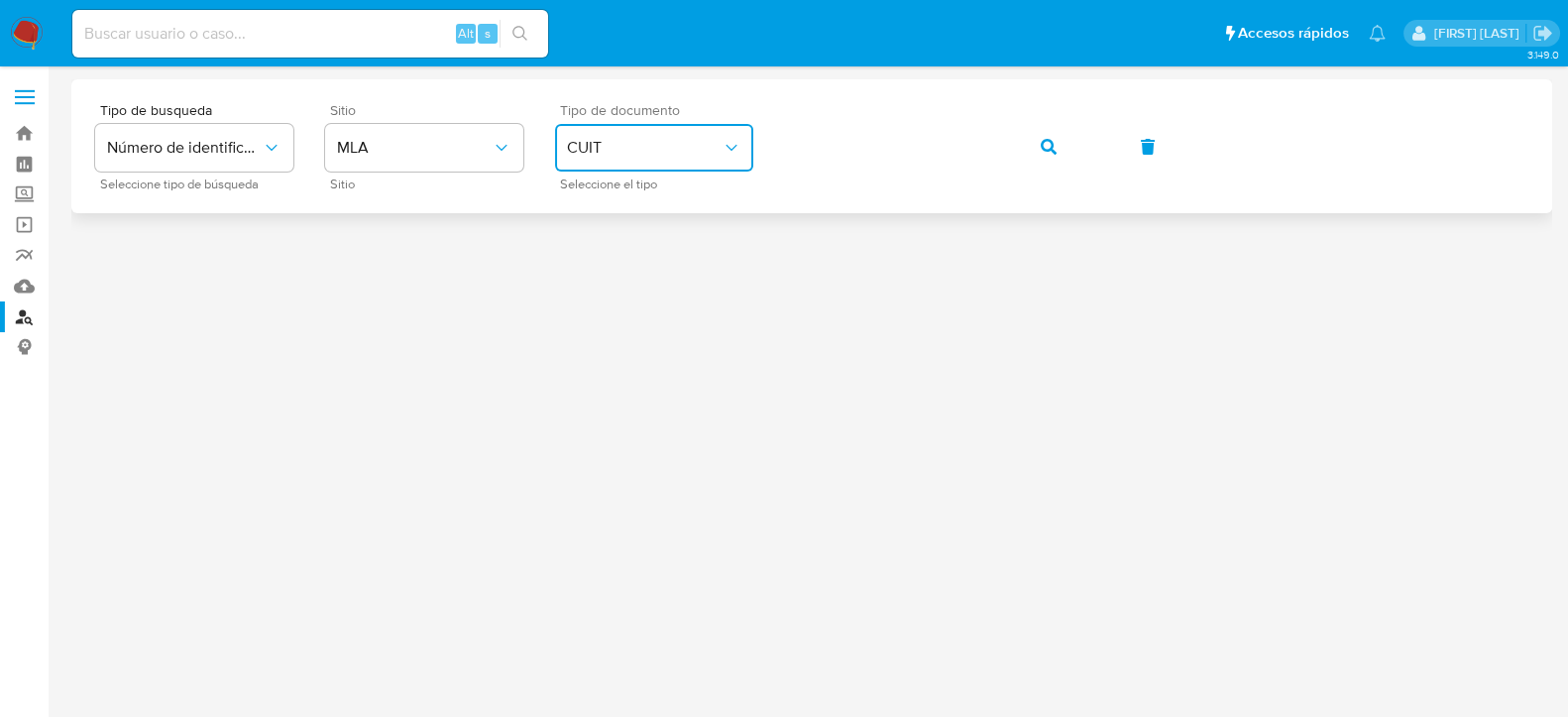 click at bounding box center (1049, 147) 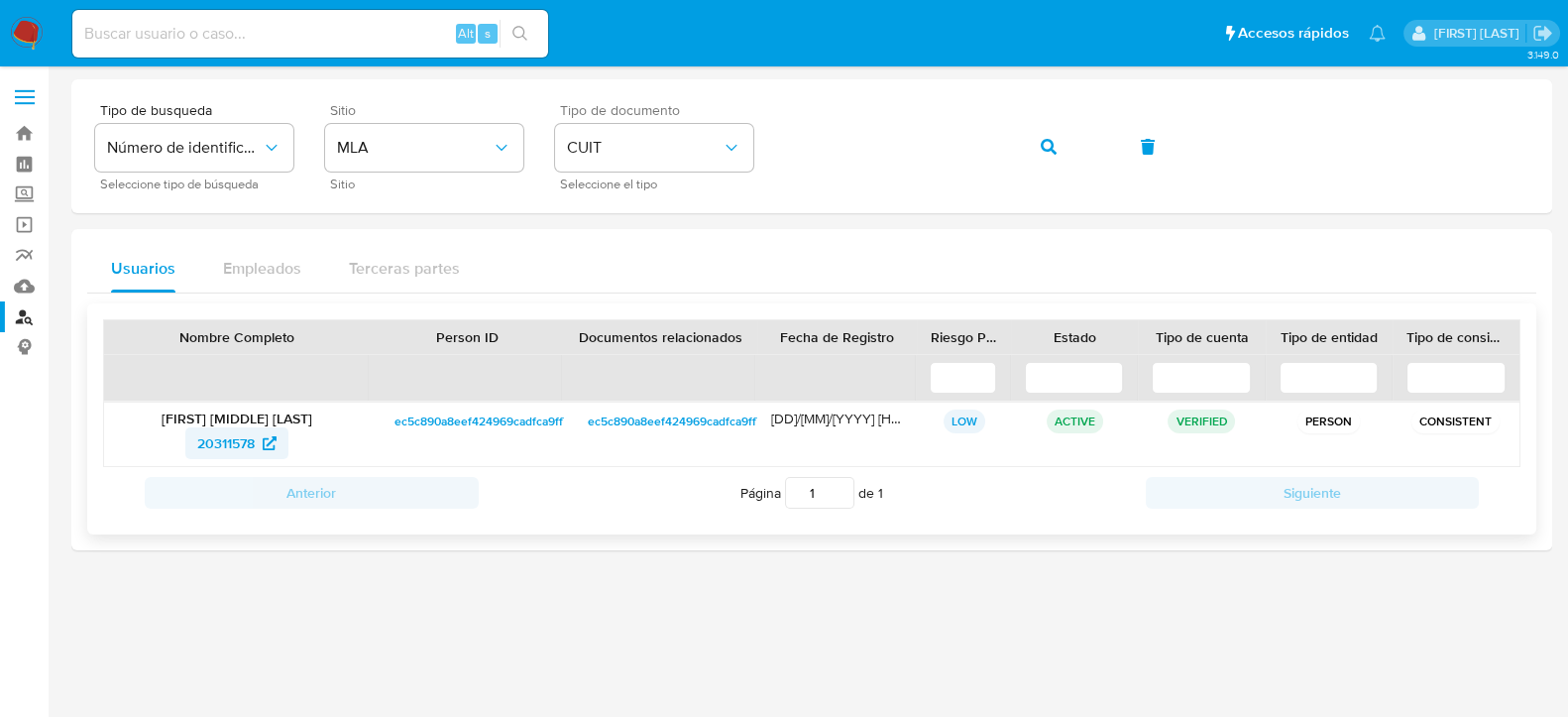 click on "20311578" at bounding box center [226, 443] 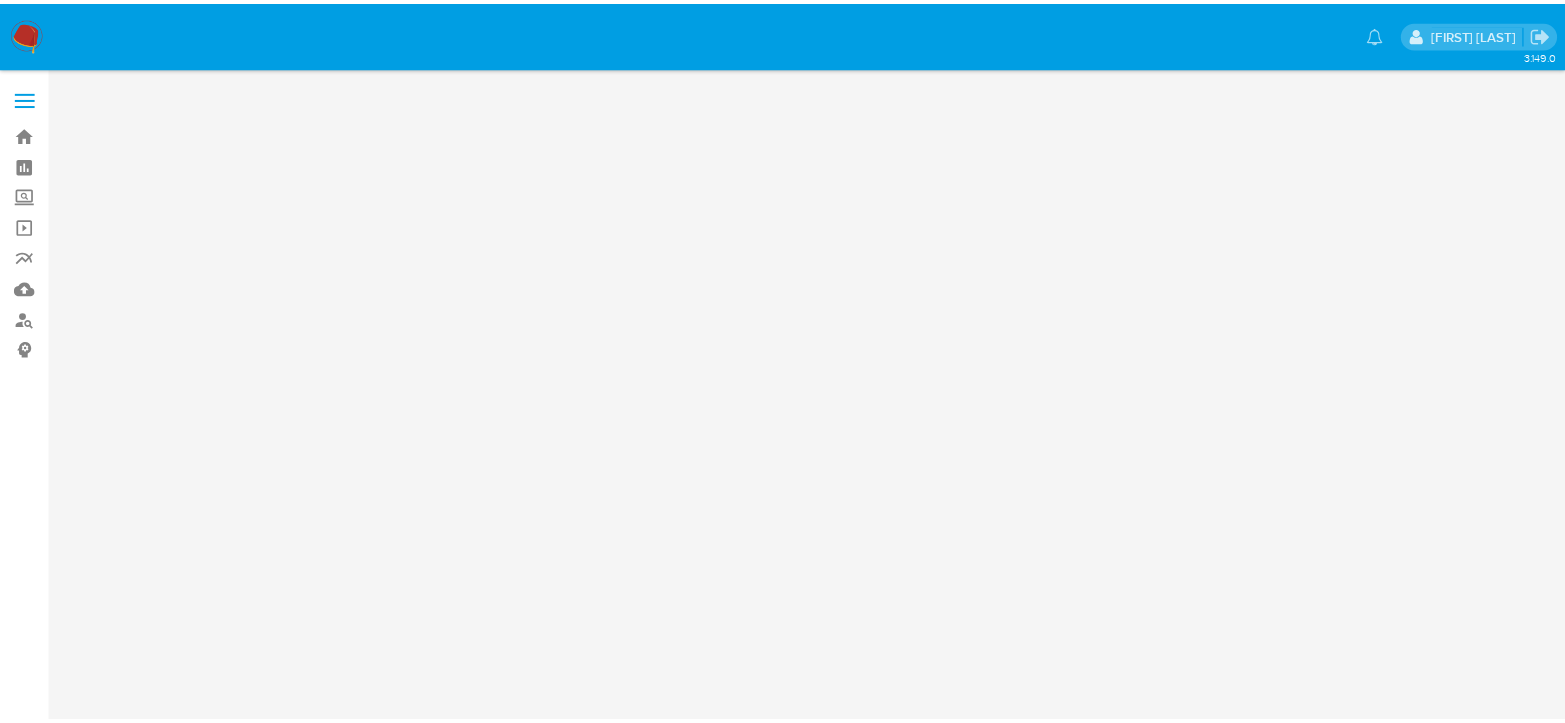 scroll, scrollTop: 0, scrollLeft: 0, axis: both 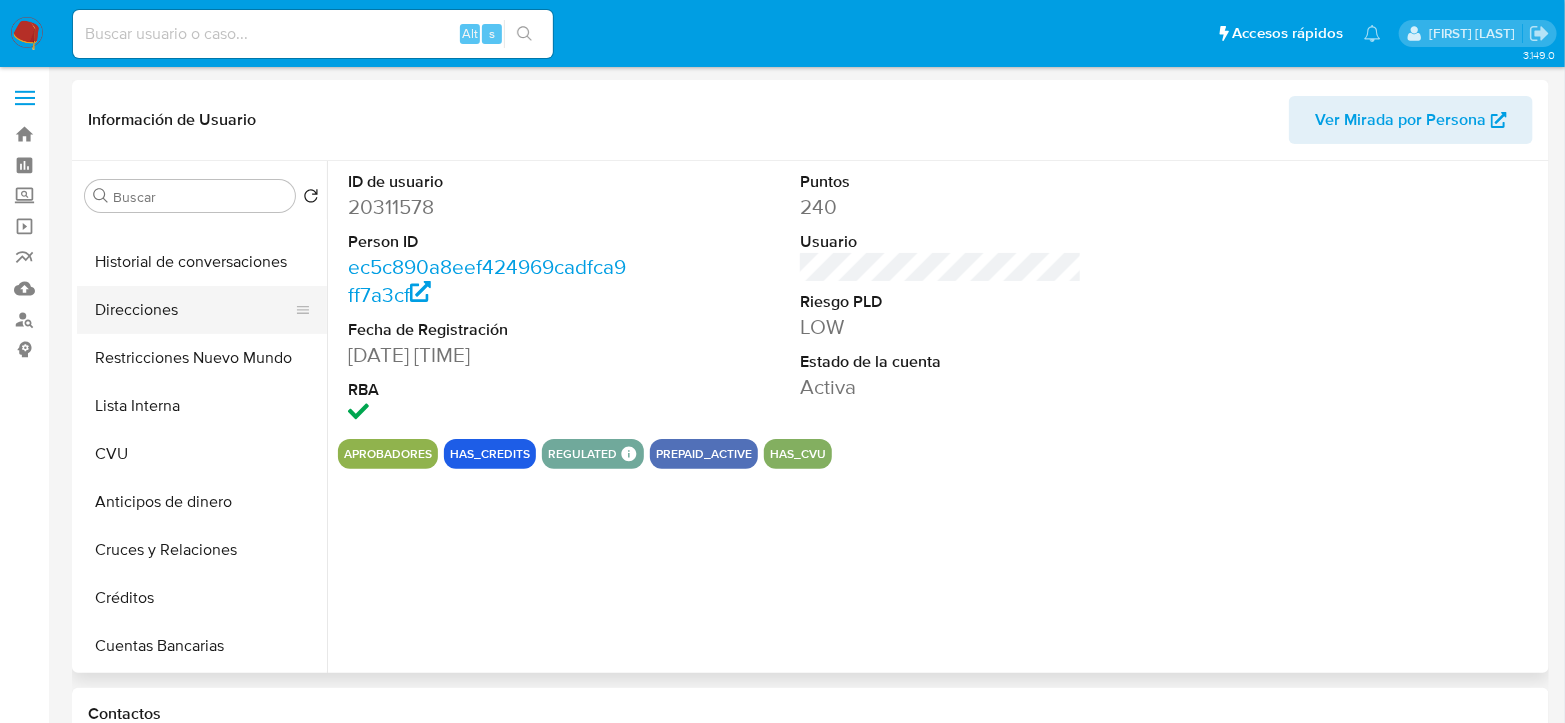 select on "10" 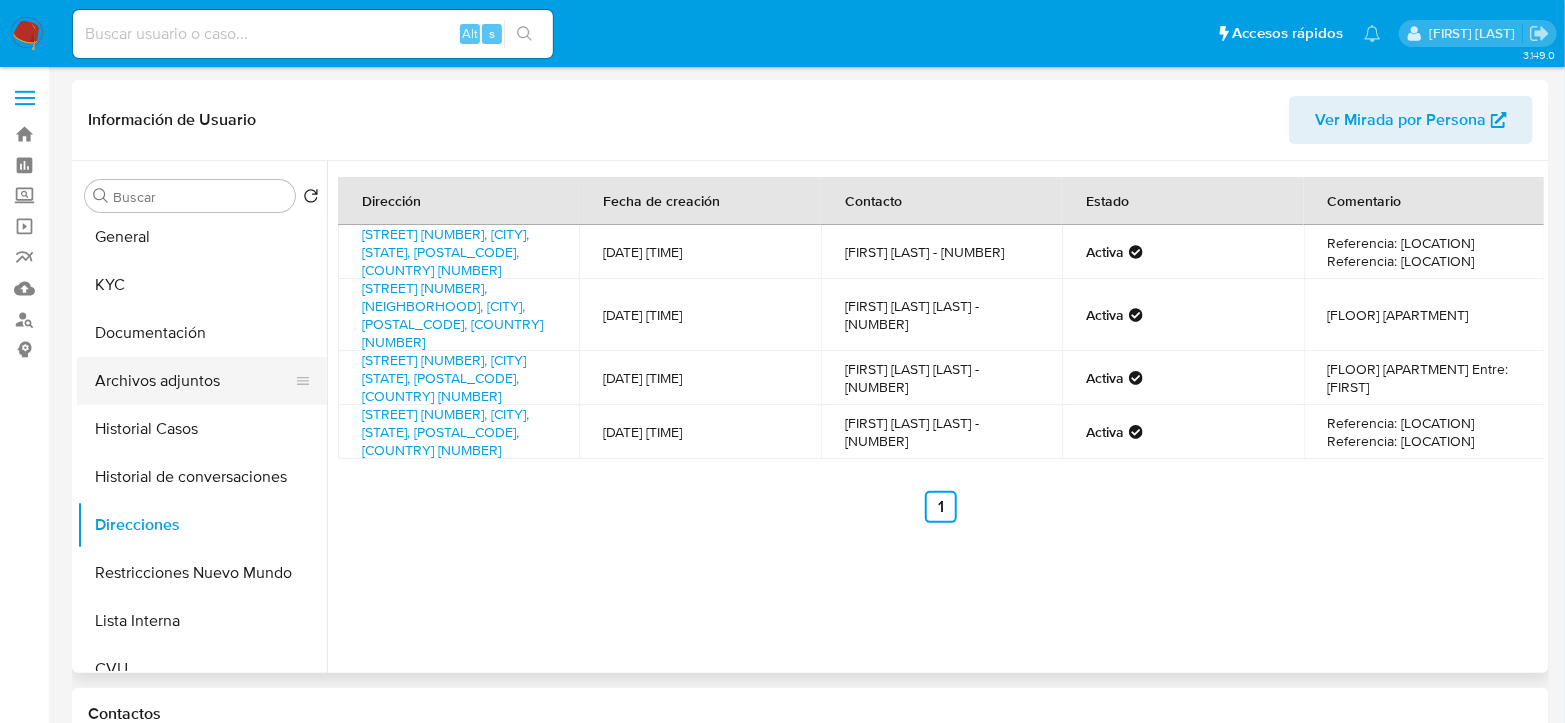 scroll, scrollTop: 0, scrollLeft: 0, axis: both 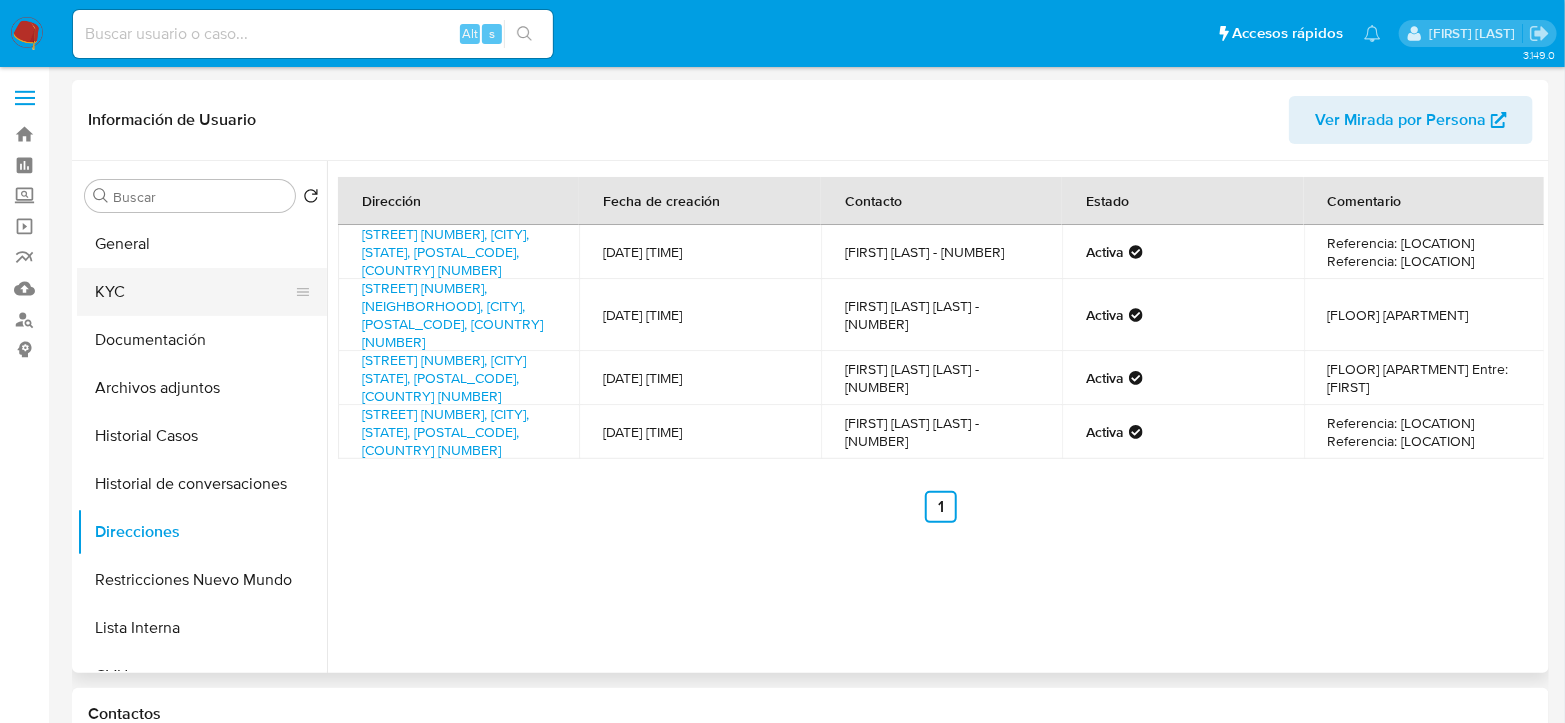 click on "KYC" at bounding box center (194, 292) 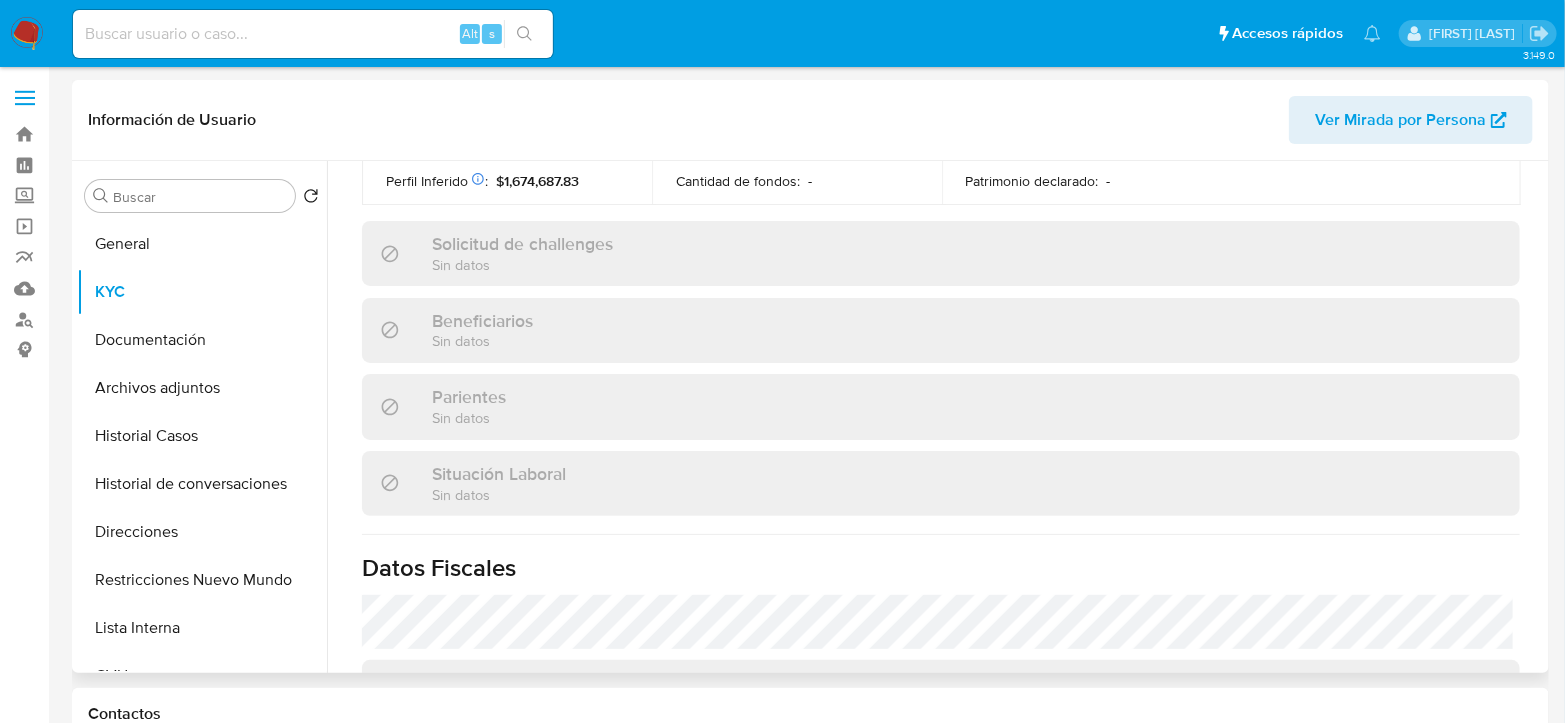 scroll, scrollTop: 515, scrollLeft: 0, axis: vertical 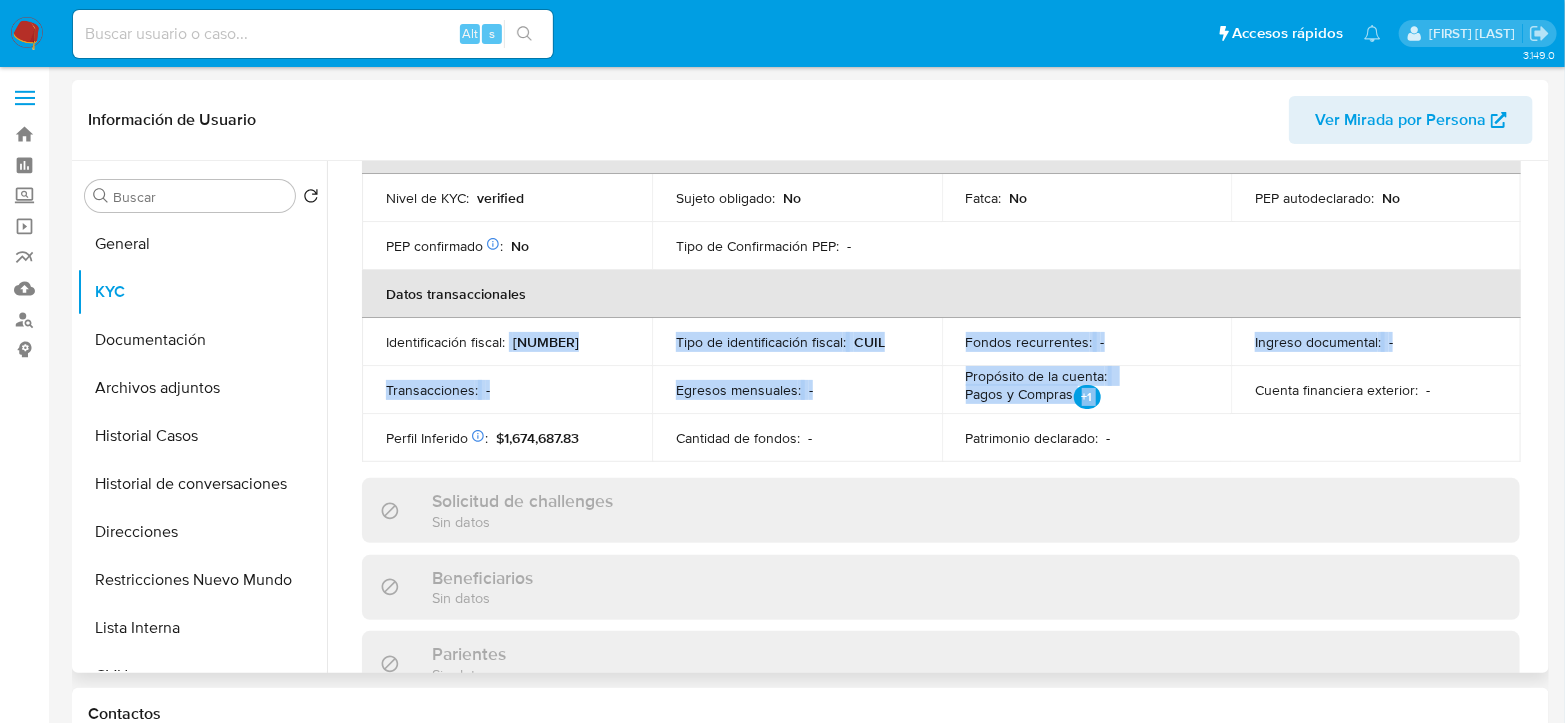 drag, startPoint x: 1117, startPoint y: 388, endPoint x: 507, endPoint y: 323, distance: 613.45337 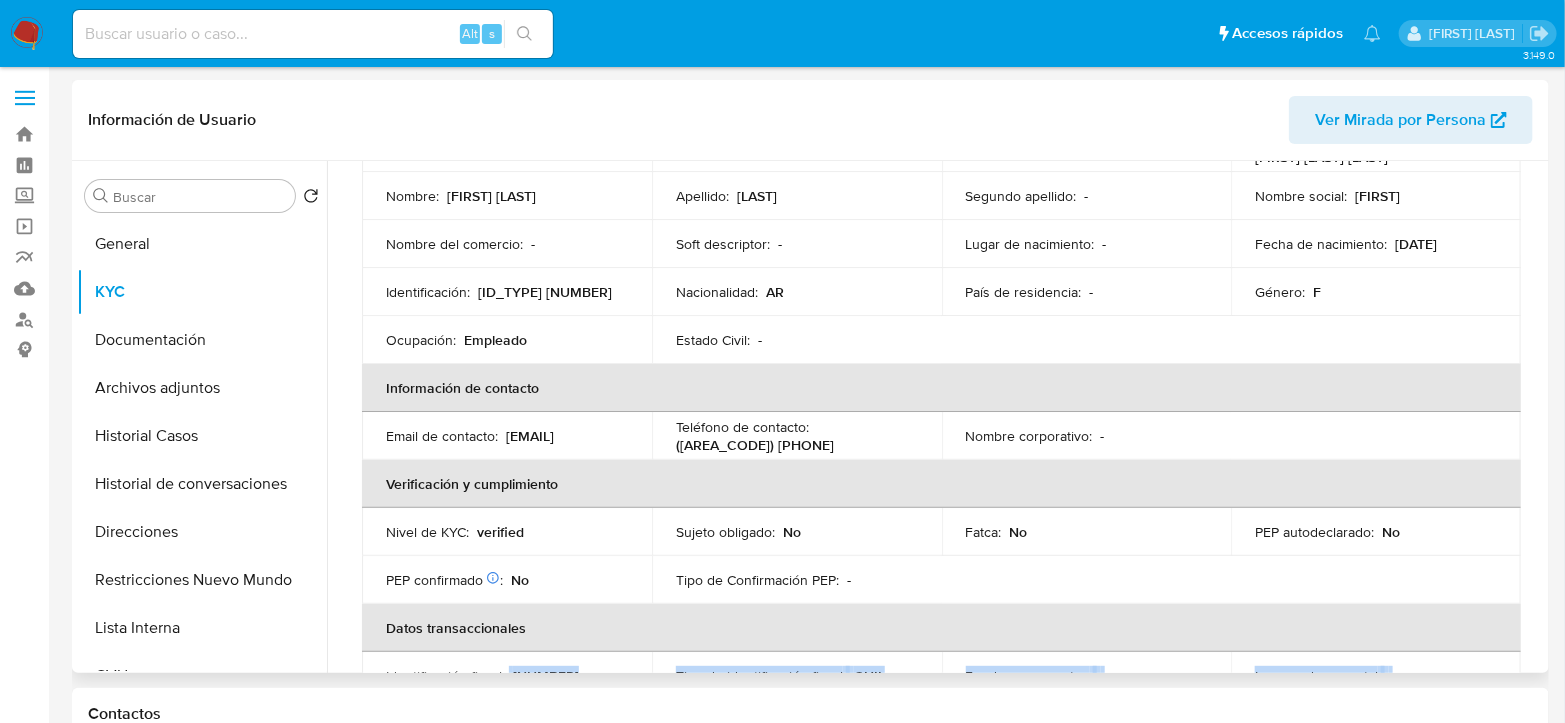 scroll, scrollTop: 70, scrollLeft: 0, axis: vertical 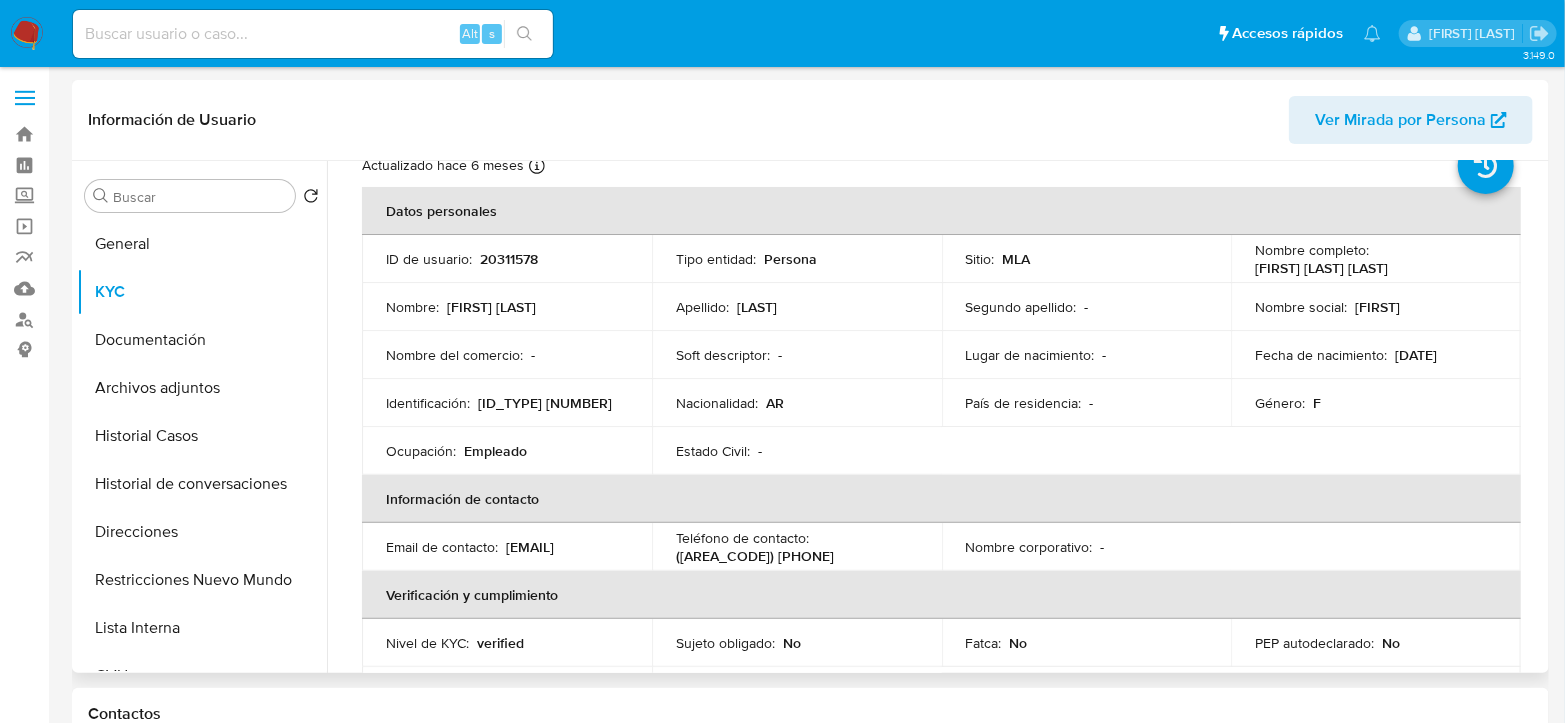 click on "[FIRST] [LAST] [LAST]" at bounding box center [1321, 268] 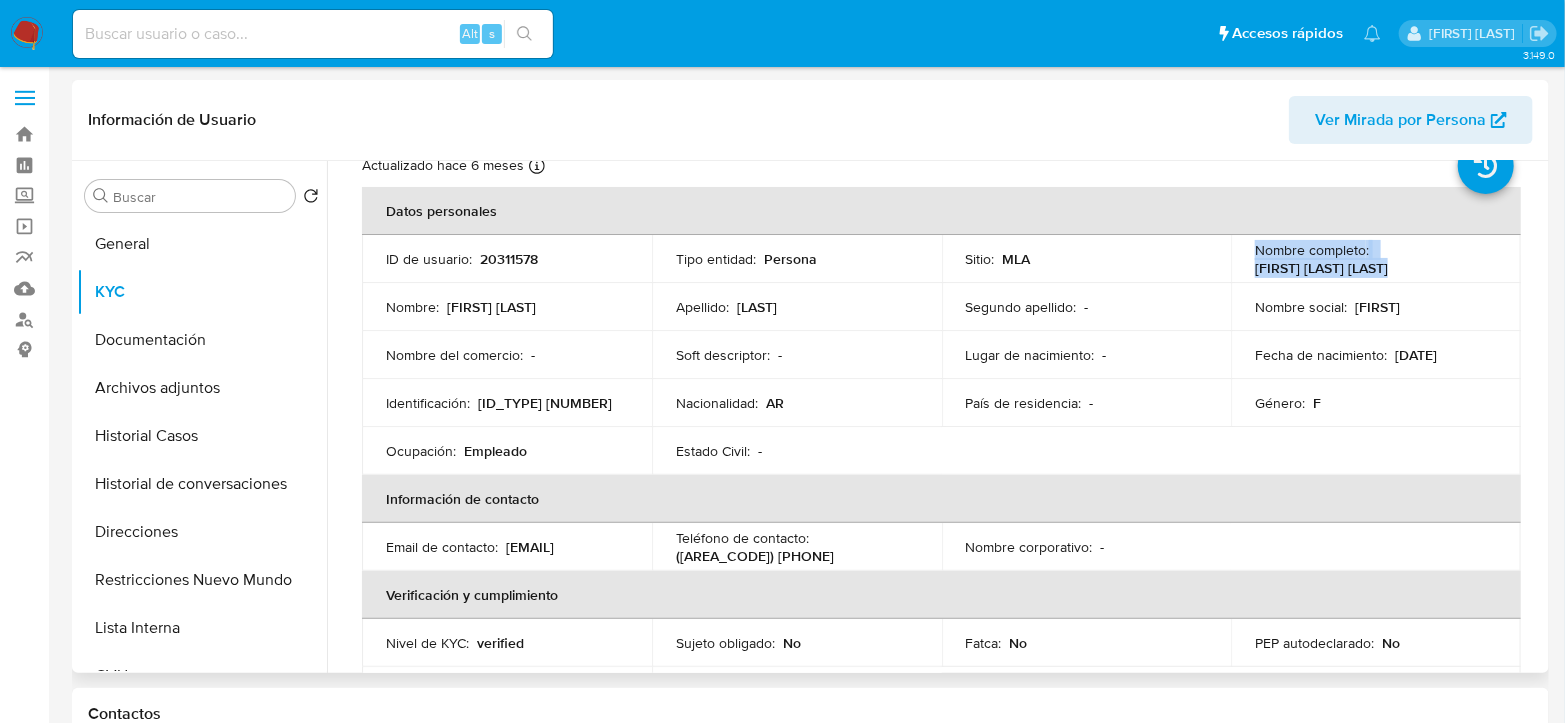 click on "[FIRST] [LAST] [LAST]" at bounding box center (1321, 268) 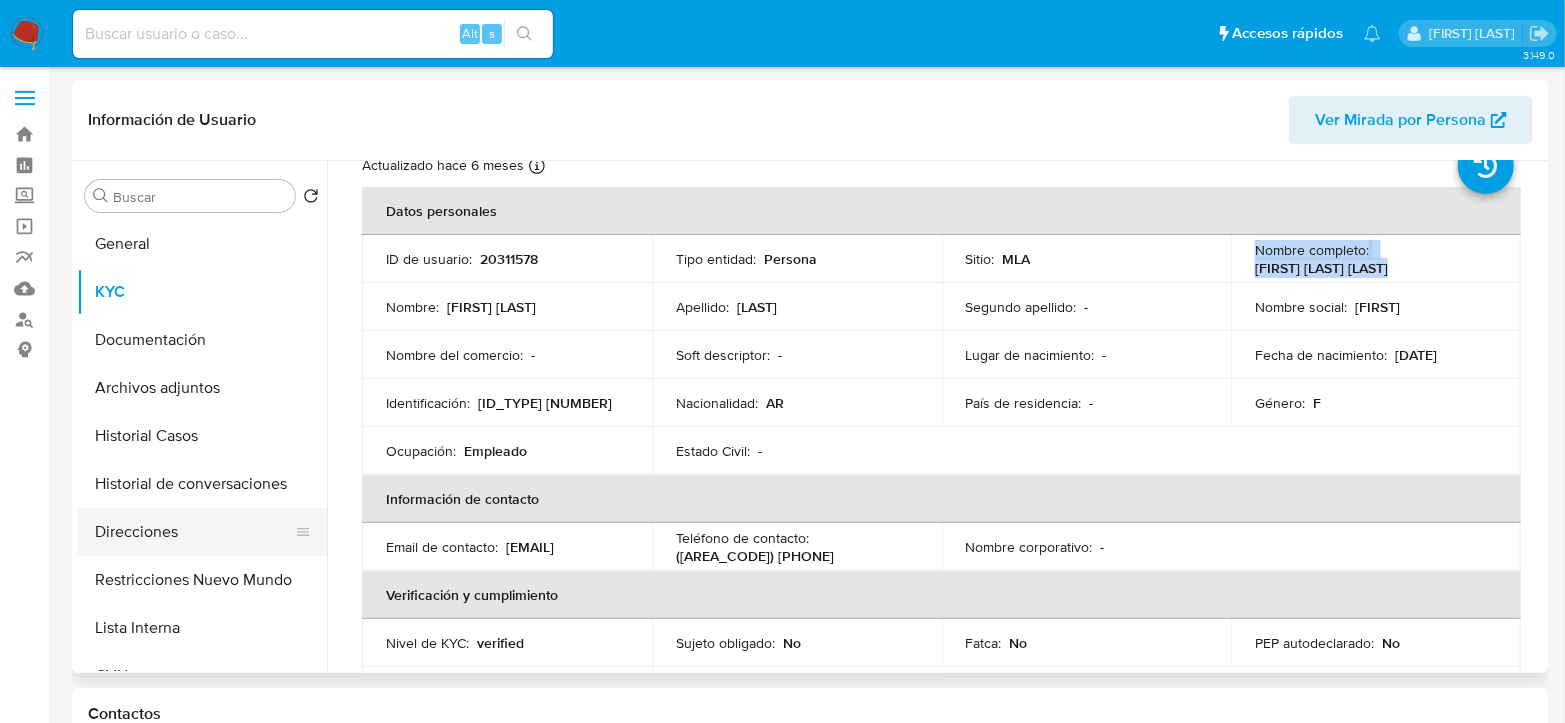 click on "Direcciones" at bounding box center [194, 532] 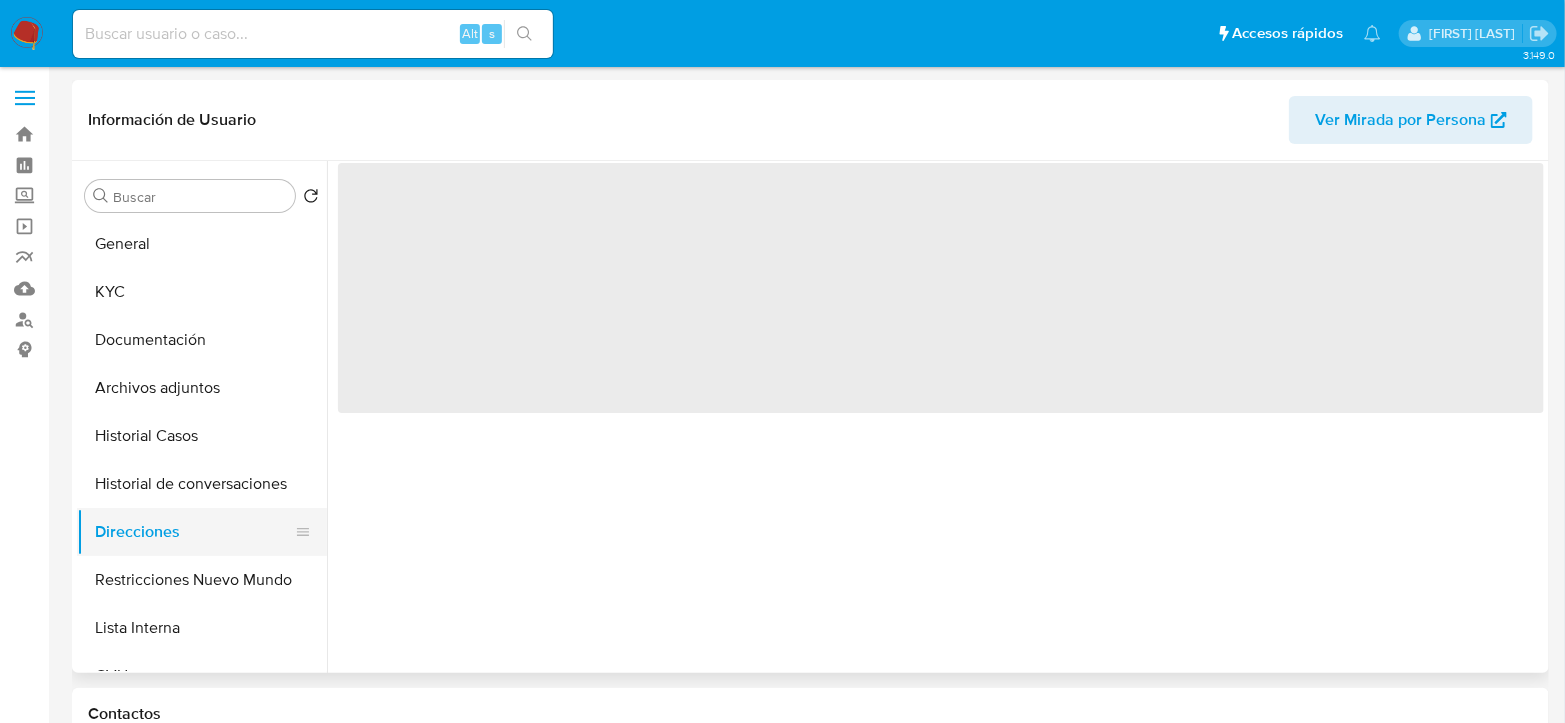 scroll, scrollTop: 0, scrollLeft: 0, axis: both 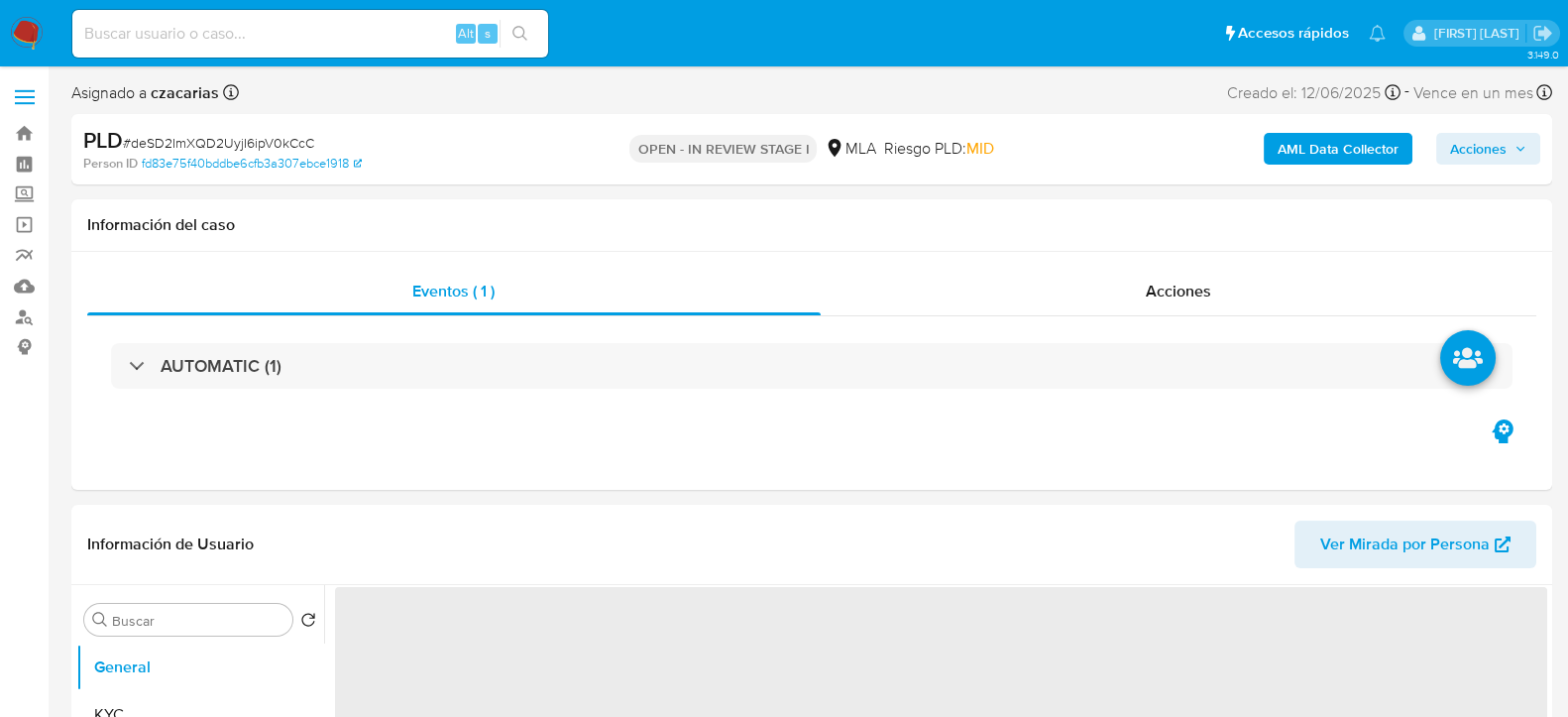 select on "10" 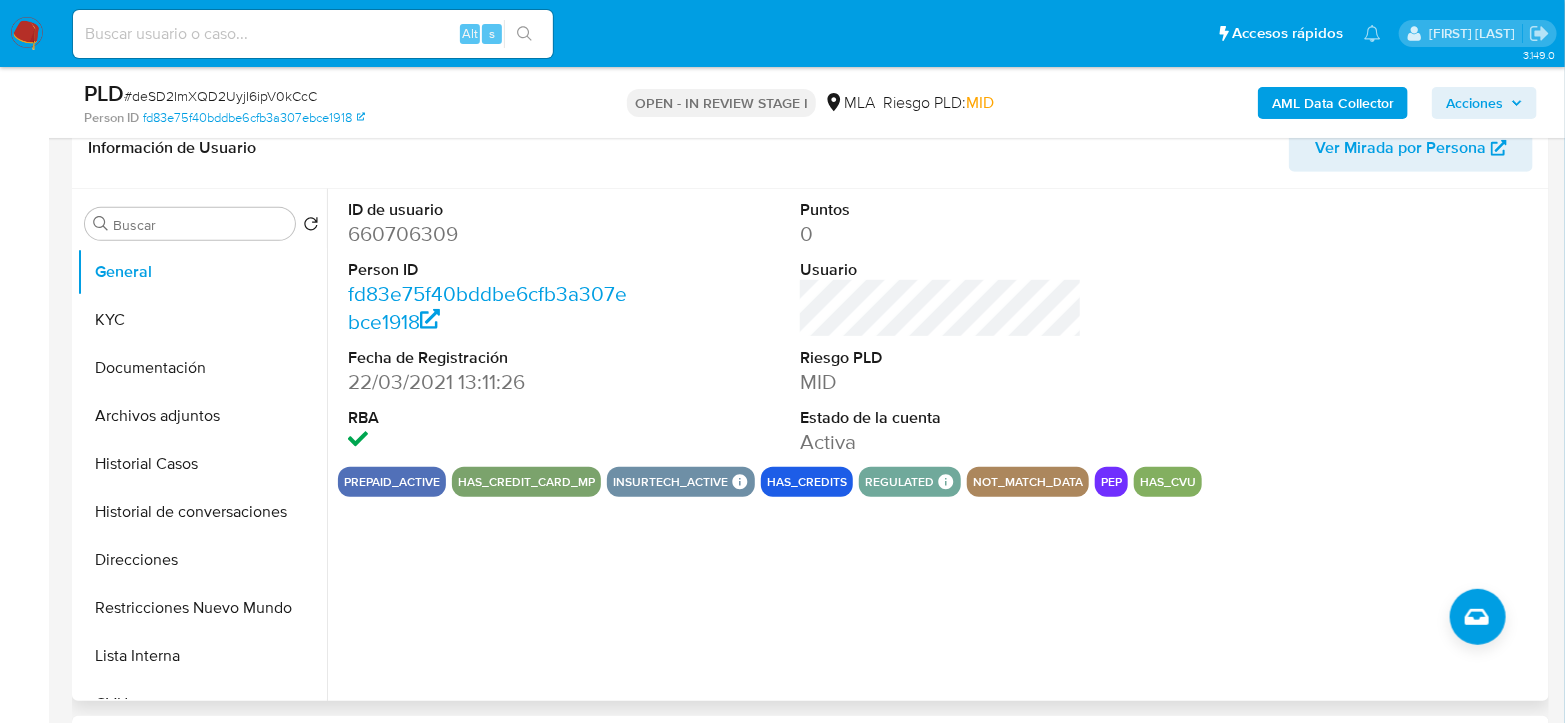 scroll, scrollTop: 333, scrollLeft: 0, axis: vertical 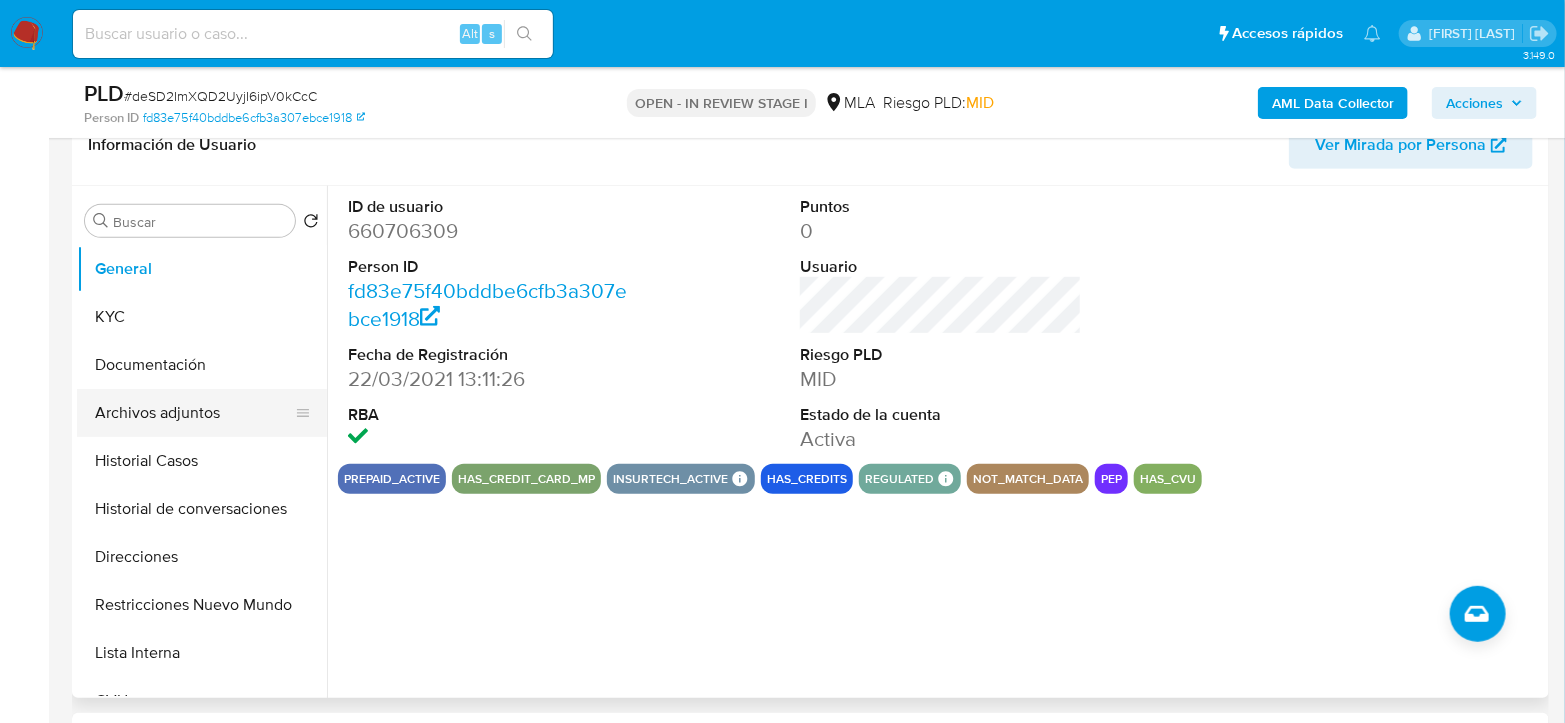 drag, startPoint x: 209, startPoint y: 410, endPoint x: 279, endPoint y: 404, distance: 70.256676 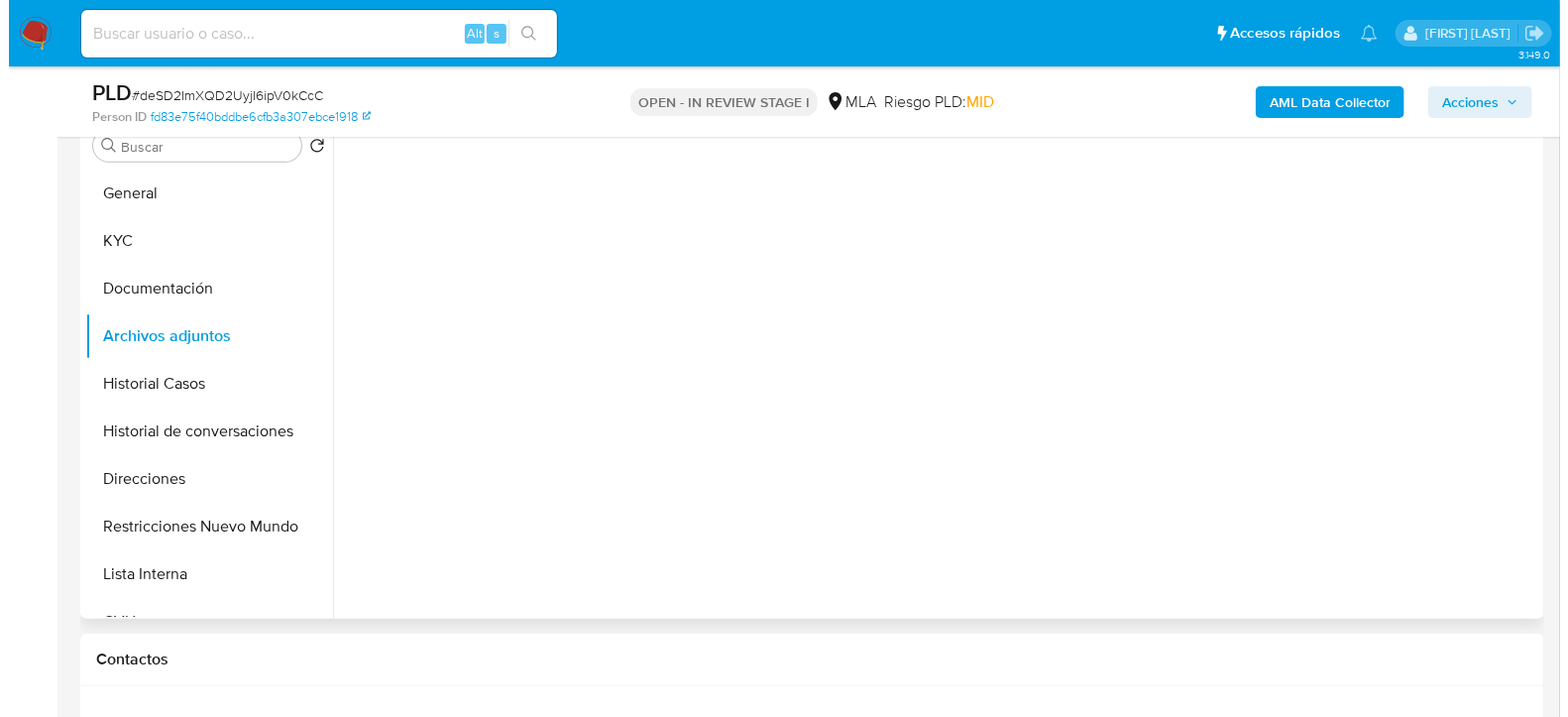 scroll, scrollTop: 440, scrollLeft: 0, axis: vertical 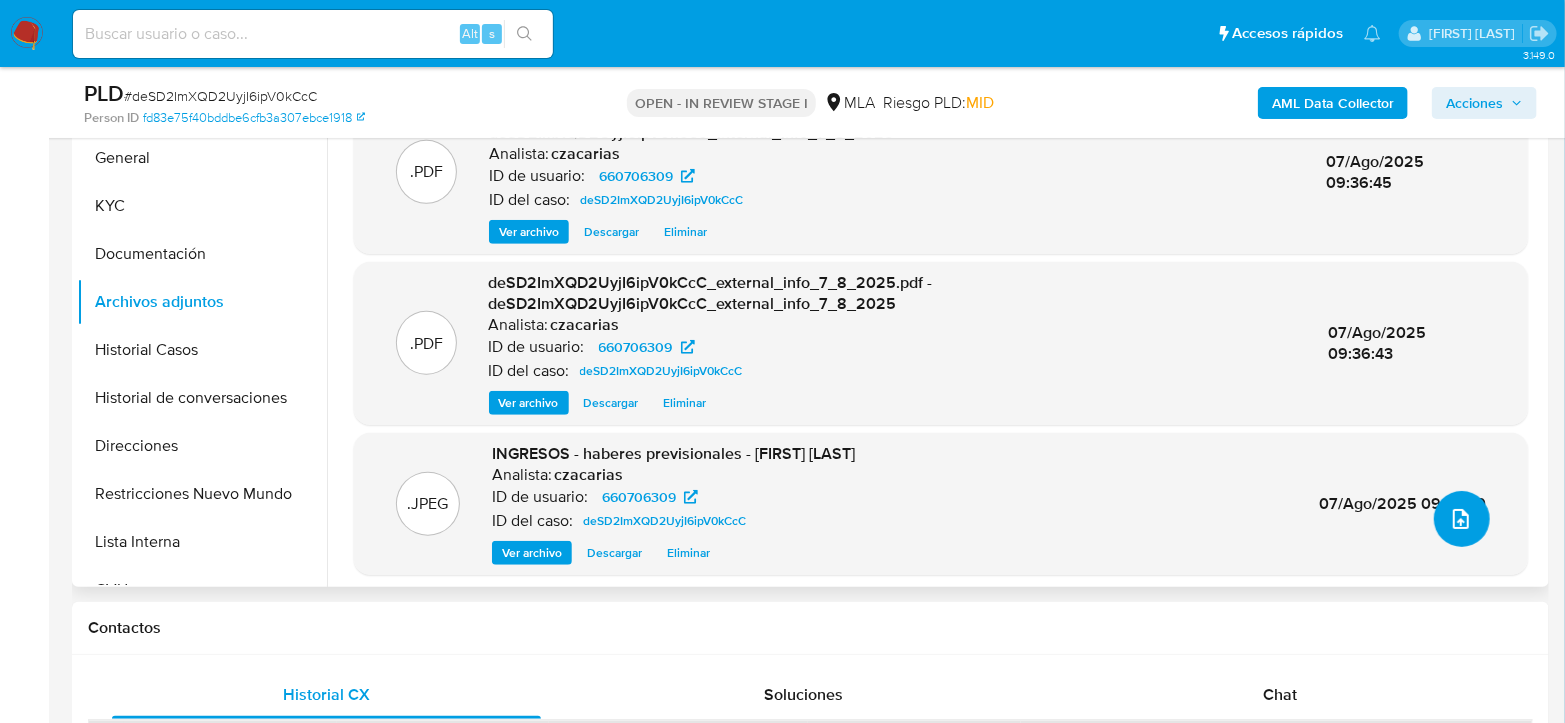 click at bounding box center [1461, 519] 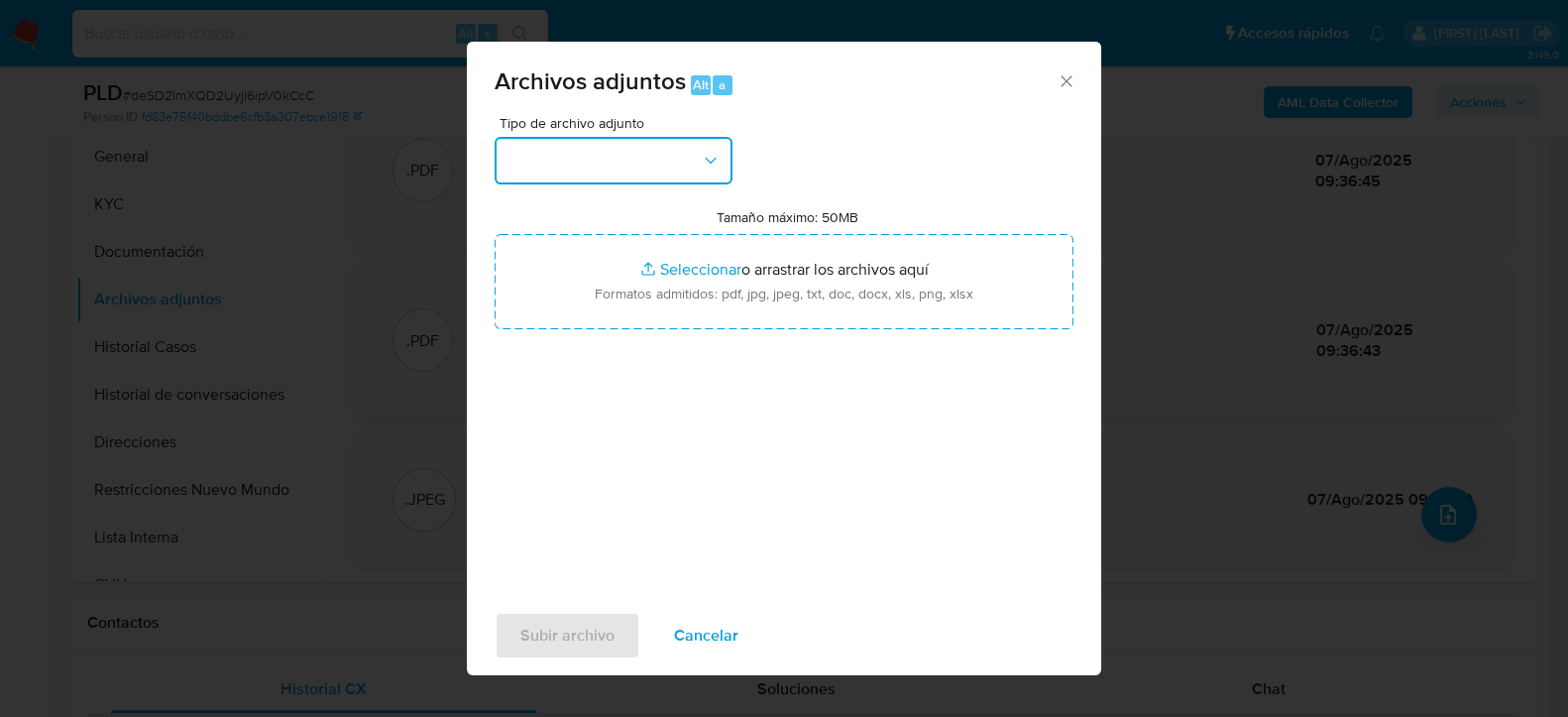 click 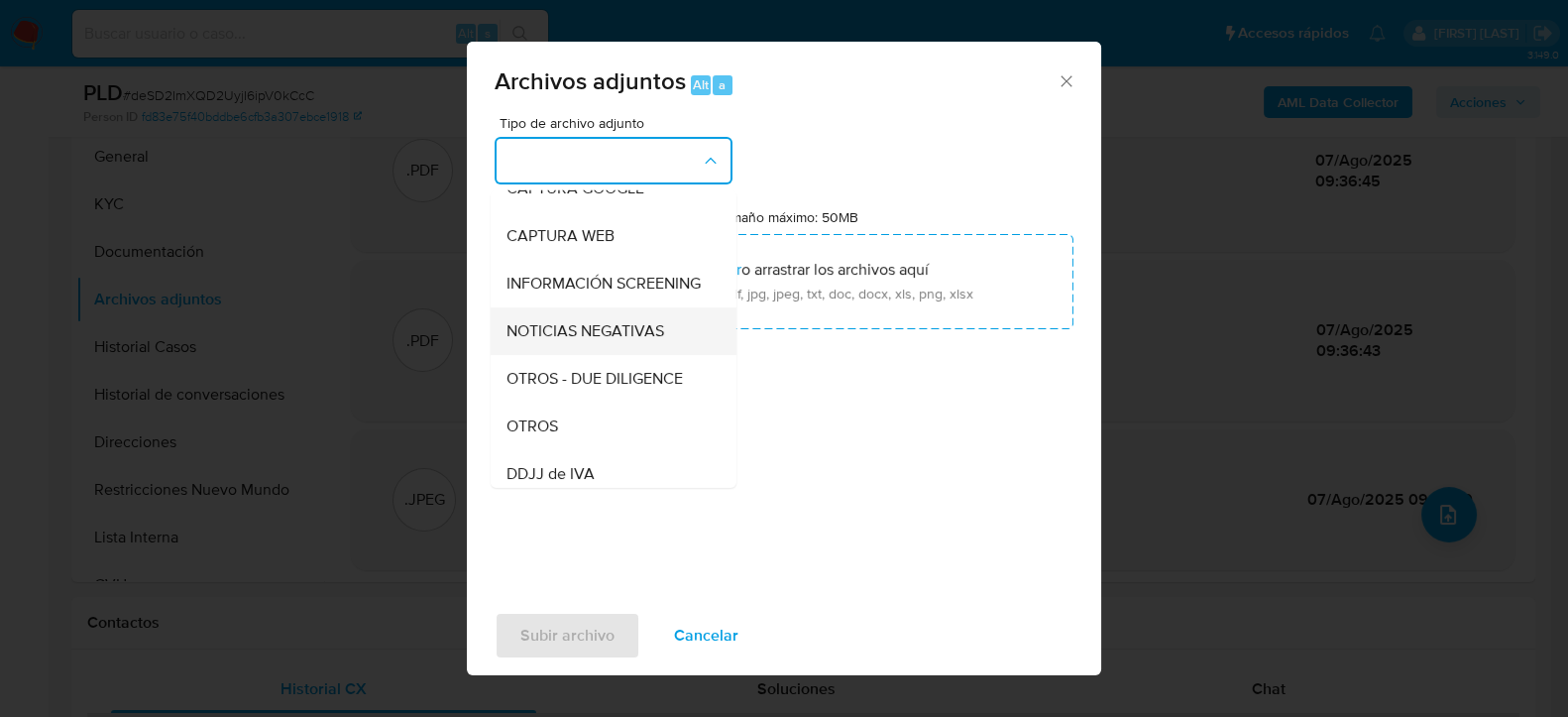 scroll, scrollTop: 220, scrollLeft: 0, axis: vertical 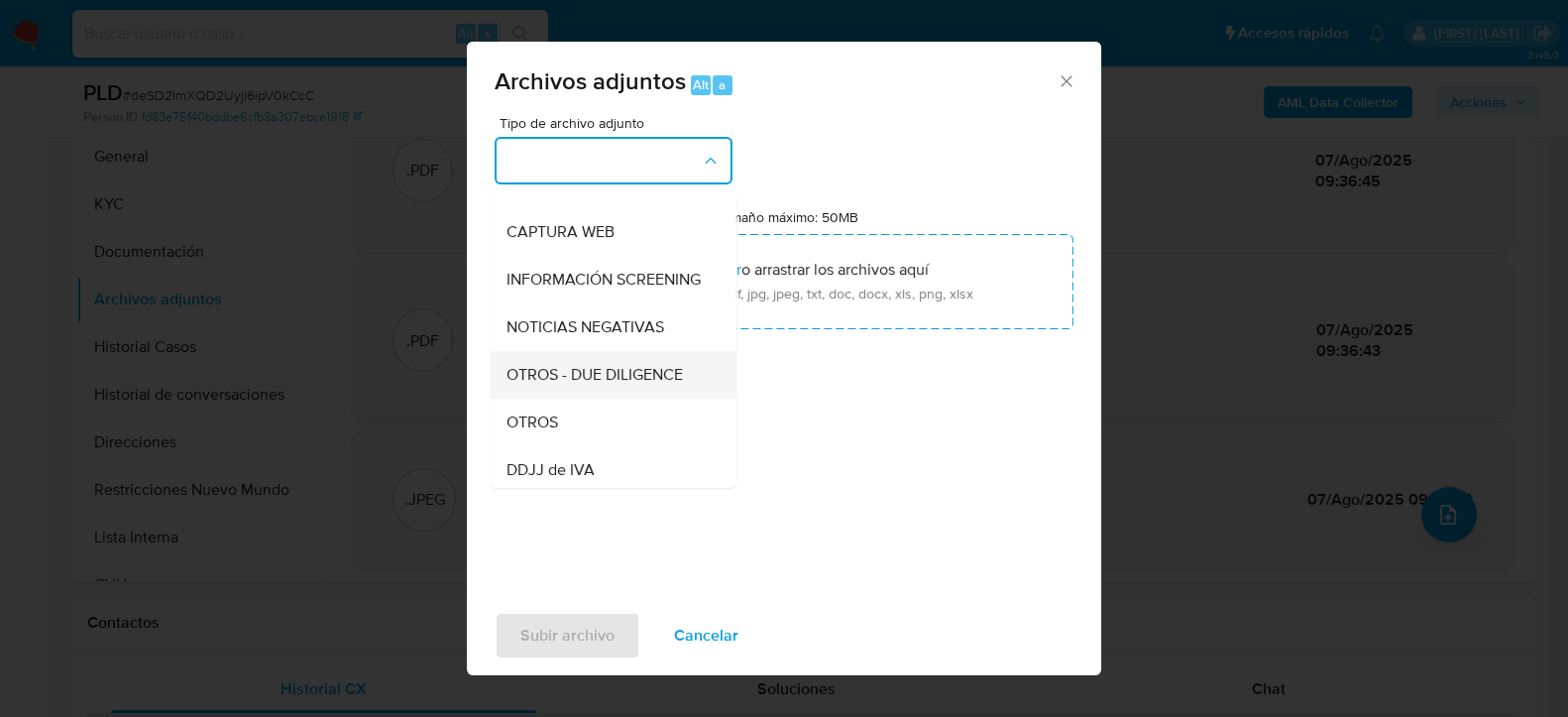 click on "OTROS - DUE DILIGENCE" at bounding box center [608, 374] 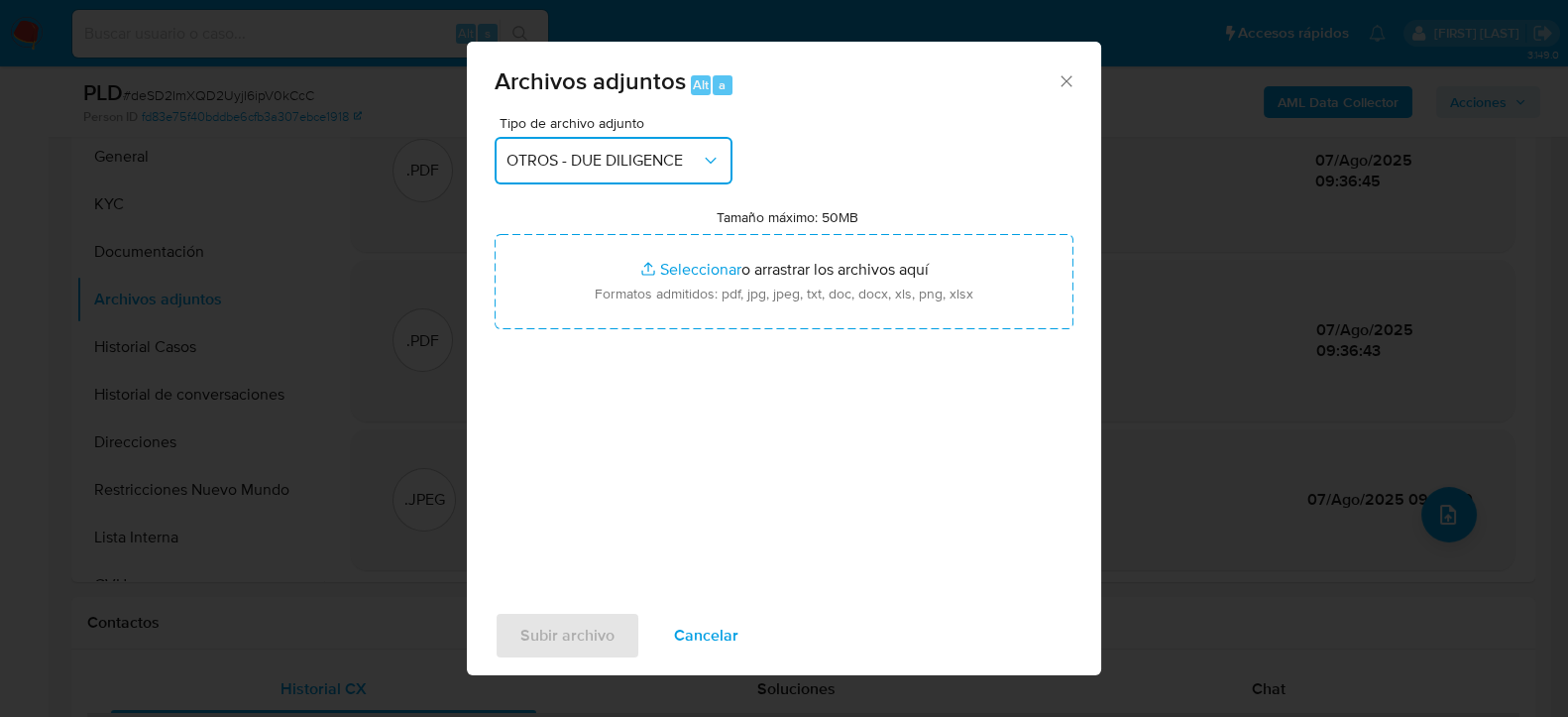 click on "OTROS - DUE DILIGENCE" at bounding box center [614, 161] 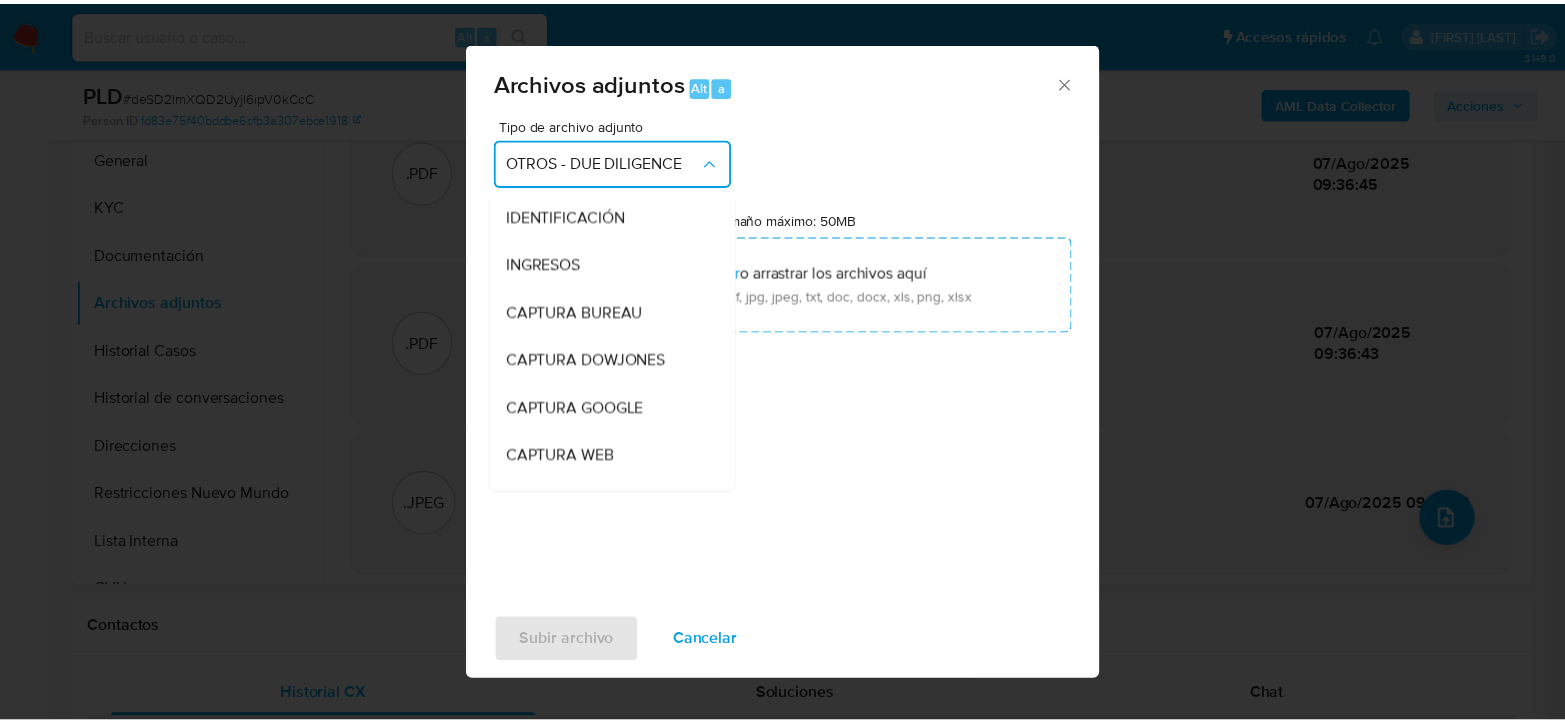 scroll, scrollTop: 278, scrollLeft: 0, axis: vertical 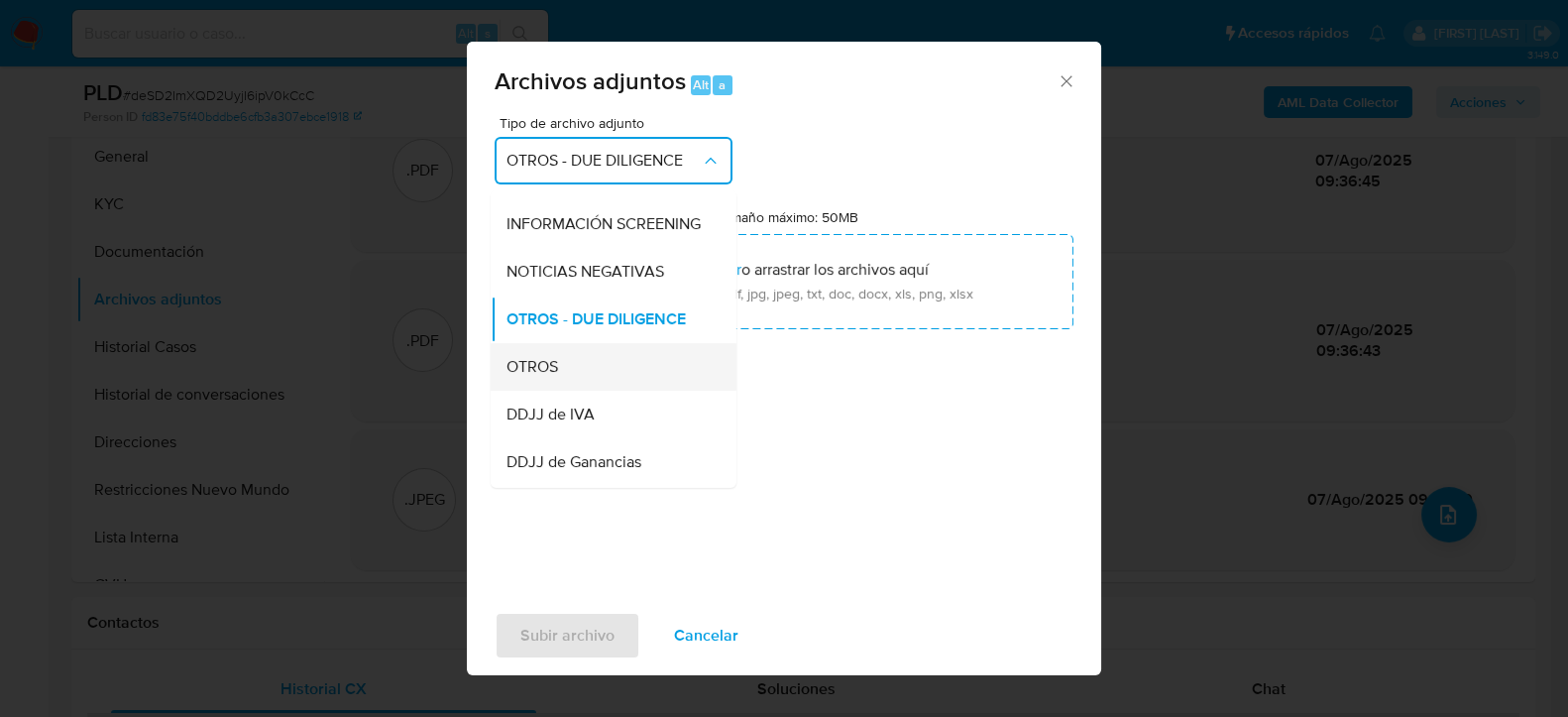 drag, startPoint x: 617, startPoint y: 390, endPoint x: 282, endPoint y: 621, distance: 406.9226 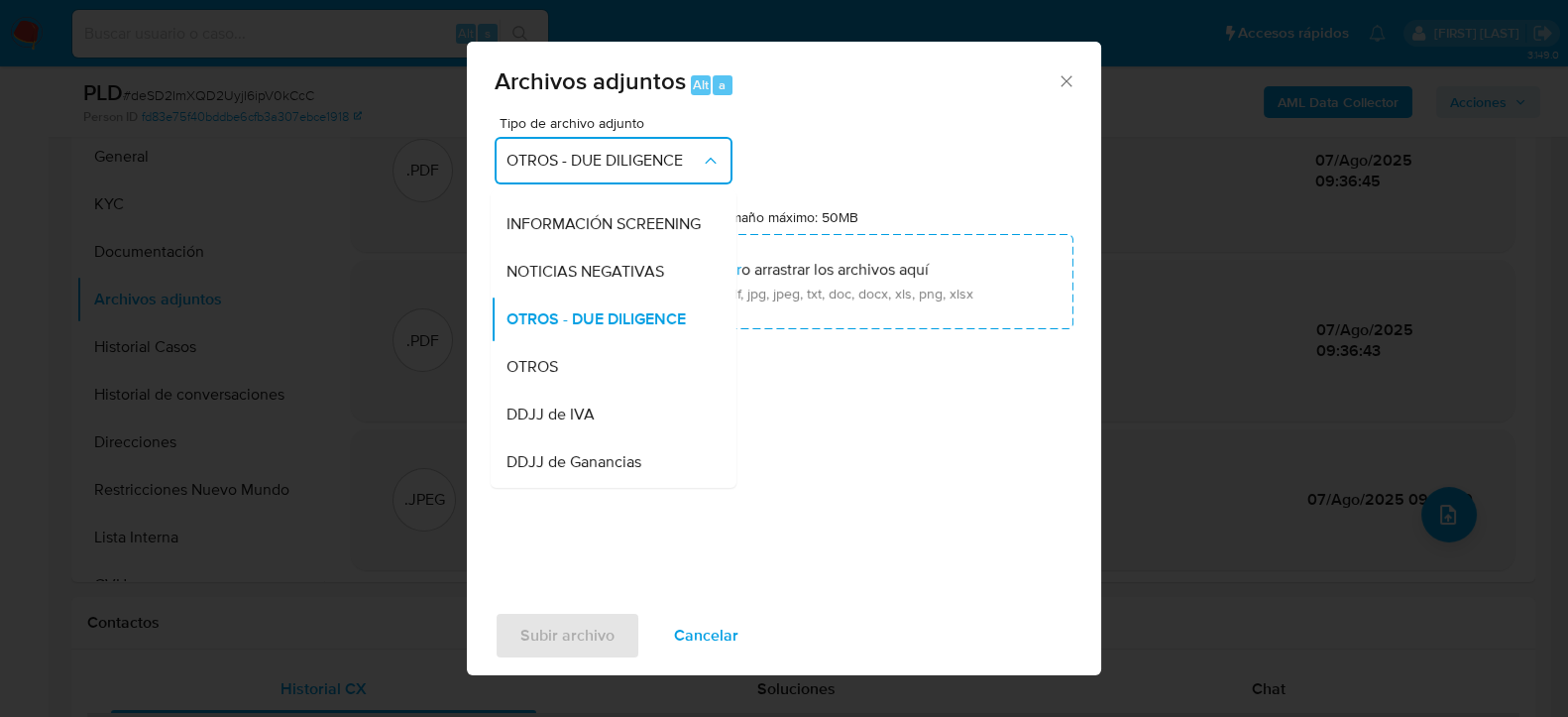 click on "OTROS" at bounding box center [608, 366] 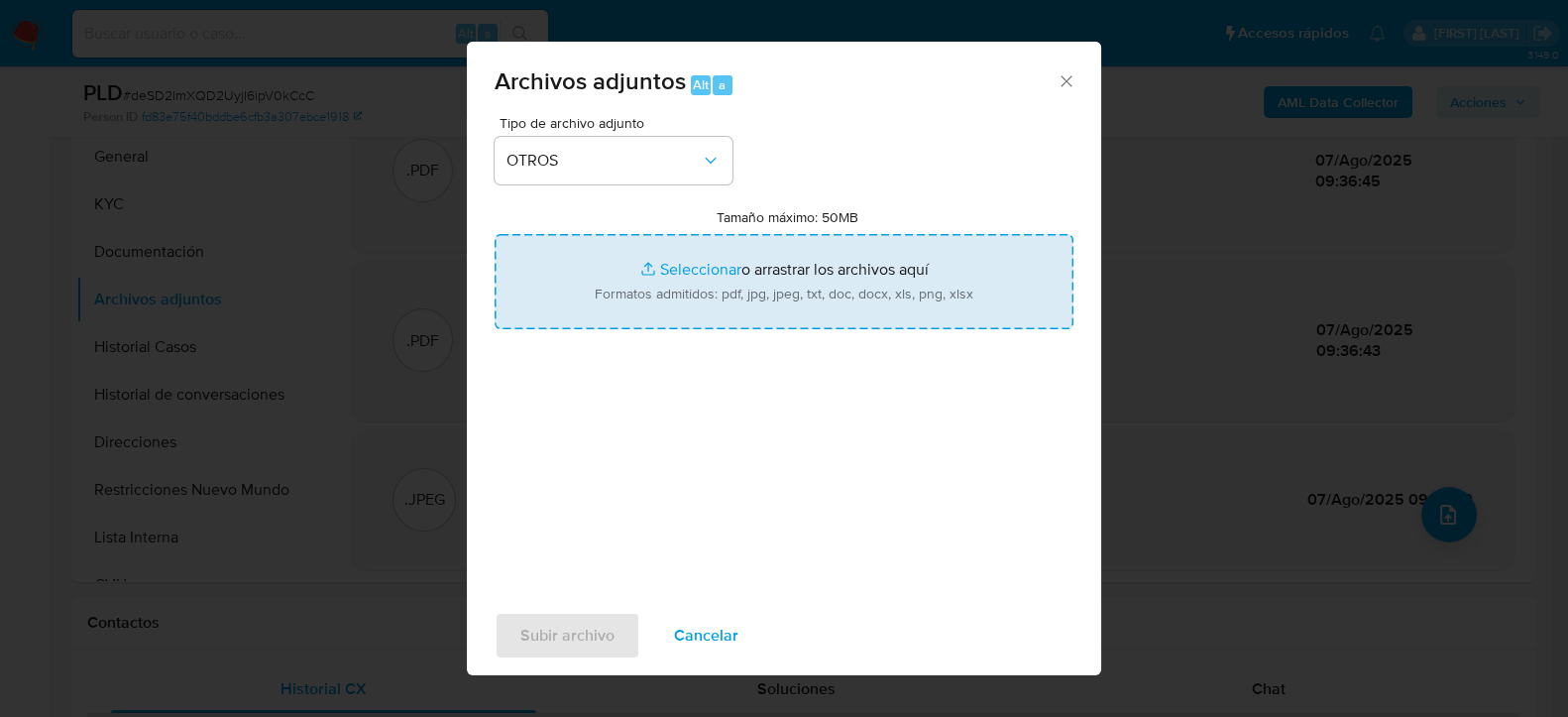 type on "C:\fakepath\Movimientos-660706309.xlsx" 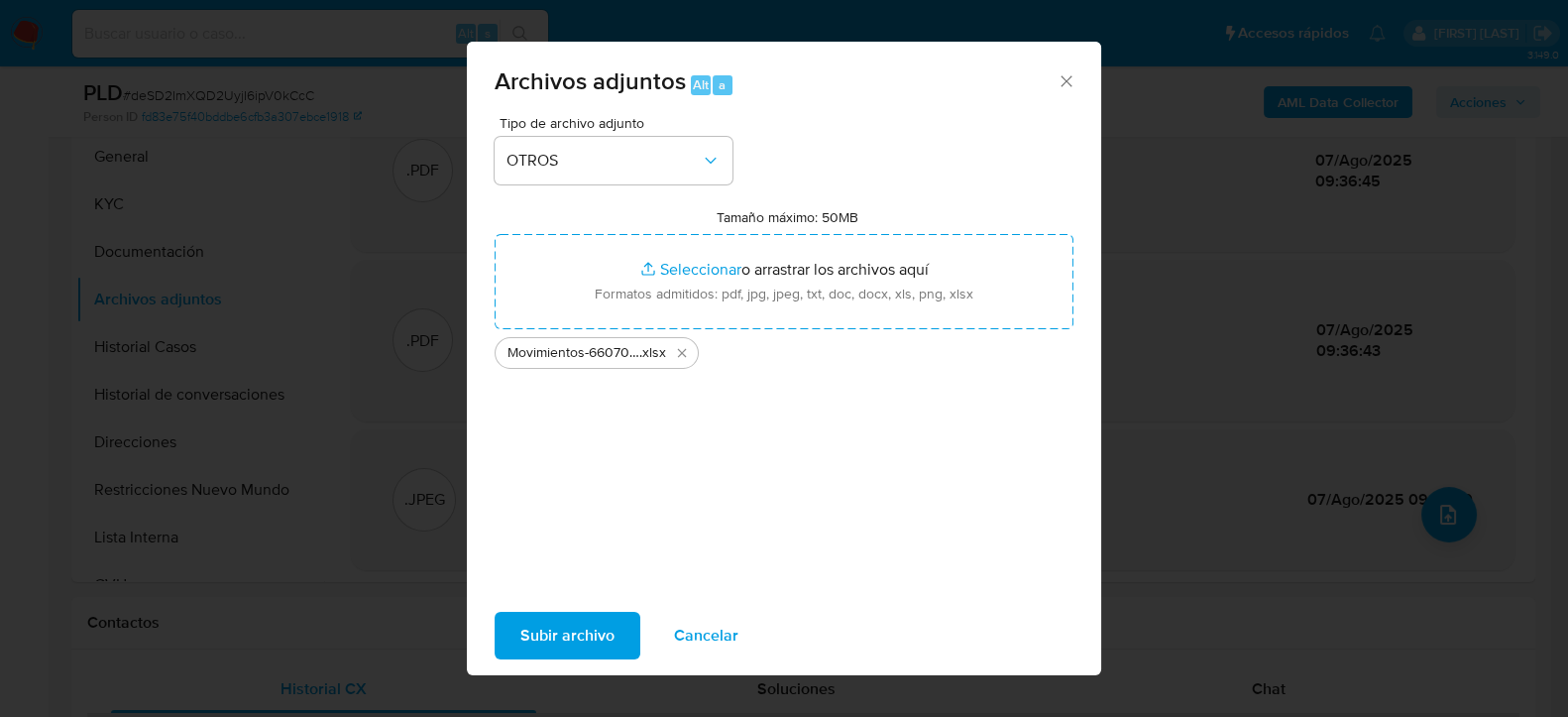 click on "Subir archivo" at bounding box center [567, 636] 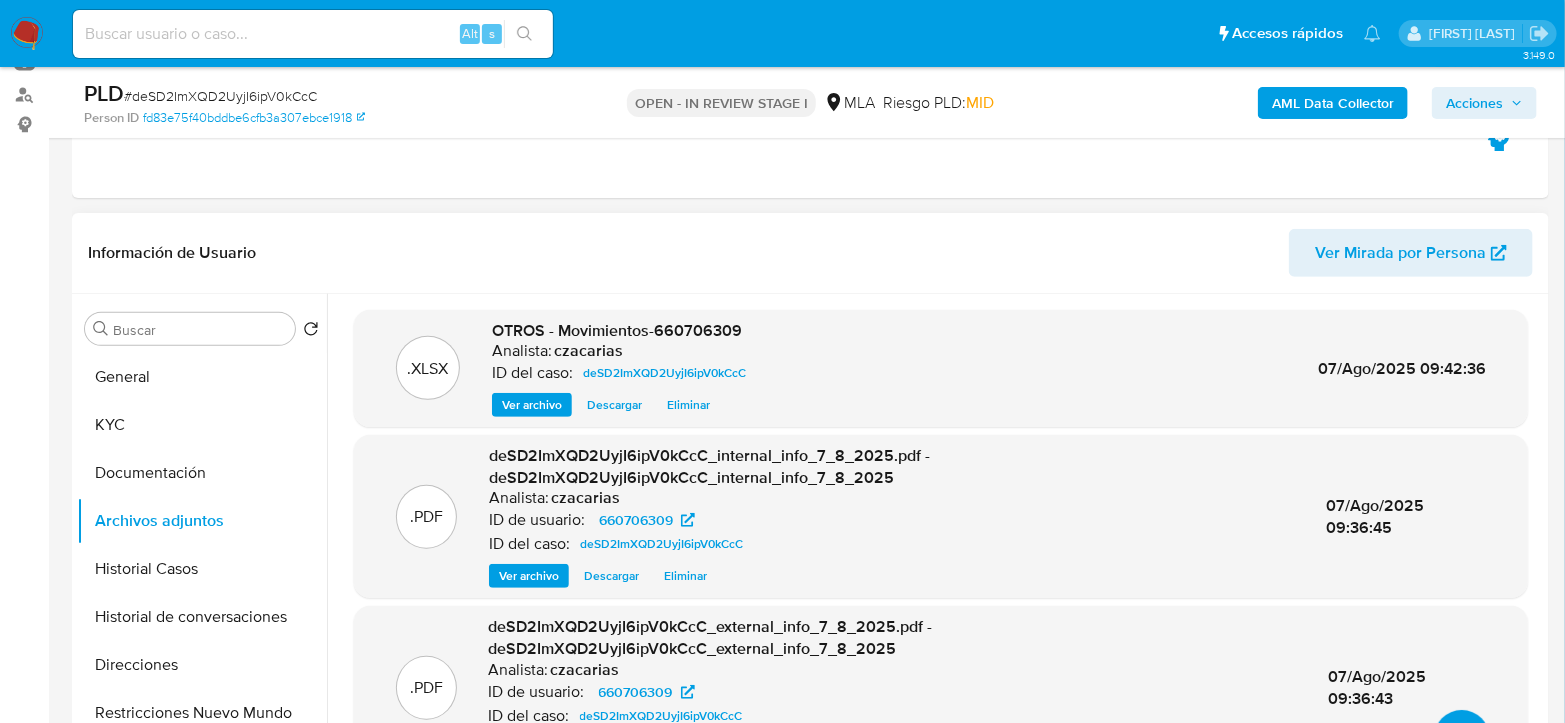 scroll, scrollTop: 222, scrollLeft: 0, axis: vertical 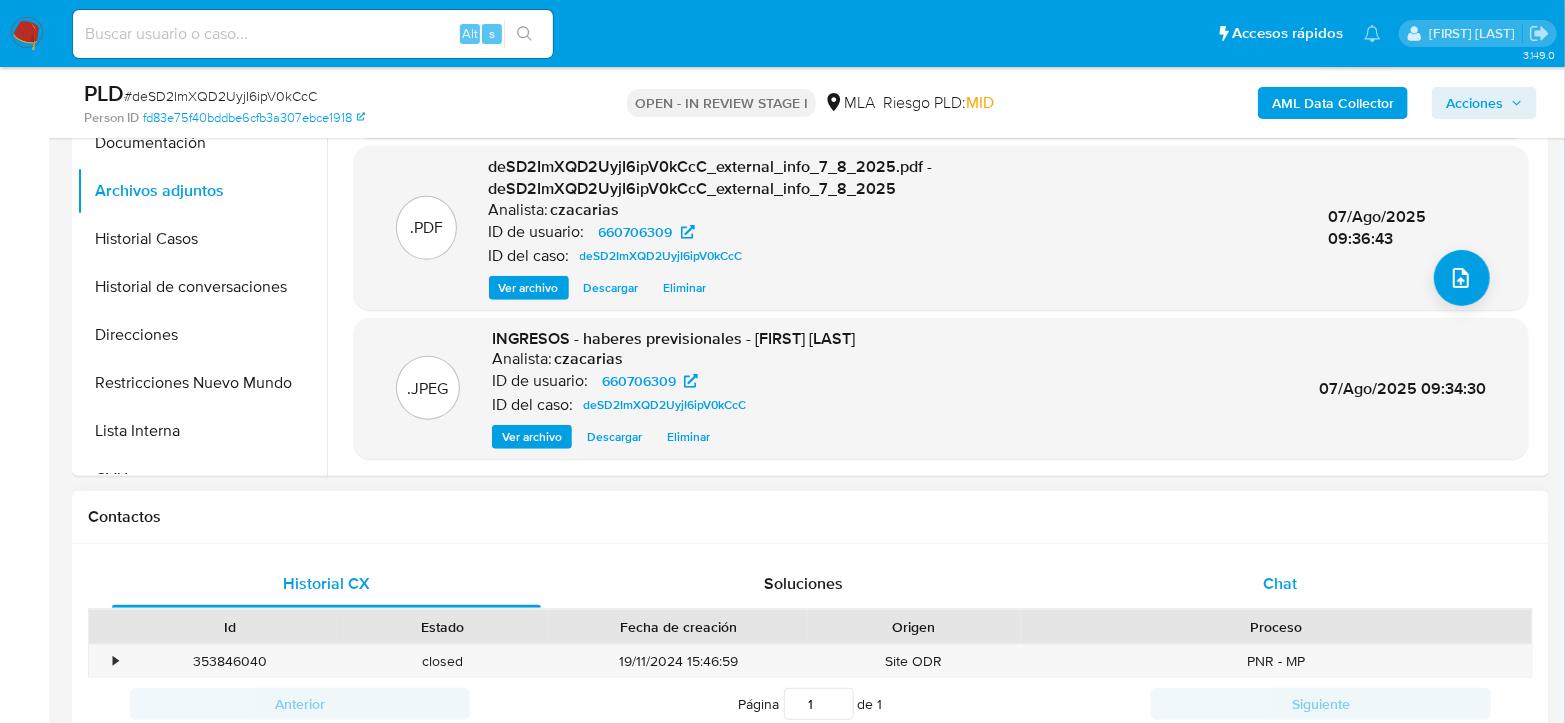 drag, startPoint x: 1281, startPoint y: 579, endPoint x: 1240, endPoint y: 500, distance: 89.005615 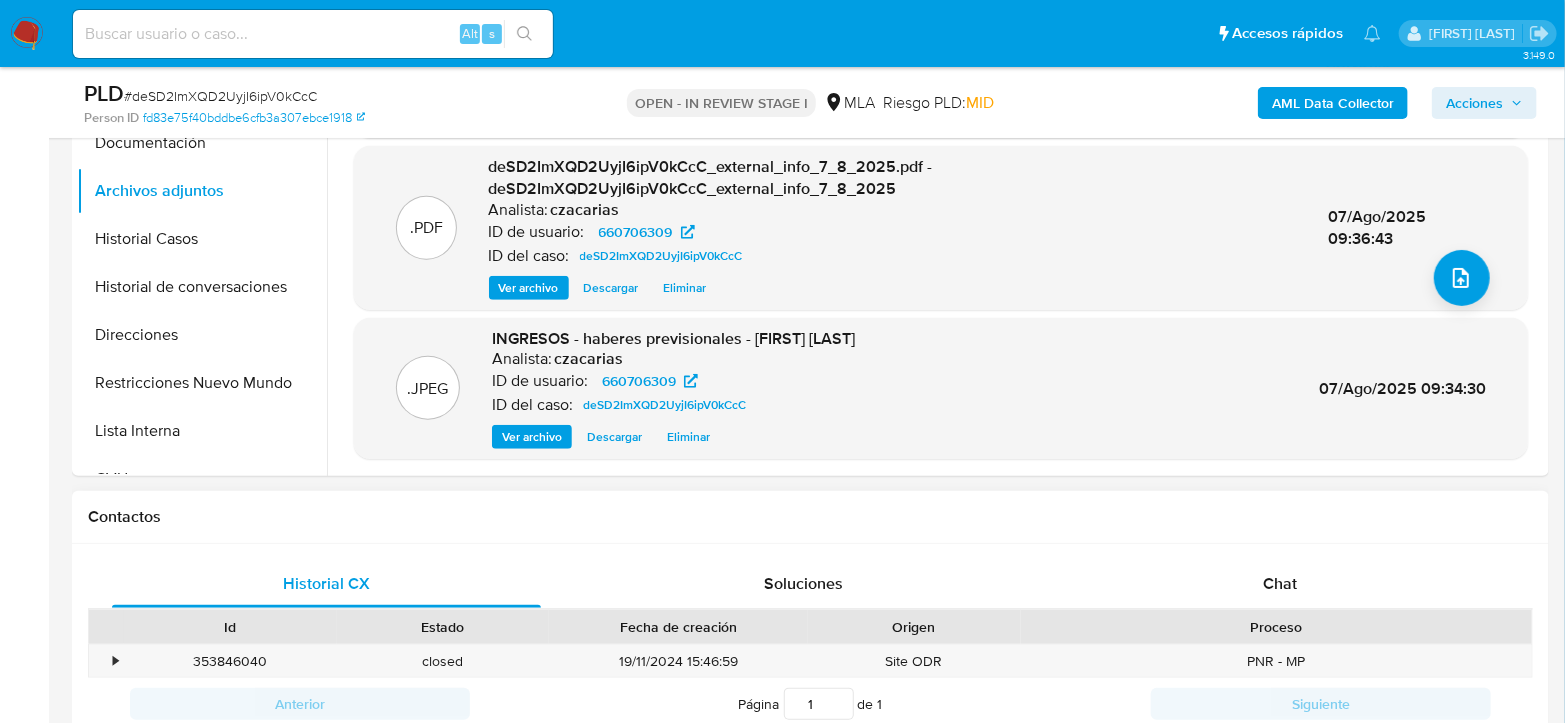 click on "Chat" at bounding box center [1280, 583] 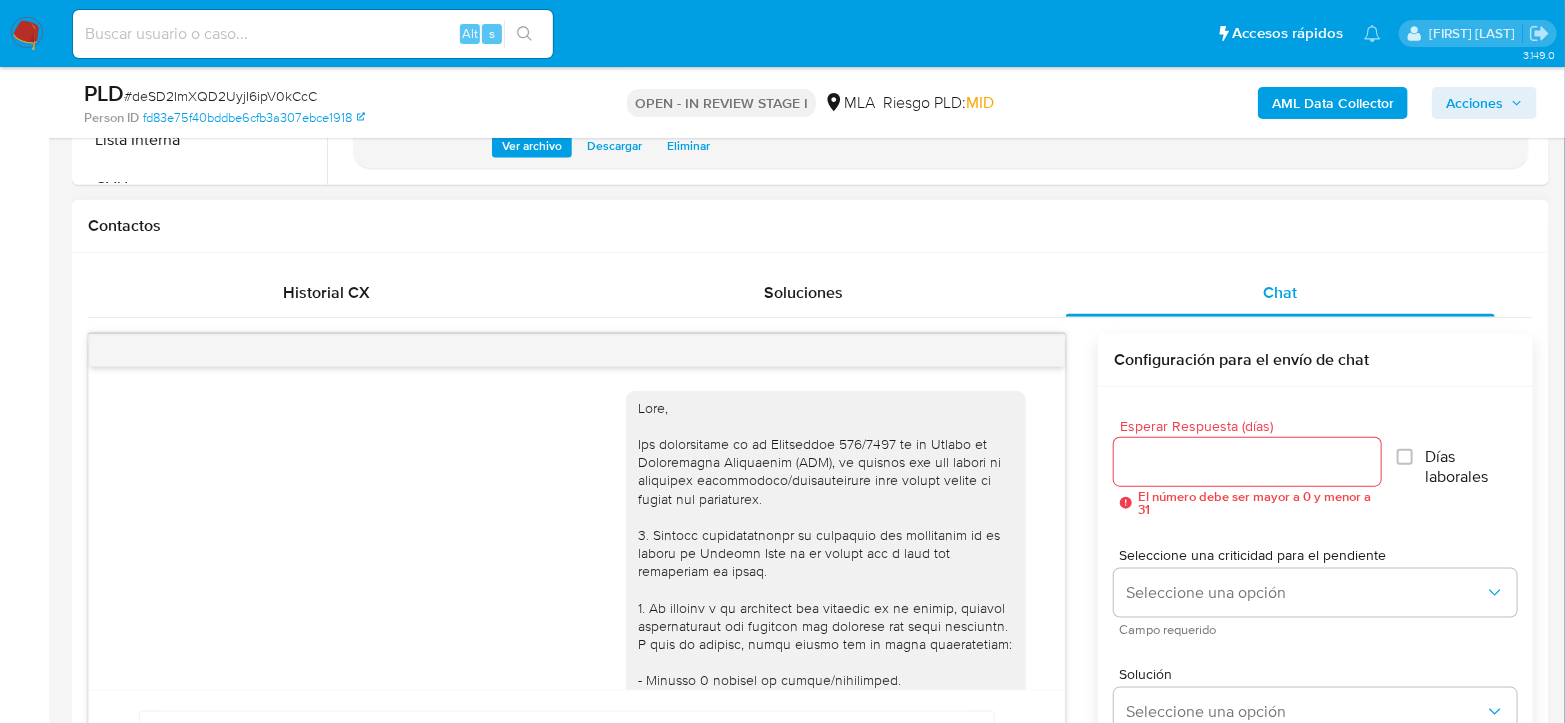 scroll, scrollTop: 888, scrollLeft: 0, axis: vertical 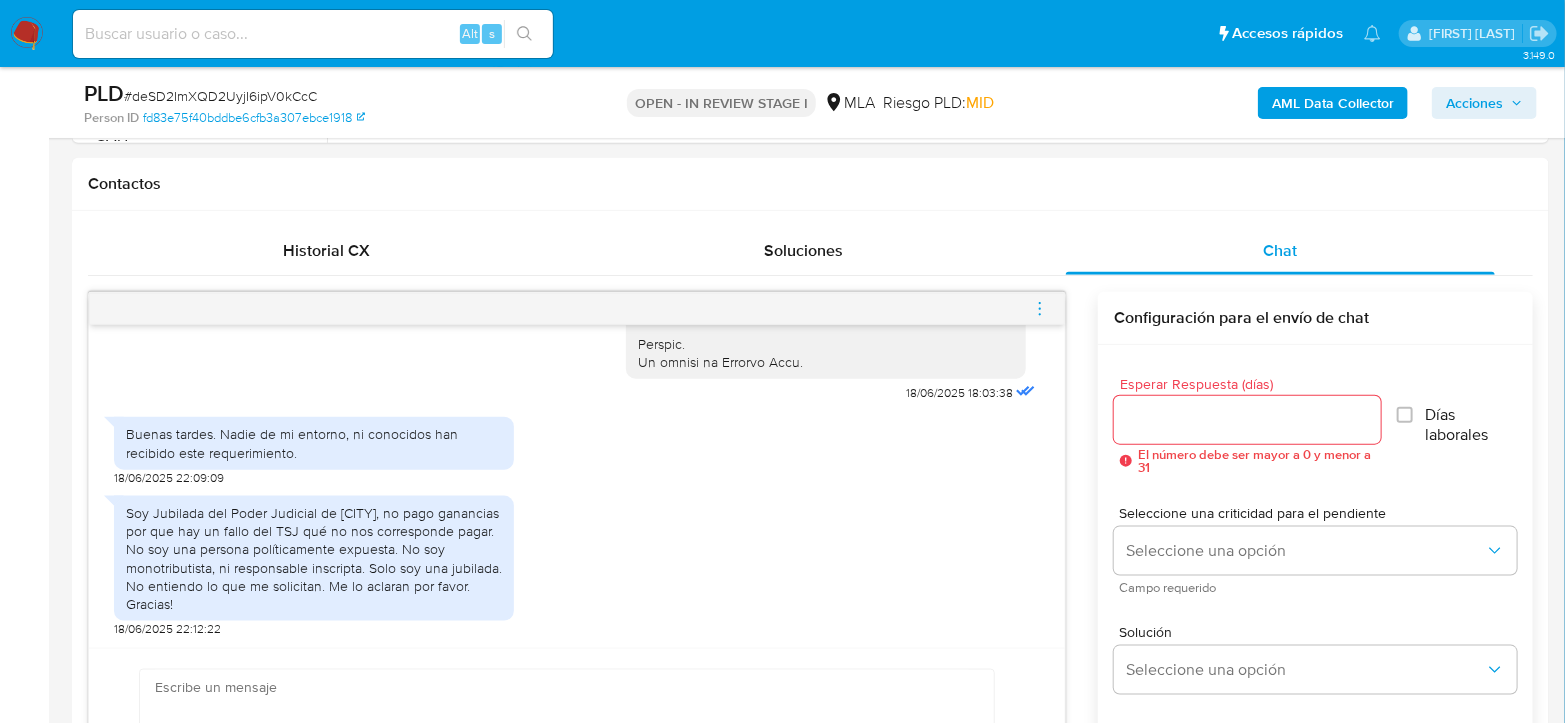 click 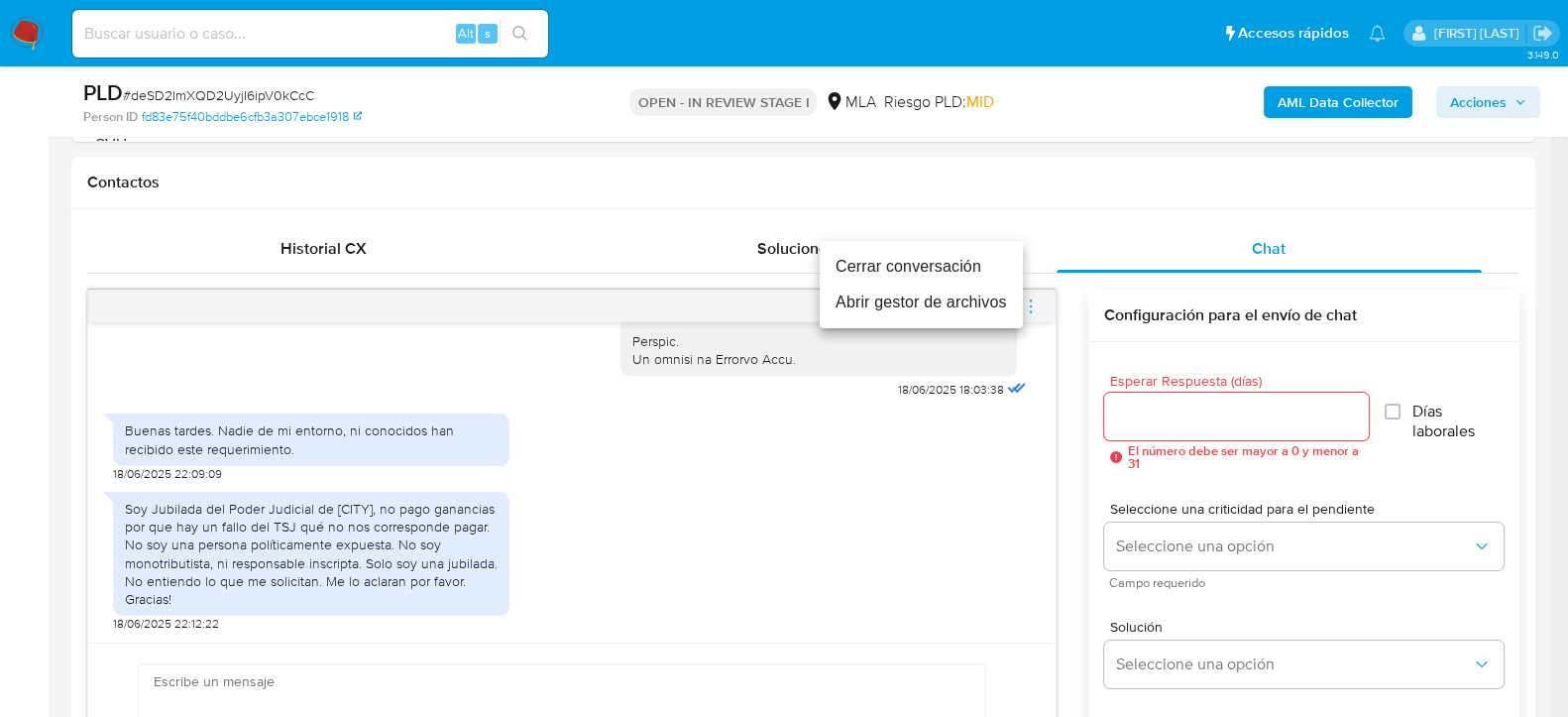 click on "Cerrar conversación" at bounding box center [921, 267] 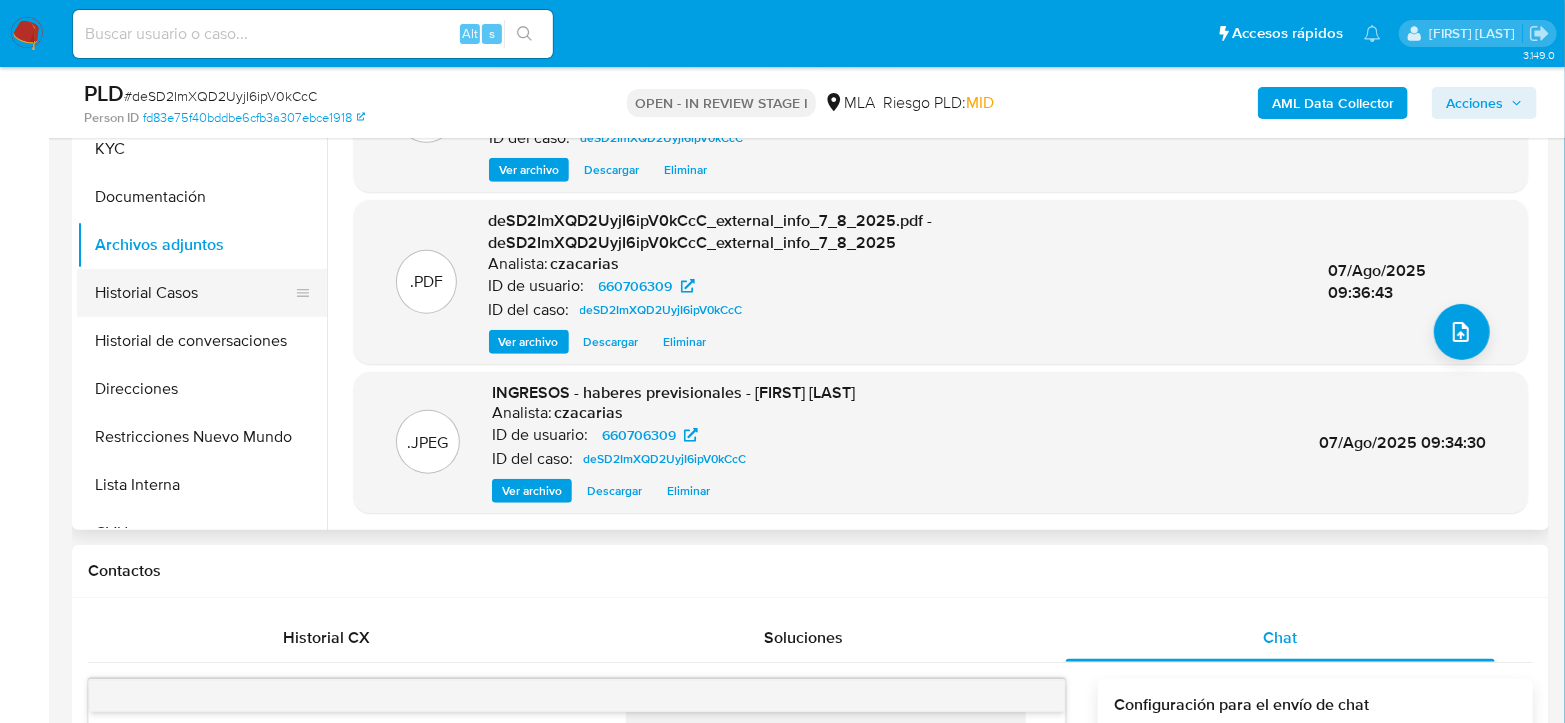 scroll, scrollTop: 444, scrollLeft: 0, axis: vertical 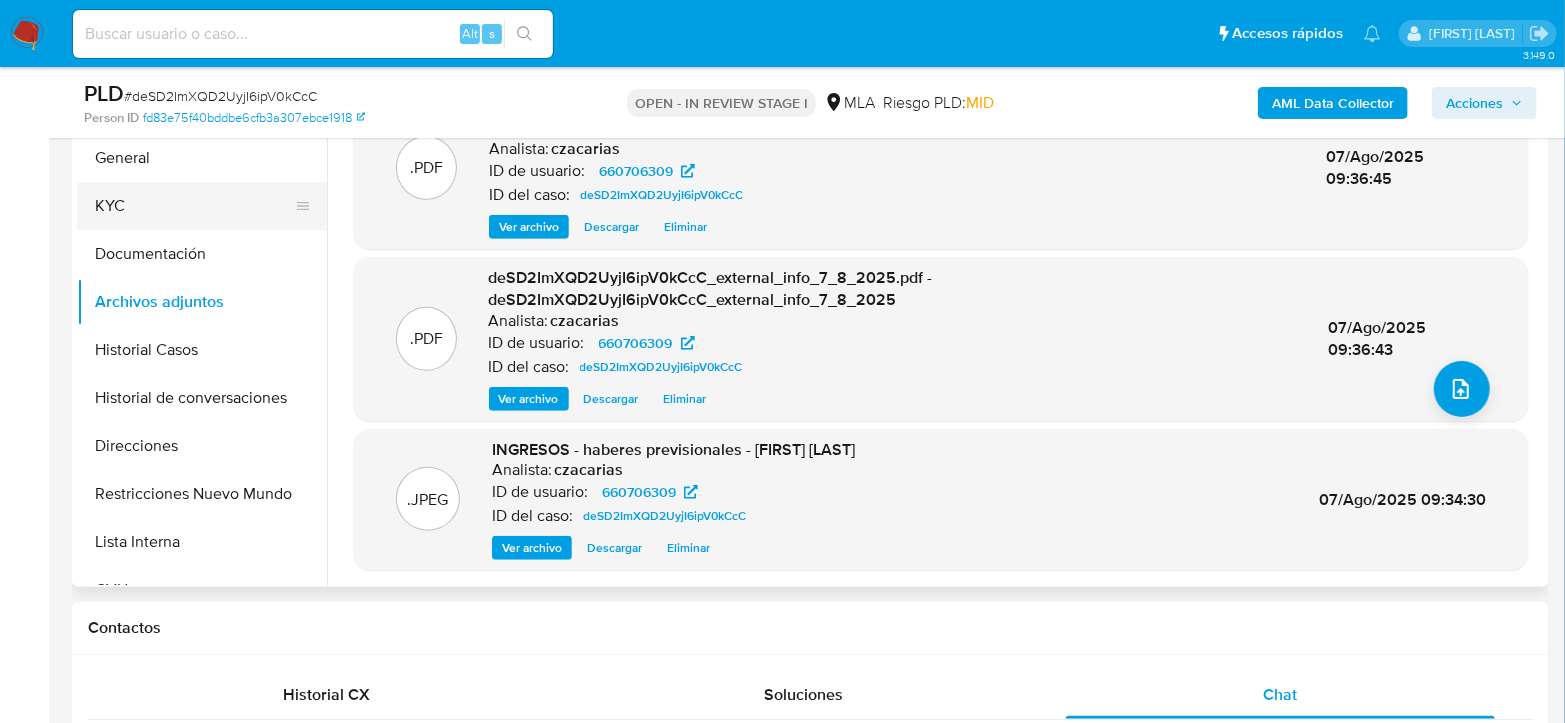 click on "KYC" at bounding box center [194, 206] 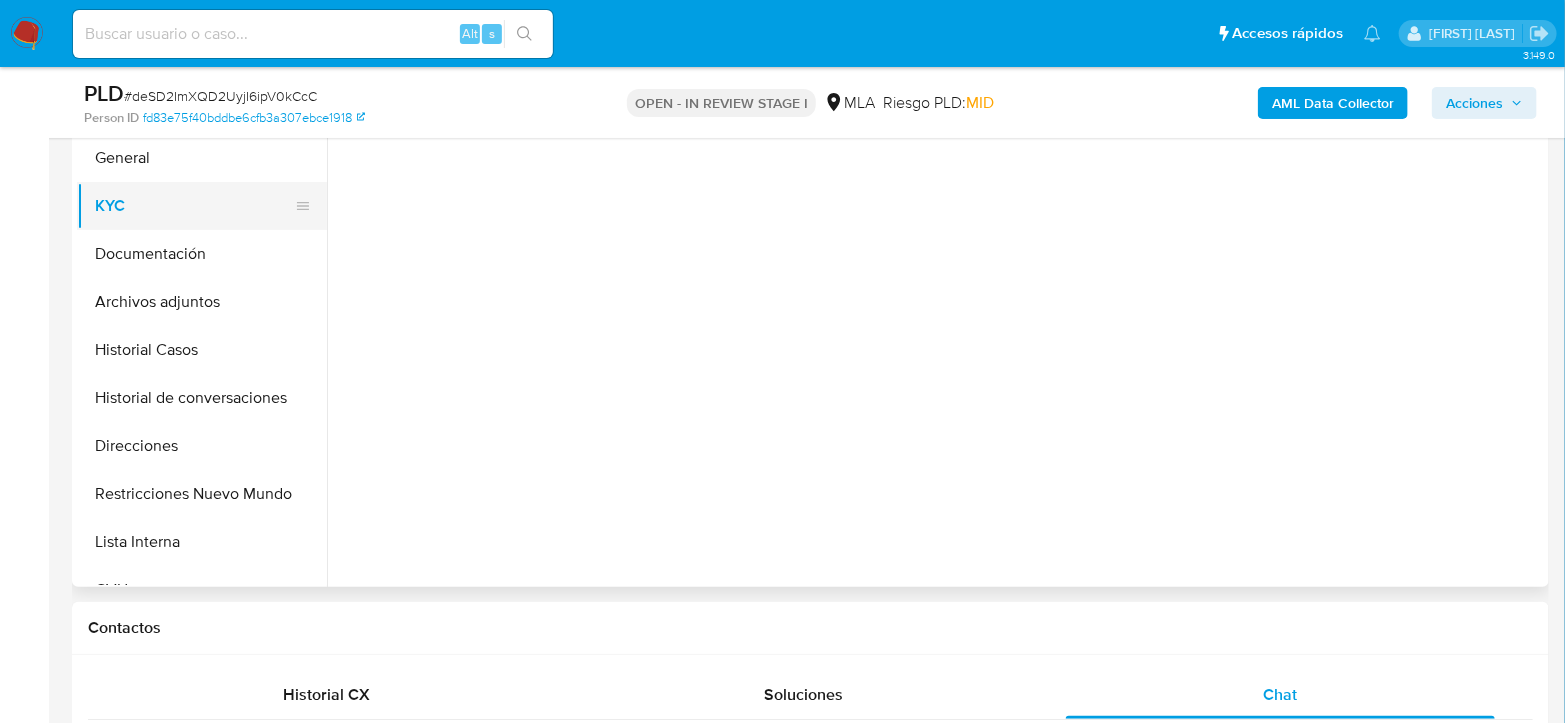 scroll, scrollTop: 0, scrollLeft: 0, axis: both 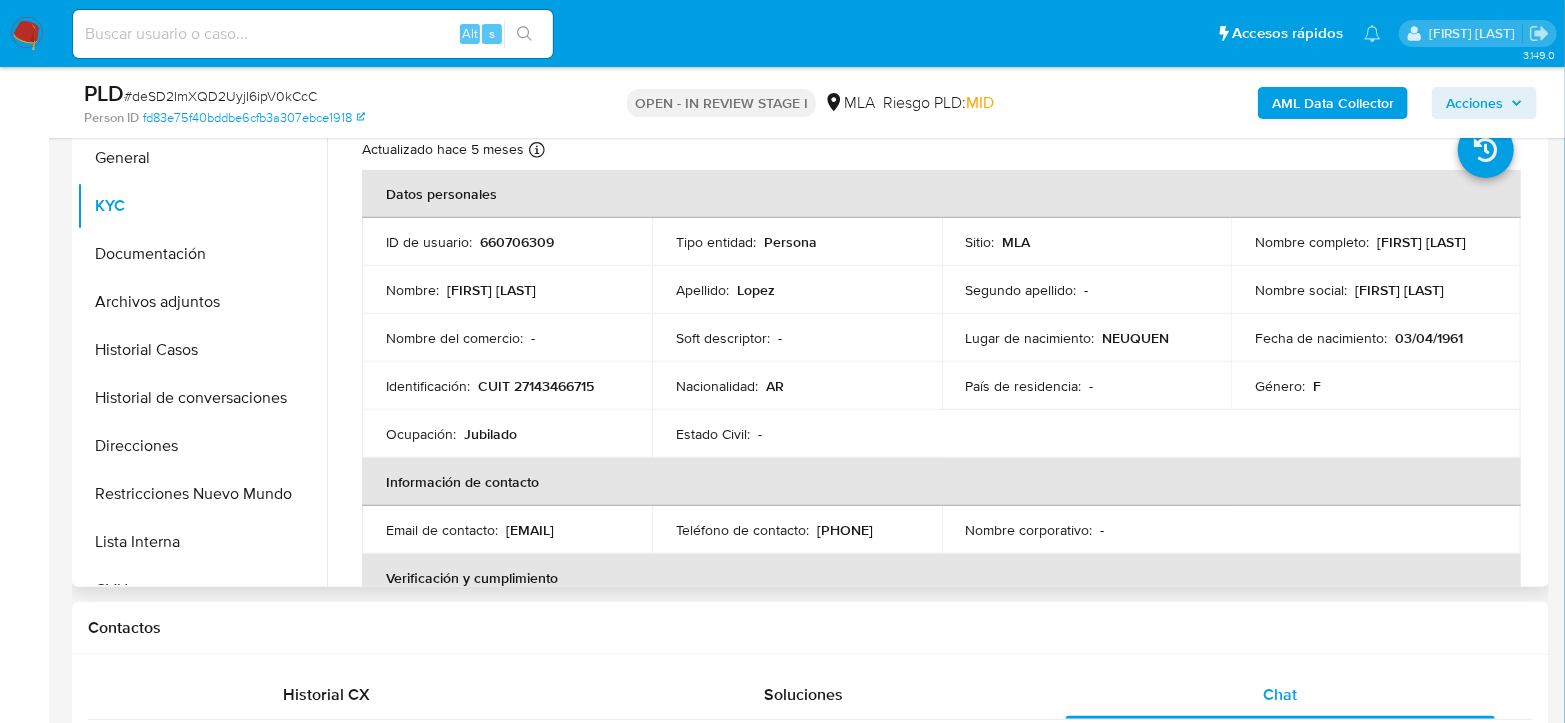 click on "CUIT 27143466715" at bounding box center (536, 386) 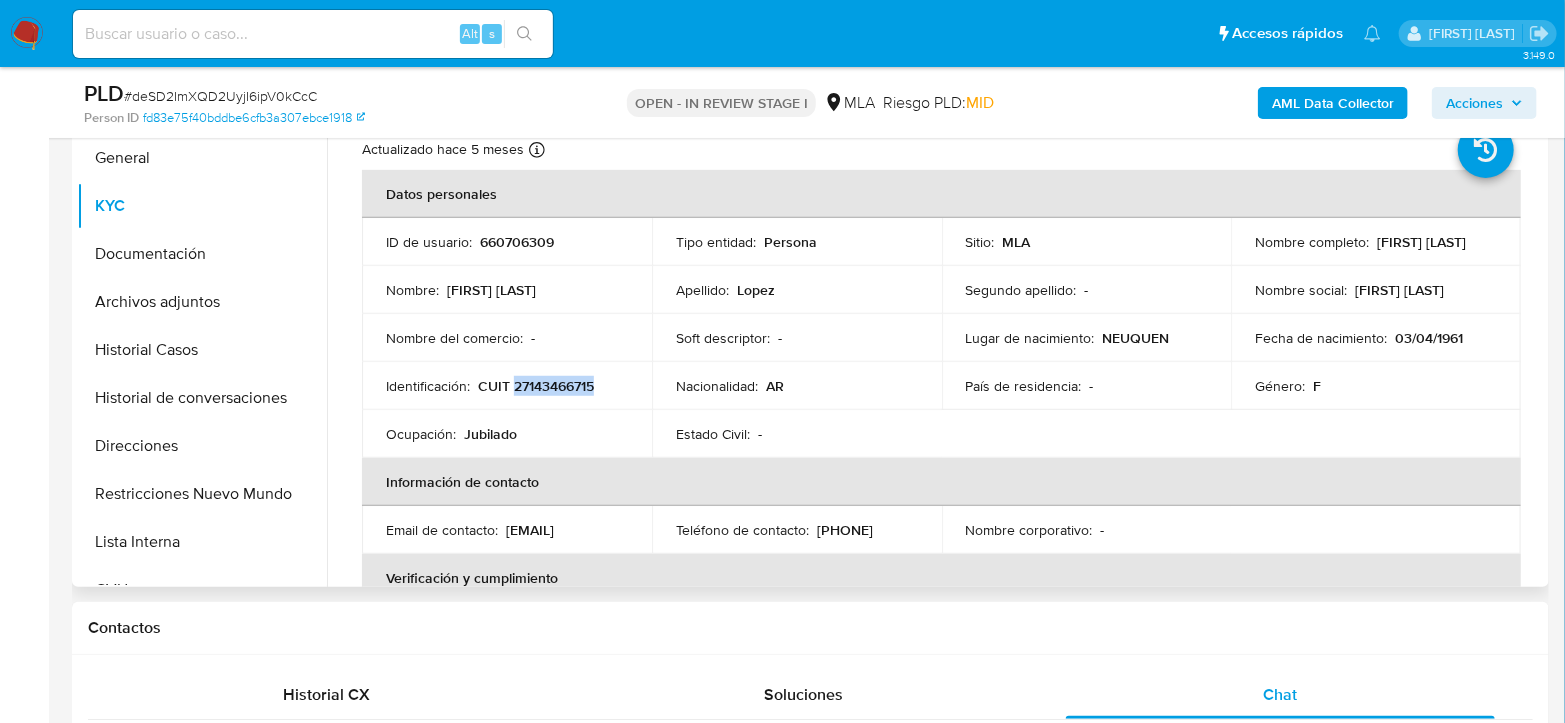 drag, startPoint x: 575, startPoint y: 380, endPoint x: 636, endPoint y: 369, distance: 61.983868 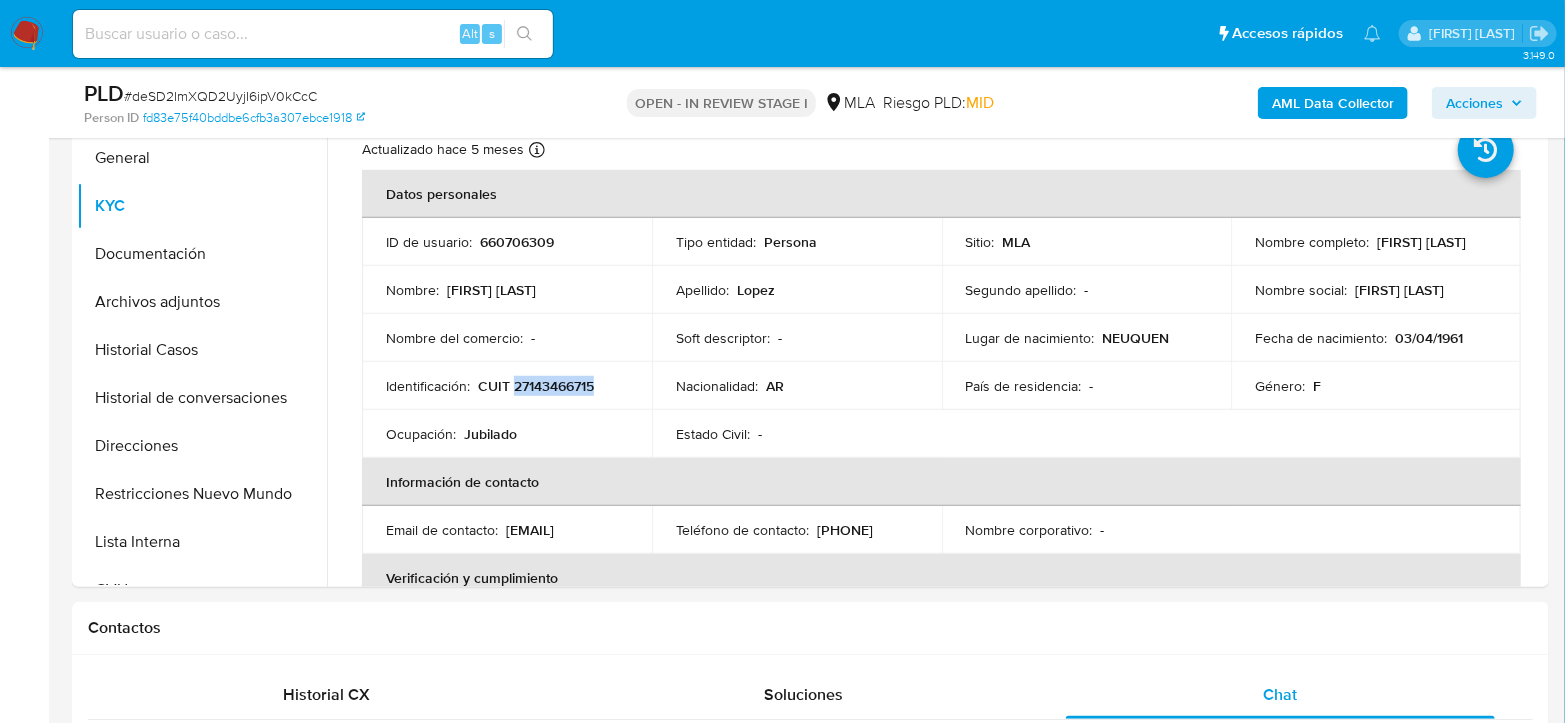 copy on "27143466715" 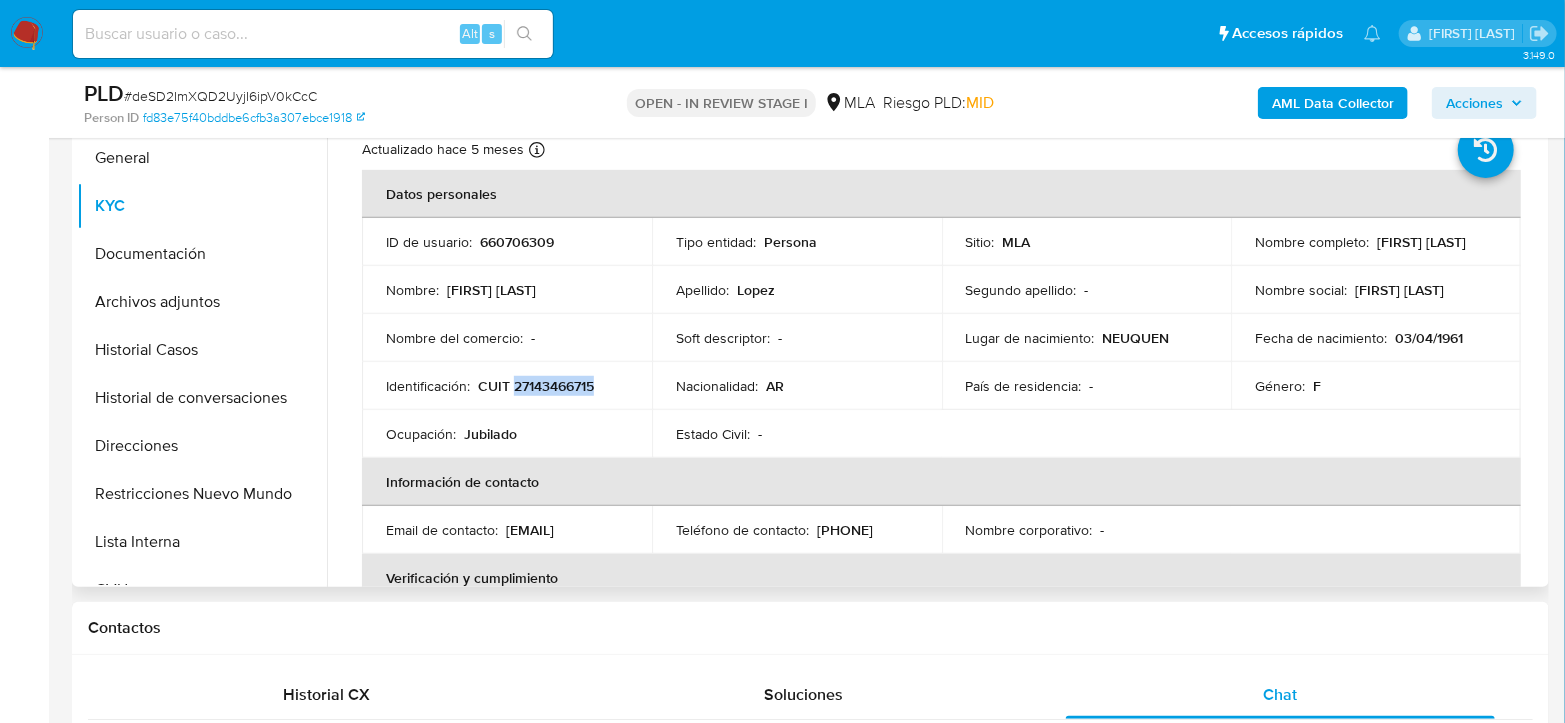 click on "CUIT 27143466715" at bounding box center [536, 386] 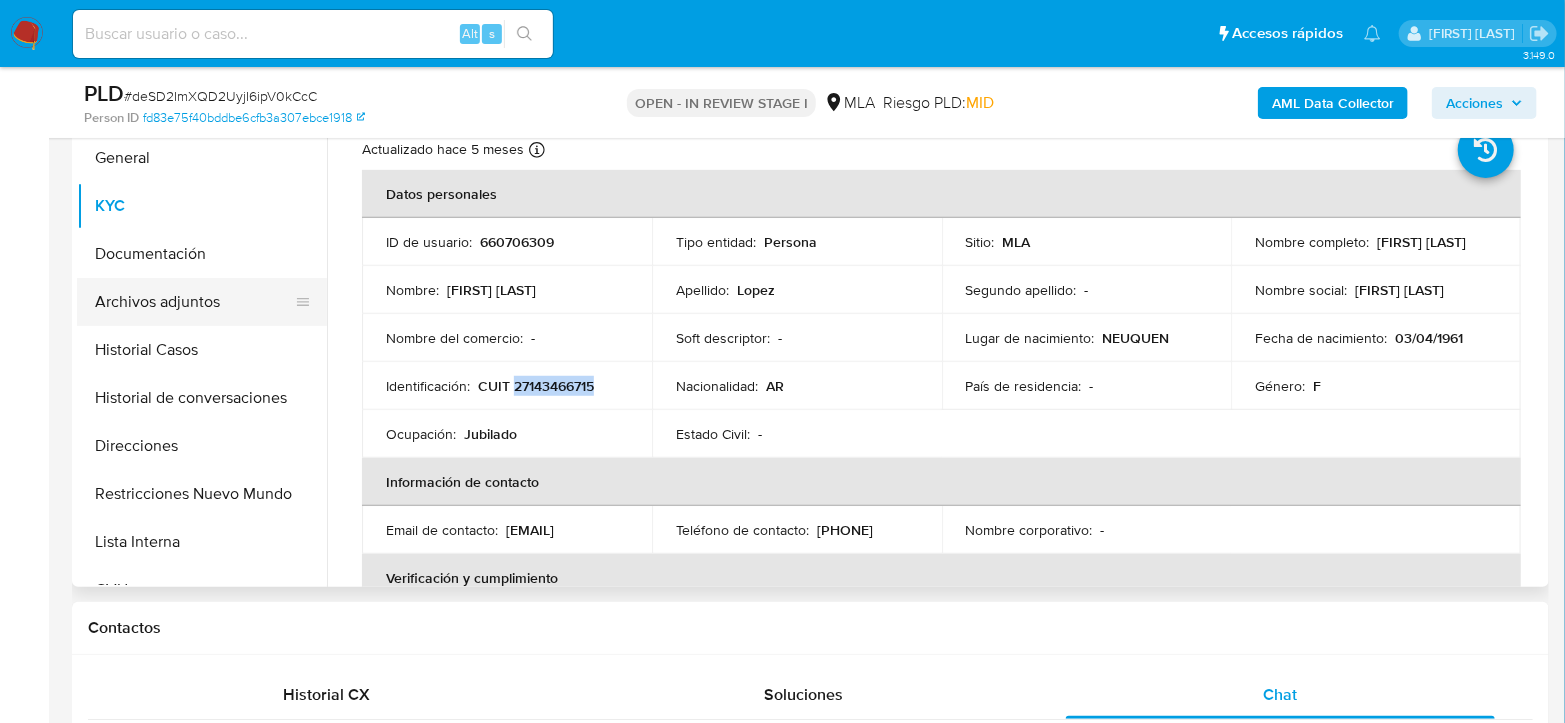 click on "Archivos adjuntos" at bounding box center (194, 302) 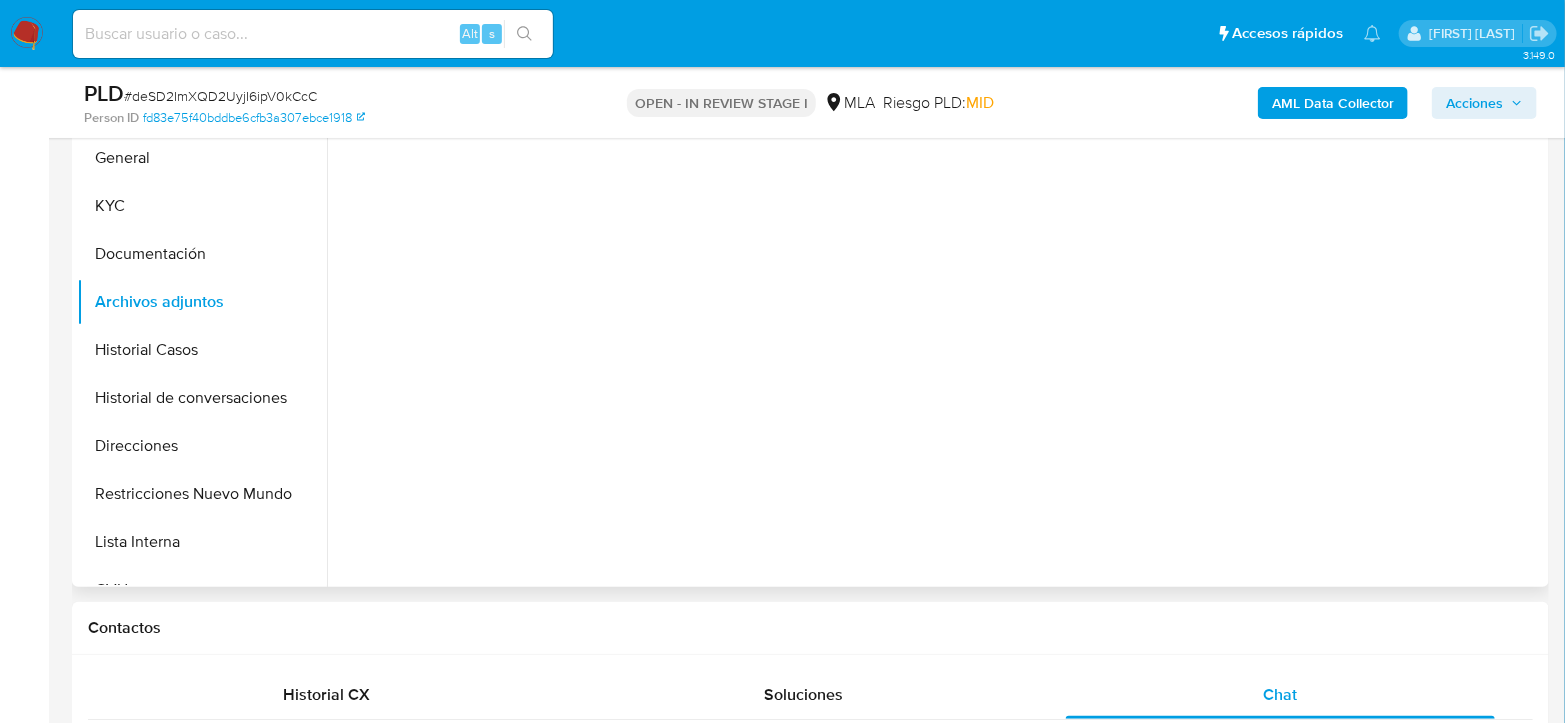 scroll, scrollTop: 333, scrollLeft: 0, axis: vertical 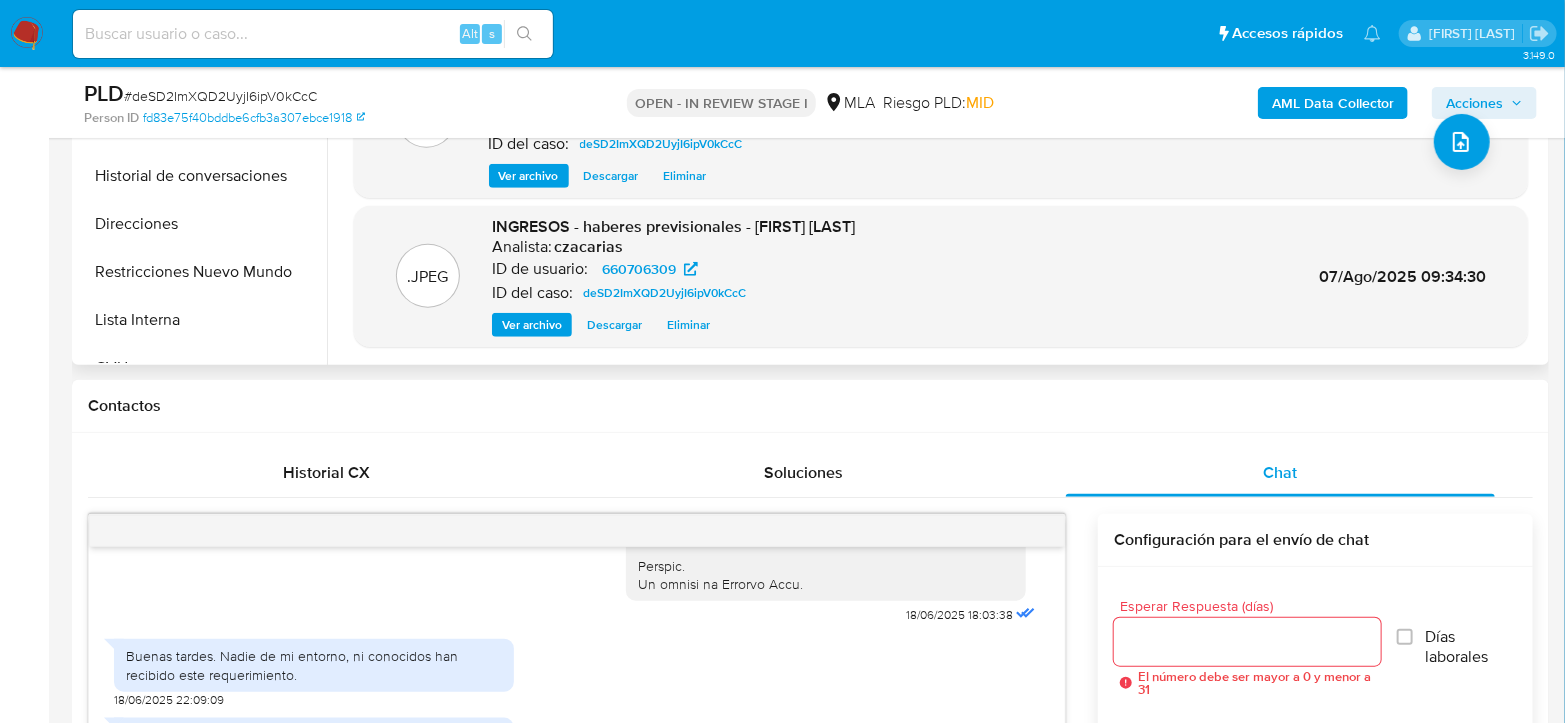 click on "Ver archivo" at bounding box center (532, 325) 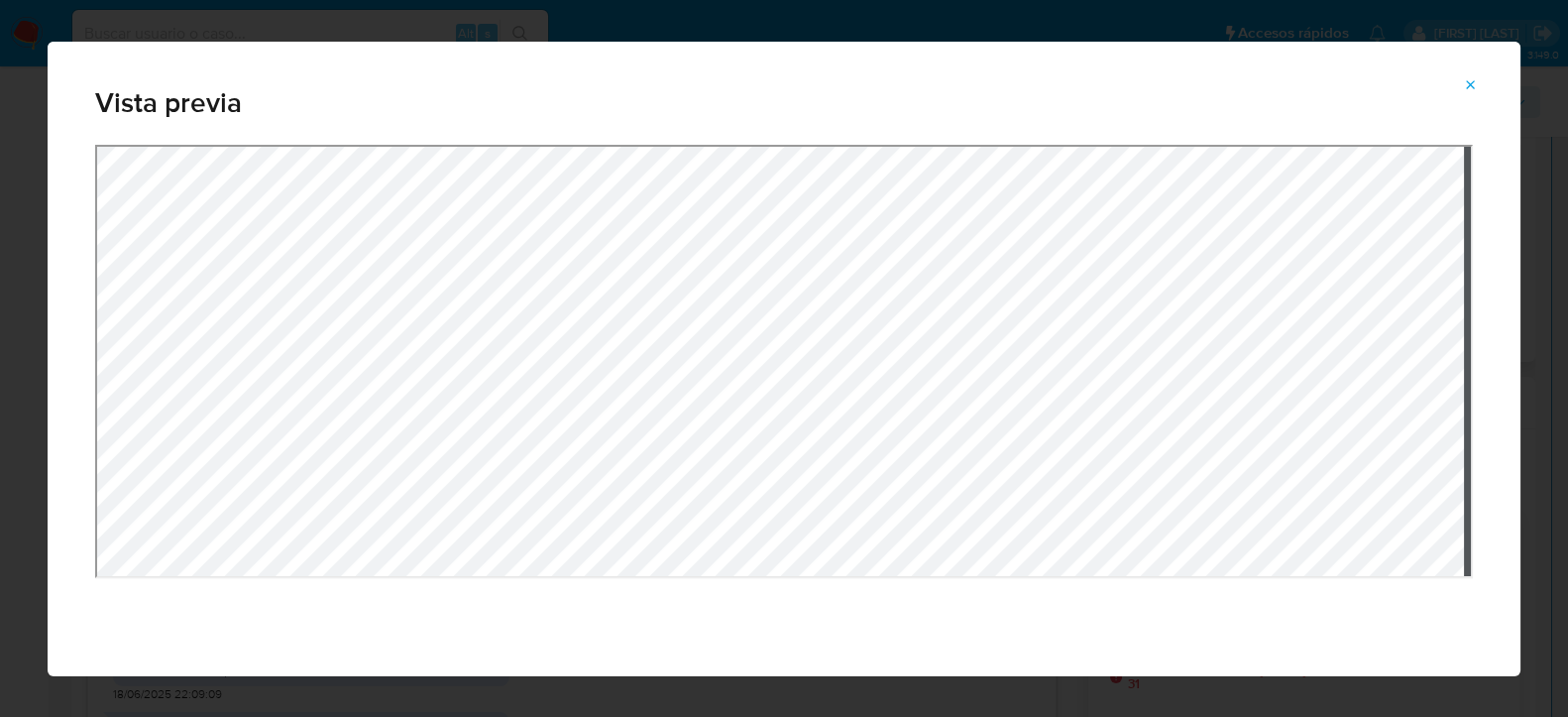 click 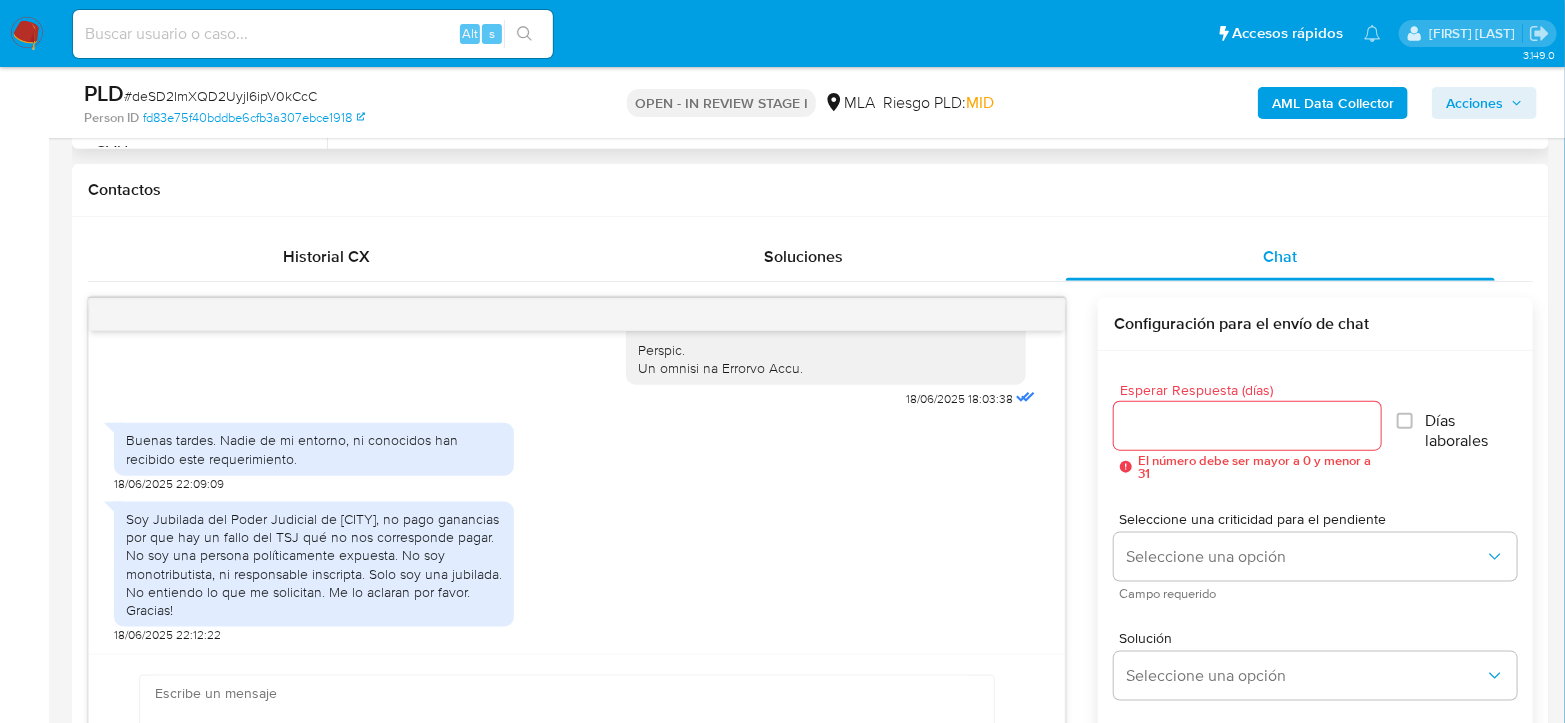scroll, scrollTop: 555, scrollLeft: 0, axis: vertical 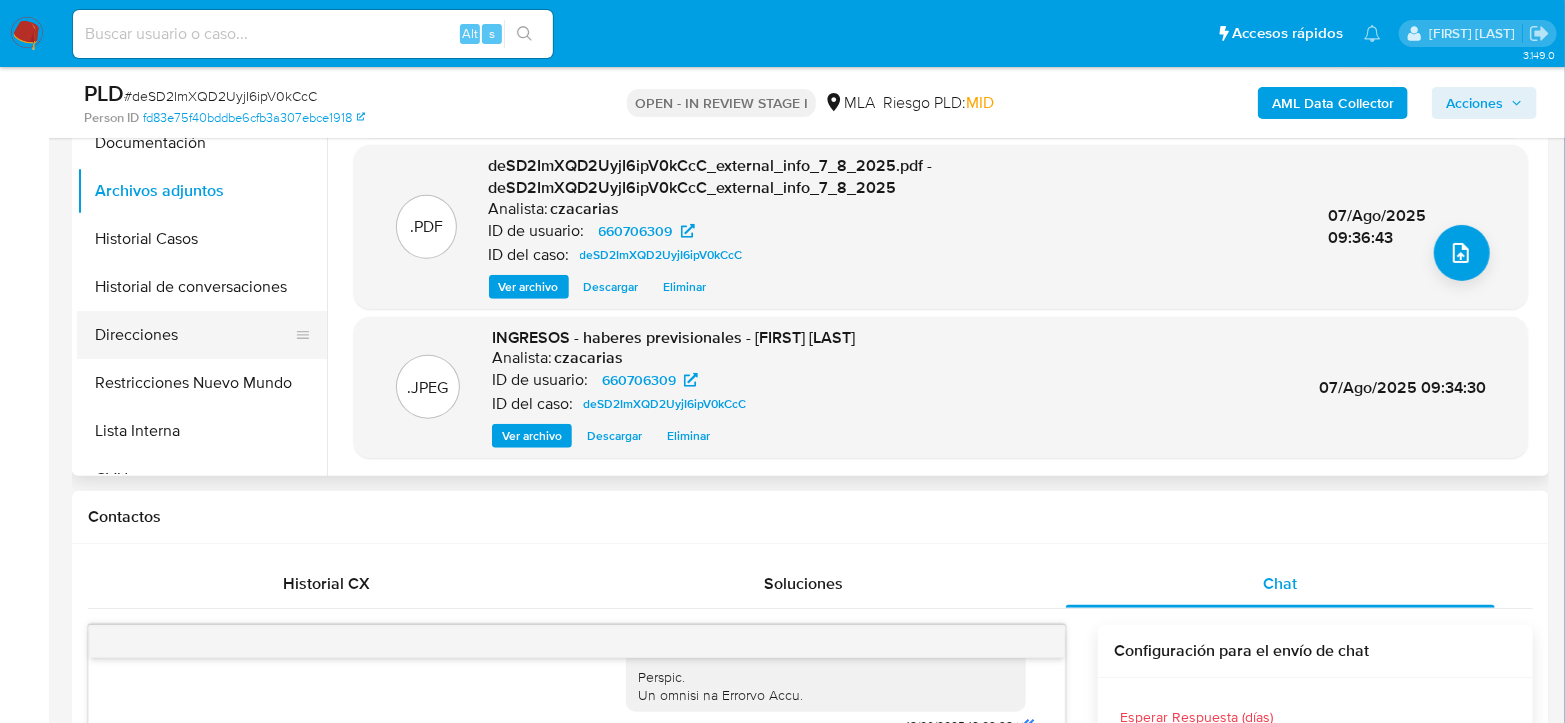 click on "Direcciones" at bounding box center [194, 335] 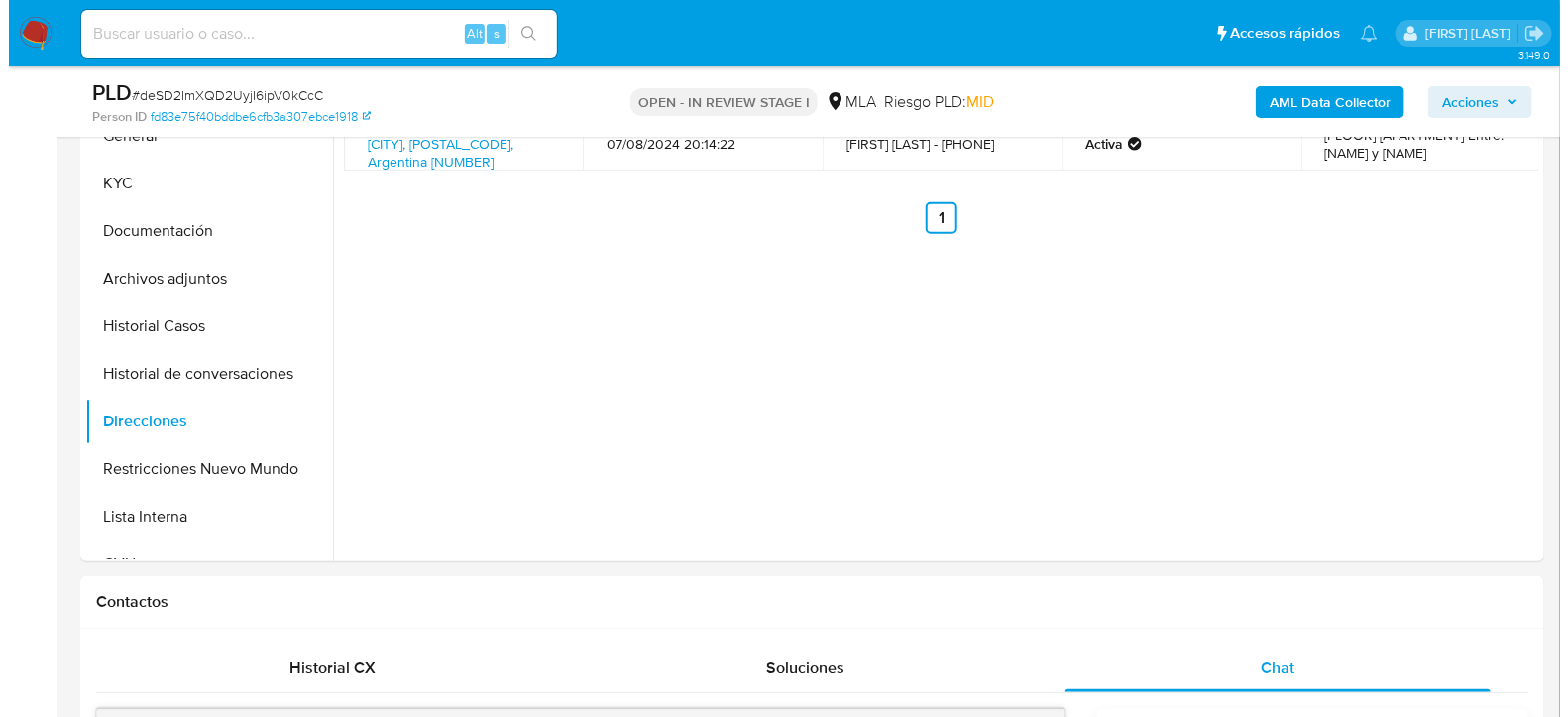 scroll, scrollTop: 330, scrollLeft: 0, axis: vertical 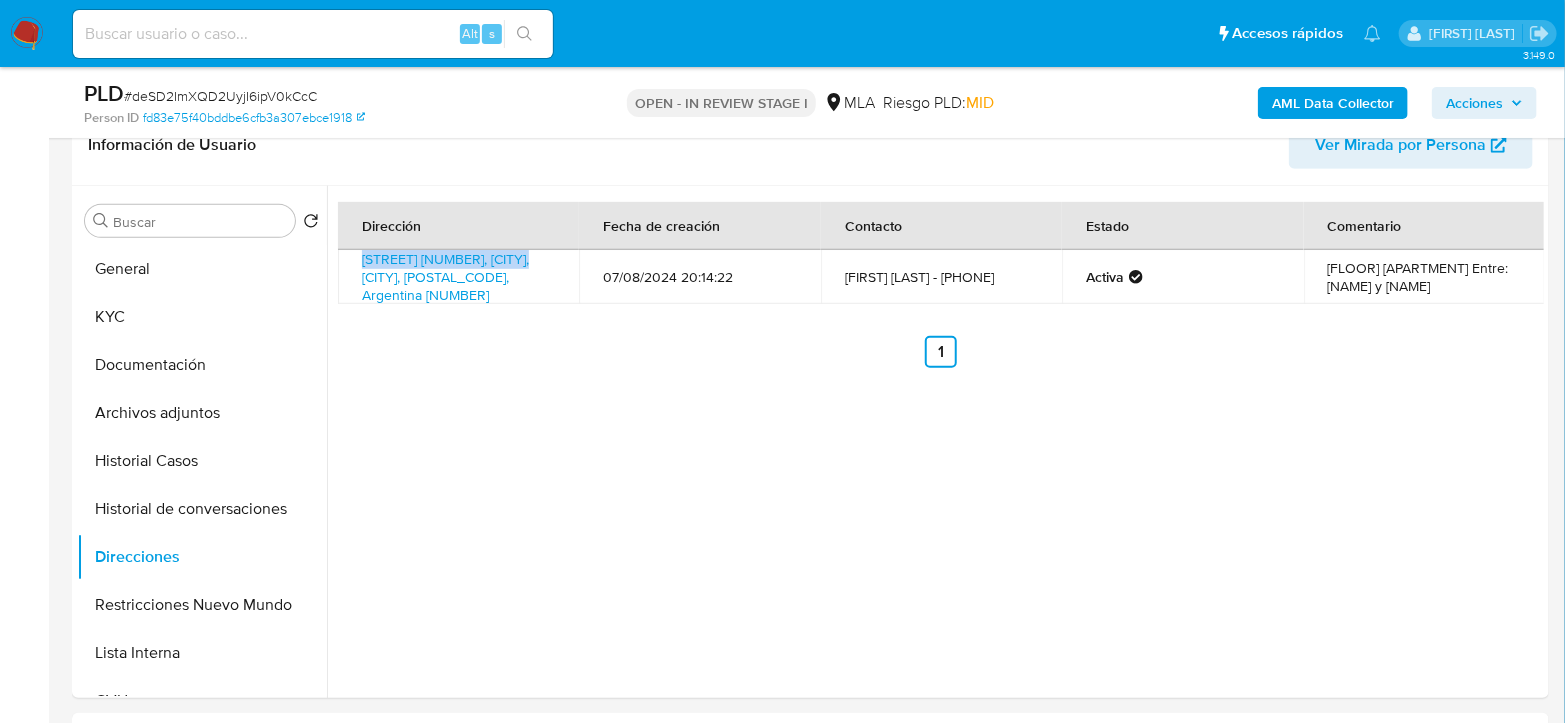drag, startPoint x: 354, startPoint y: 254, endPoint x: 526, endPoint y: 252, distance: 172.01163 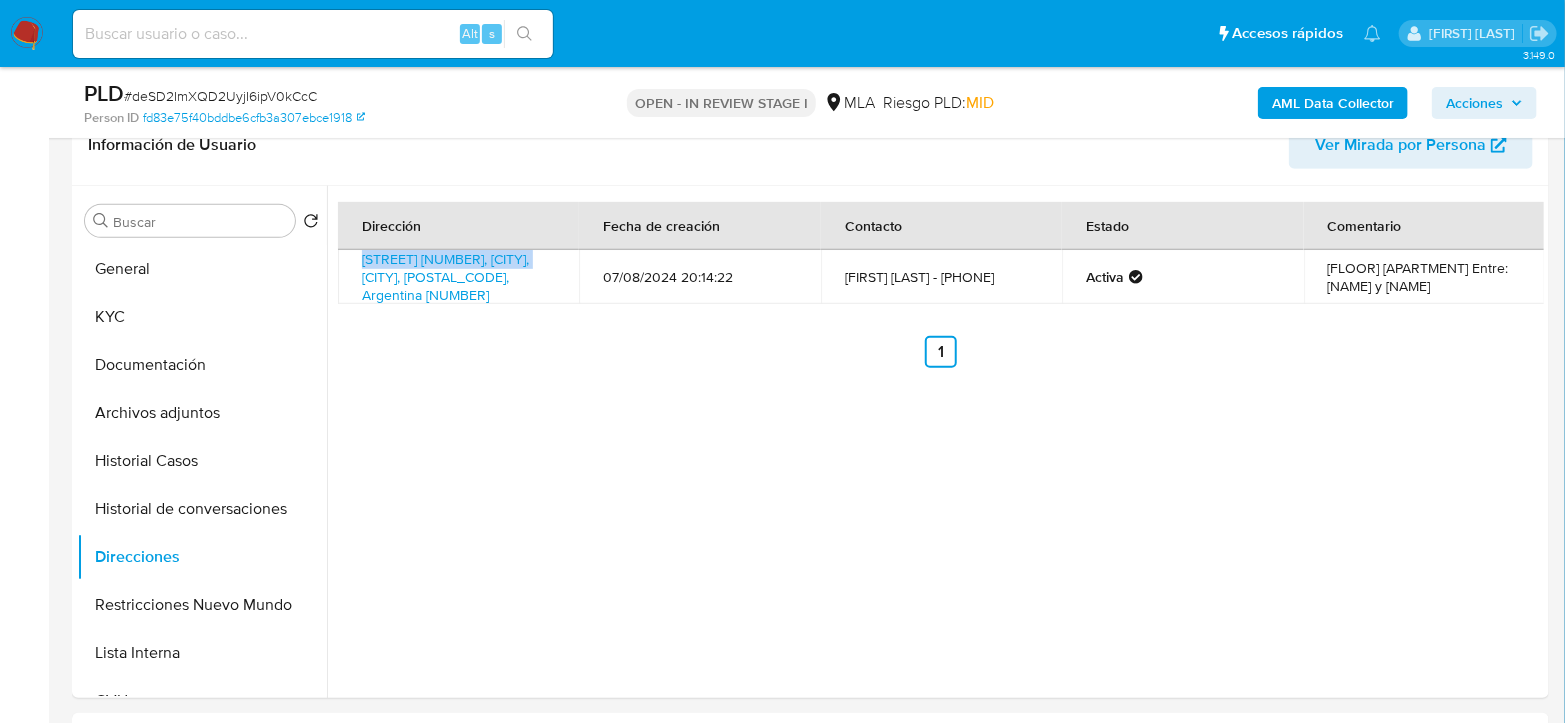 copy on "Arturo Illia 1040, Neuquén," 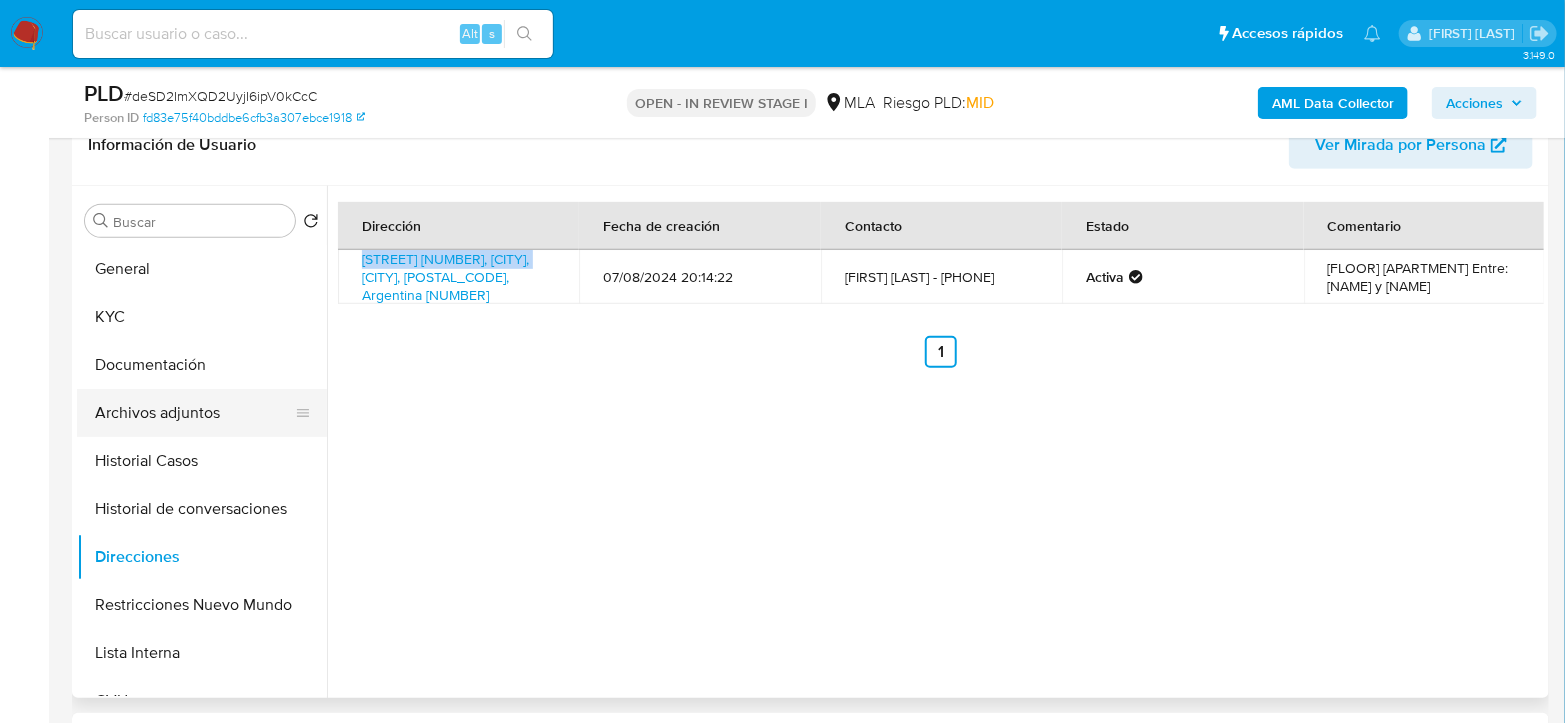 click on "Archivos adjuntos" at bounding box center (194, 413) 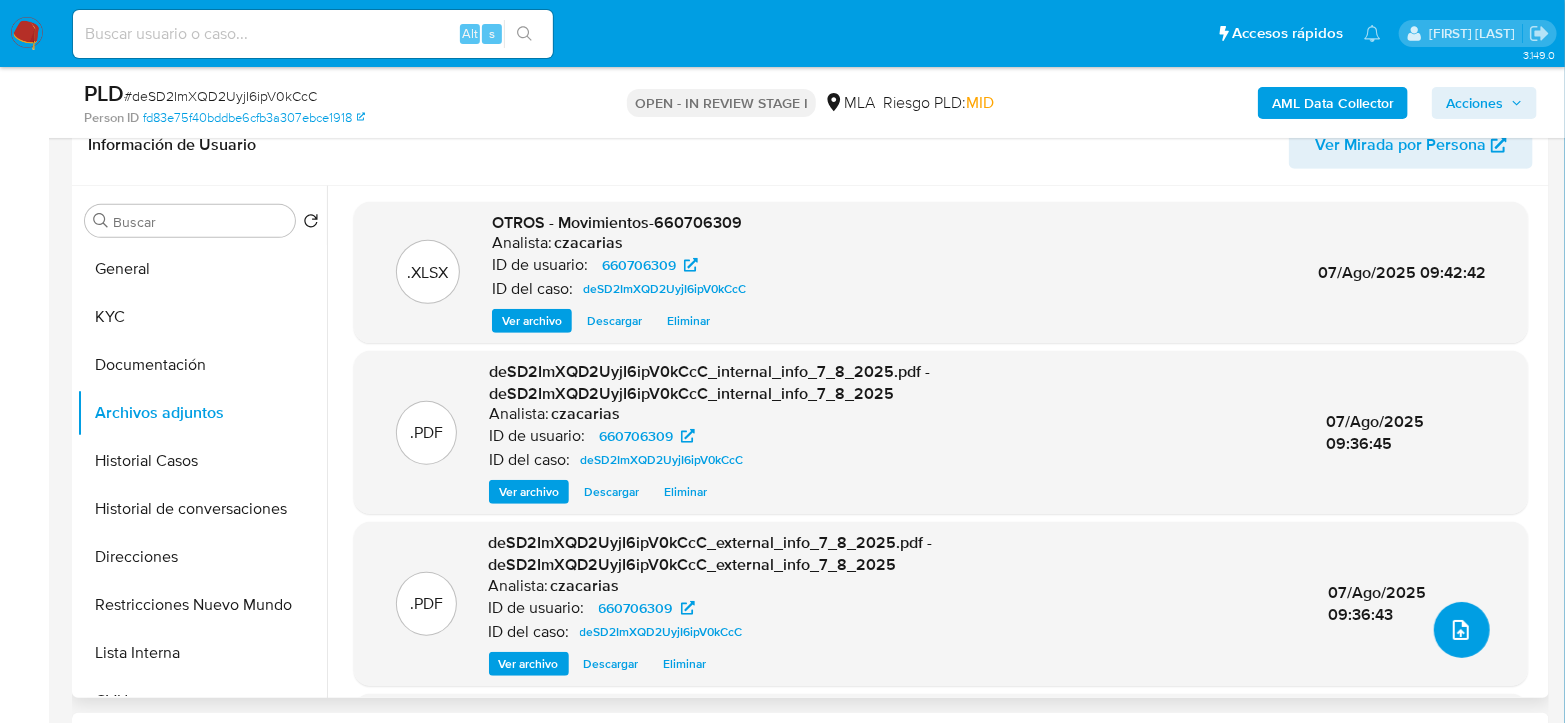 click at bounding box center (1462, 630) 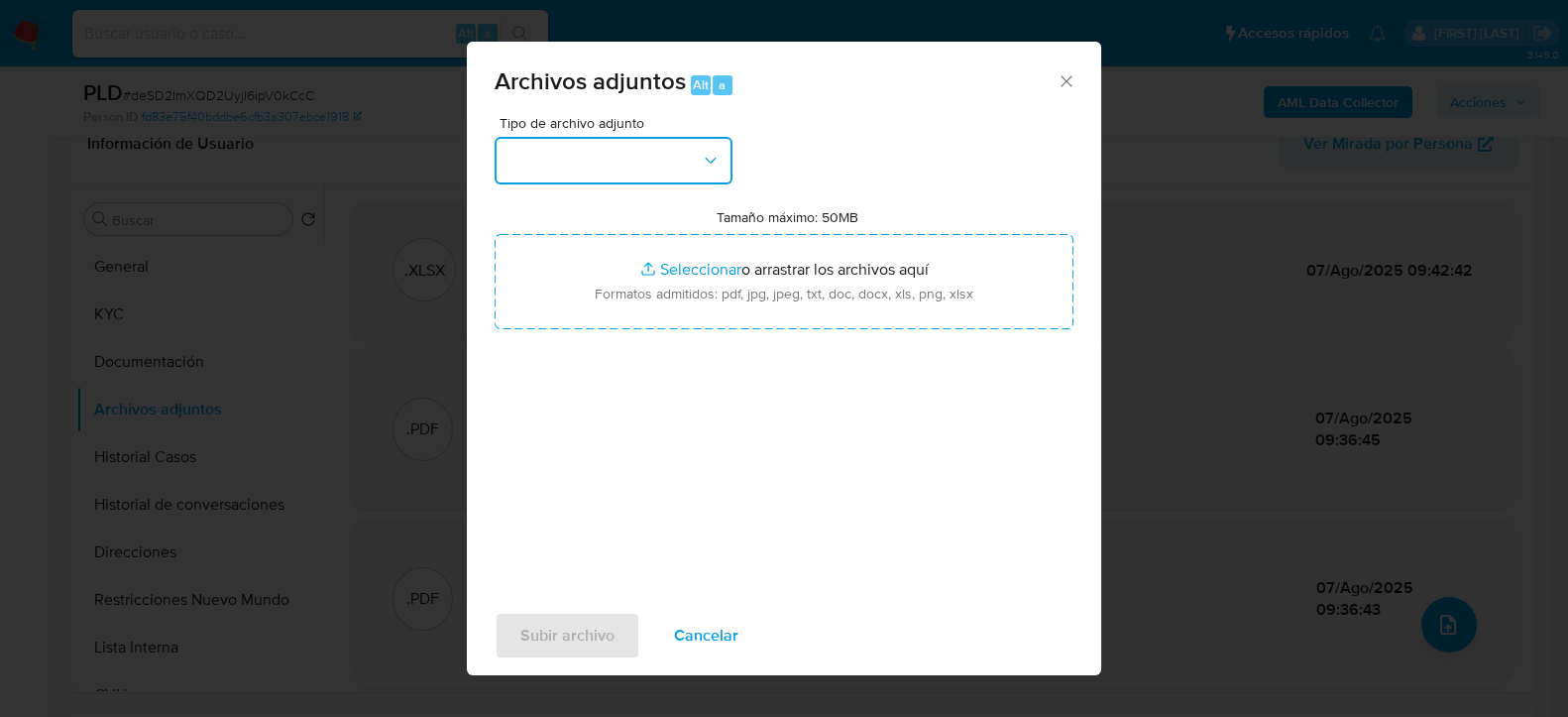 click 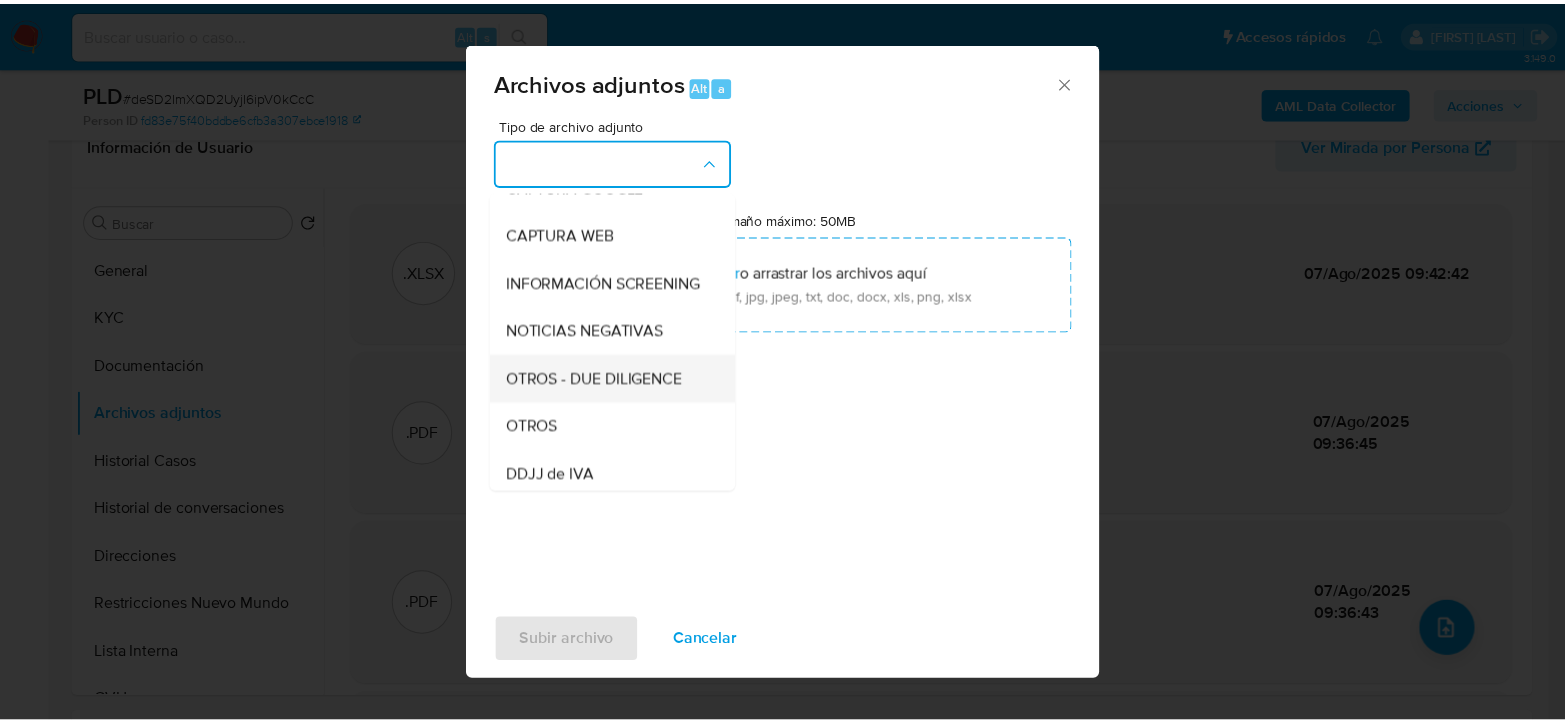 scroll, scrollTop: 222, scrollLeft: 0, axis: vertical 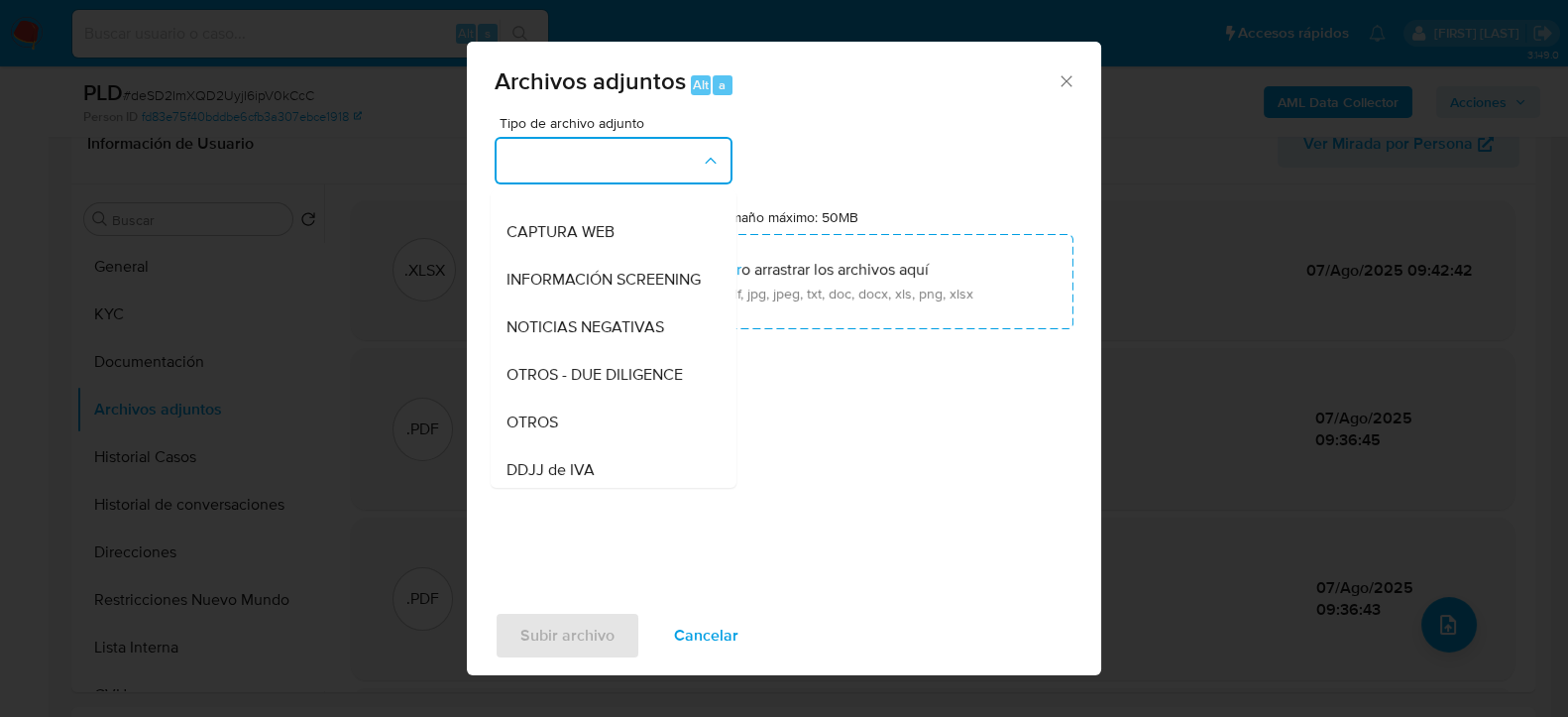 drag, startPoint x: 562, startPoint y: 436, endPoint x: 581, endPoint y: 506, distance: 72.53275 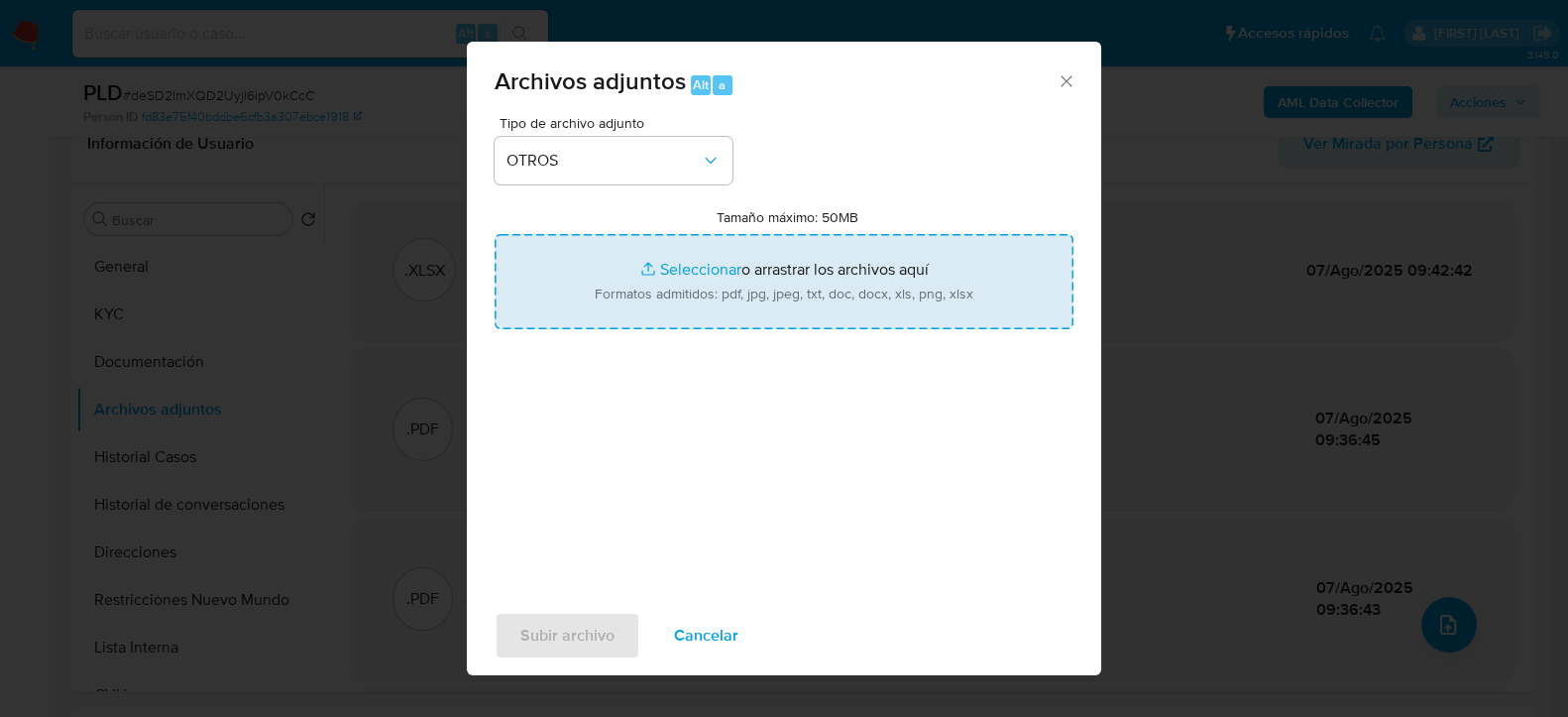 type on "C:\fakepath\Caselog deSD2ImXQD2UyjI6ipV0kCcC_2025_06_19_02_56_59.docx" 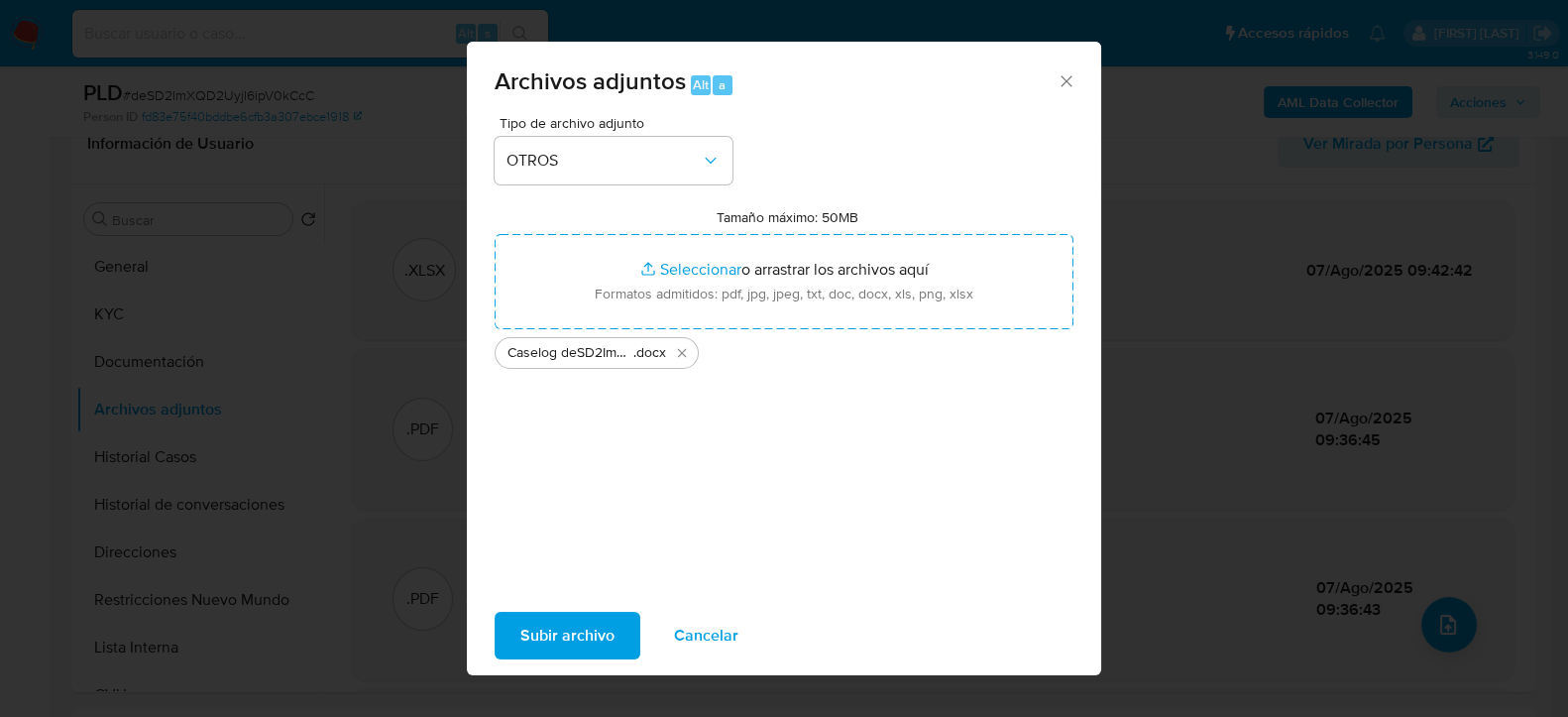 click on "Subir archivo" at bounding box center [567, 636] 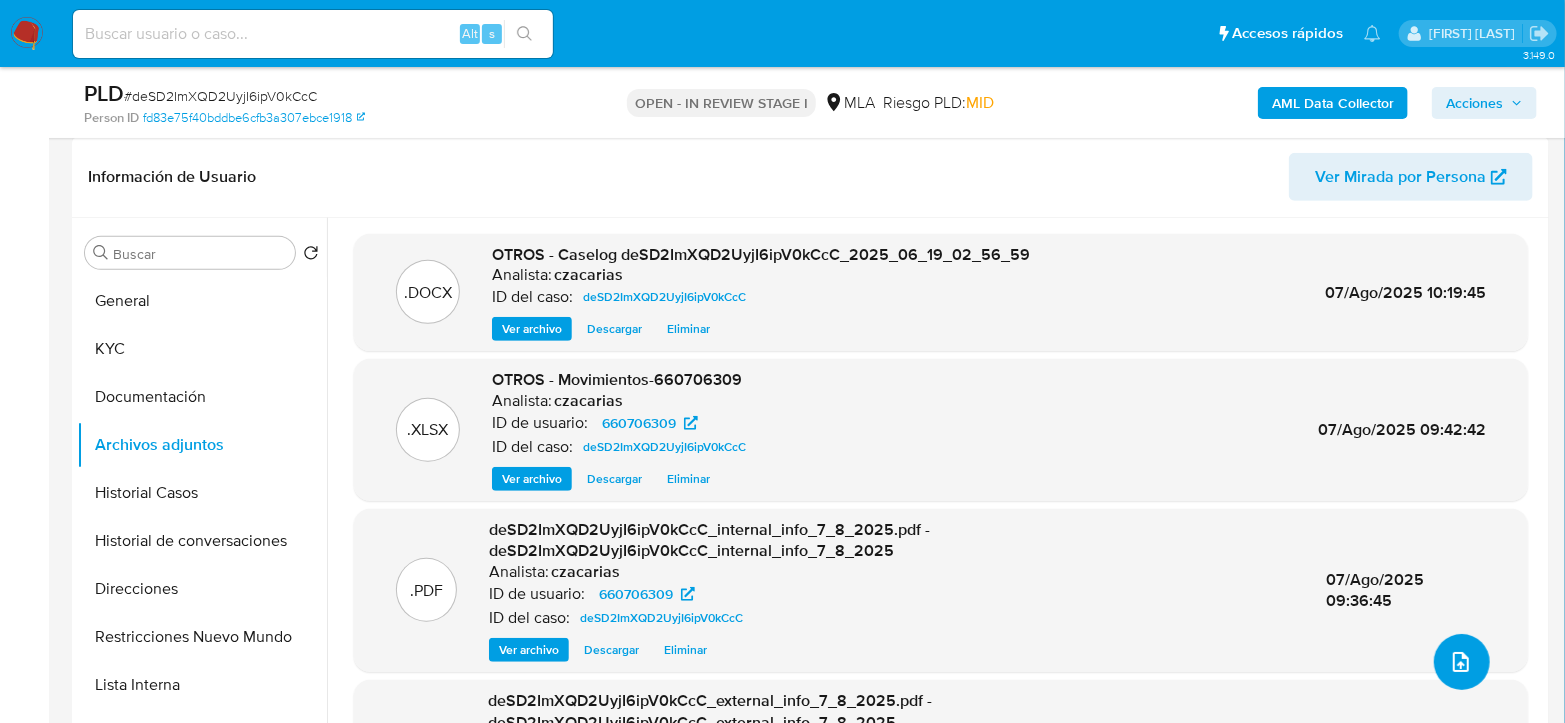 scroll, scrollTop: 333, scrollLeft: 0, axis: vertical 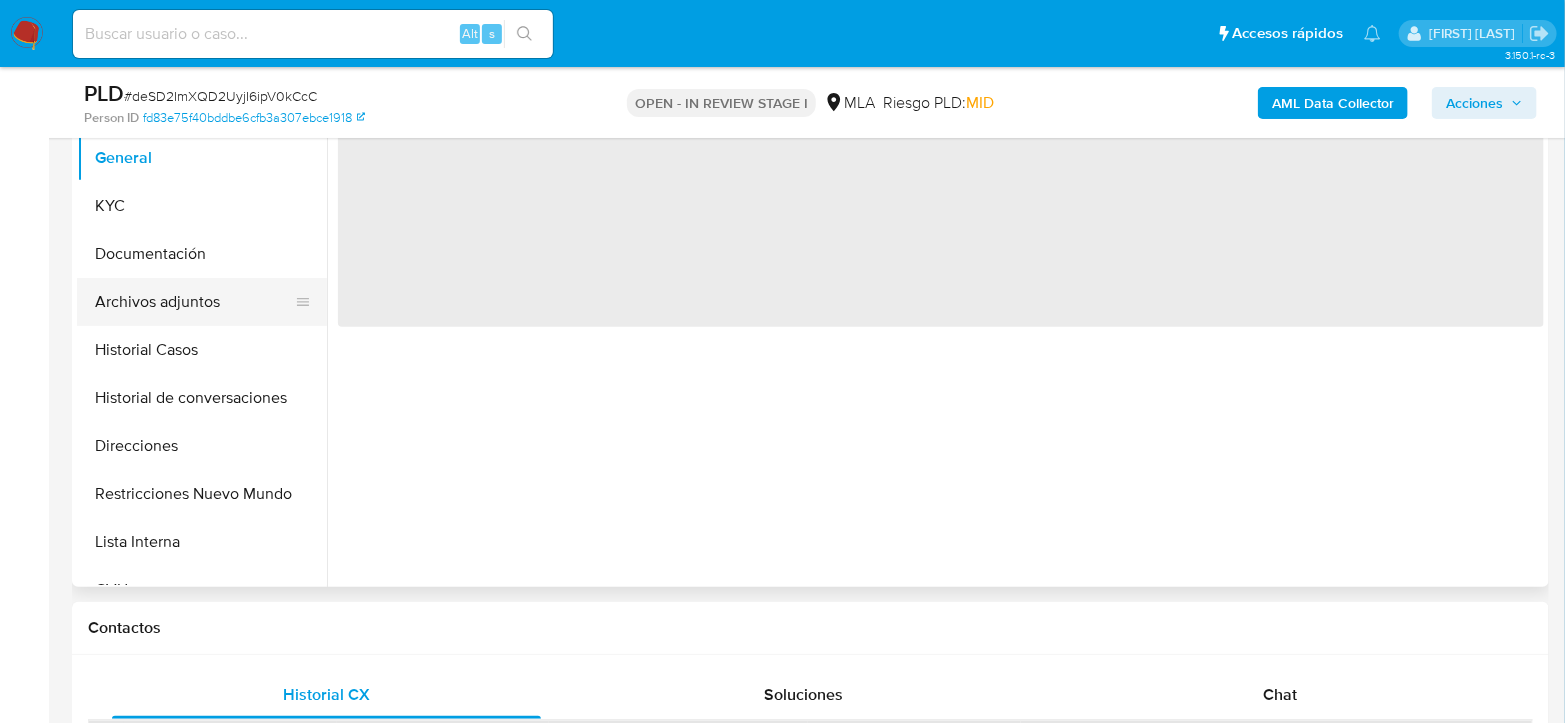 click on "Archivos adjuntos" at bounding box center [194, 302] 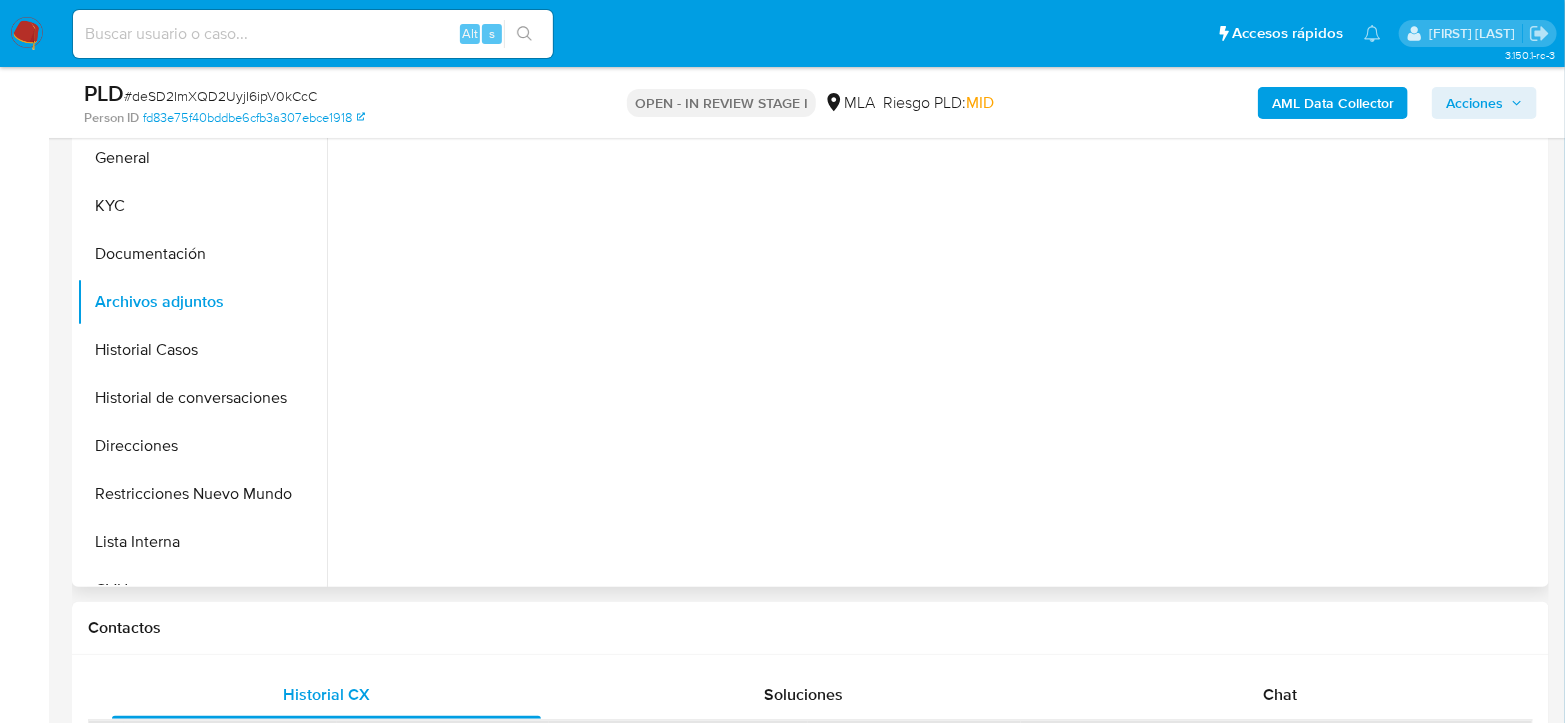 select on "10" 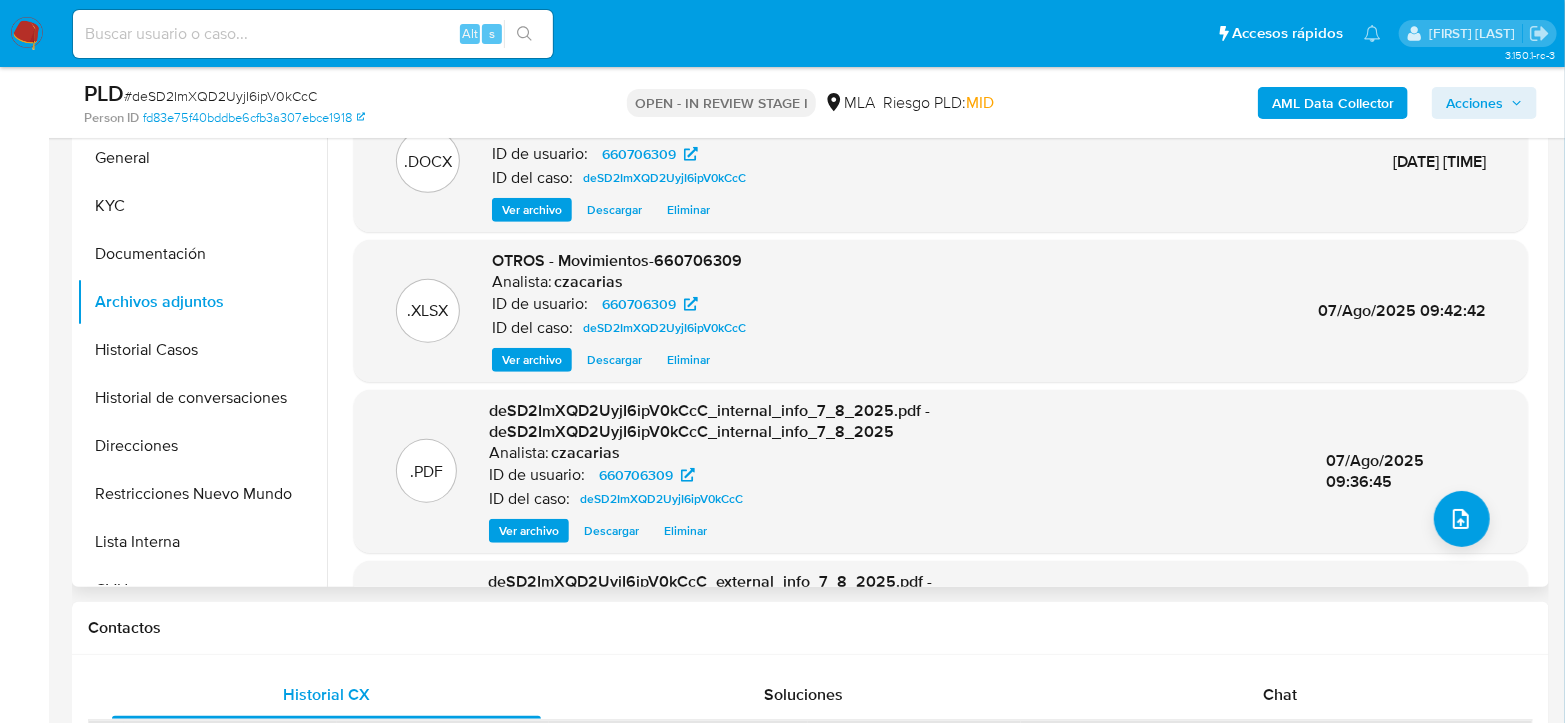 scroll, scrollTop: 333, scrollLeft: 0, axis: vertical 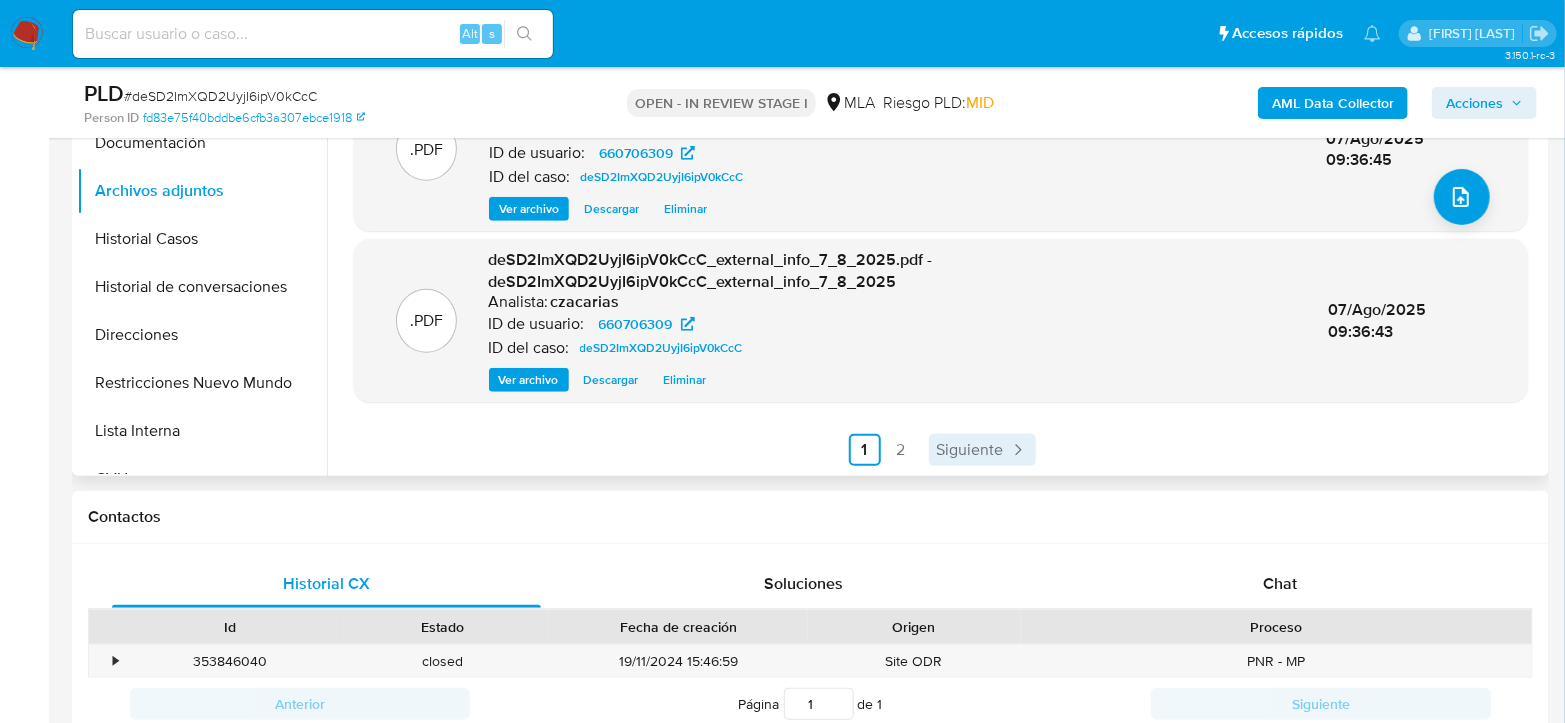 click on "Siguiente" at bounding box center (970, 450) 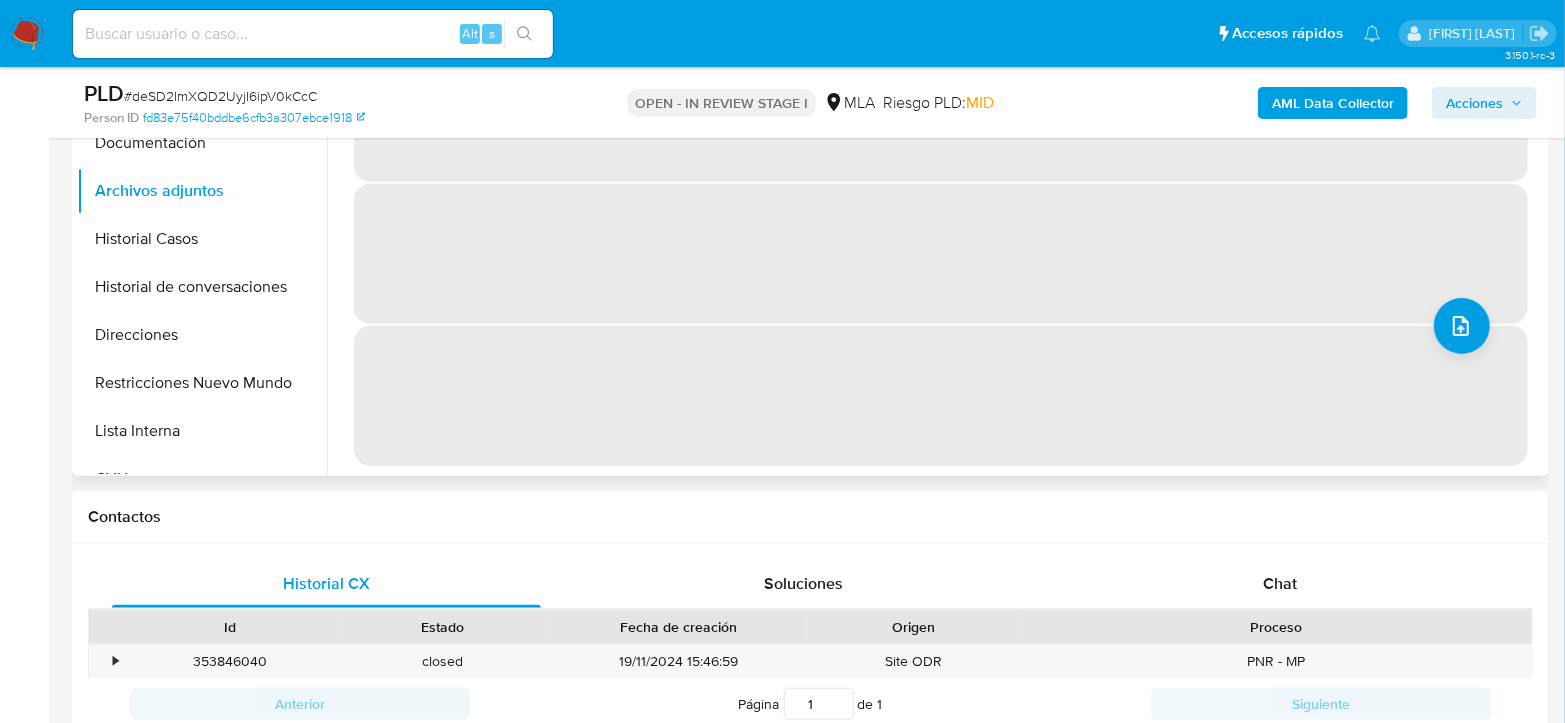 scroll, scrollTop: 0, scrollLeft: 0, axis: both 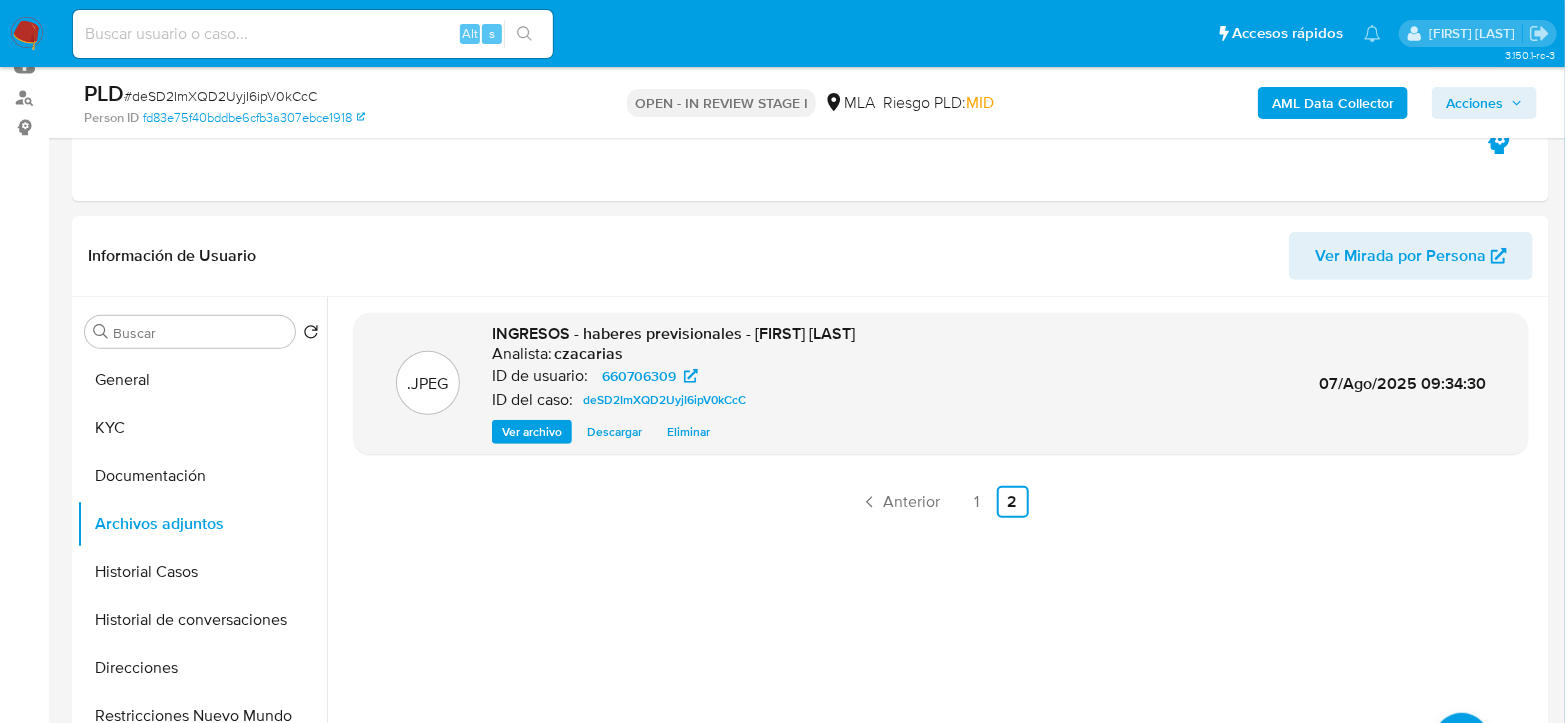 click on "Ver archivo" at bounding box center [532, 432] 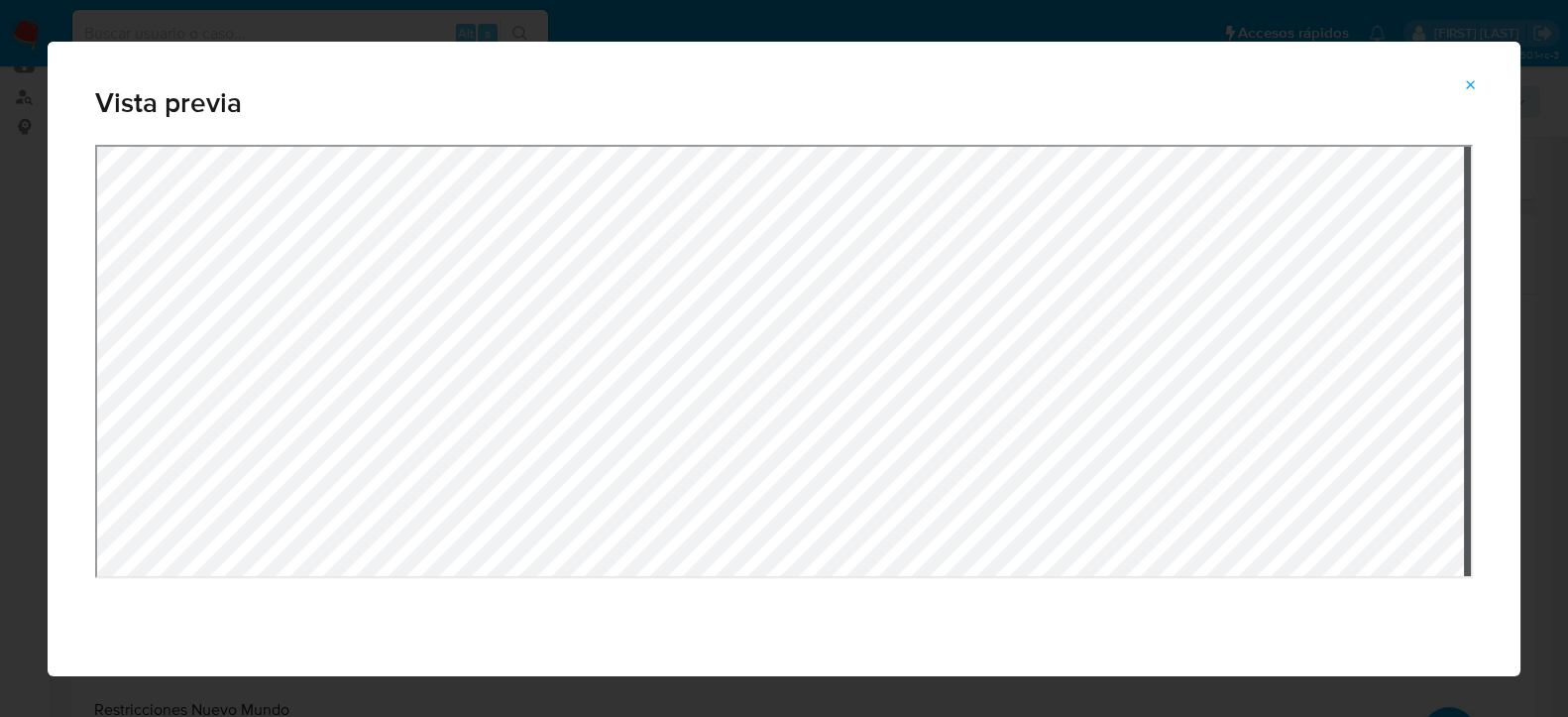click at bounding box center (1471, 85) 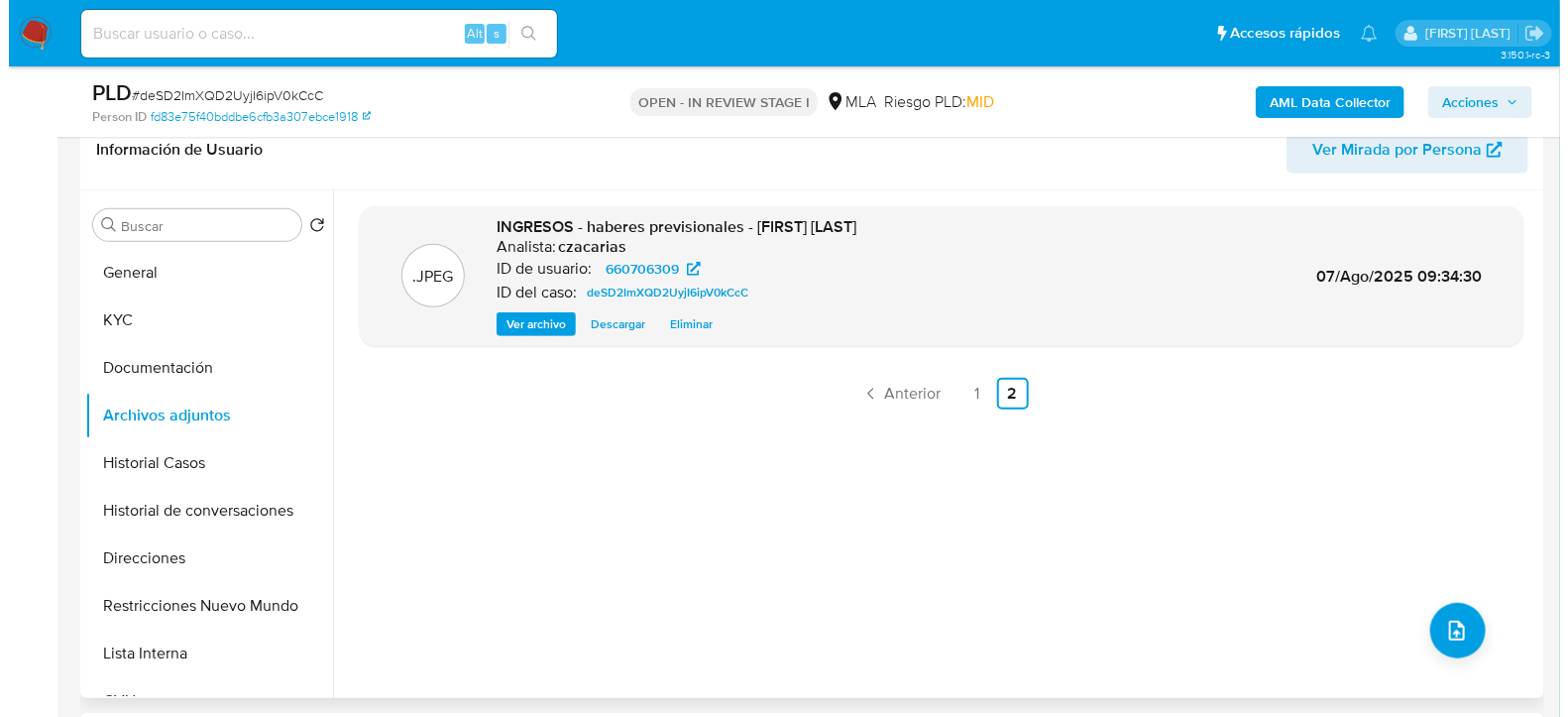 scroll, scrollTop: 440, scrollLeft: 0, axis: vertical 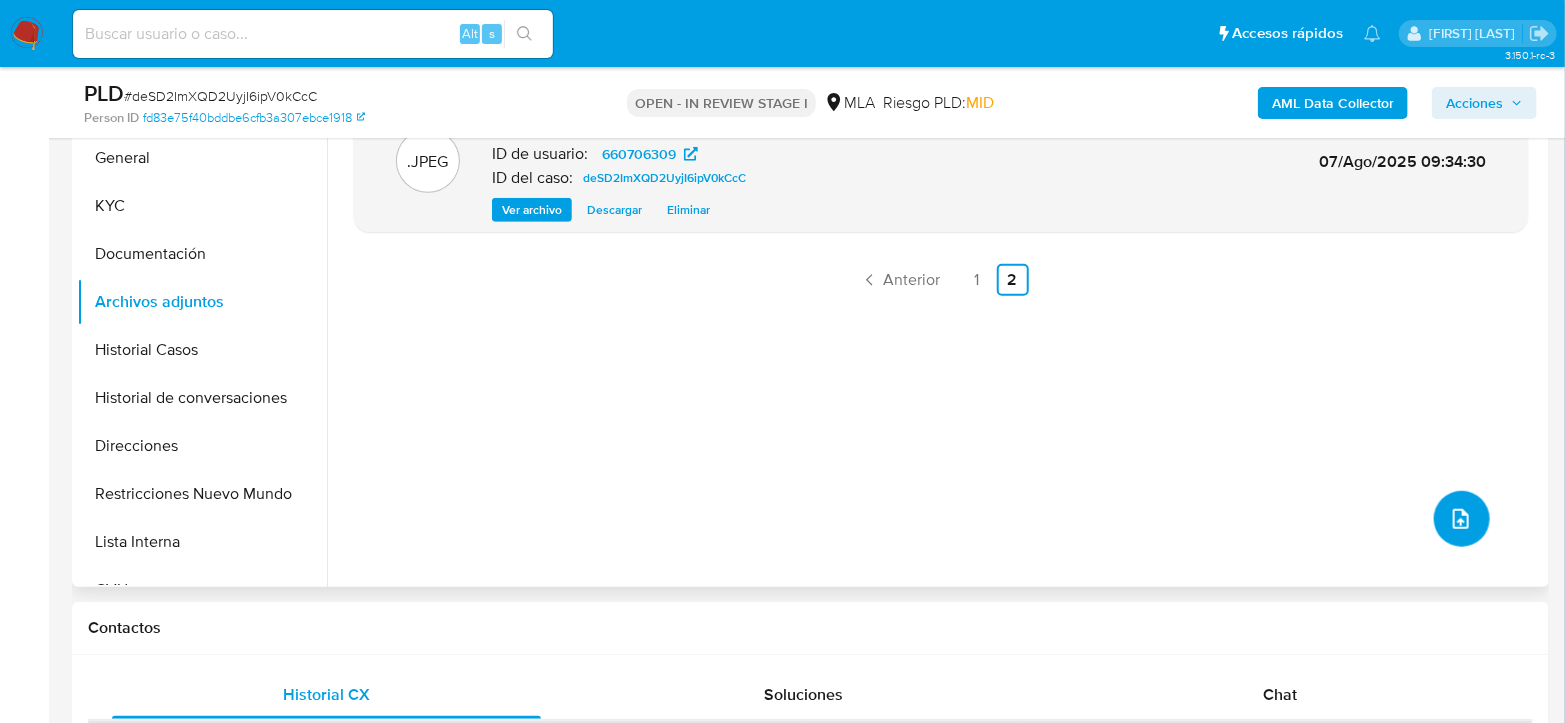 click 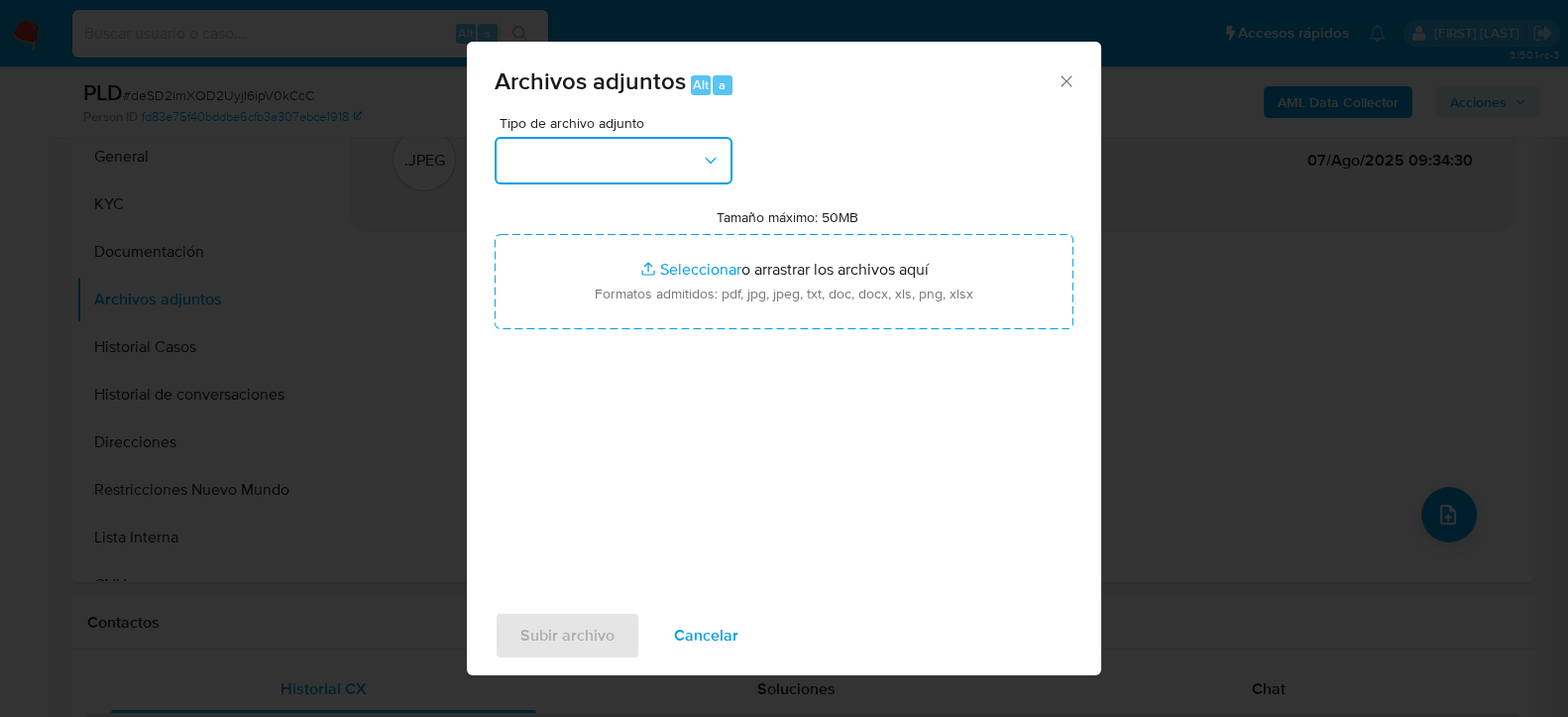 click at bounding box center [614, 161] 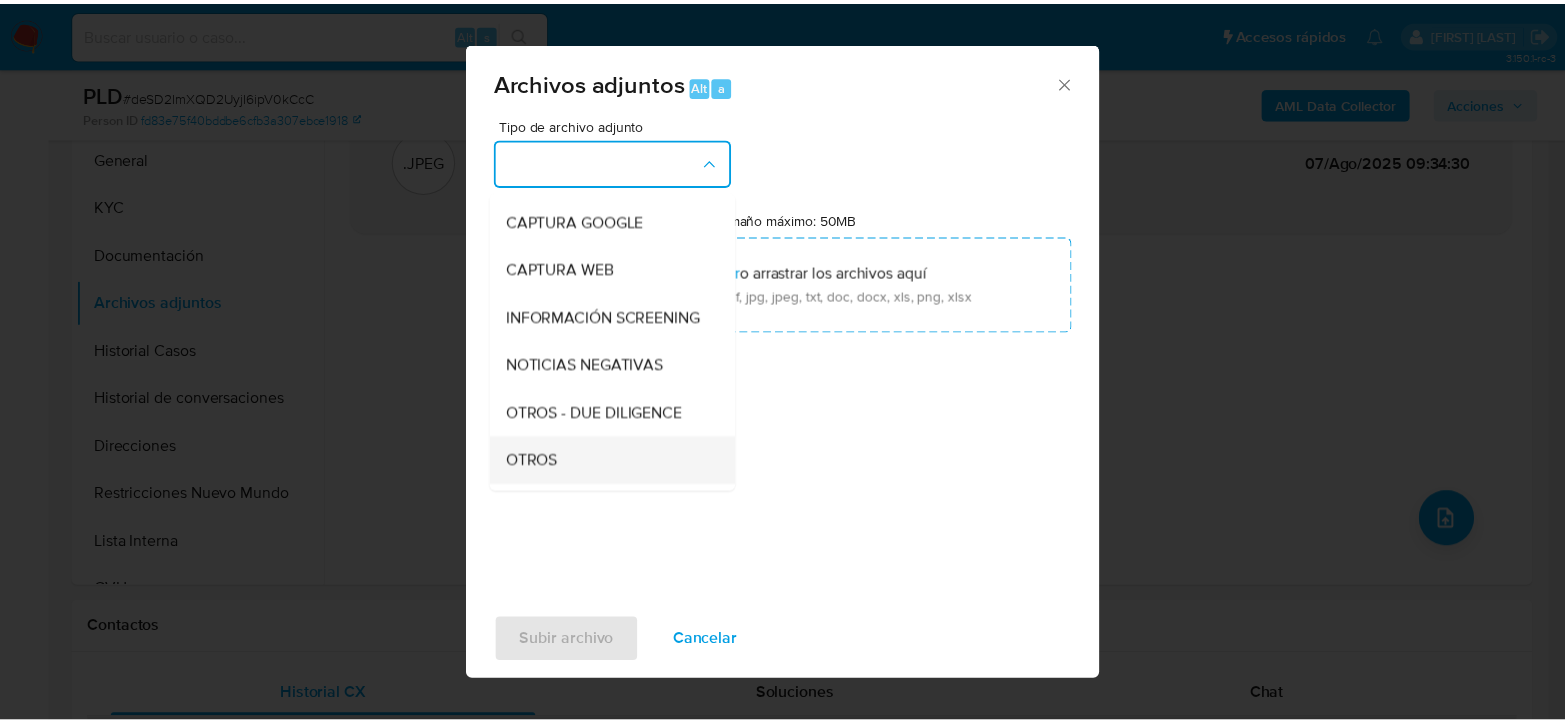 scroll, scrollTop: 222, scrollLeft: 0, axis: vertical 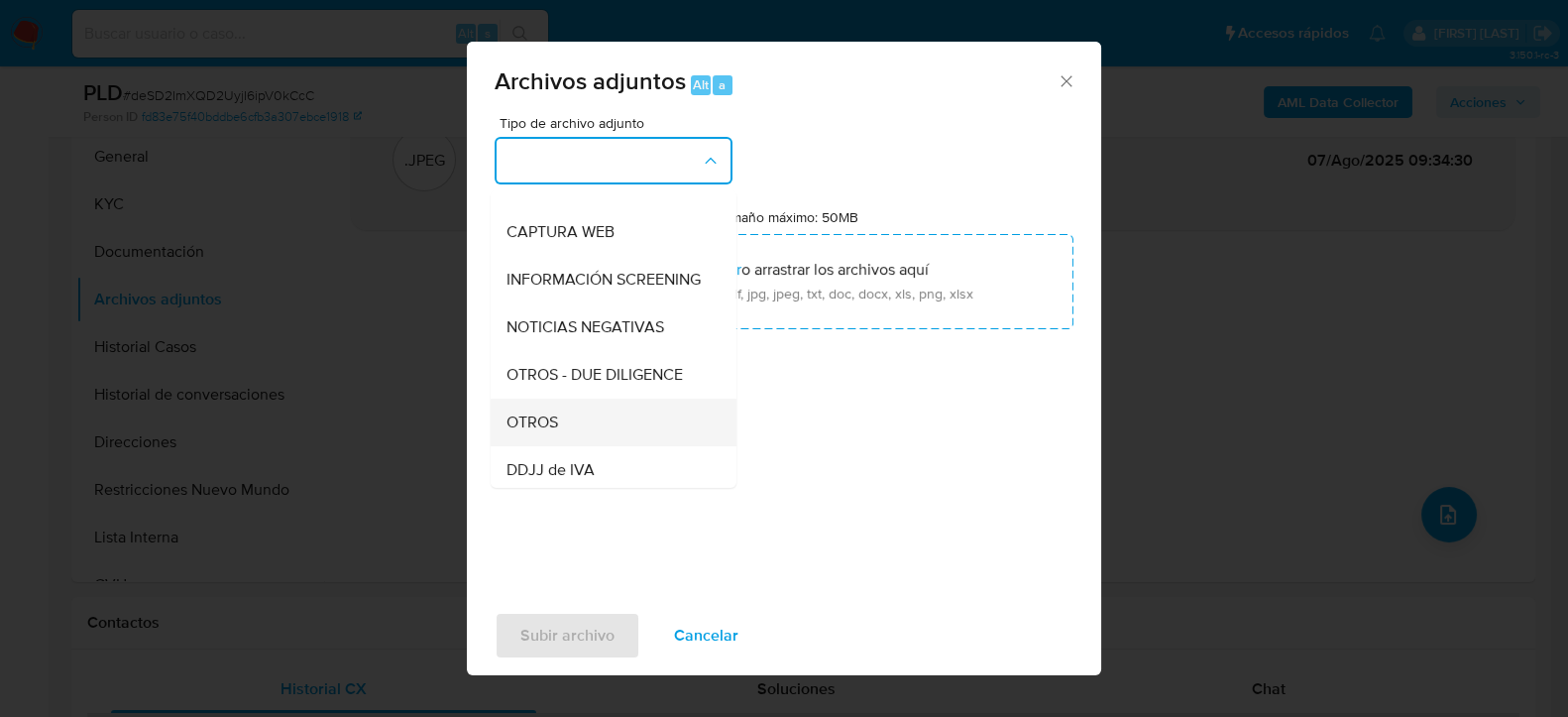 click on "OTROS" at bounding box center [608, 421] 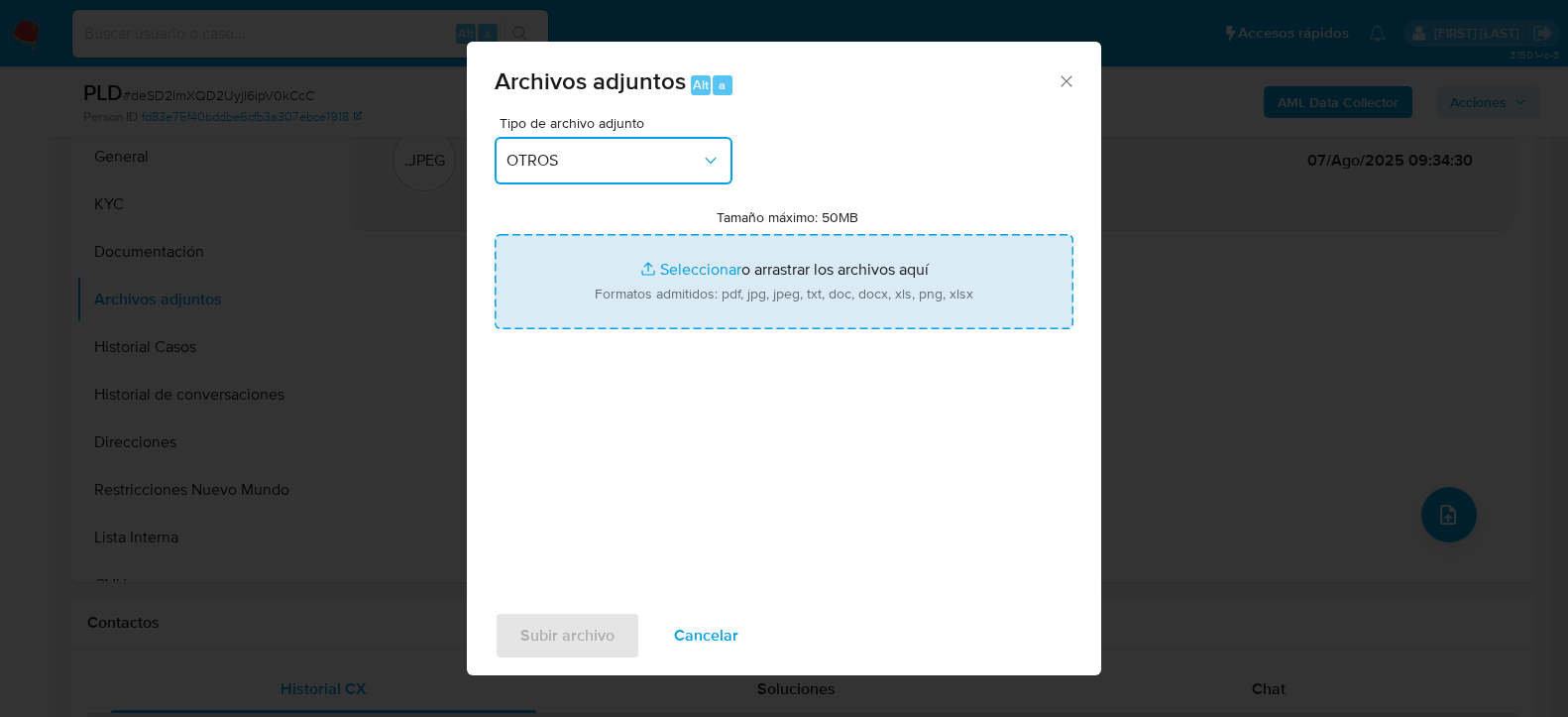 type on "C:\fakepath\Captura.JPG" 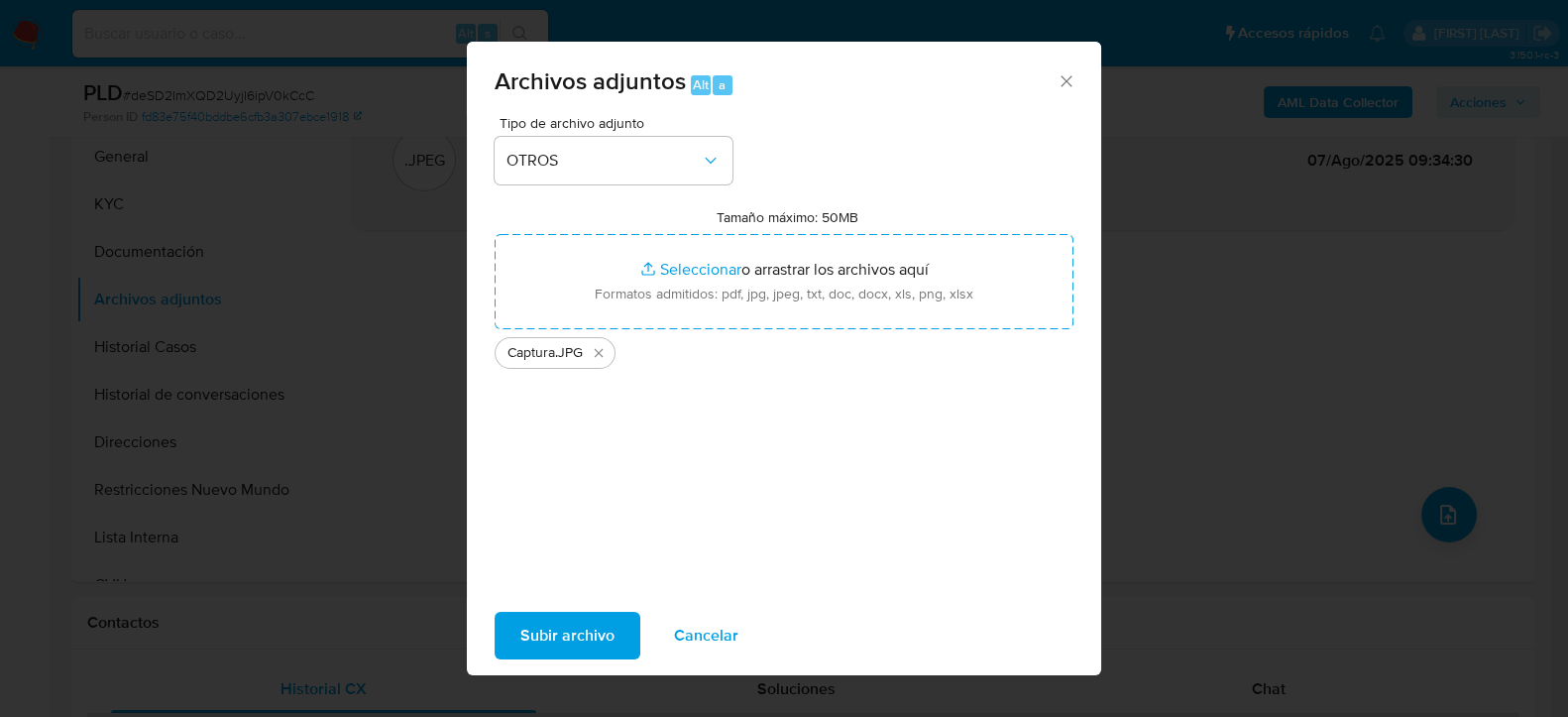 click on "Subir archivo" at bounding box center (567, 636) 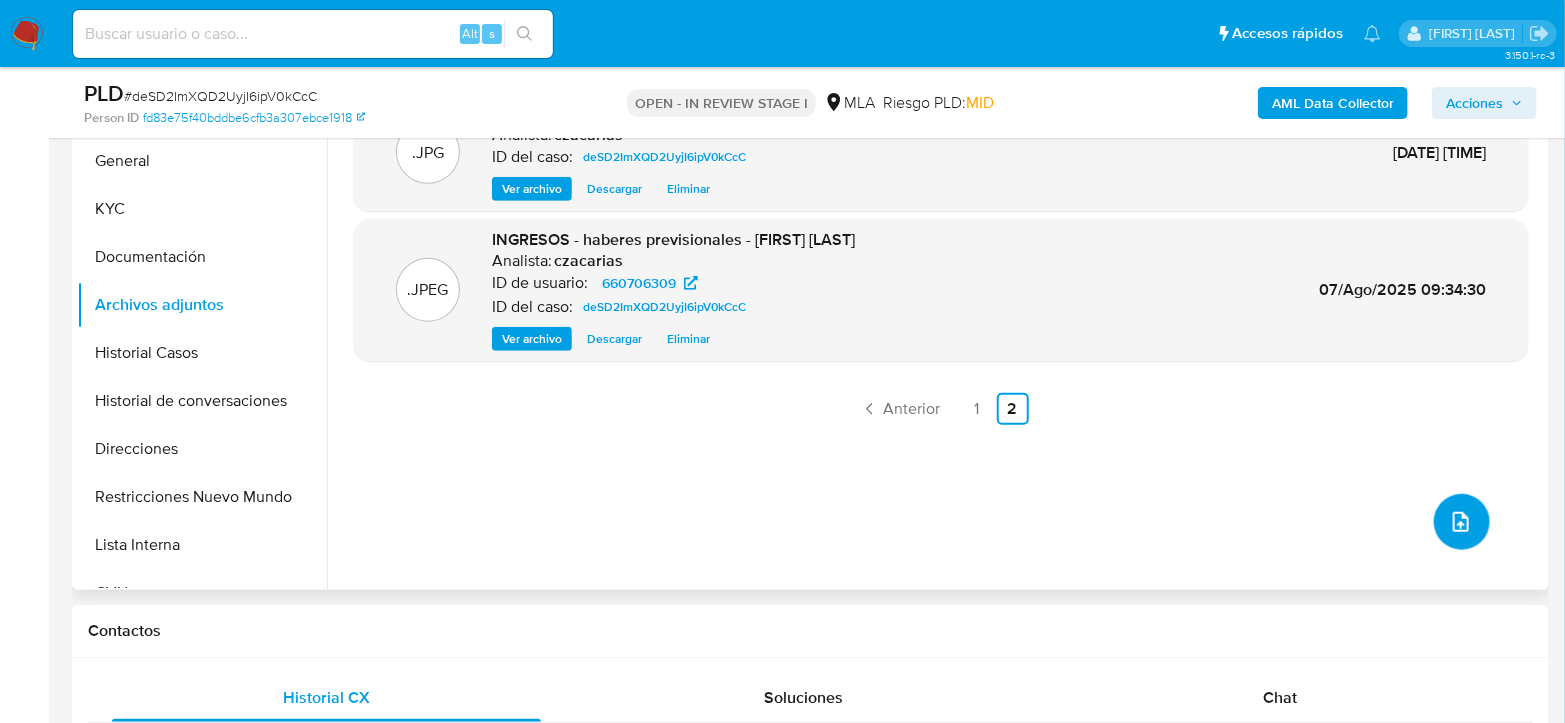 scroll, scrollTop: 444, scrollLeft: 0, axis: vertical 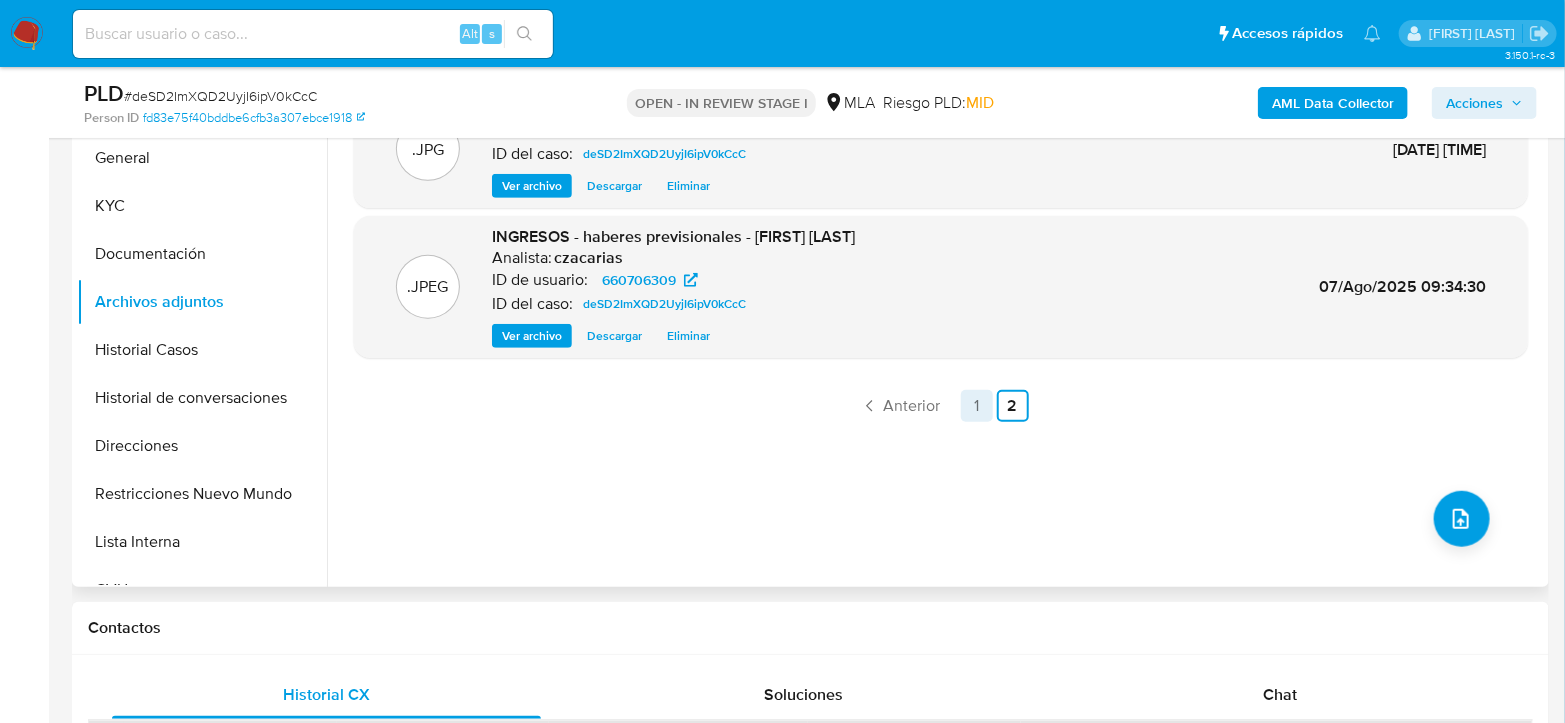 click on "1" at bounding box center (977, 406) 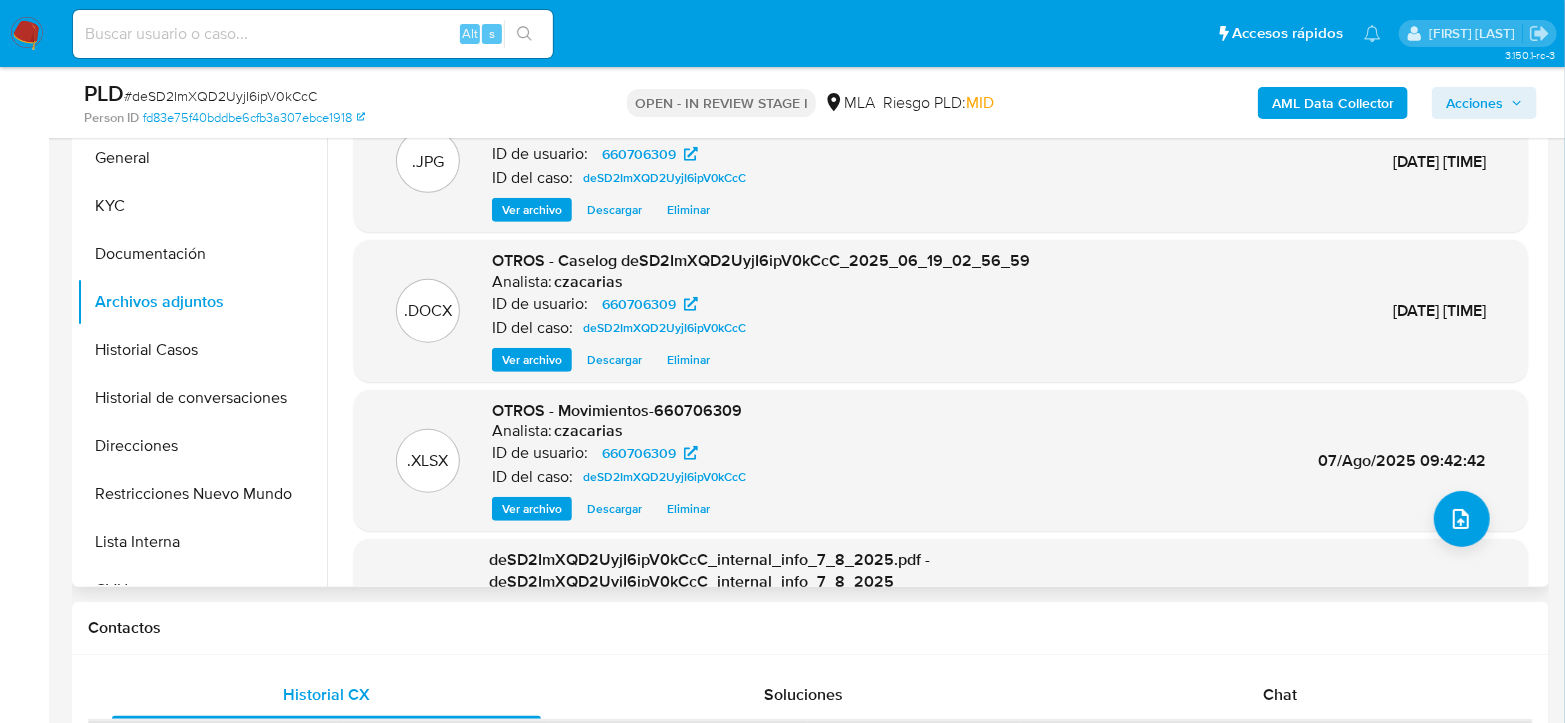 click on "Acciones" at bounding box center [1474, 103] 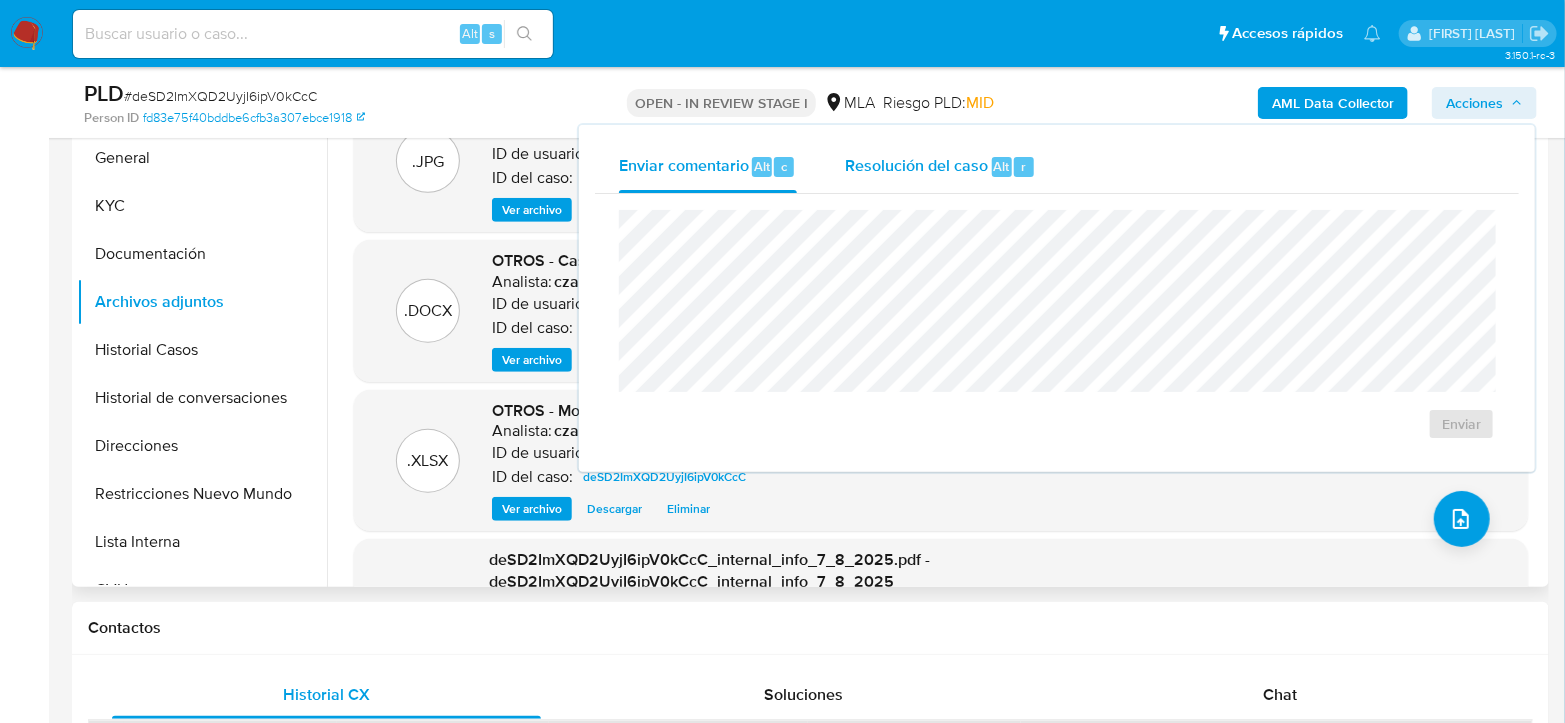 click on "Resolución del caso" at bounding box center [916, 165] 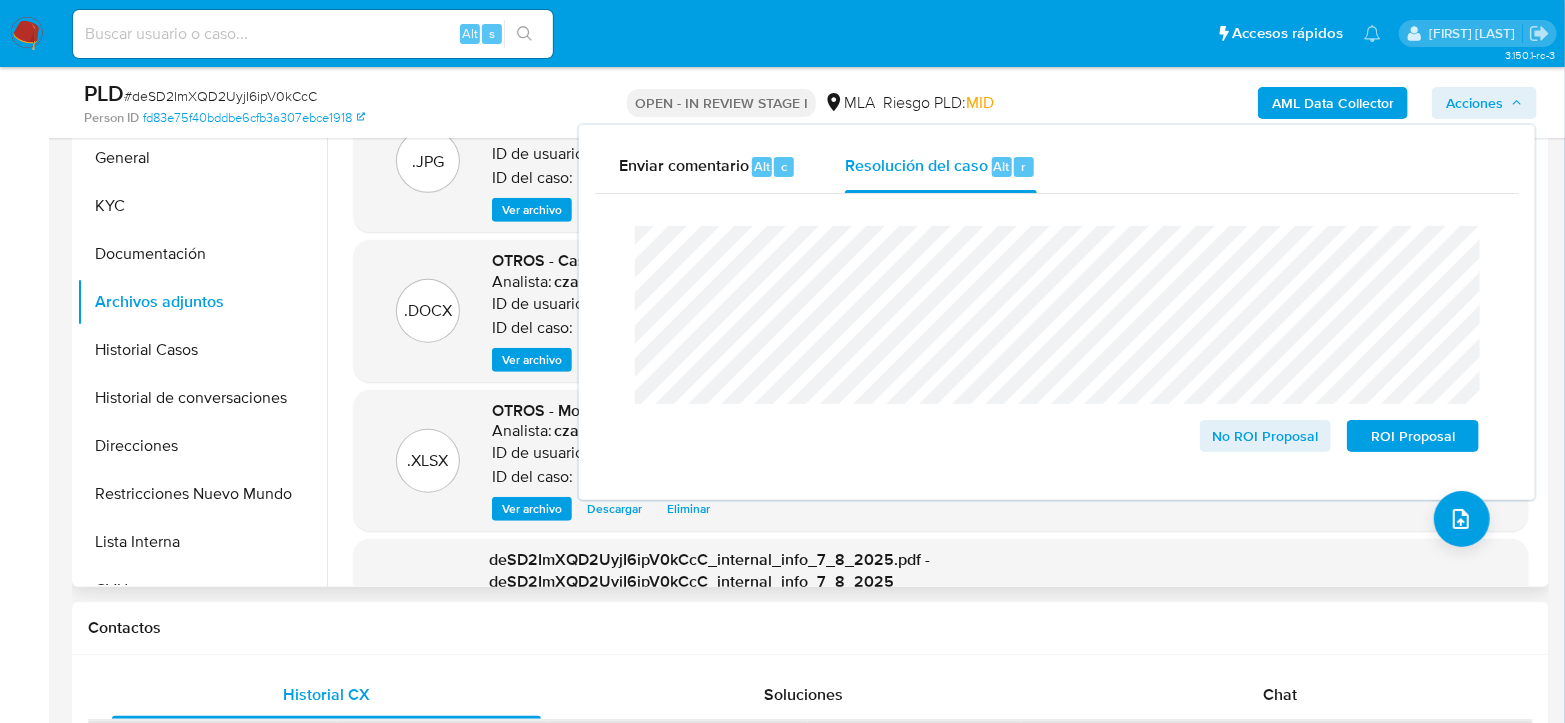 click on "# deSD2ImXQD2UyjI6ipV0kCcC" at bounding box center (220, 96) 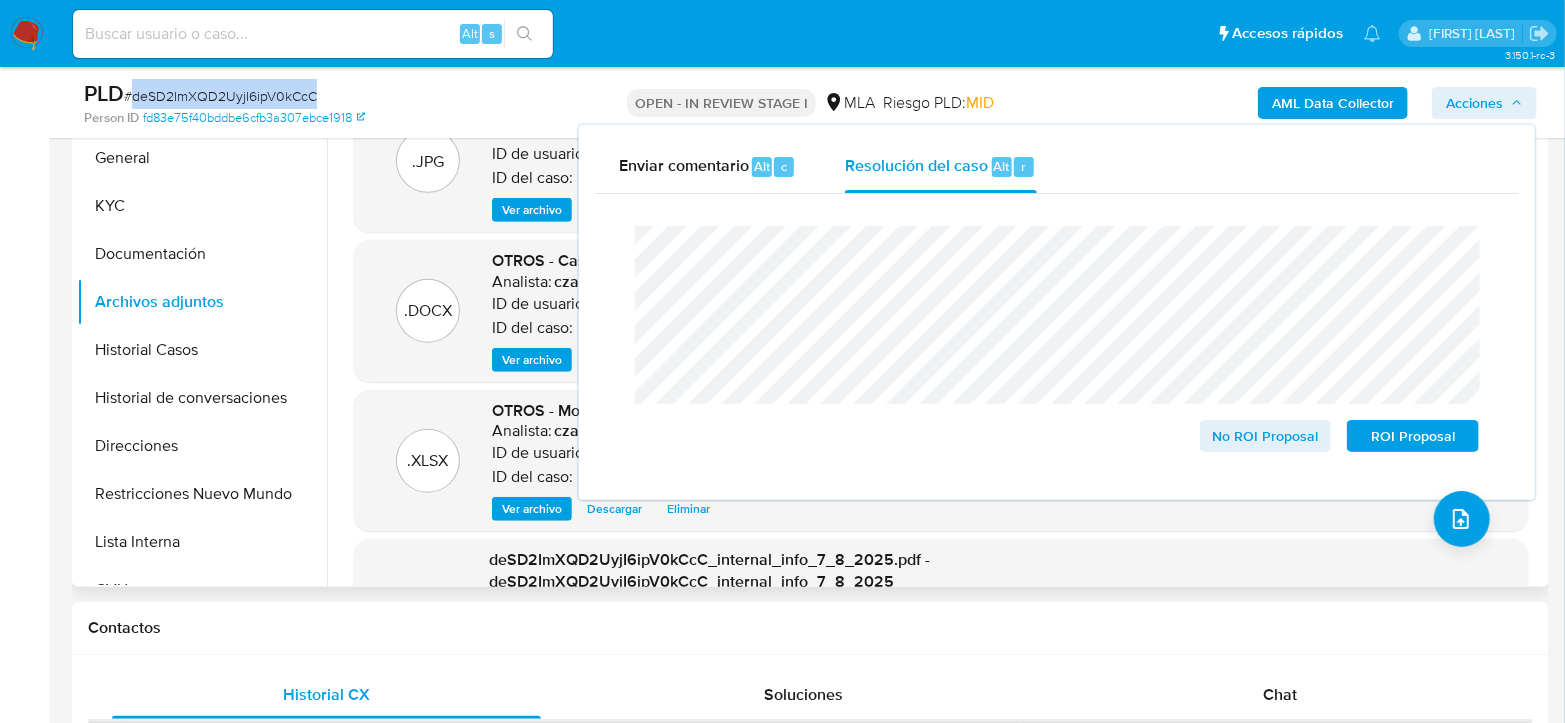 click on "# deSD2ImXQD2UyjI6ipV0kCcC" at bounding box center [220, 96] 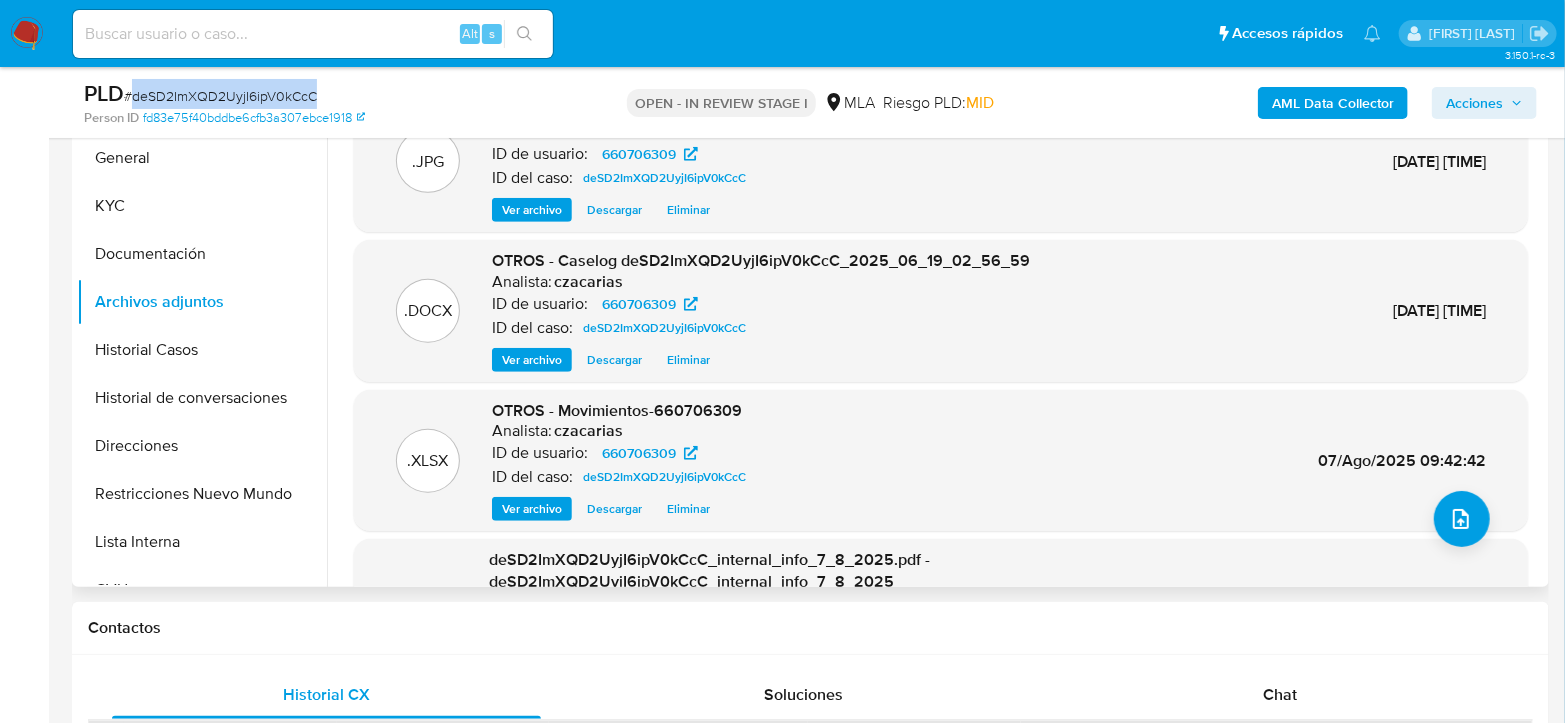 copy on "deSD2ImXQD2UyjI6ipV0kCcC" 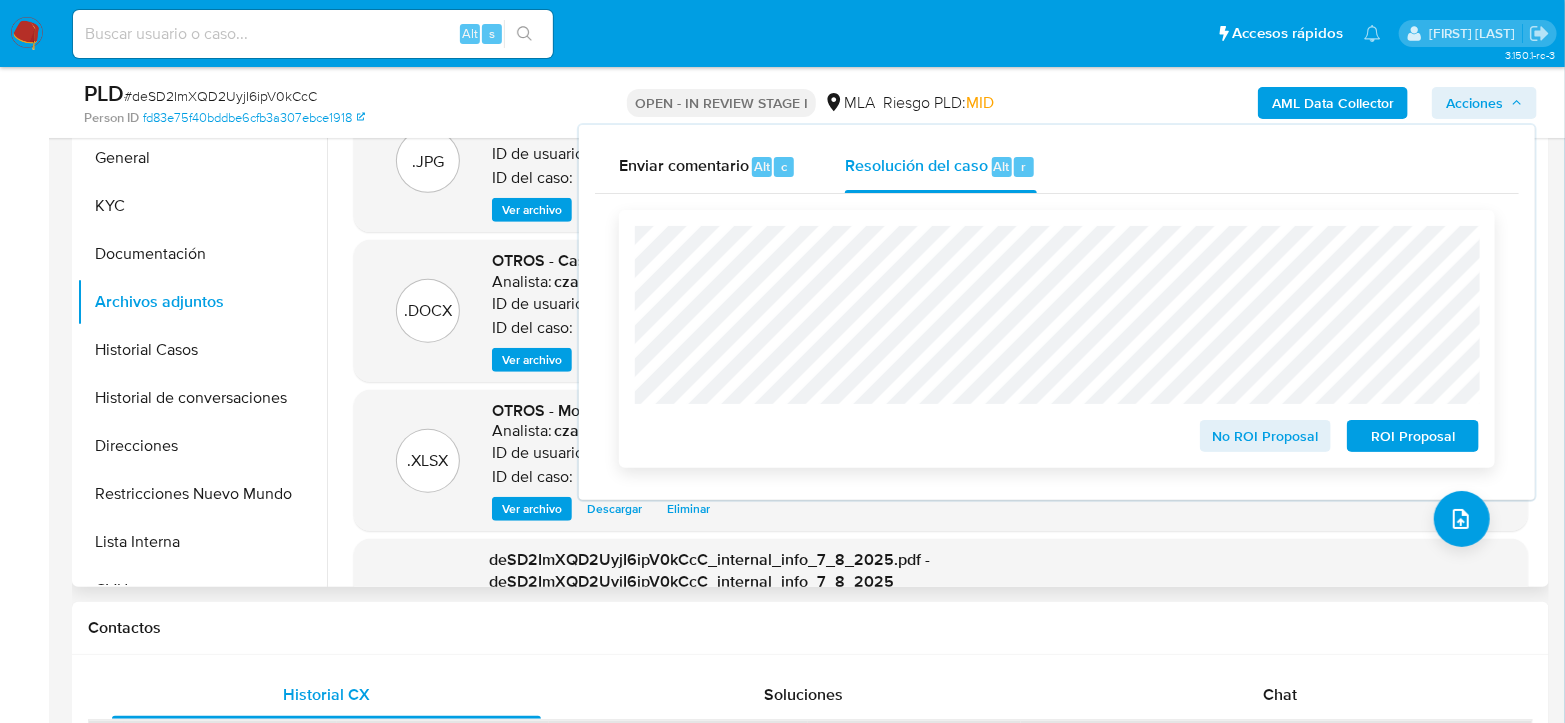 click on "No ROI Proposal" at bounding box center (1266, 436) 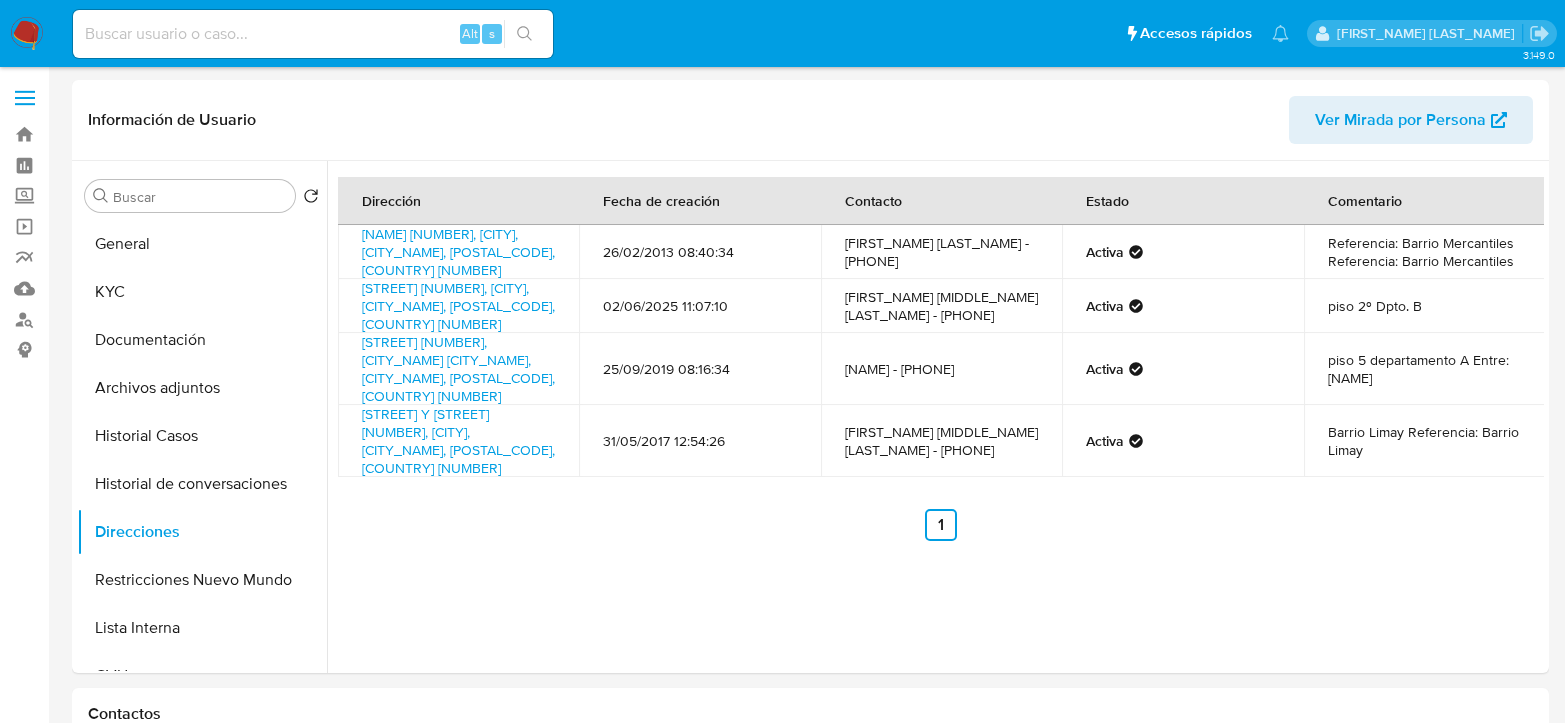 select on "10" 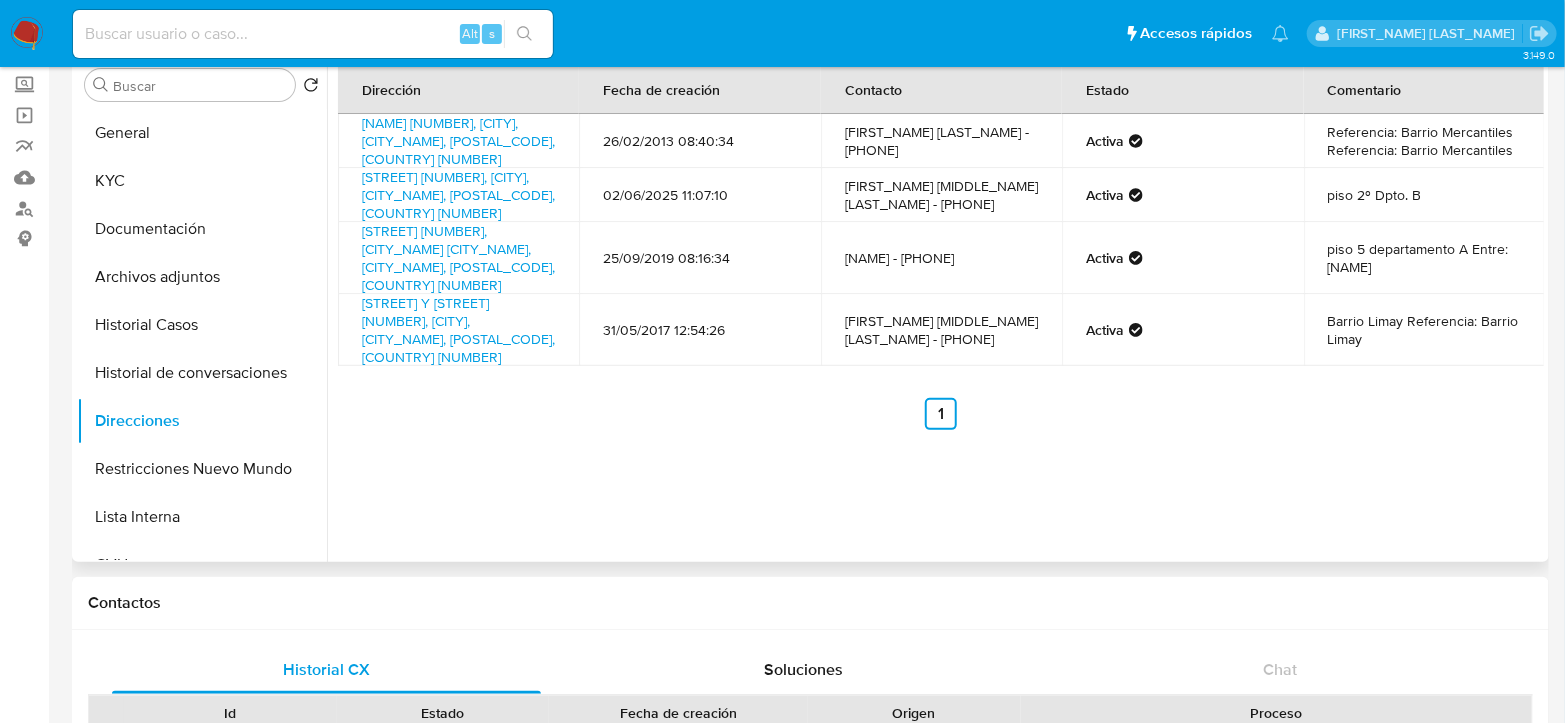 scroll, scrollTop: 0, scrollLeft: 0, axis: both 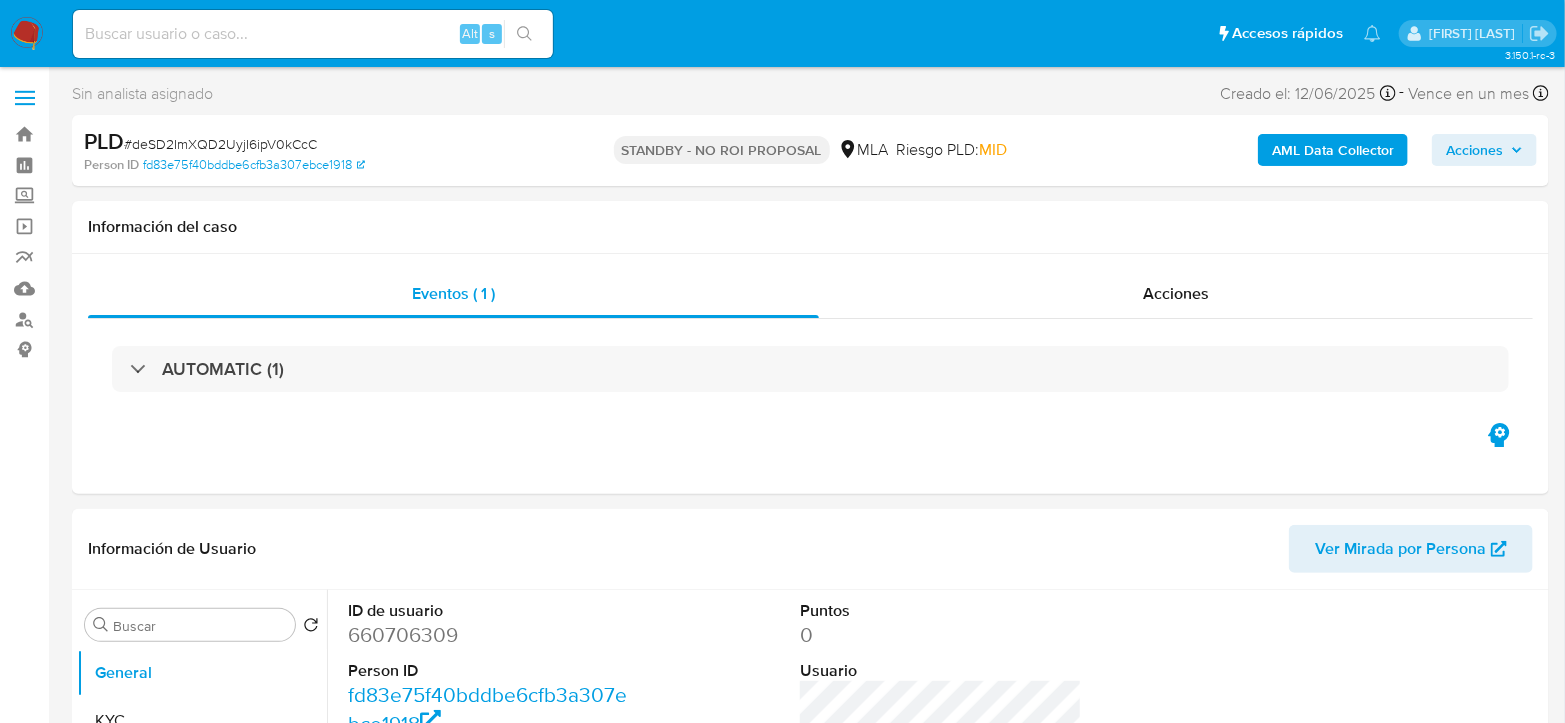 select on "10" 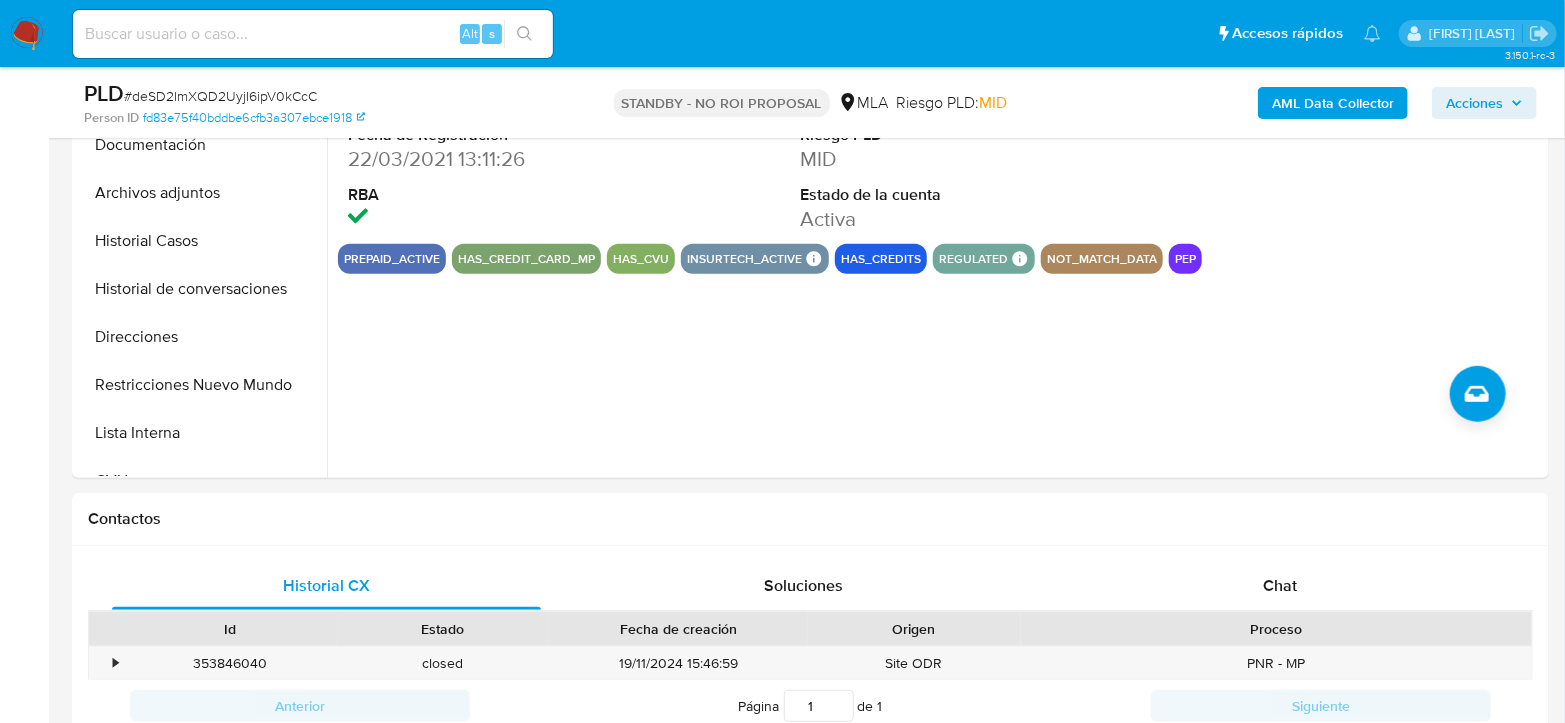scroll, scrollTop: 555, scrollLeft: 0, axis: vertical 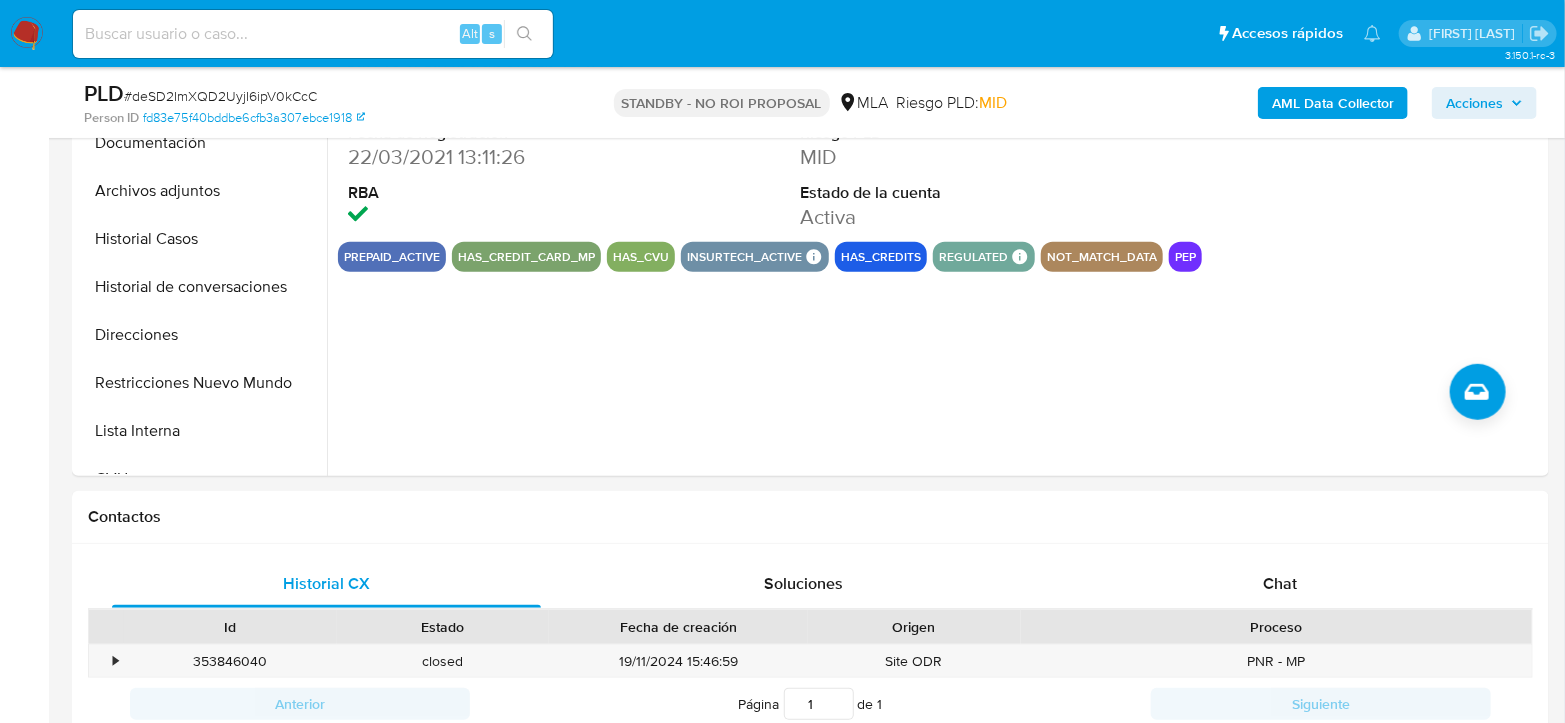 click at bounding box center [27, 34] 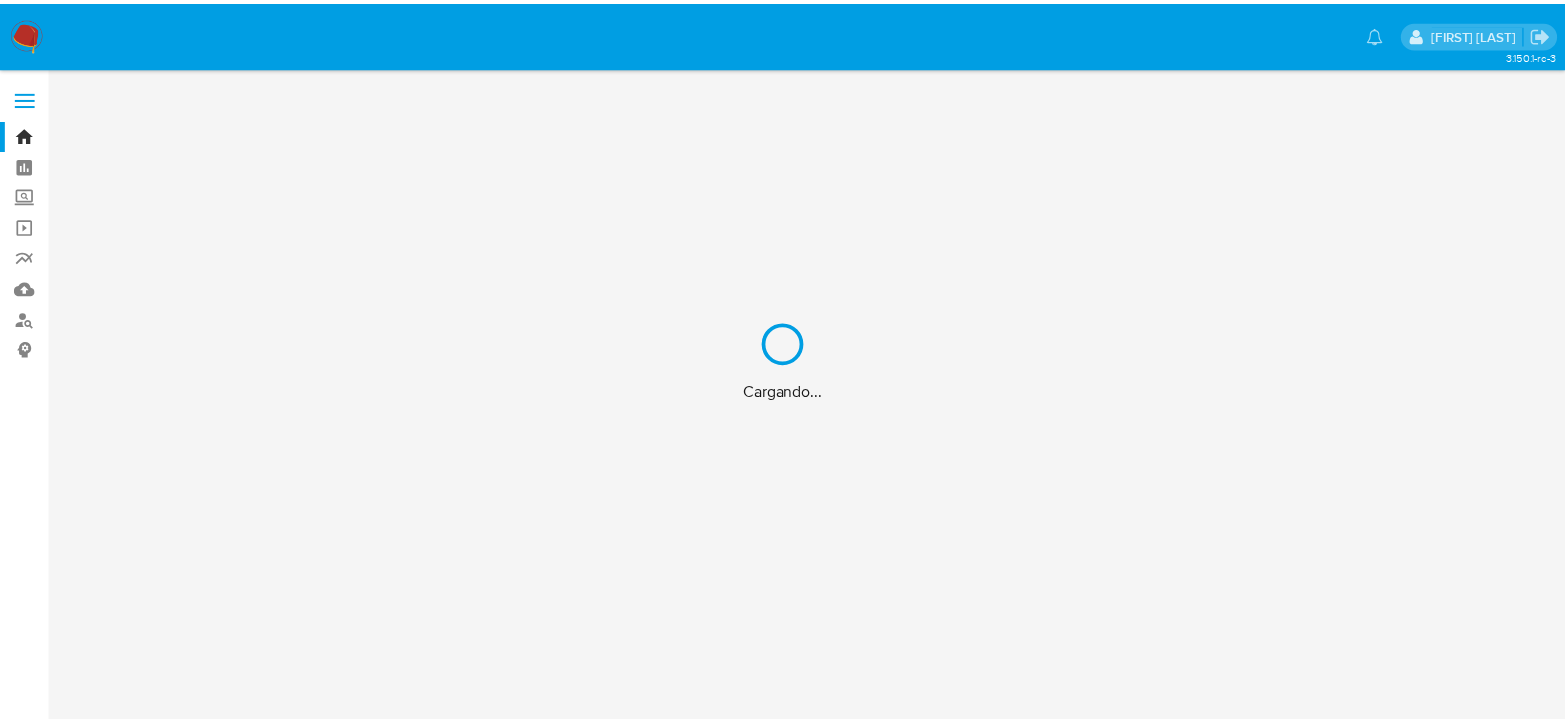 scroll, scrollTop: 0, scrollLeft: 0, axis: both 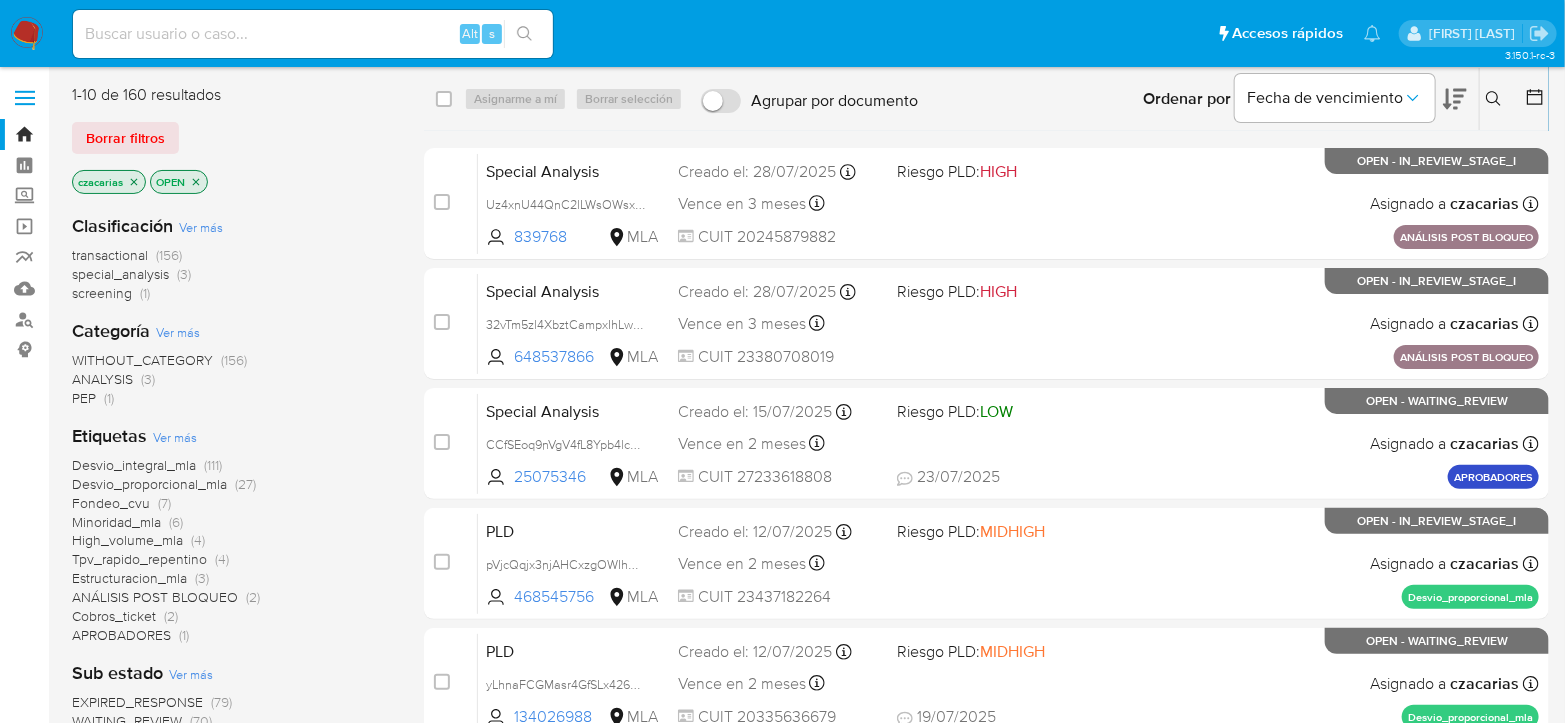 click at bounding box center [313, 34] 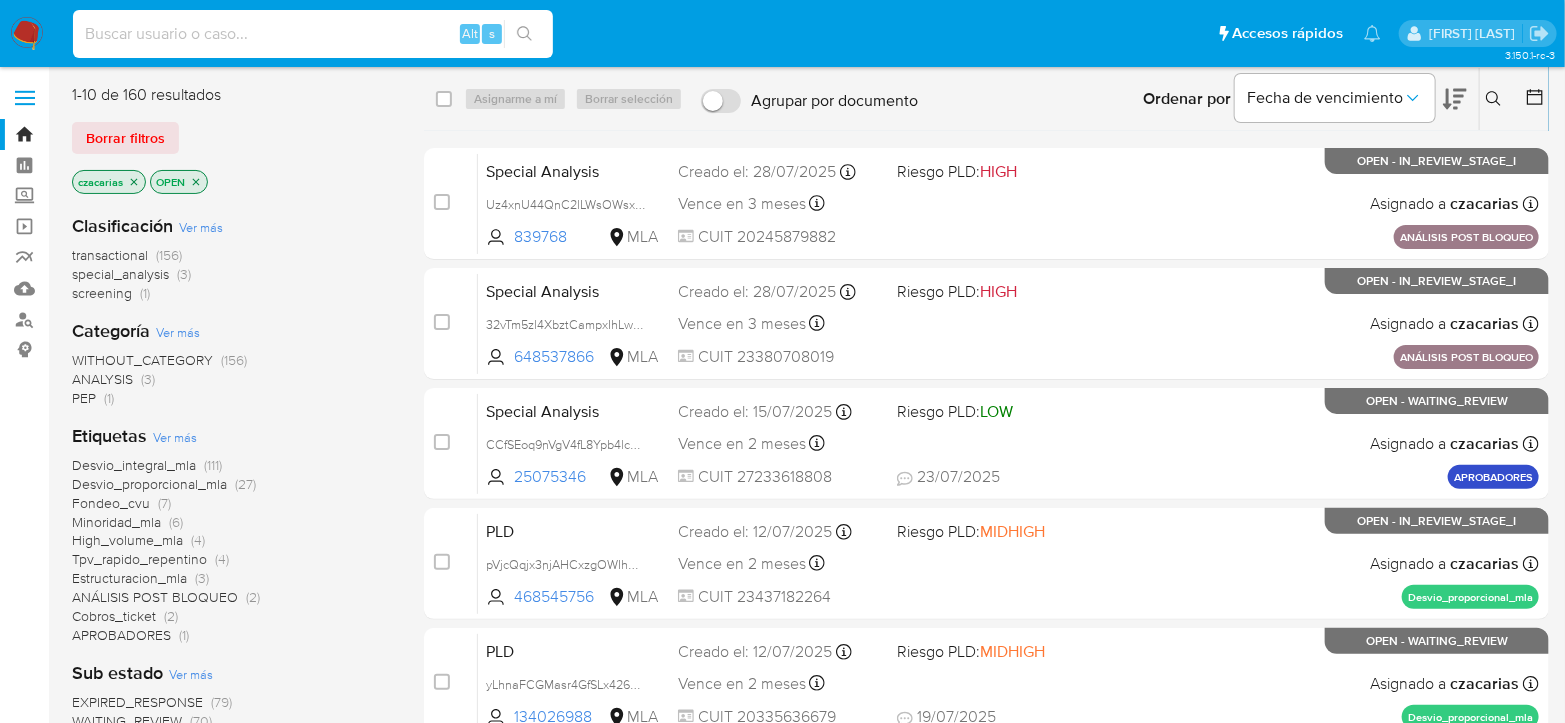 paste on "8bALR8ZeGNnJ3XzLtQ79fkXe" 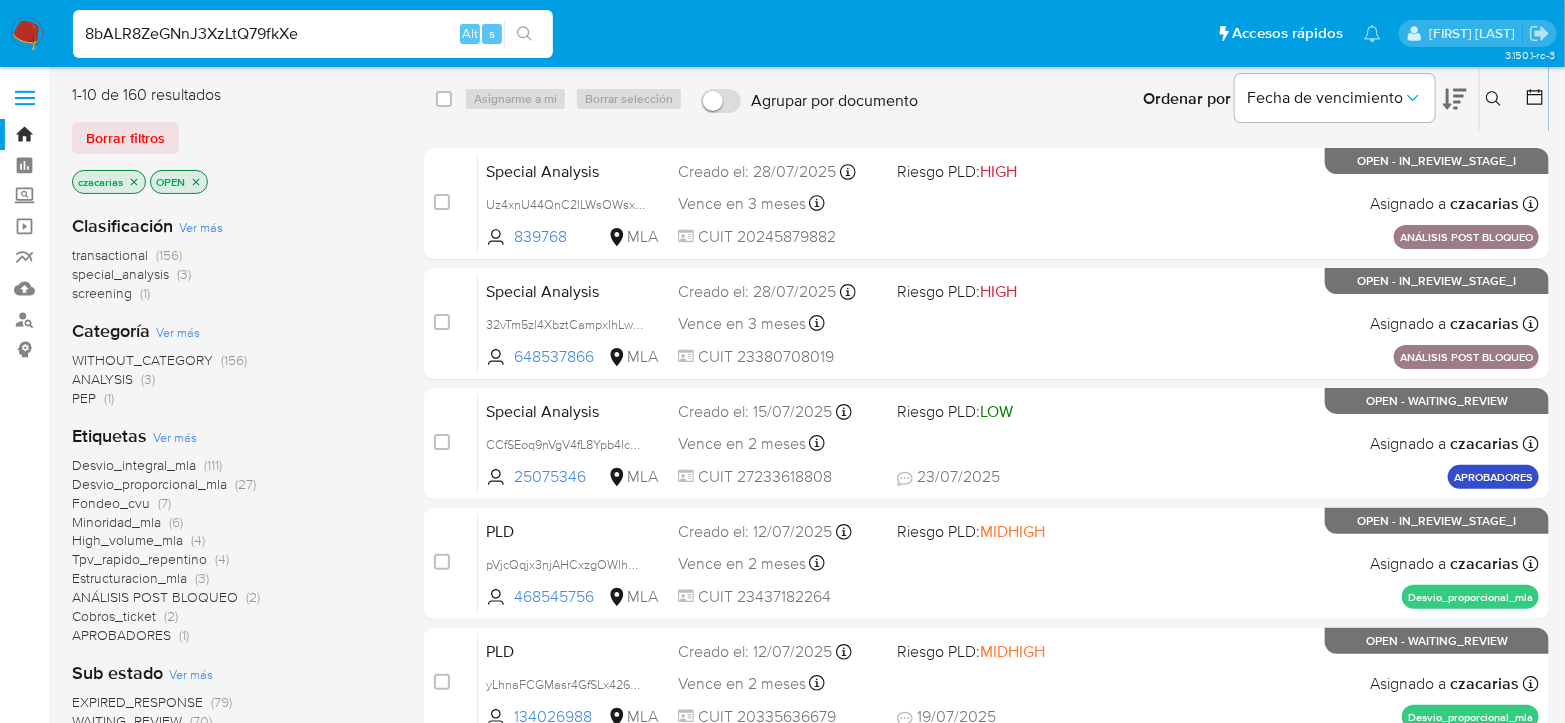 type on "8bALR8ZeGNnJ3XzLtQ79fkXe" 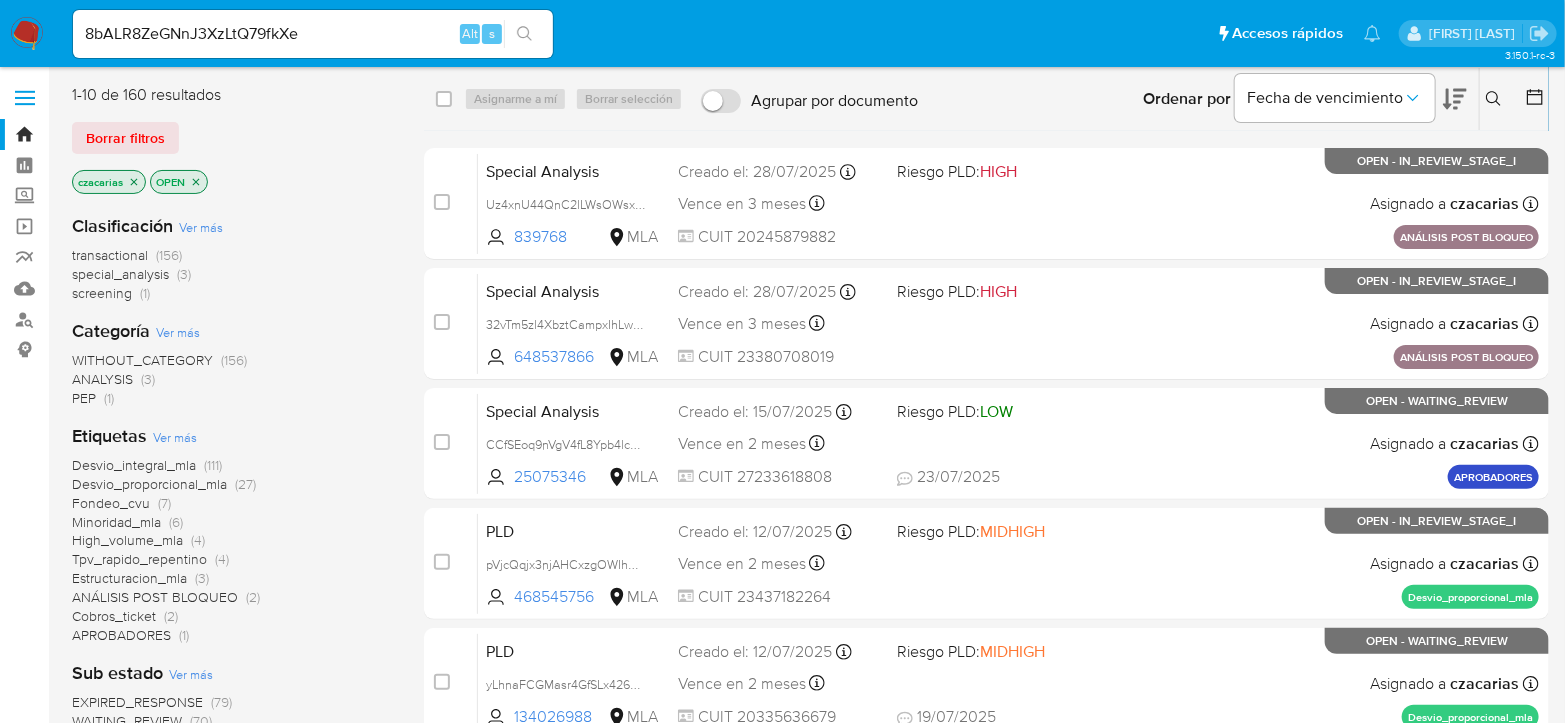 click at bounding box center [524, 34] 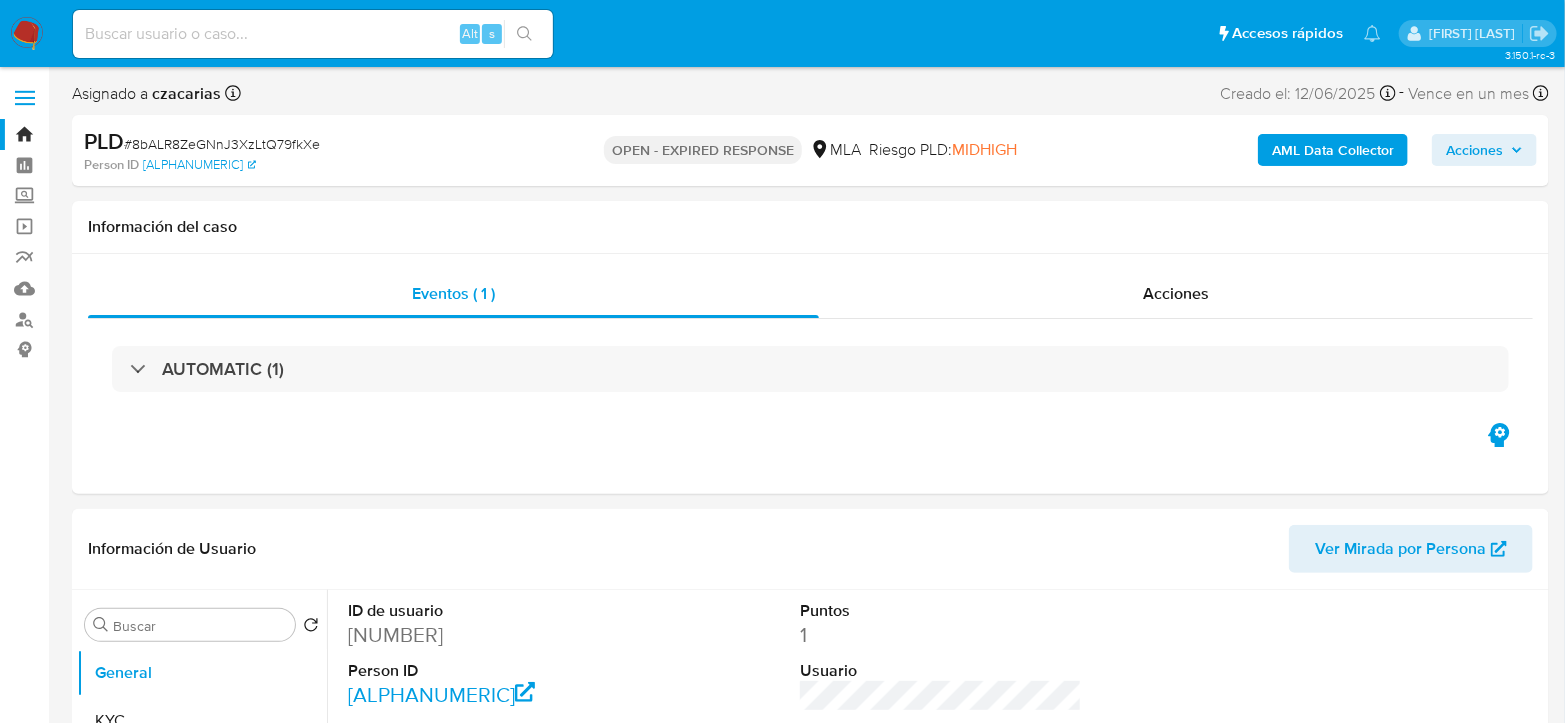 select on "10" 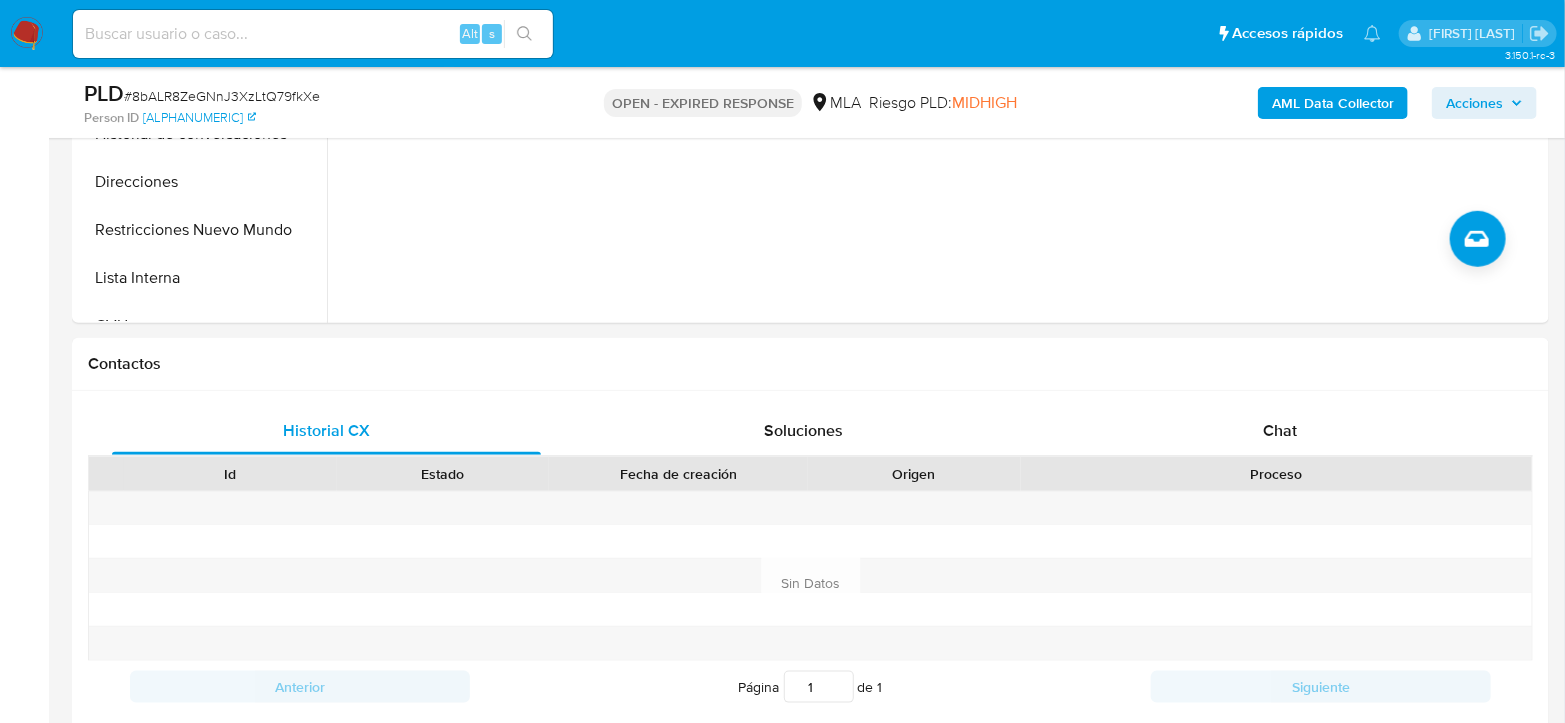 scroll, scrollTop: 777, scrollLeft: 0, axis: vertical 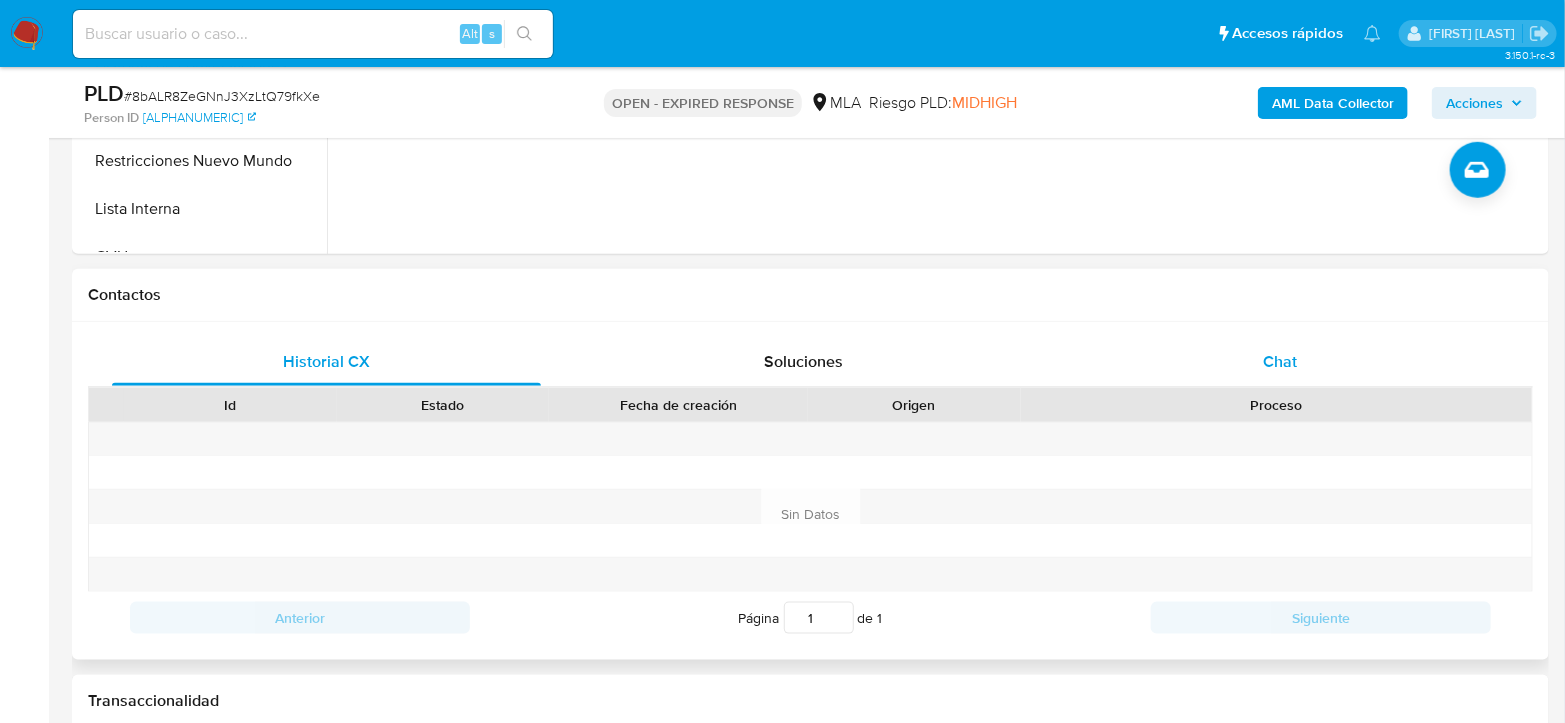 click on "Chat" at bounding box center (1280, 362) 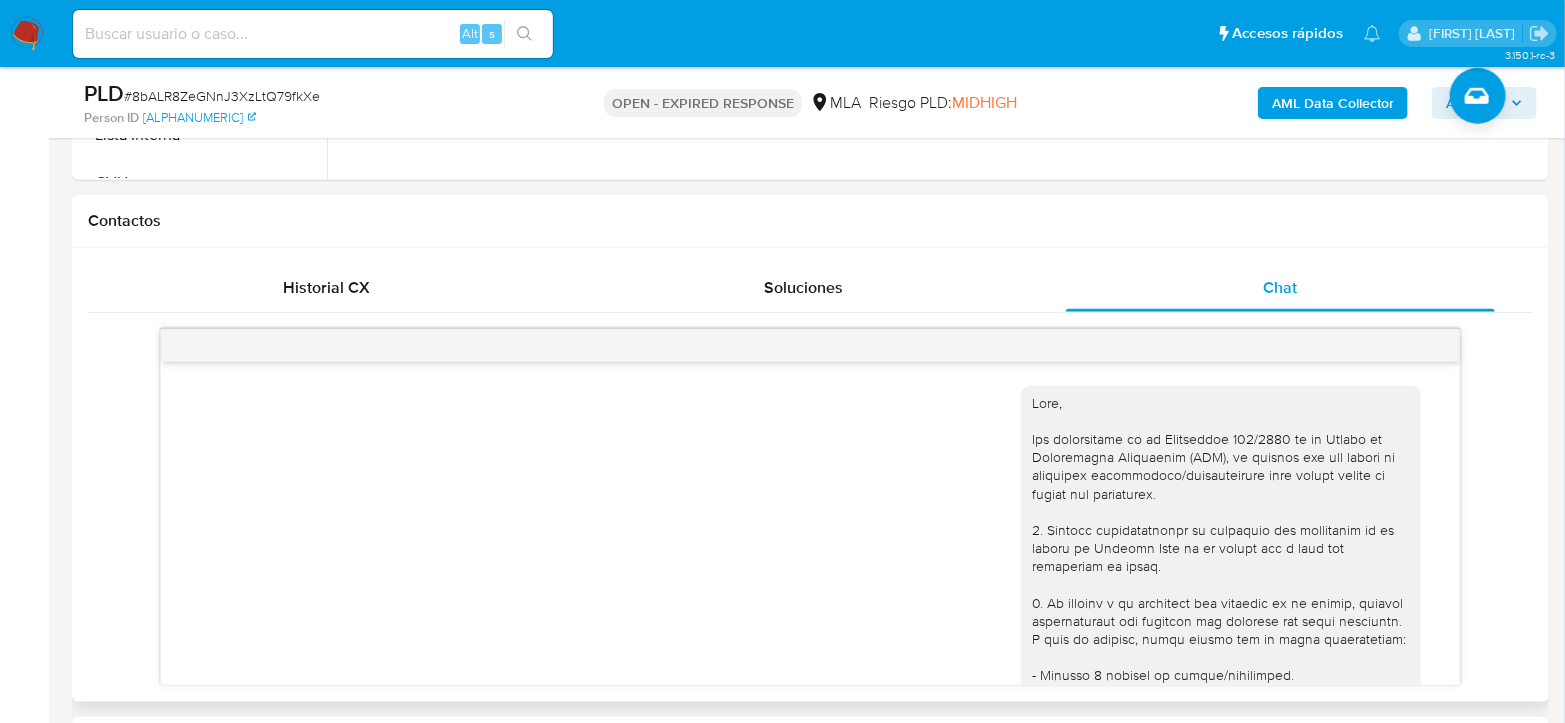 scroll, scrollTop: 907, scrollLeft: 0, axis: vertical 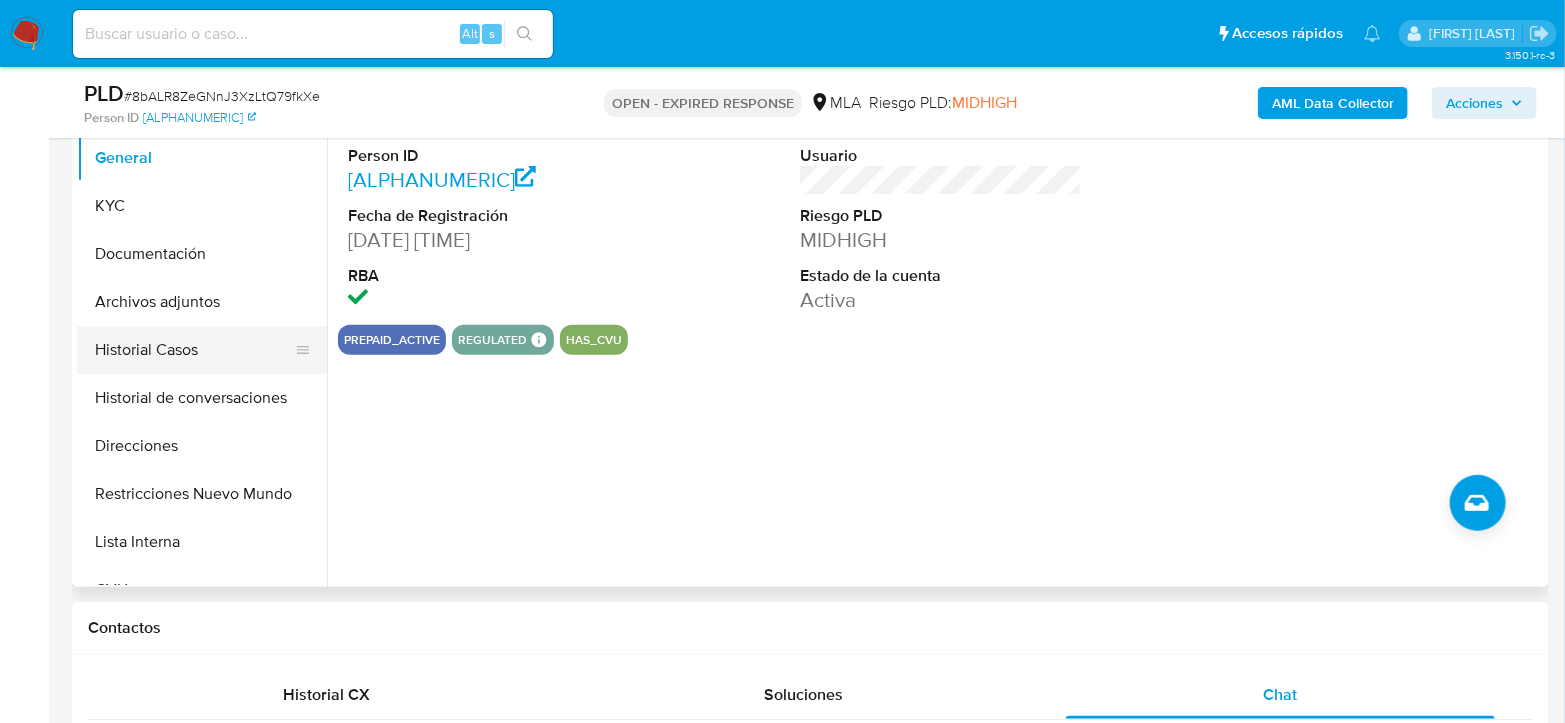 click on "Historial Casos" at bounding box center (194, 350) 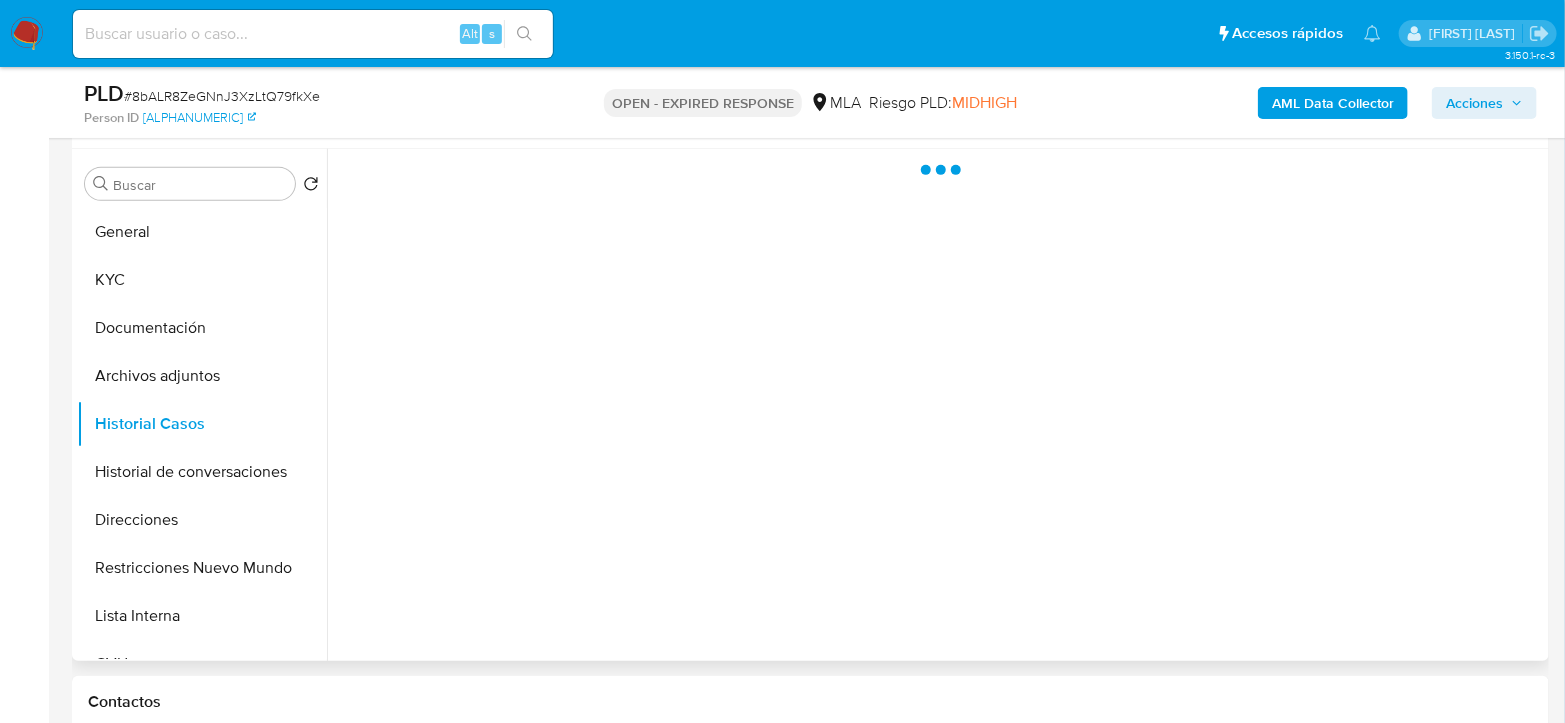 scroll, scrollTop: 333, scrollLeft: 0, axis: vertical 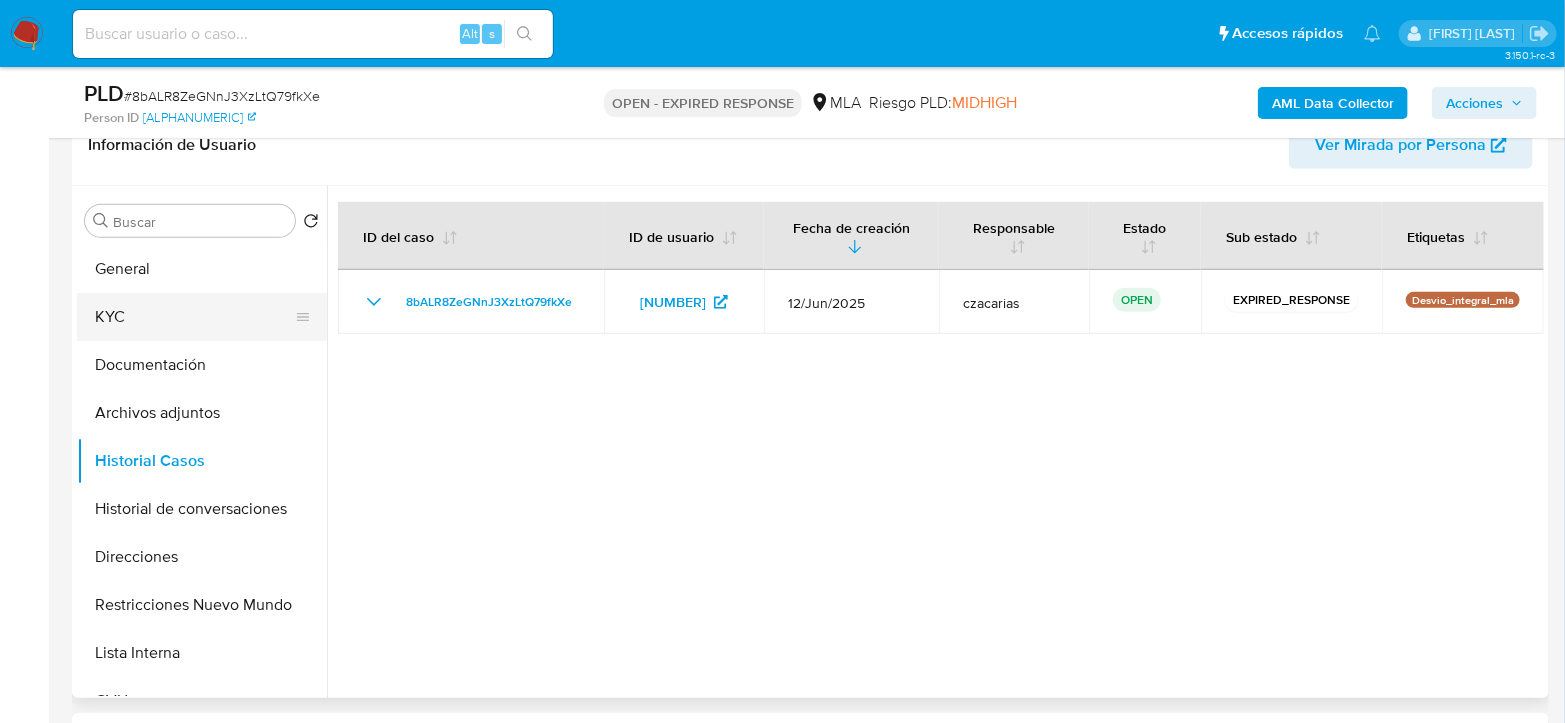 click on "KYC" at bounding box center (194, 317) 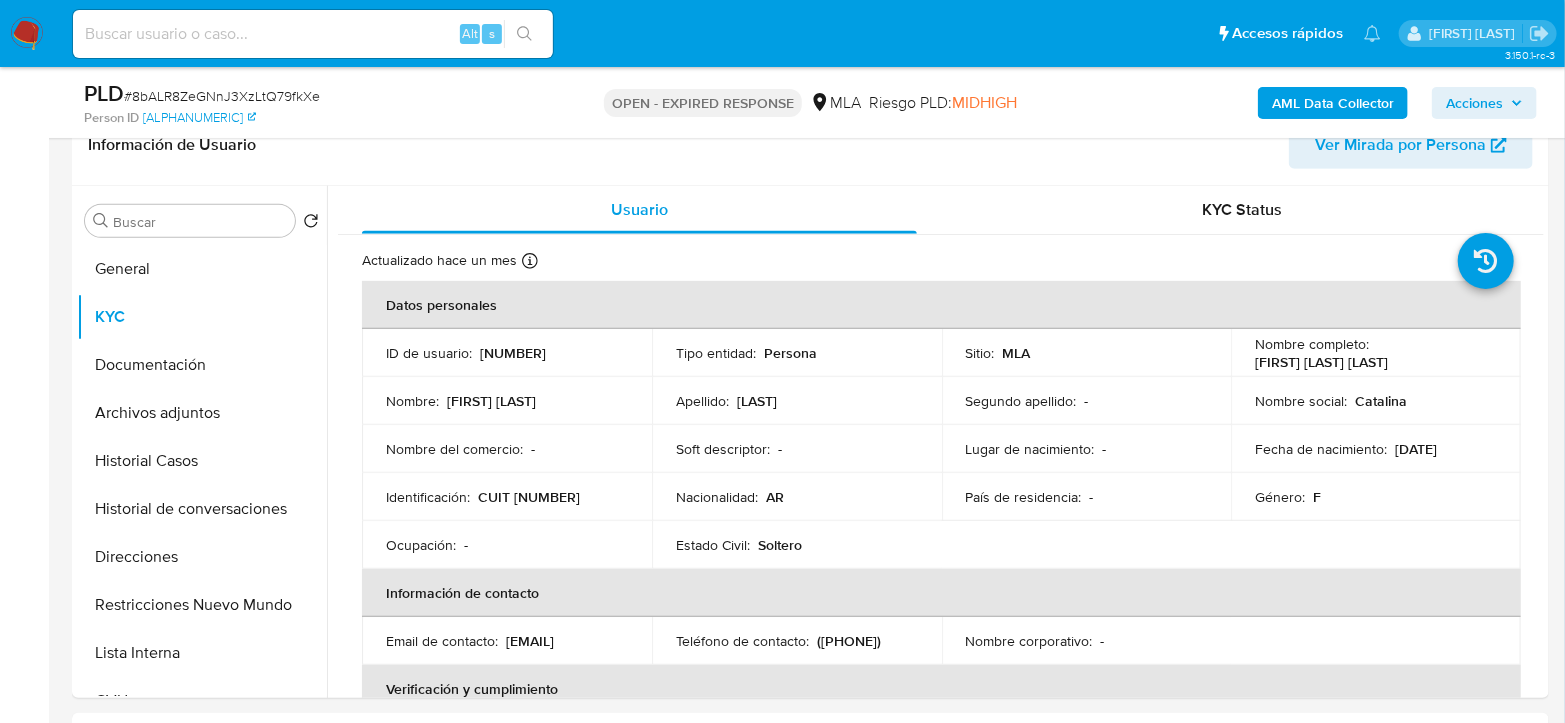 click on "# 8bALR8ZeGNnJ3XzLtQ79fkXe" at bounding box center [222, 96] 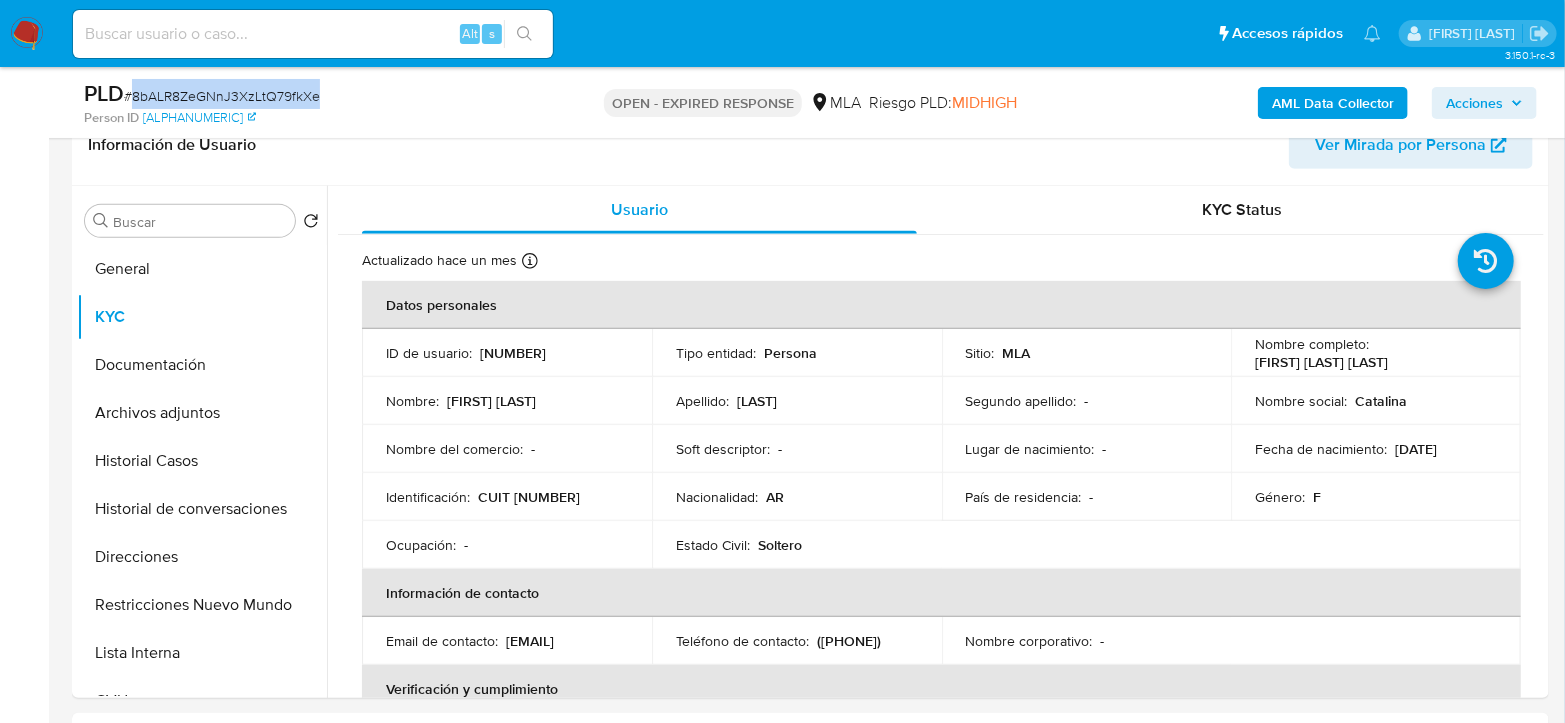 click on "# 8bALR8ZeGNnJ3XzLtQ79fkXe" at bounding box center (222, 96) 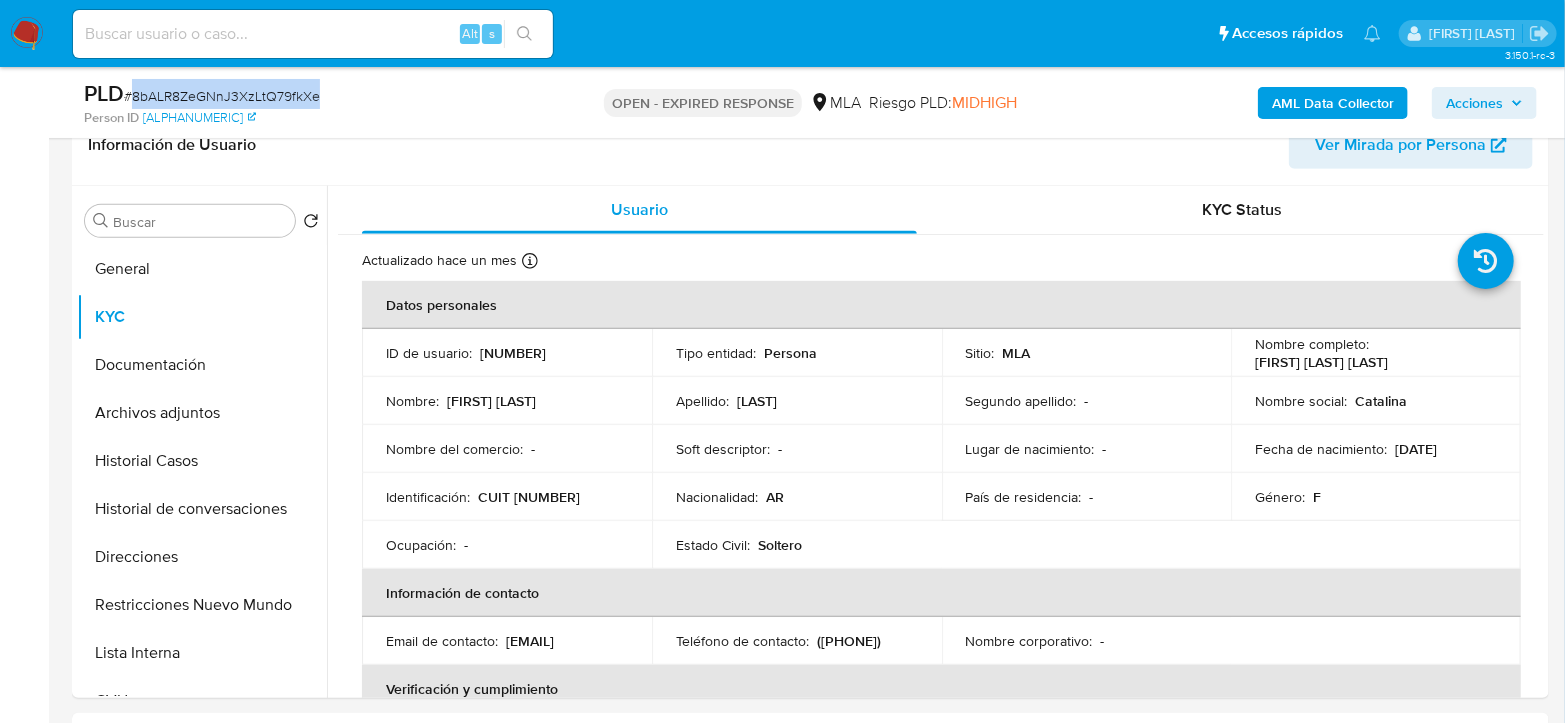copy on "8bALR8ZeGNnJ3XzLtQ79fkXe" 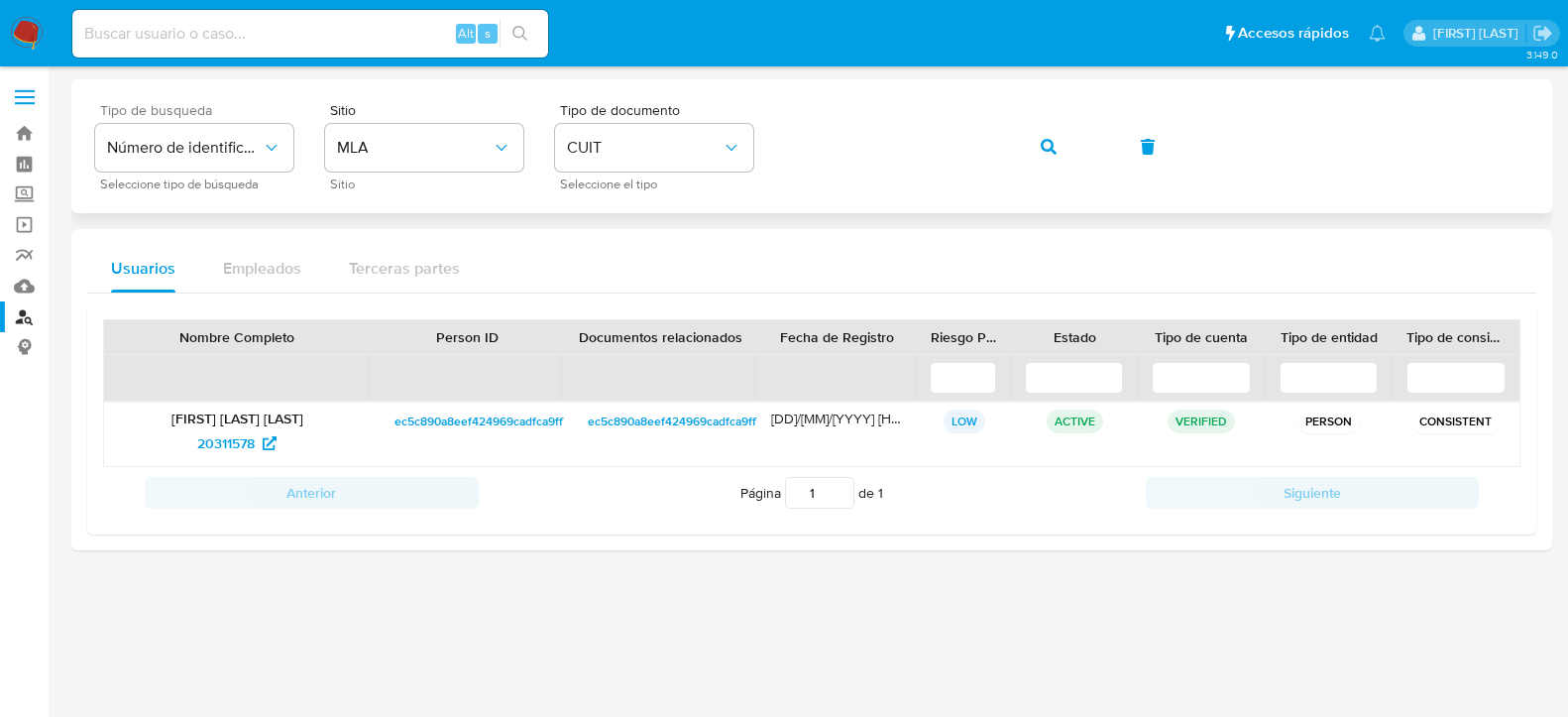scroll, scrollTop: 0, scrollLeft: 0, axis: both 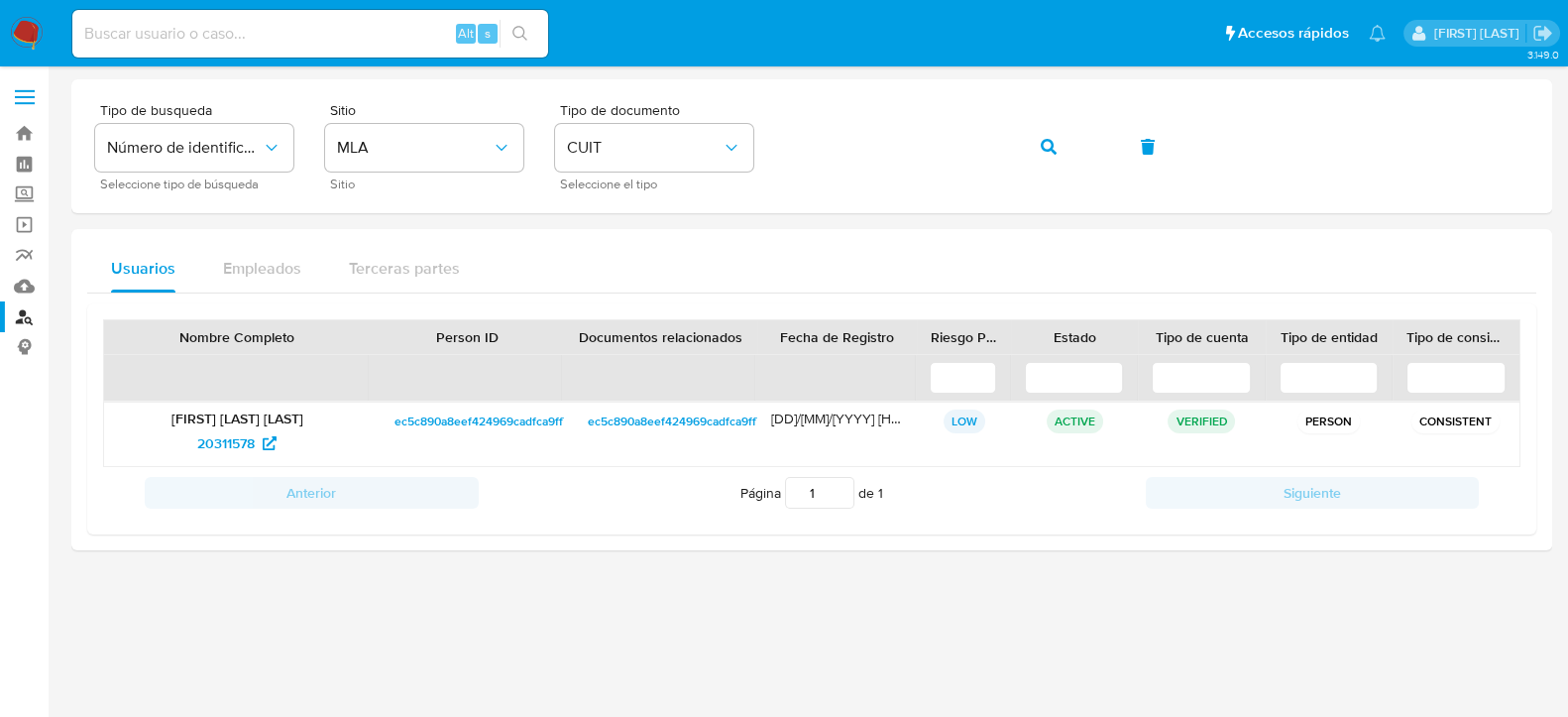 click at bounding box center [27, 34] 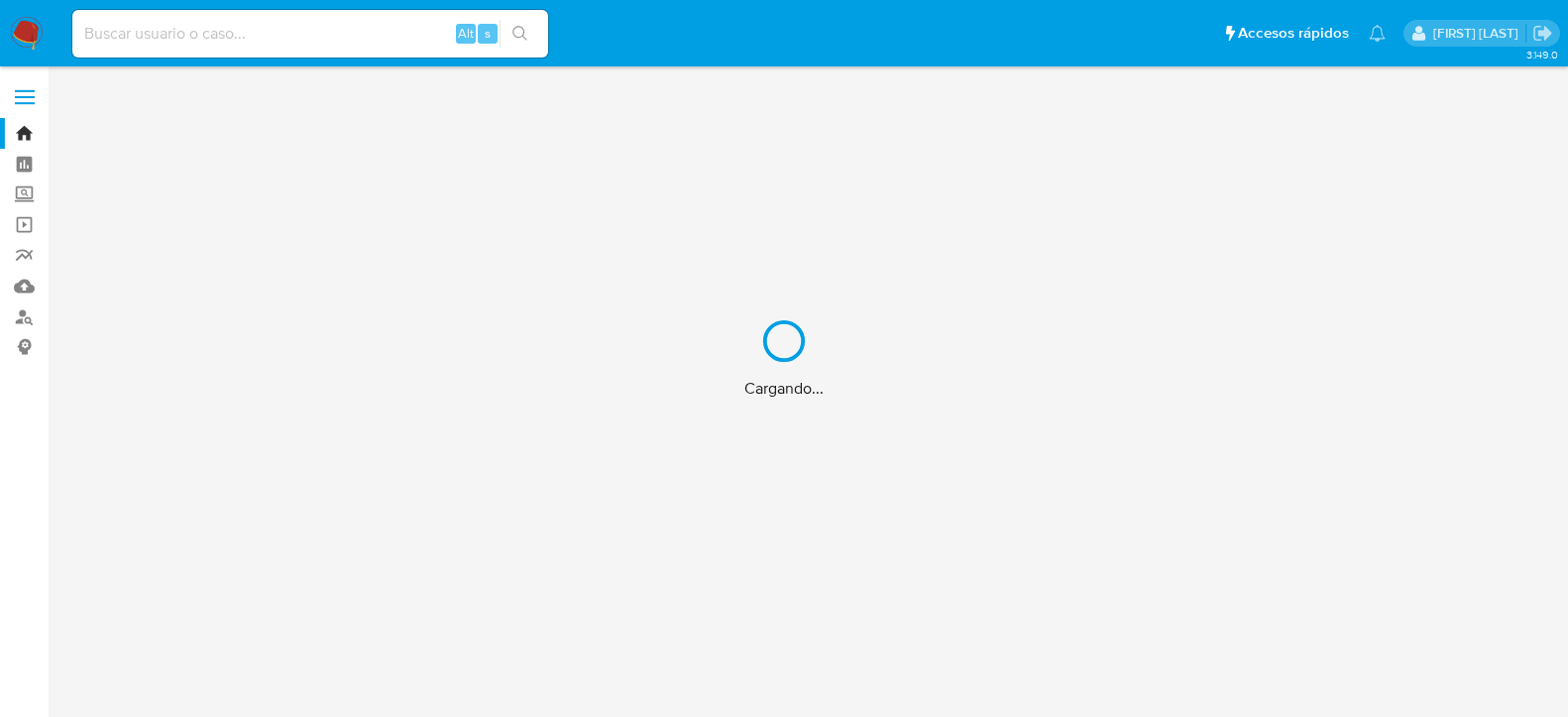 scroll, scrollTop: 0, scrollLeft: 0, axis: both 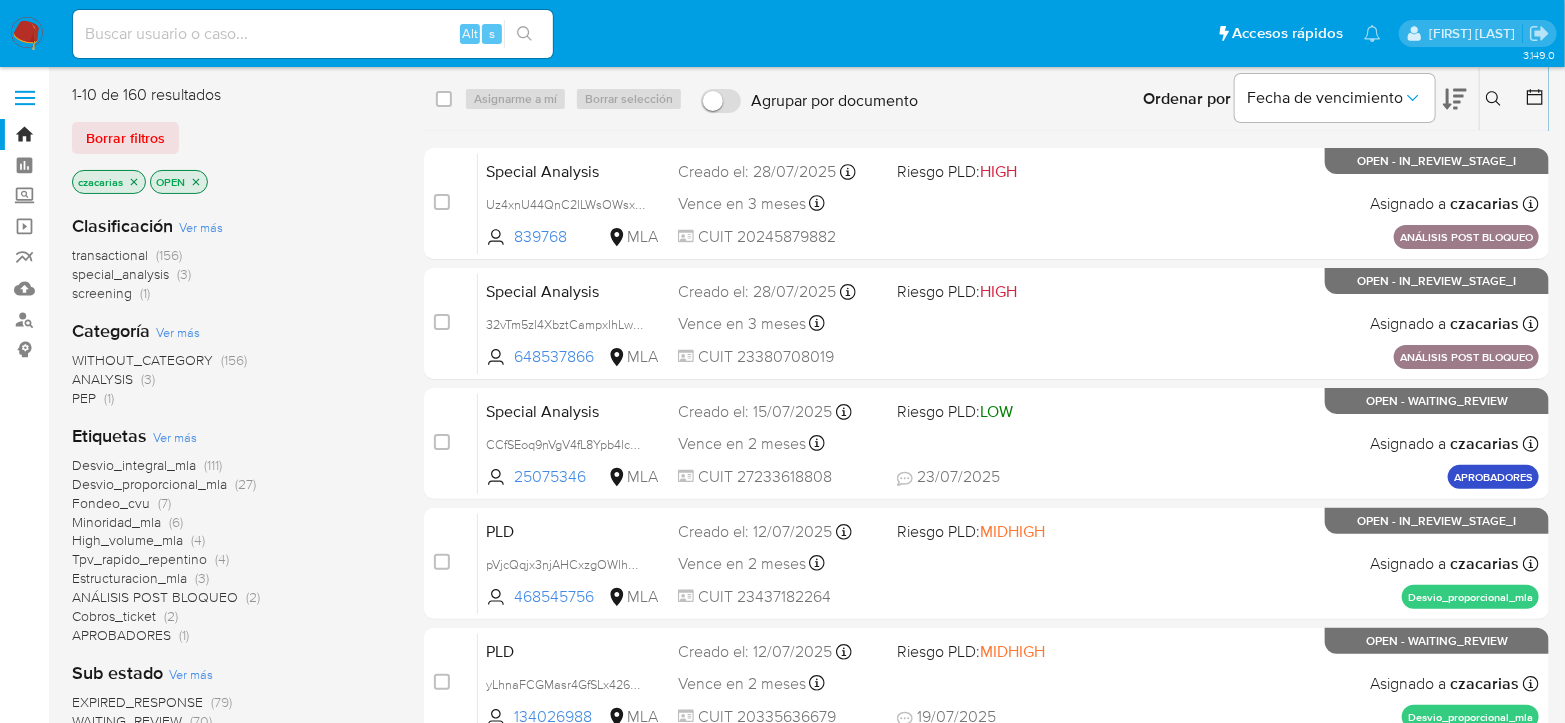 click 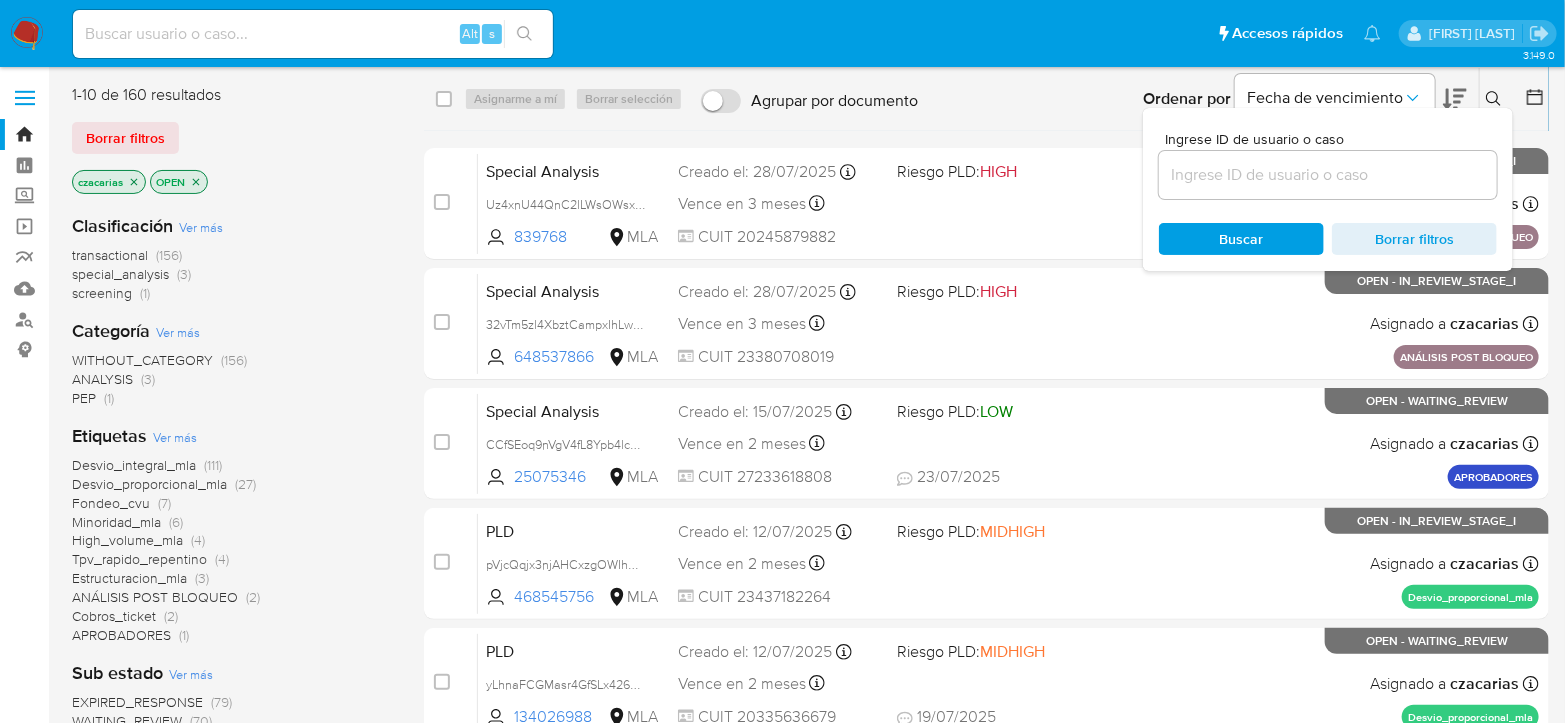 click at bounding box center (1328, 175) 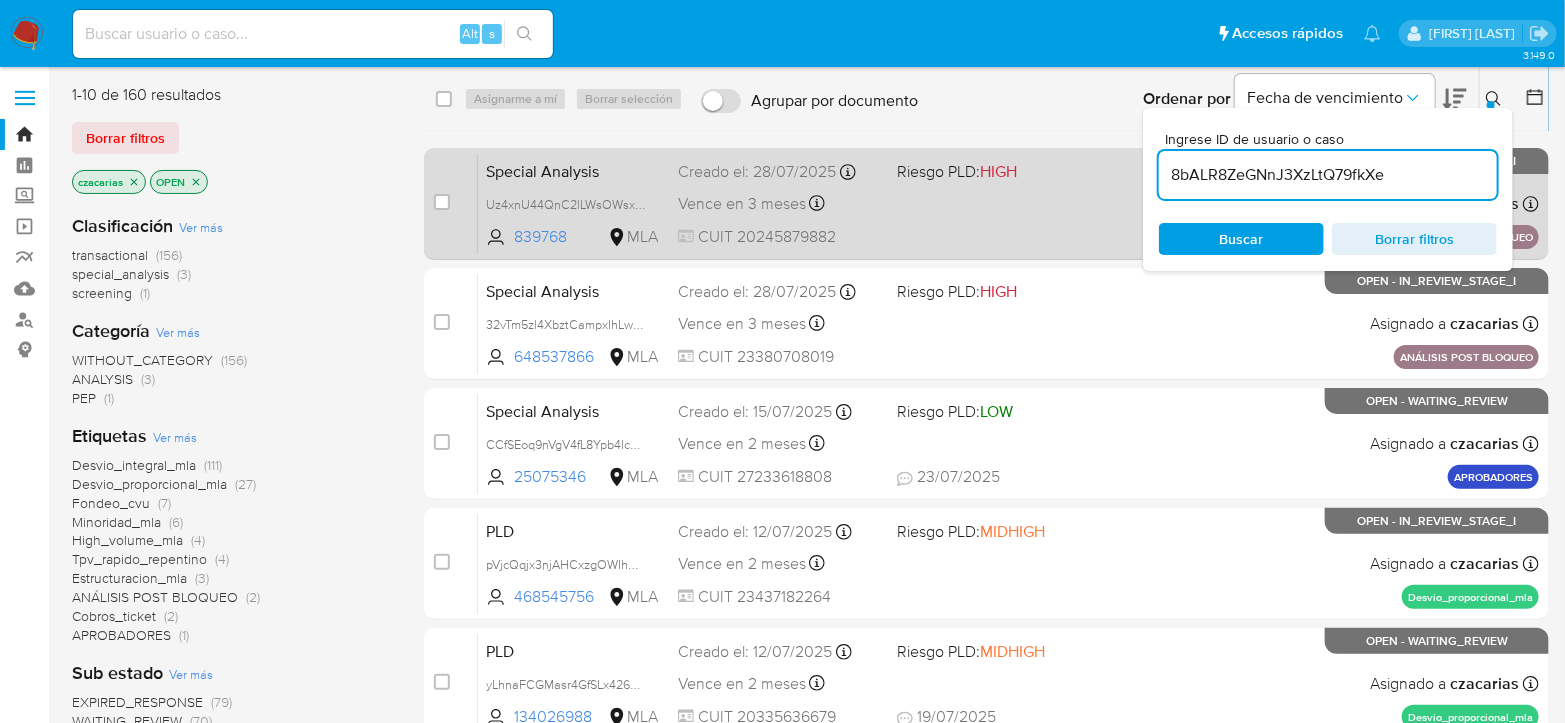 type on "8bALR8ZeGNnJ3XzLtQ79fkXe" 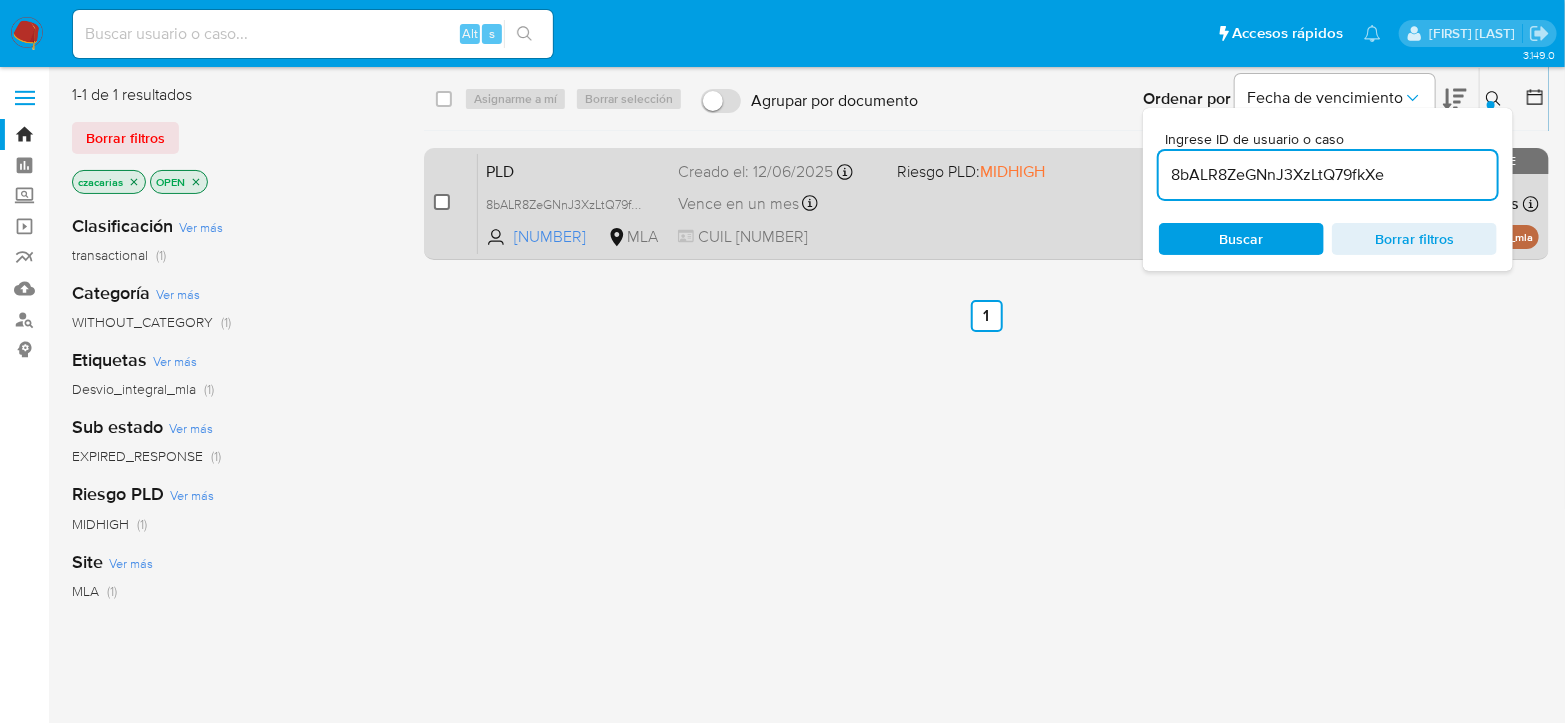 click at bounding box center (442, 202) 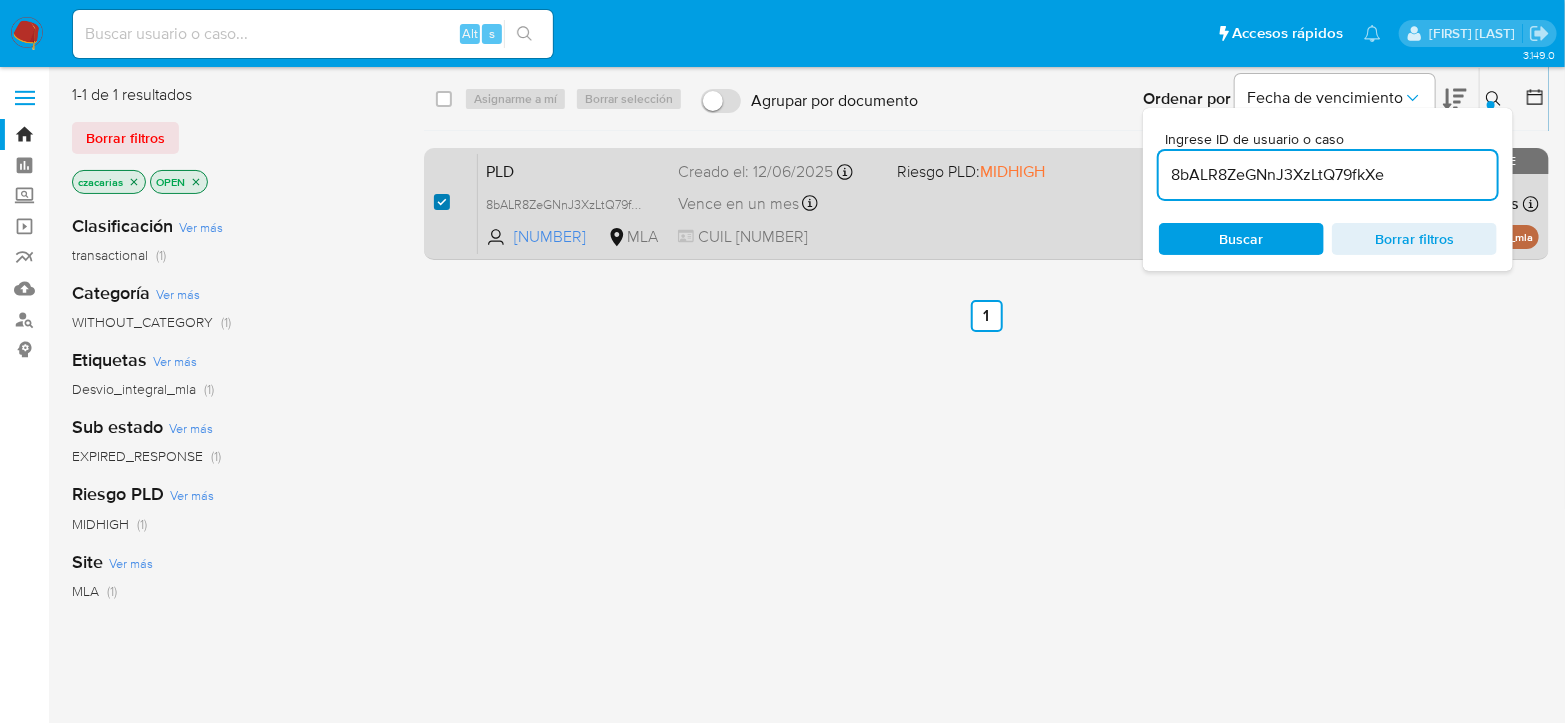 checkbox on "true" 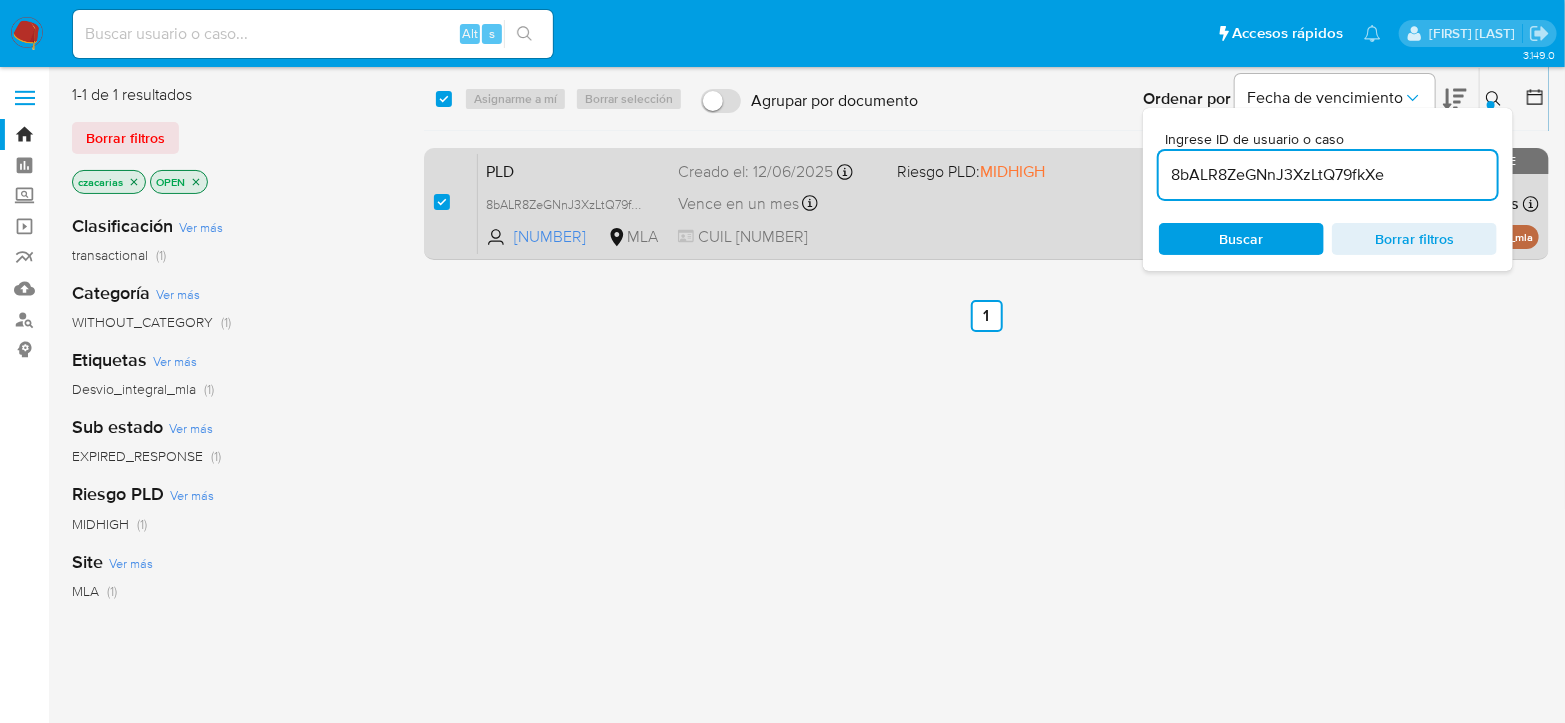 checkbox on "true" 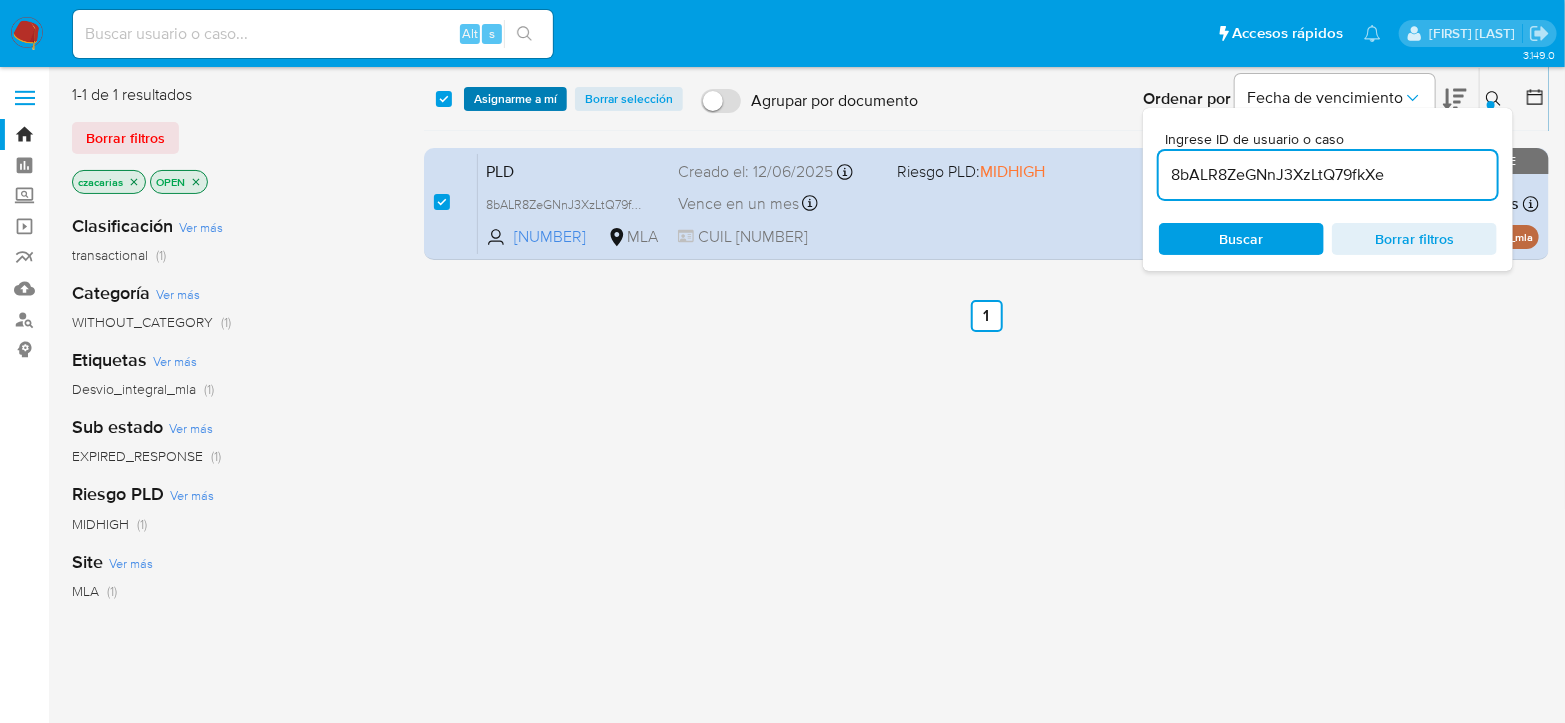click on "Asignarme a mí" at bounding box center [515, 99] 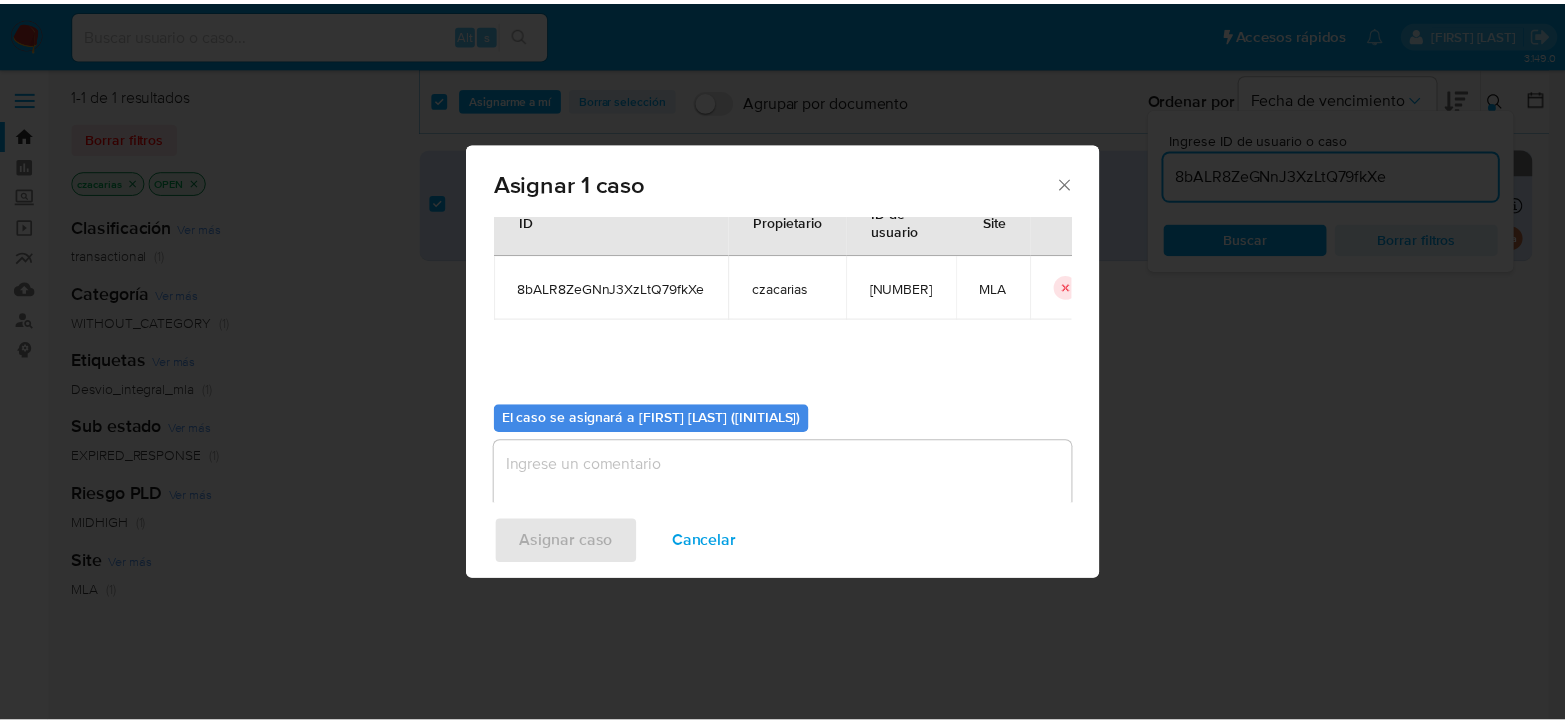 scroll, scrollTop: 102, scrollLeft: 0, axis: vertical 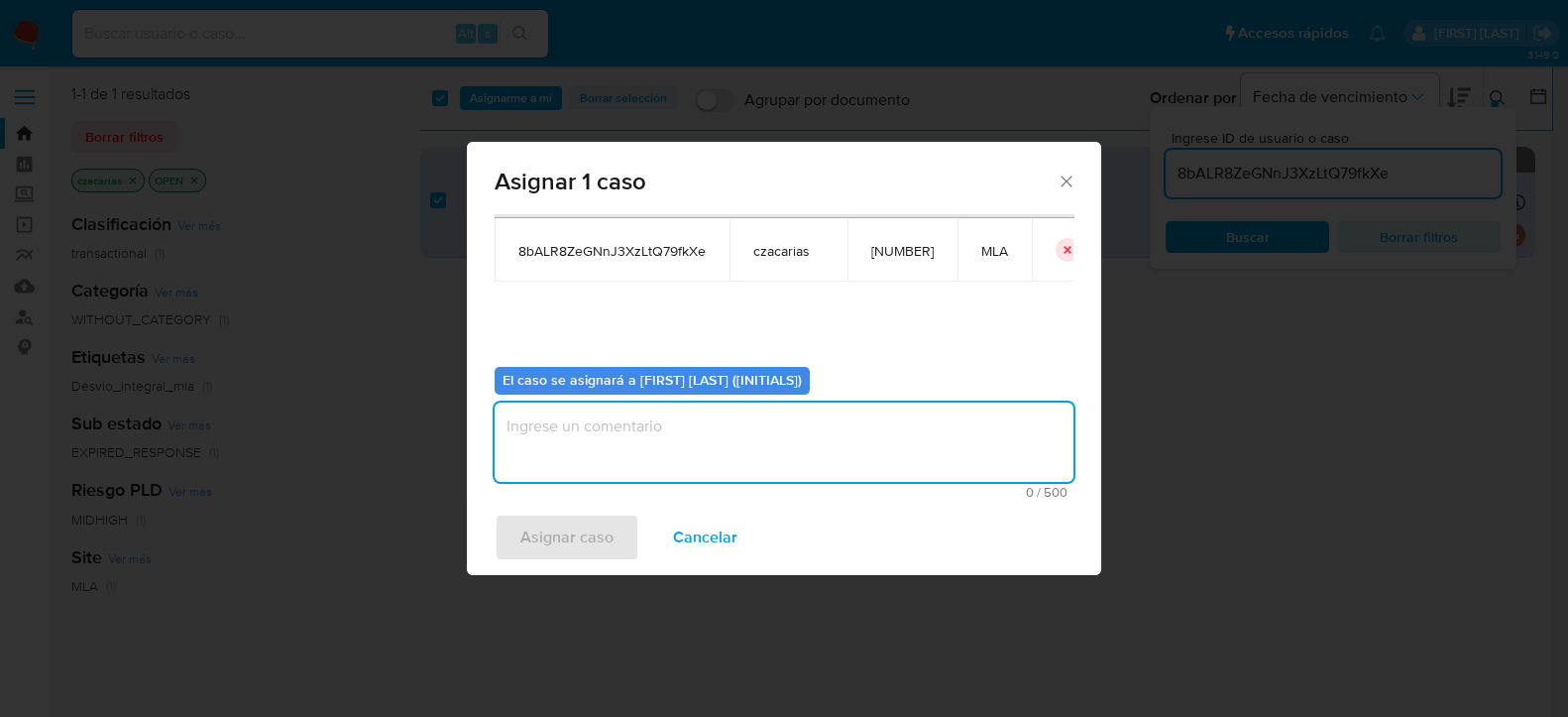 click at bounding box center (784, 442) 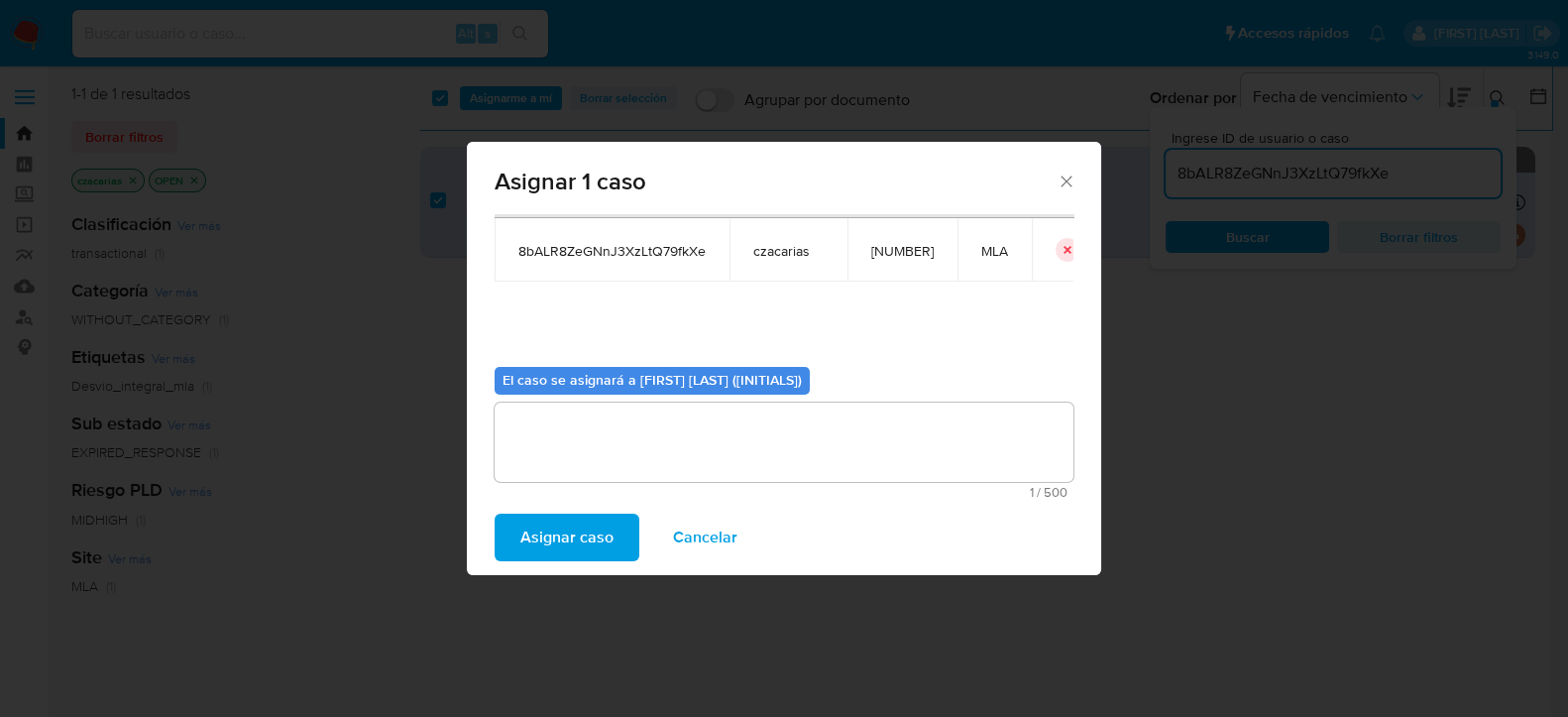 click on "Asignar caso" at bounding box center [567, 538] 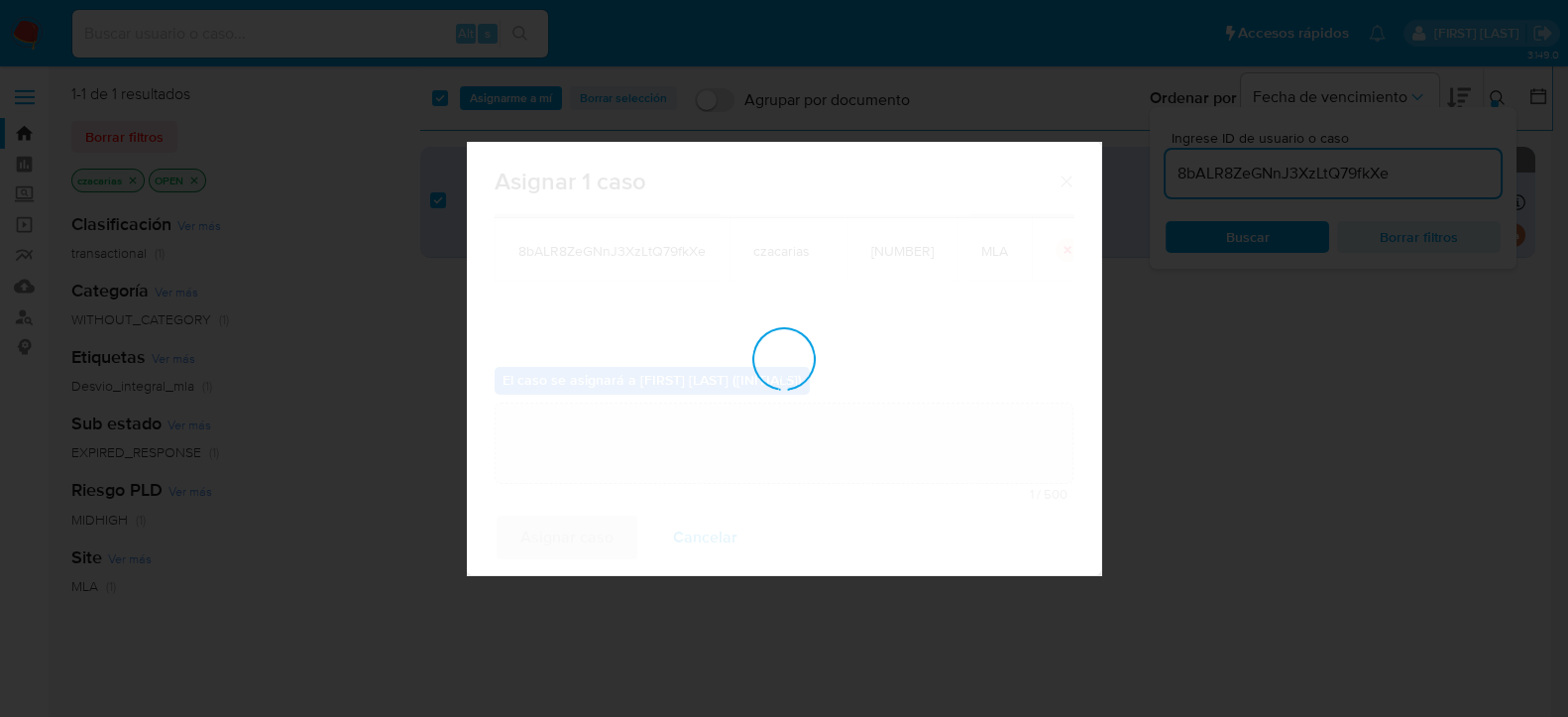type 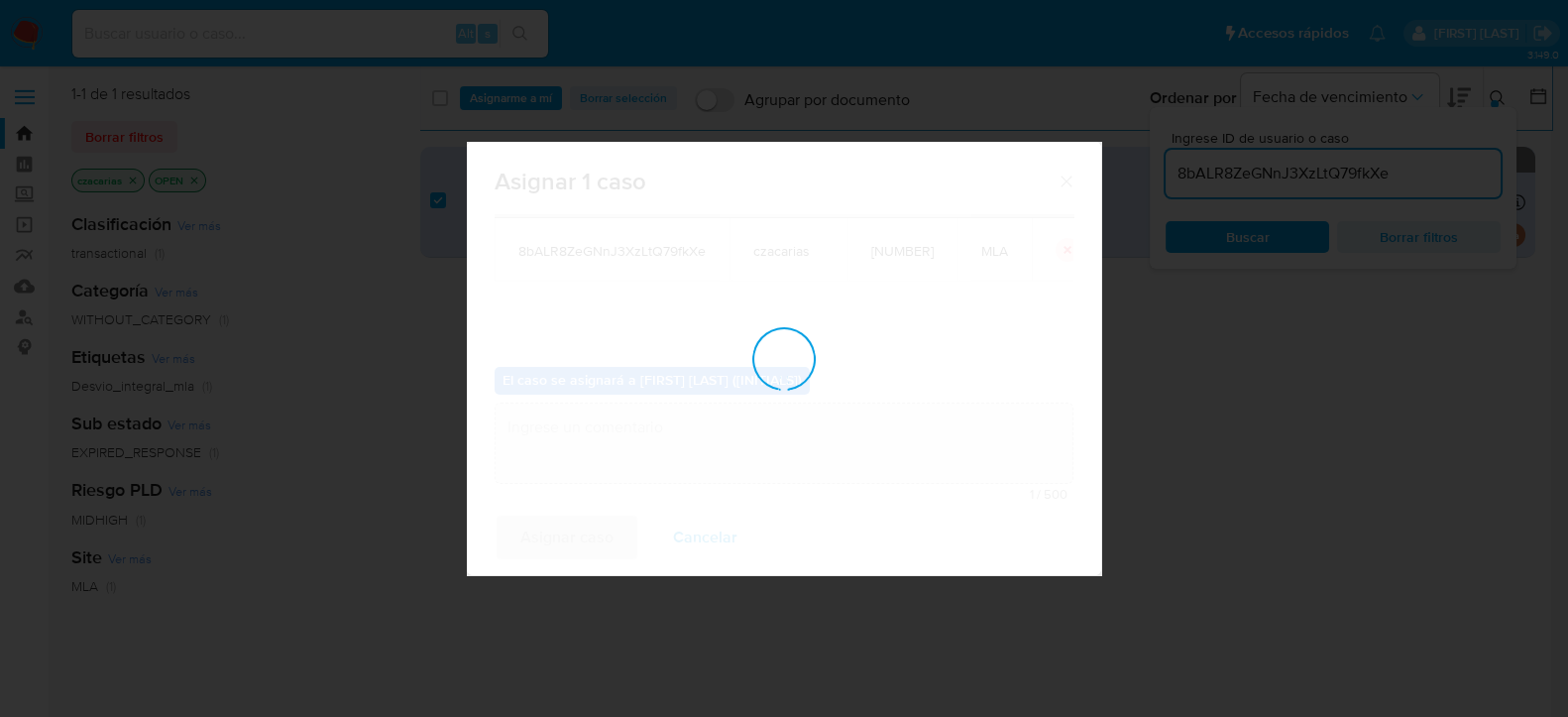 checkbox on "false" 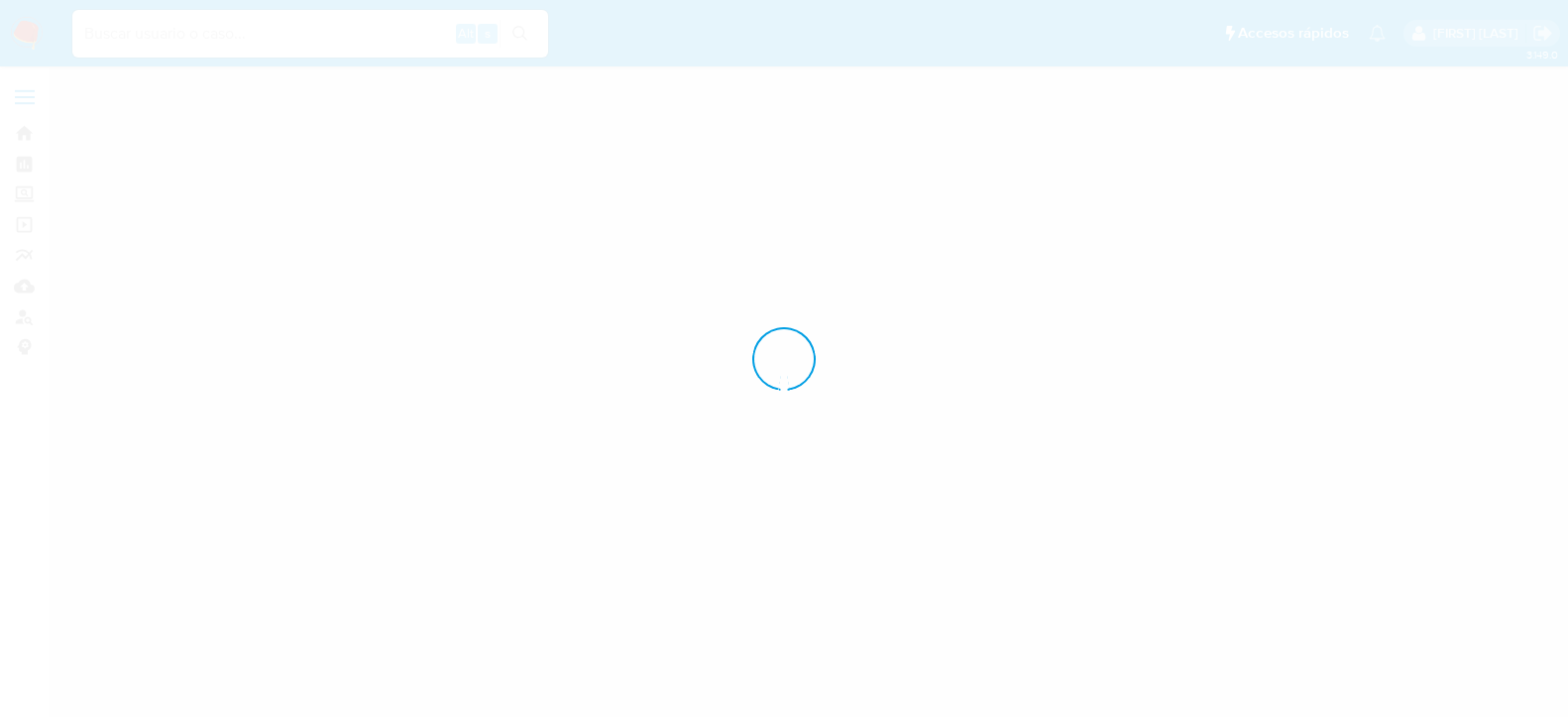 scroll, scrollTop: 0, scrollLeft: 0, axis: both 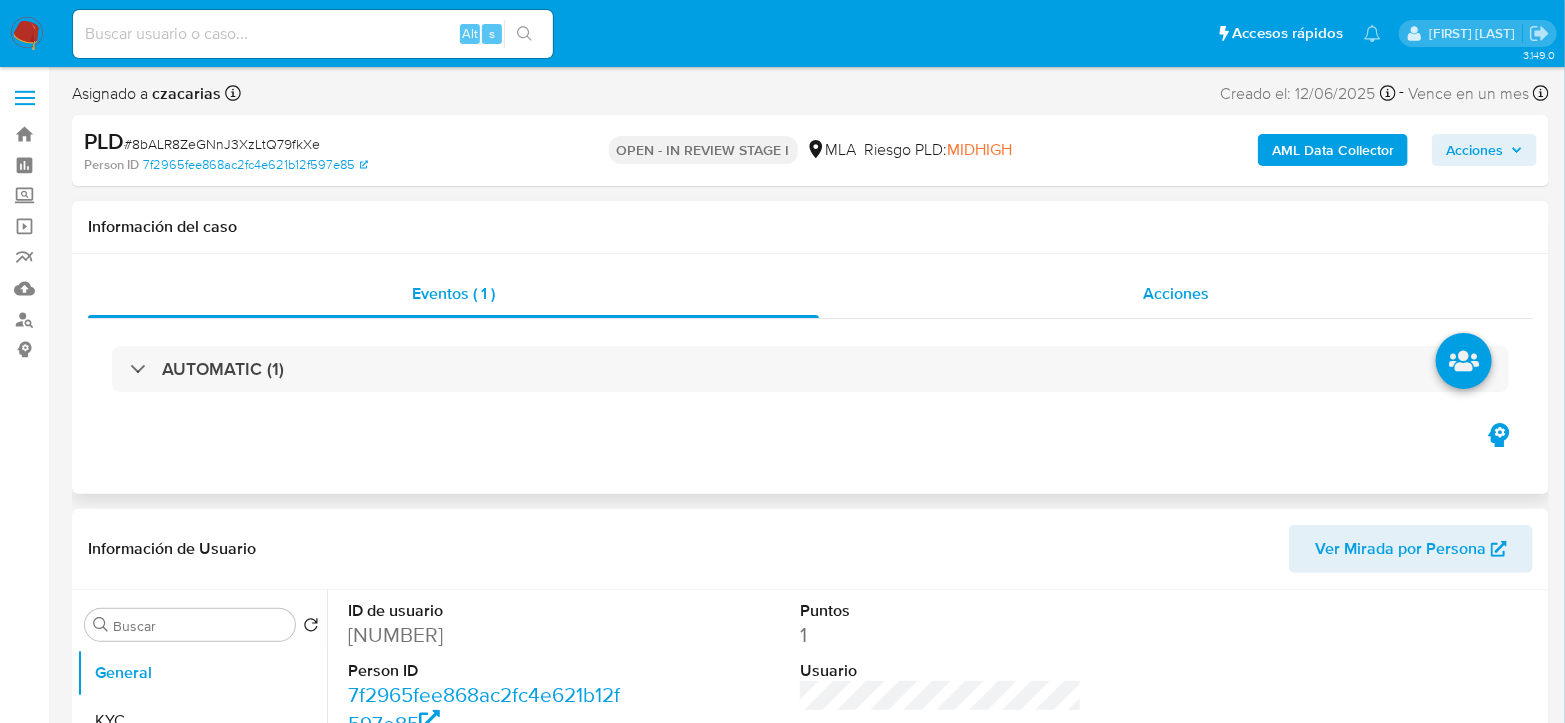 select on "10" 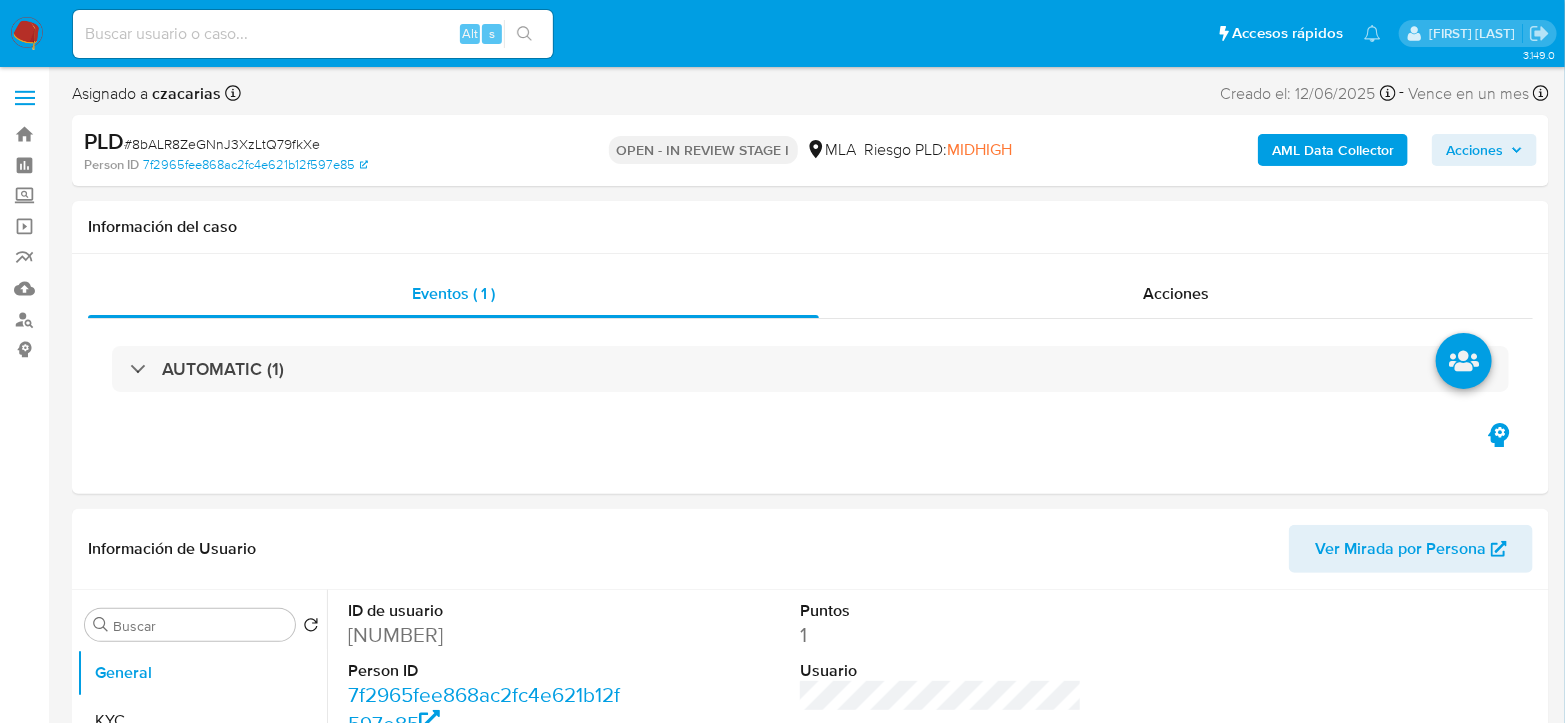 click on "AML Data Collector" at bounding box center (1333, 150) 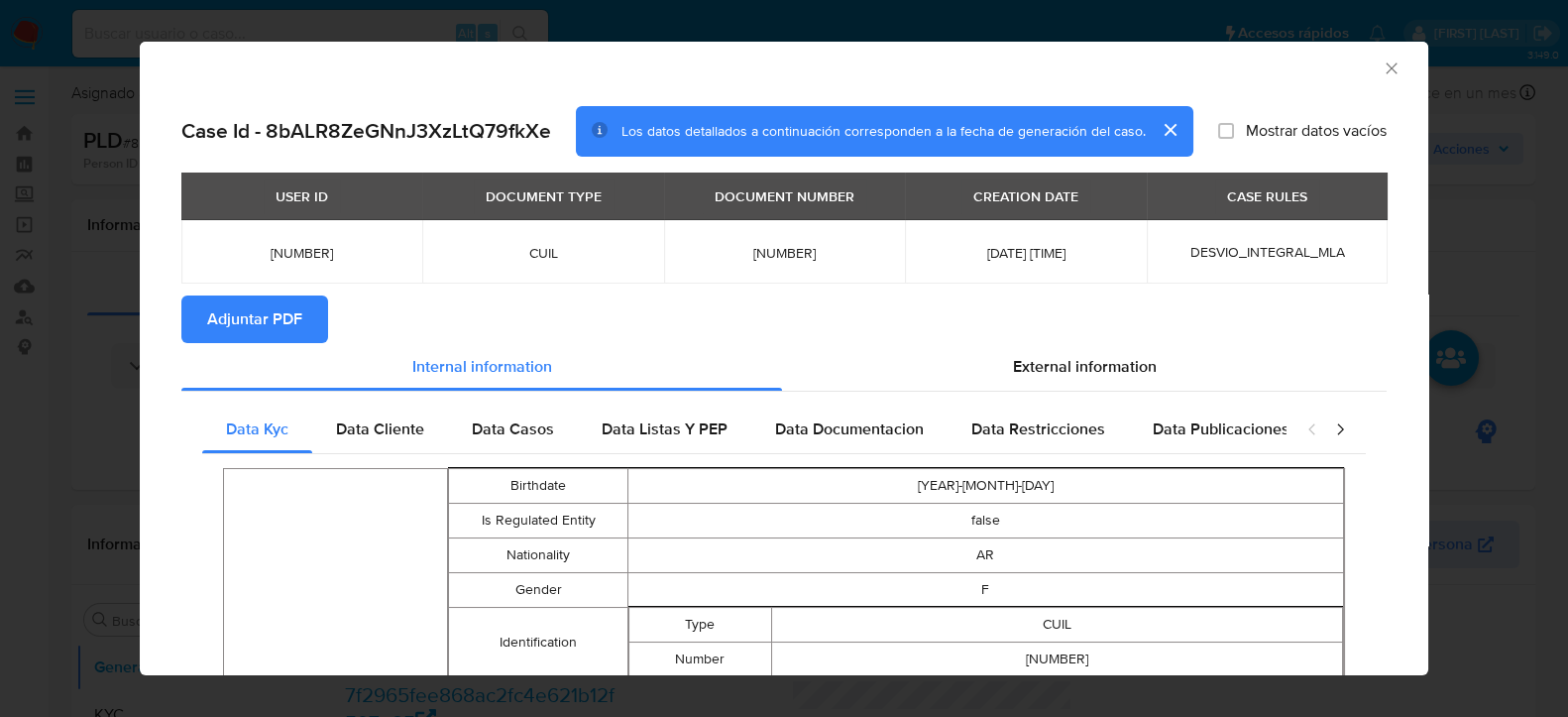 scroll, scrollTop: 0, scrollLeft: 0, axis: both 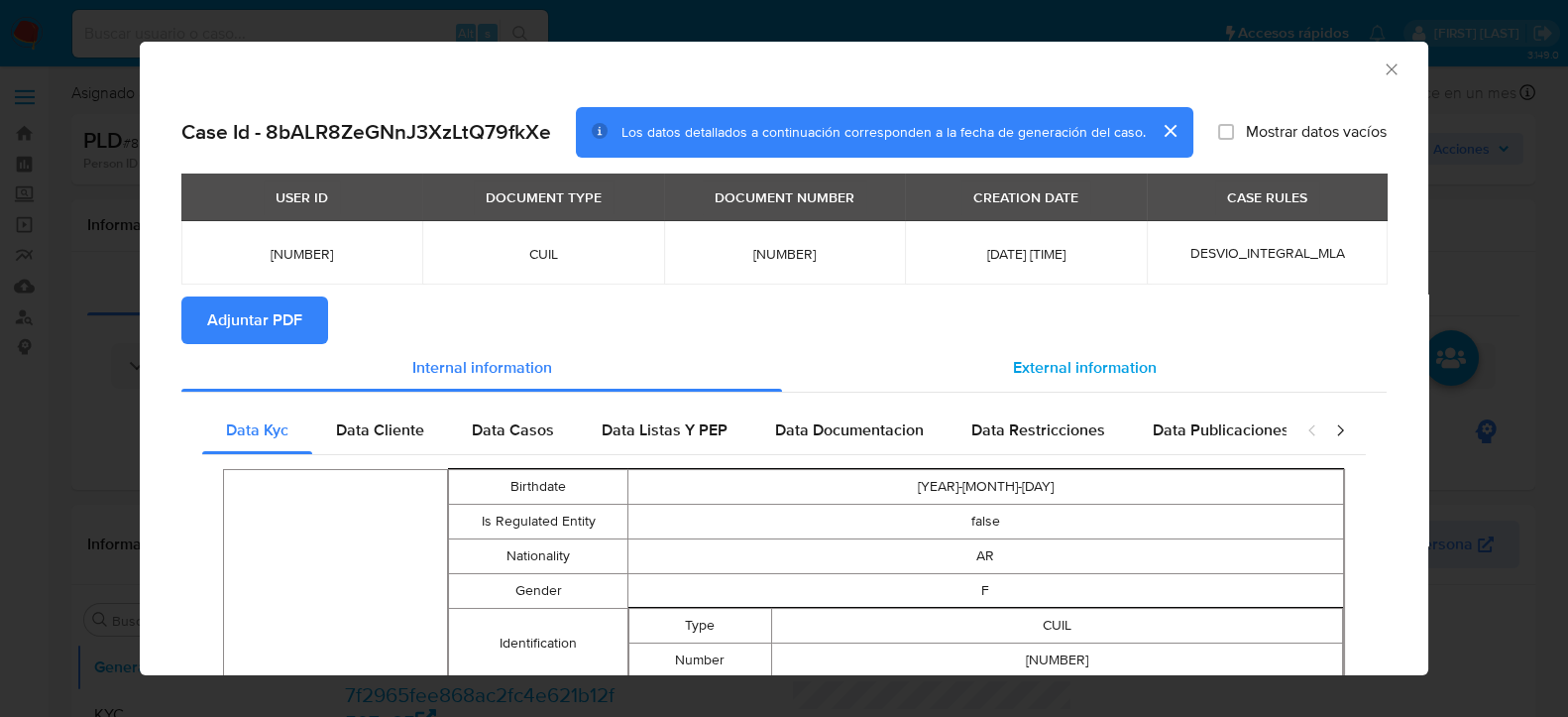 click on "External information" at bounding box center (1084, 368) 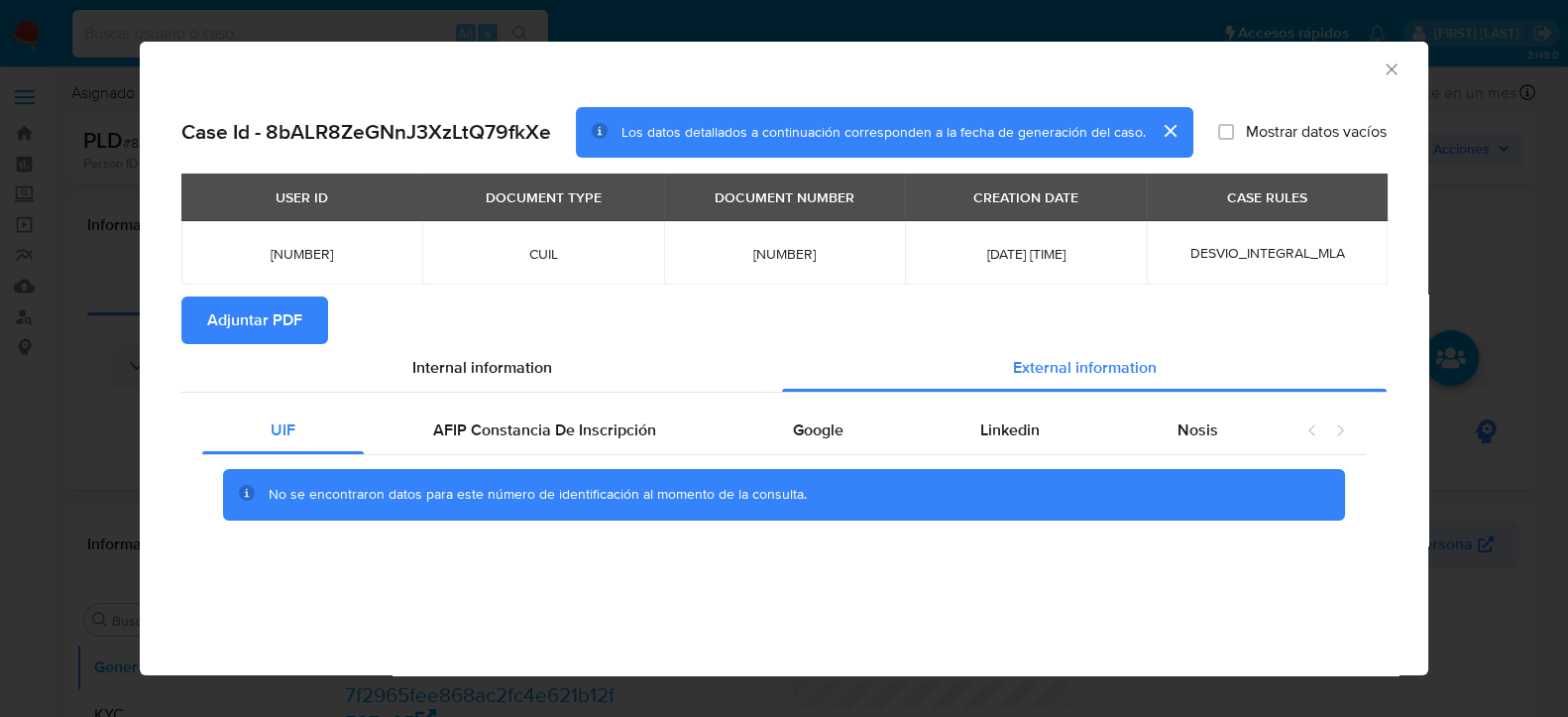 click on "UIF AFIP Constancia De Inscripción Google Linkedin Nosis No se encontraron datos para este número de identificación al momento de la consulta." at bounding box center (784, 470) 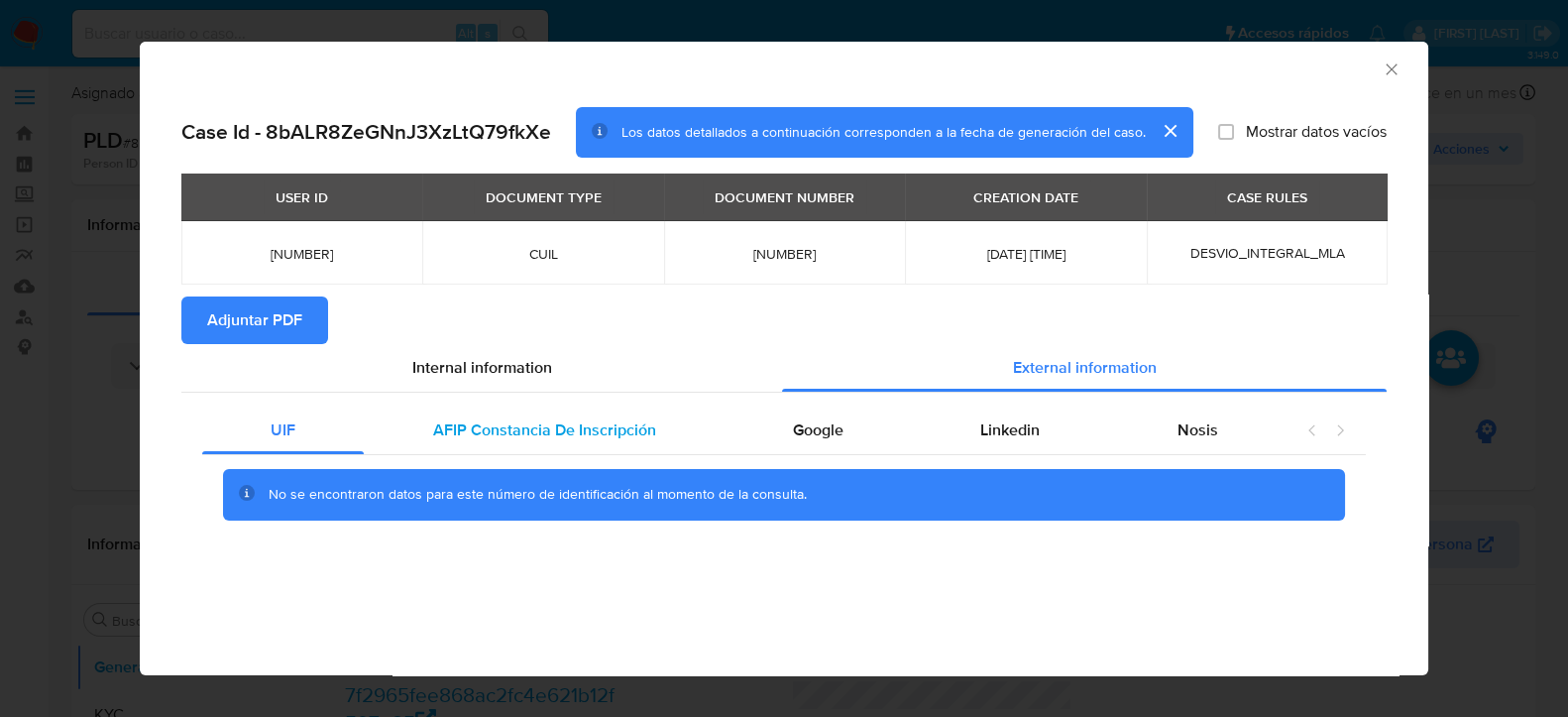 click on "AFIP Constancia De Inscripción" at bounding box center [543, 430] 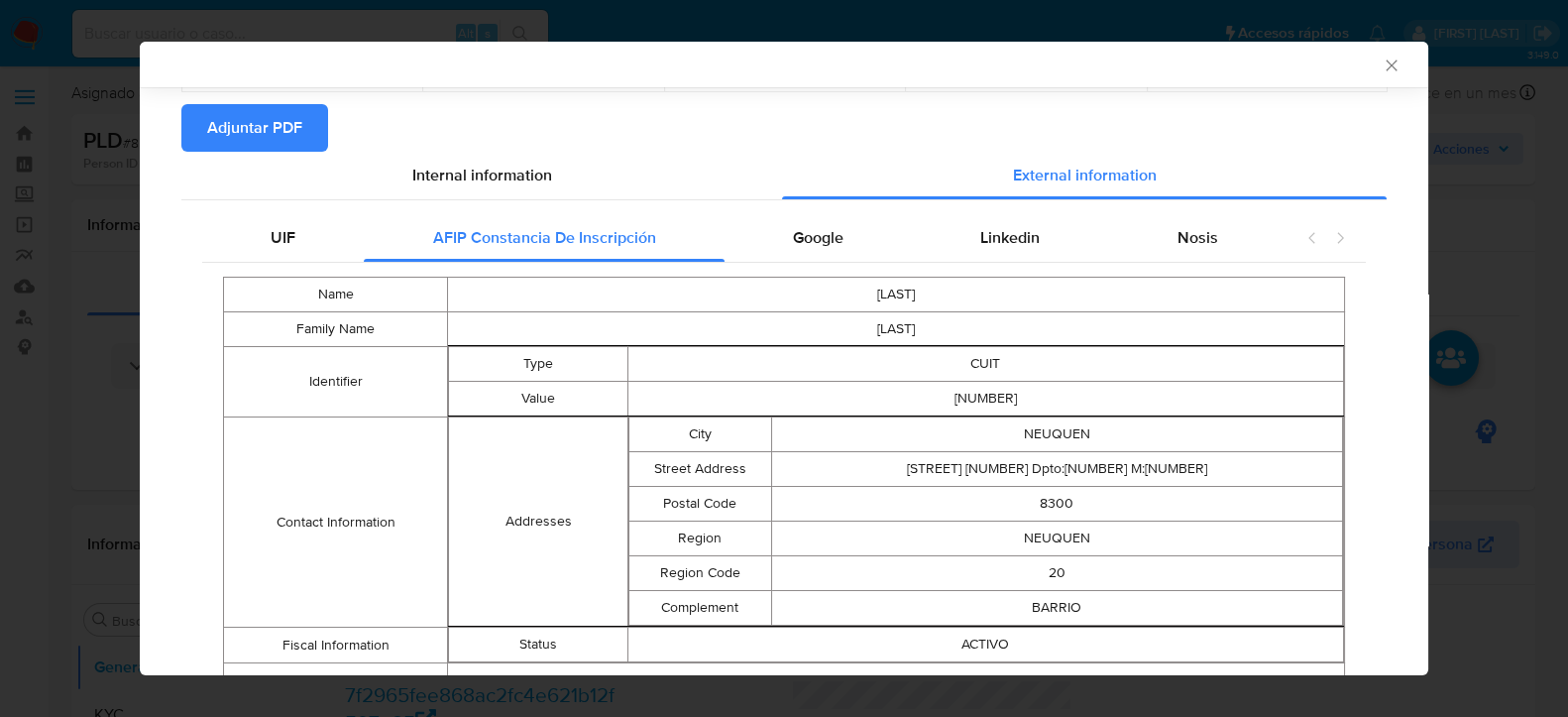 scroll, scrollTop: 216, scrollLeft: 0, axis: vertical 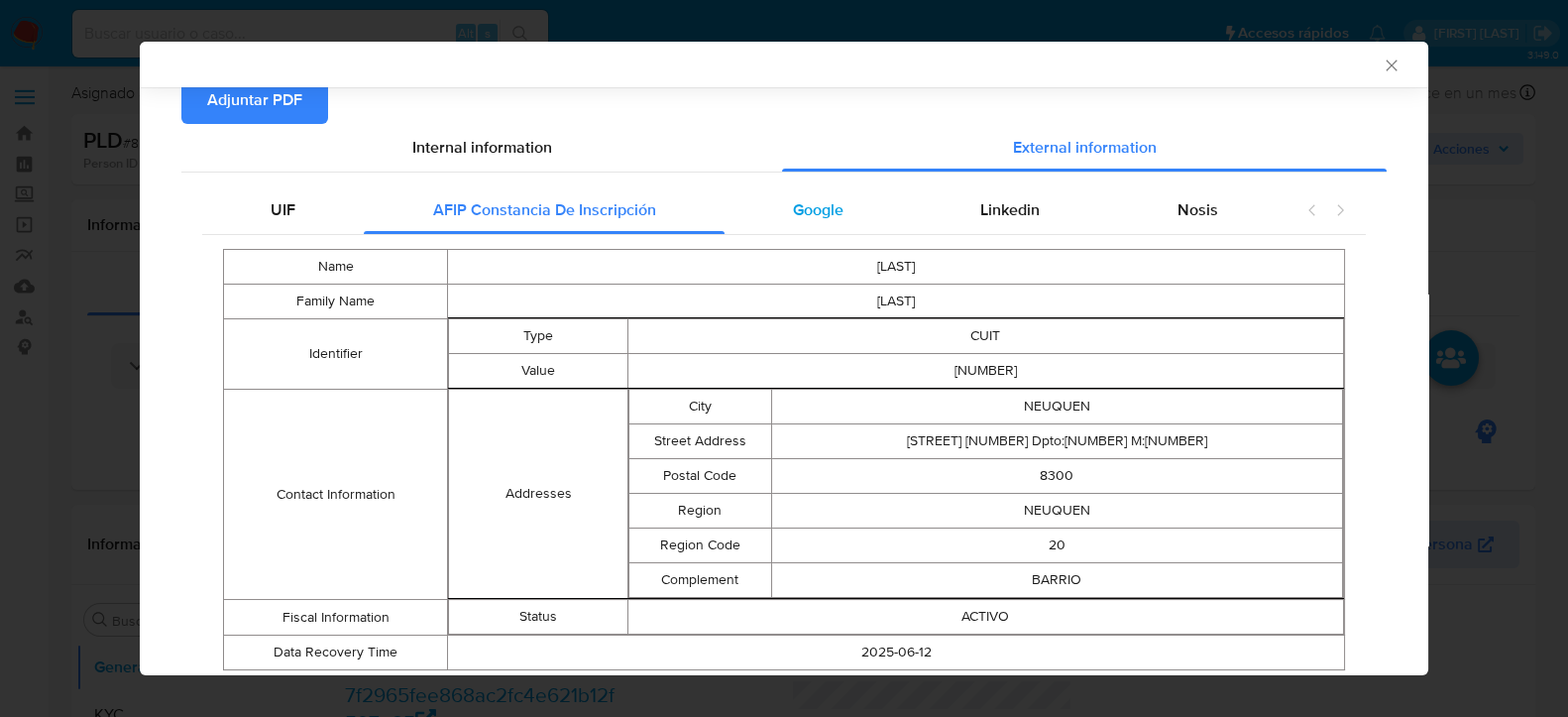click on "Google" at bounding box center (818, 210) 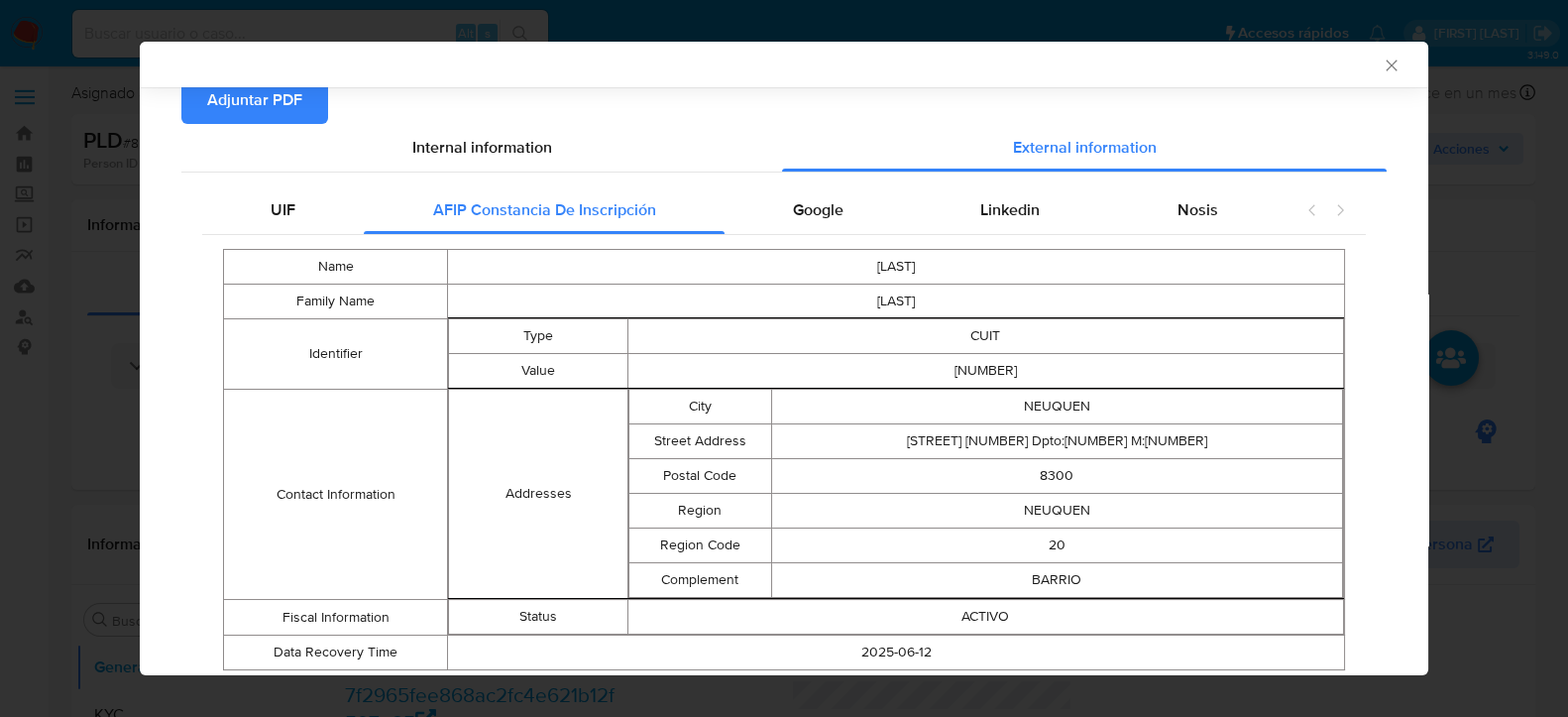 scroll, scrollTop: 0, scrollLeft: 0, axis: both 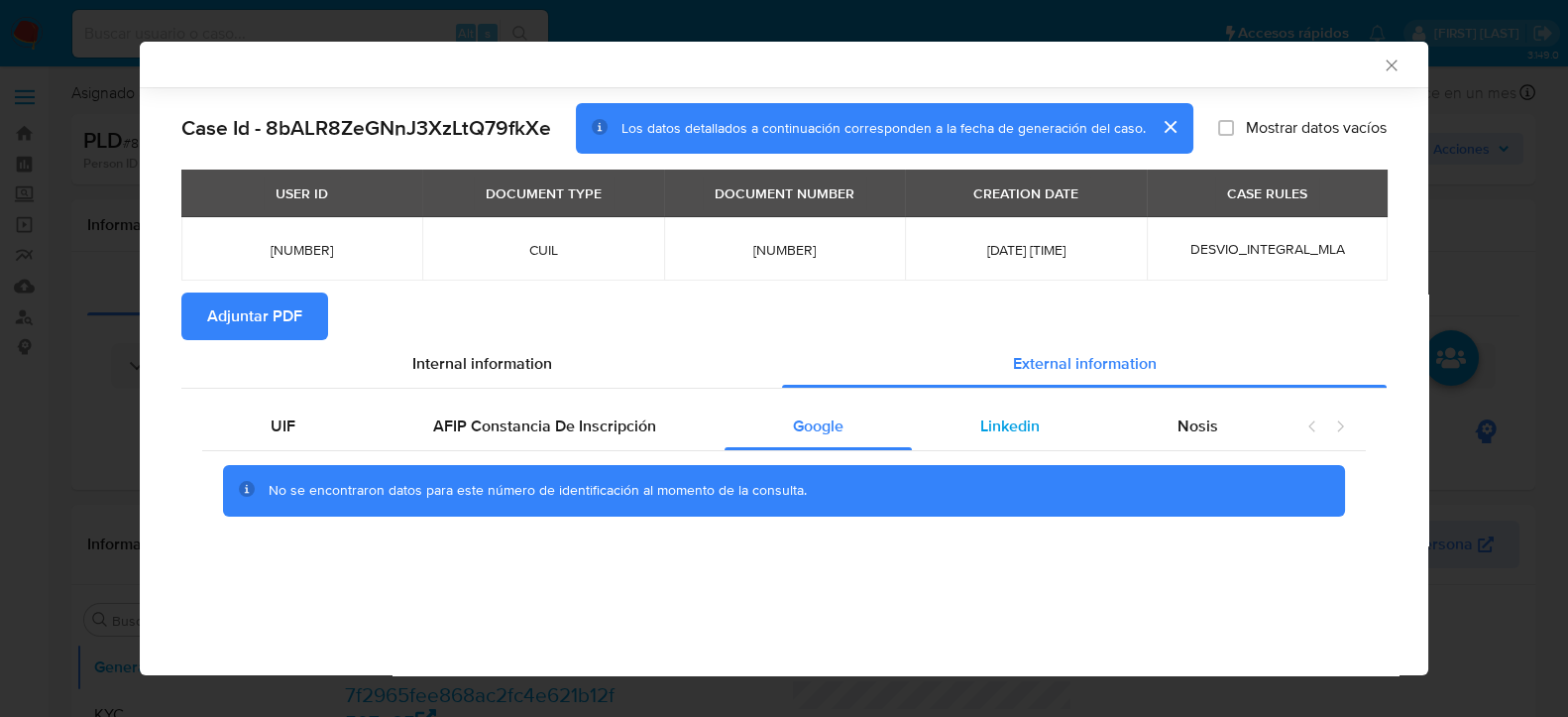 drag, startPoint x: 1040, startPoint y: 445, endPoint x: 1067, endPoint y: 439, distance: 27.658633 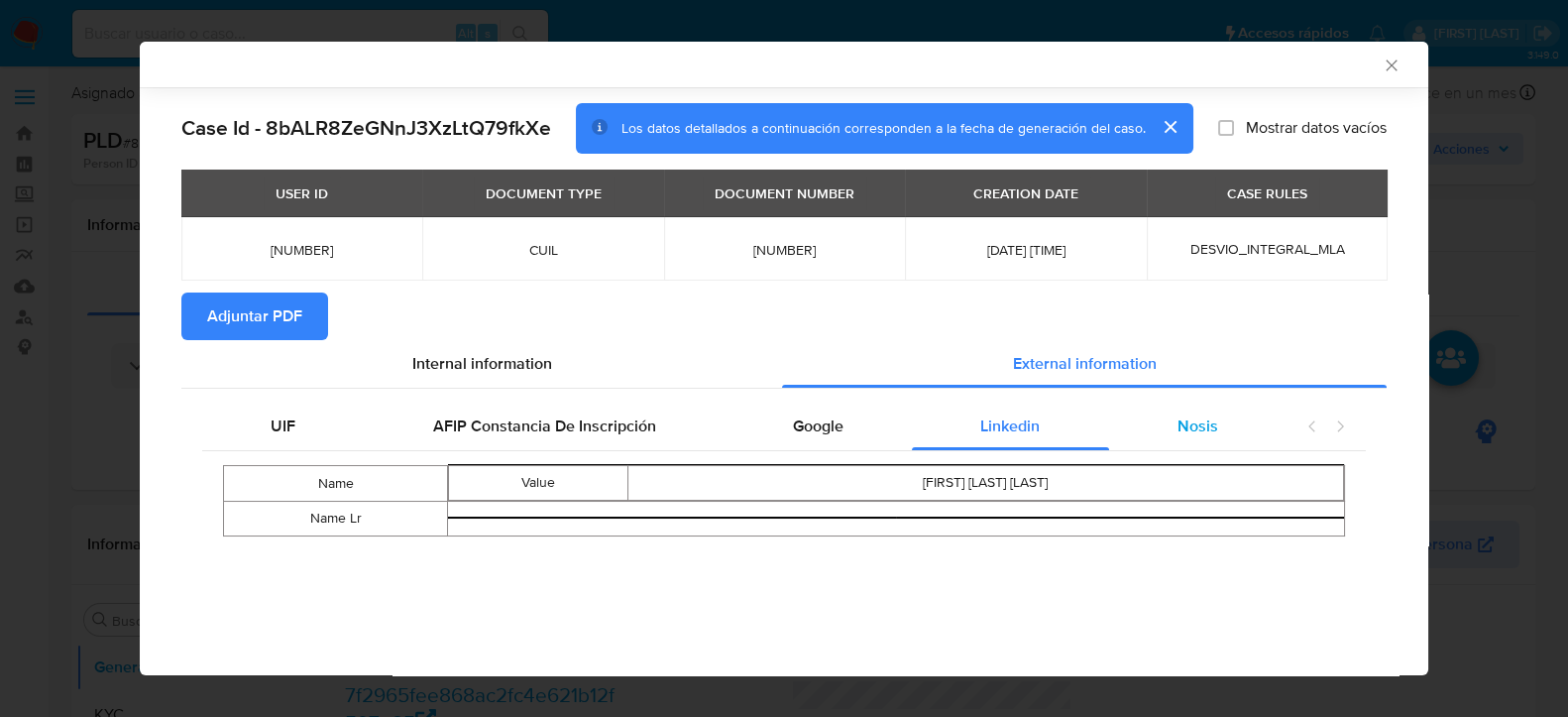 click on "Nosis" at bounding box center [1197, 426] 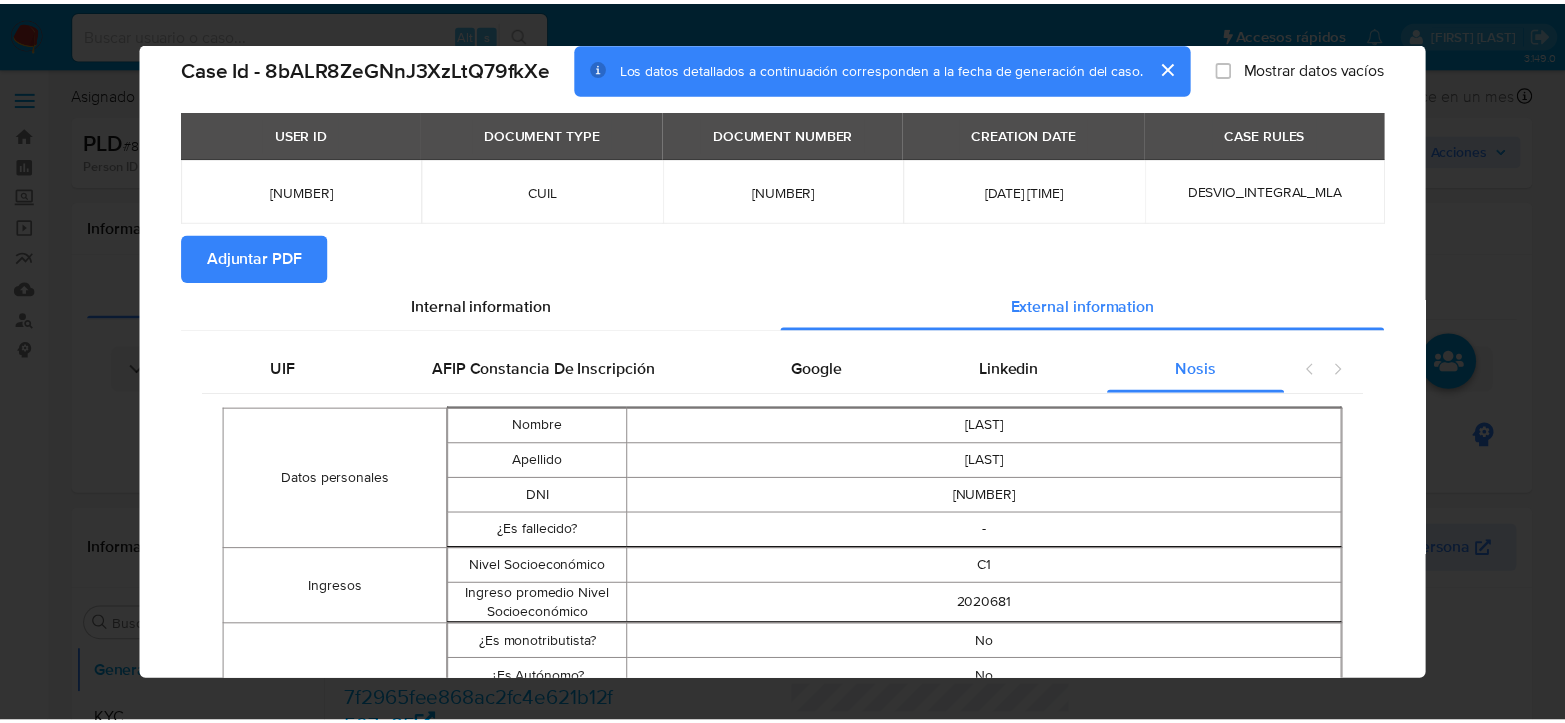 scroll, scrollTop: 0, scrollLeft: 0, axis: both 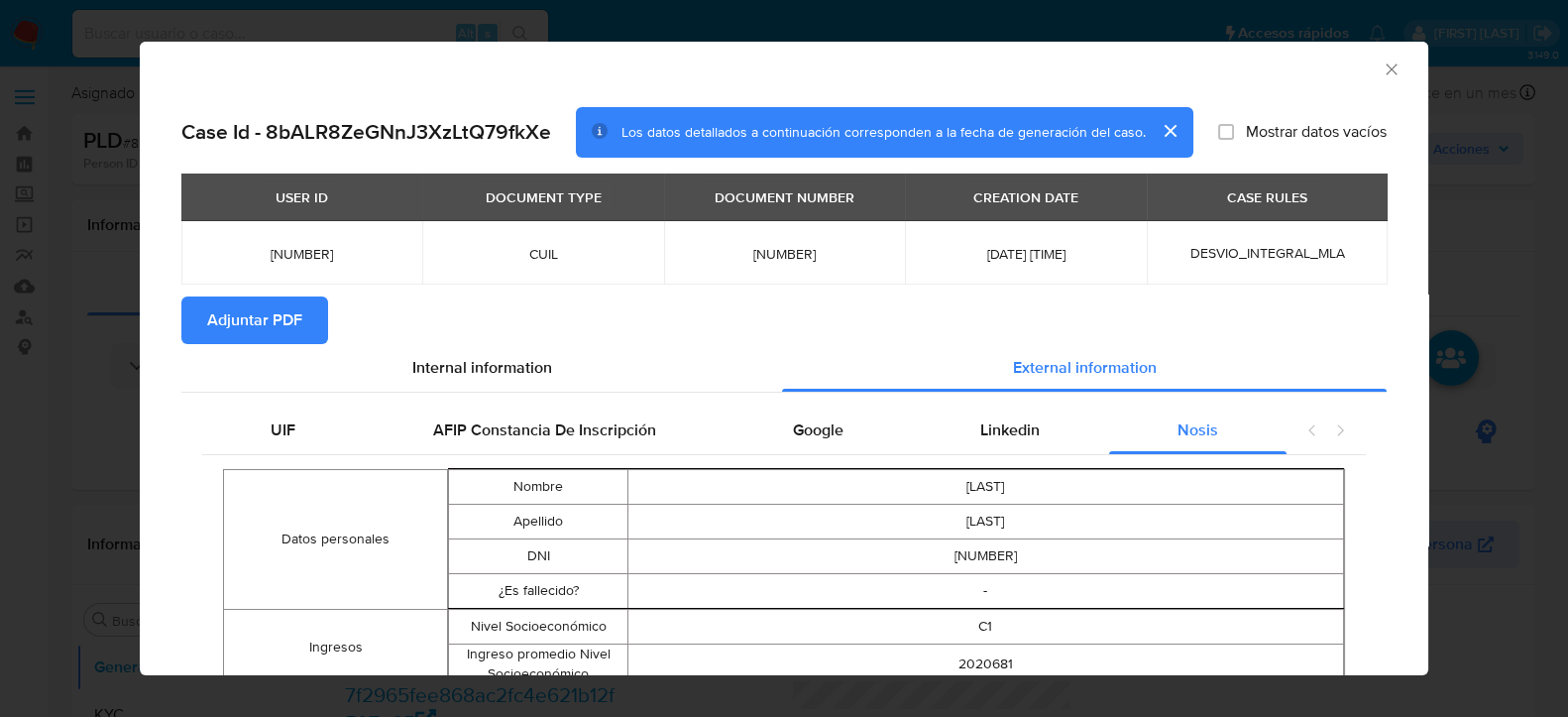 click on "Adjuntar PDF" at bounding box center (255, 320) 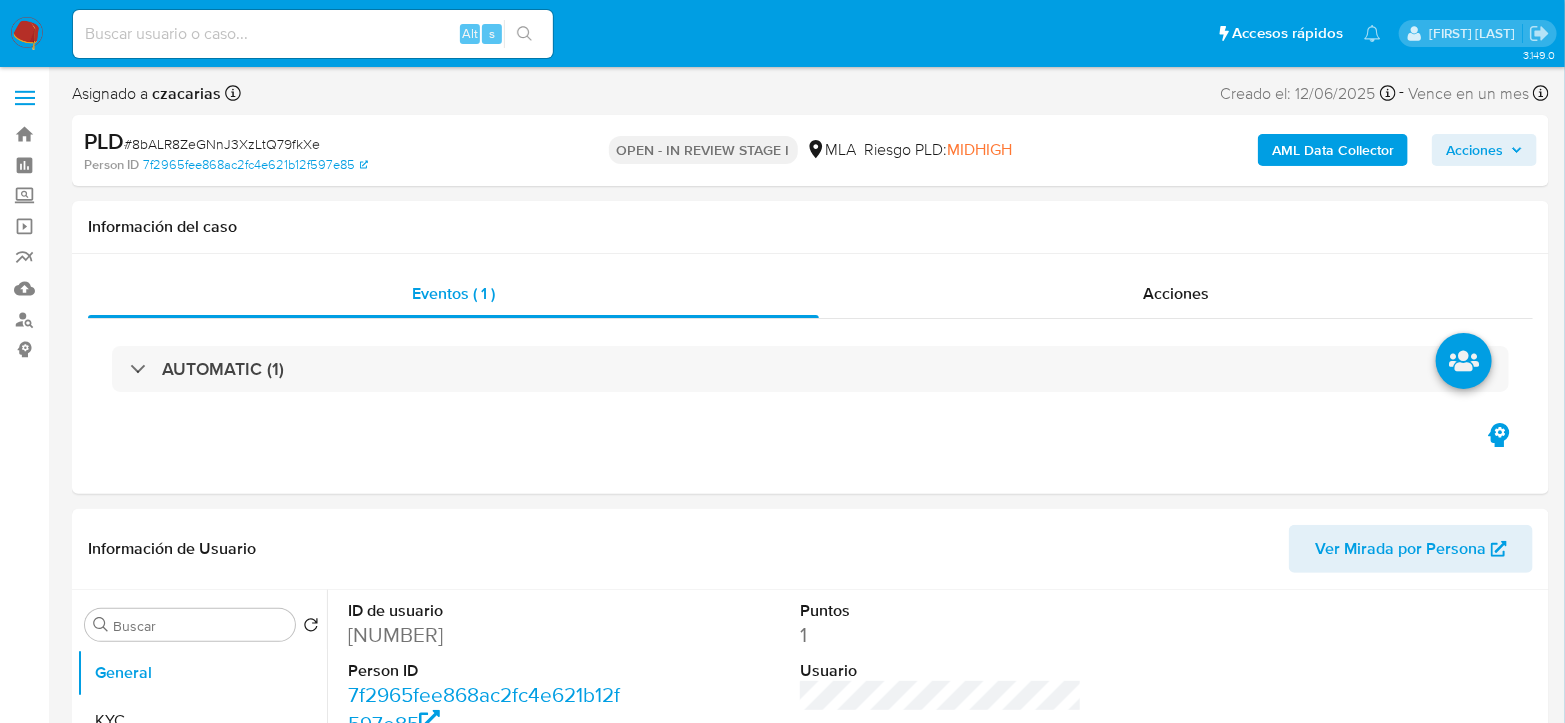 click on "# 8bALR8ZeGNnJ3XzLtQ79fkXe" at bounding box center (222, 144) 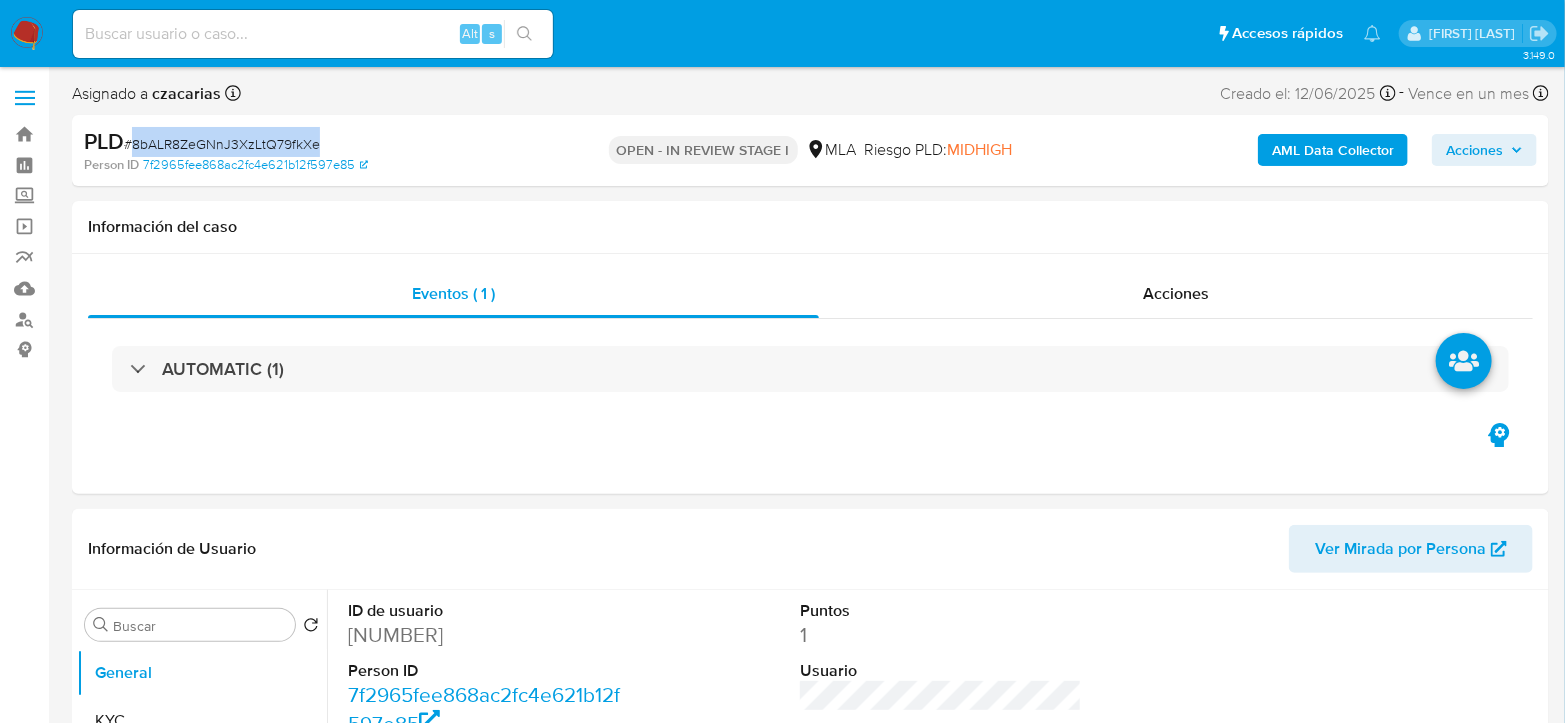 click on "# 8bALR8ZeGNnJ3XzLtQ79fkXe" at bounding box center [222, 144] 